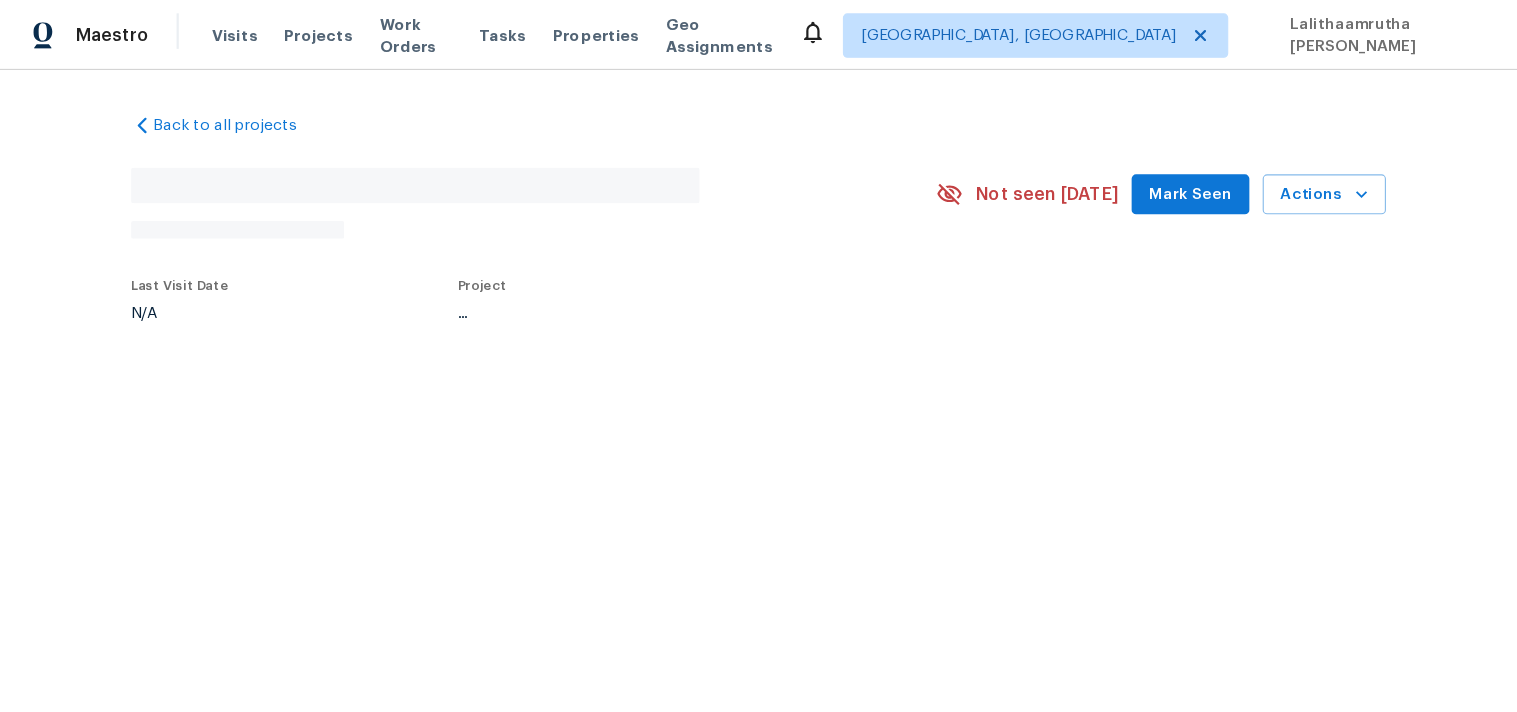 scroll, scrollTop: 0, scrollLeft: 0, axis: both 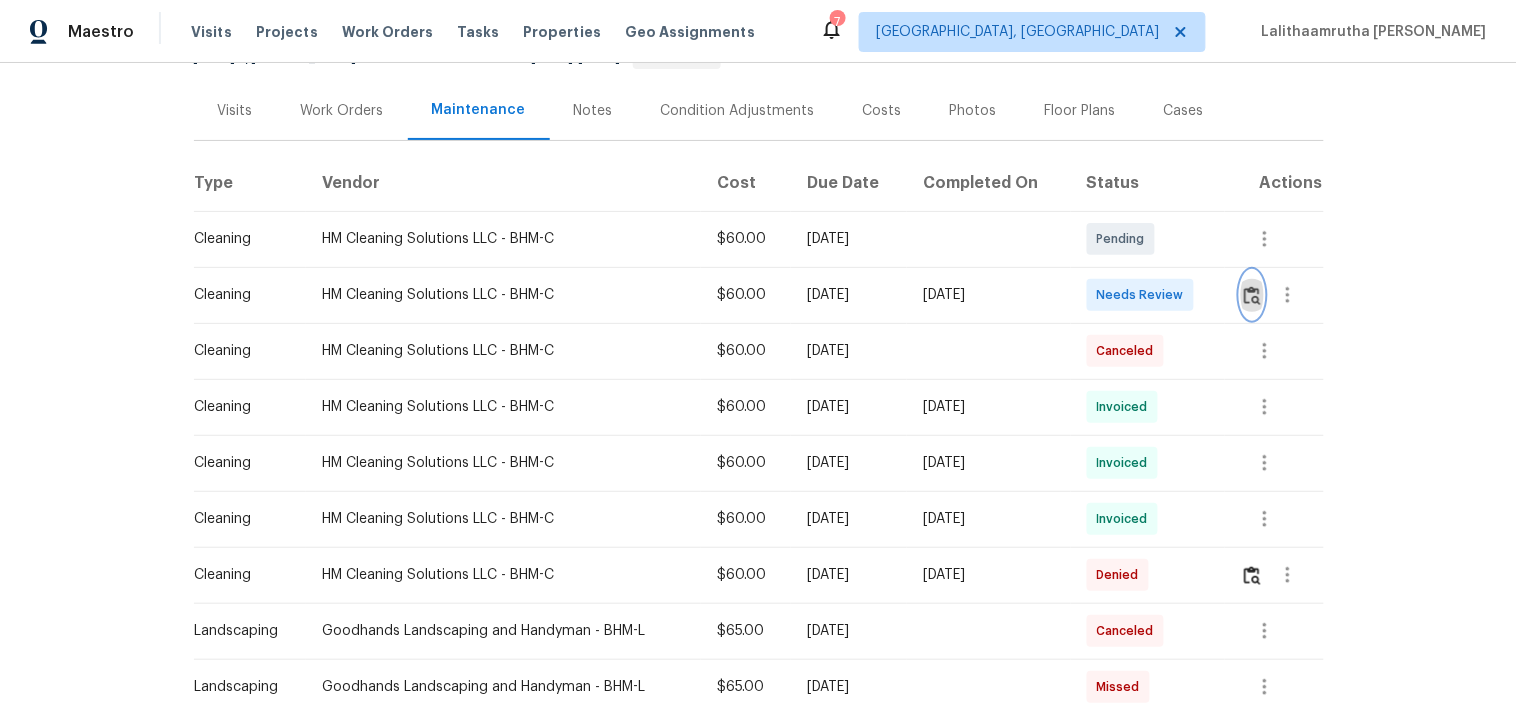 click at bounding box center [1252, 295] 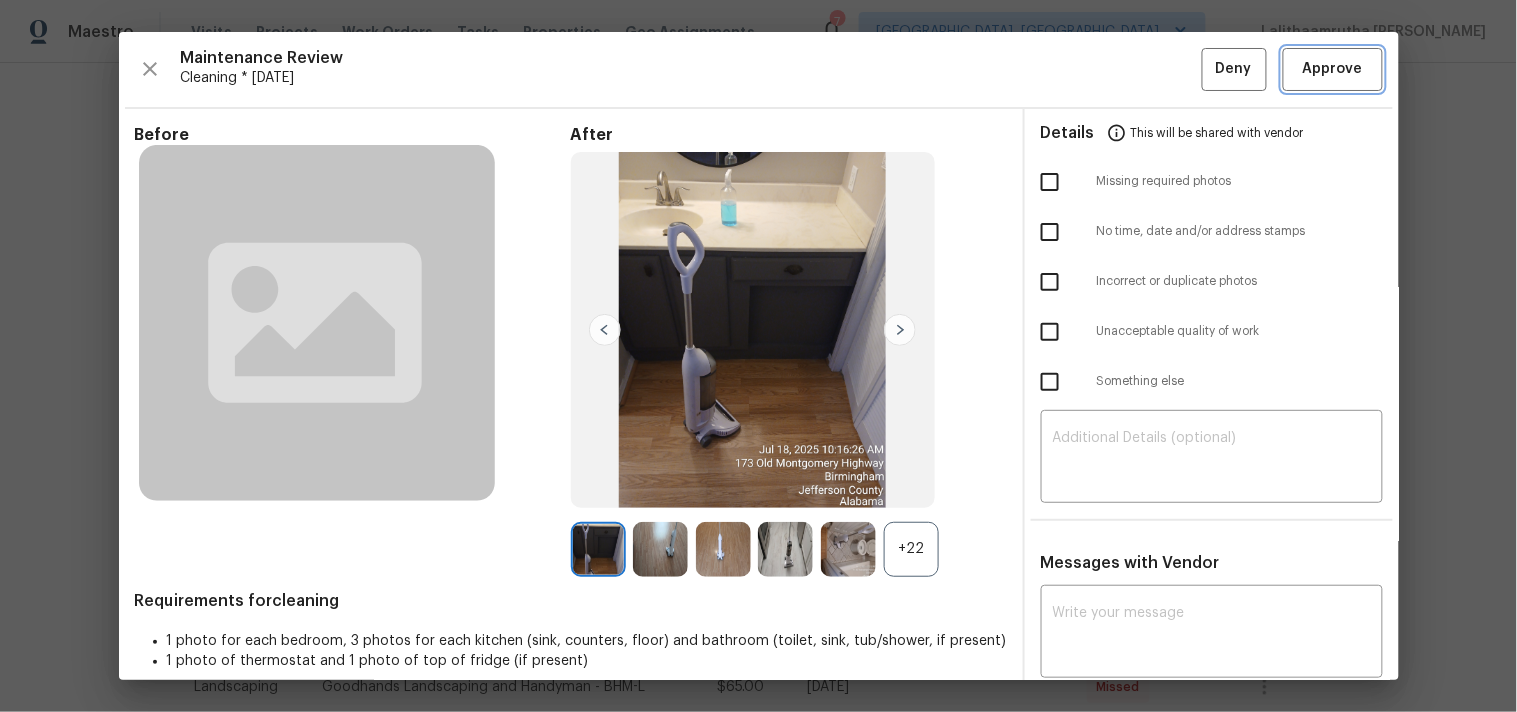 click on "Approve" at bounding box center [1333, 69] 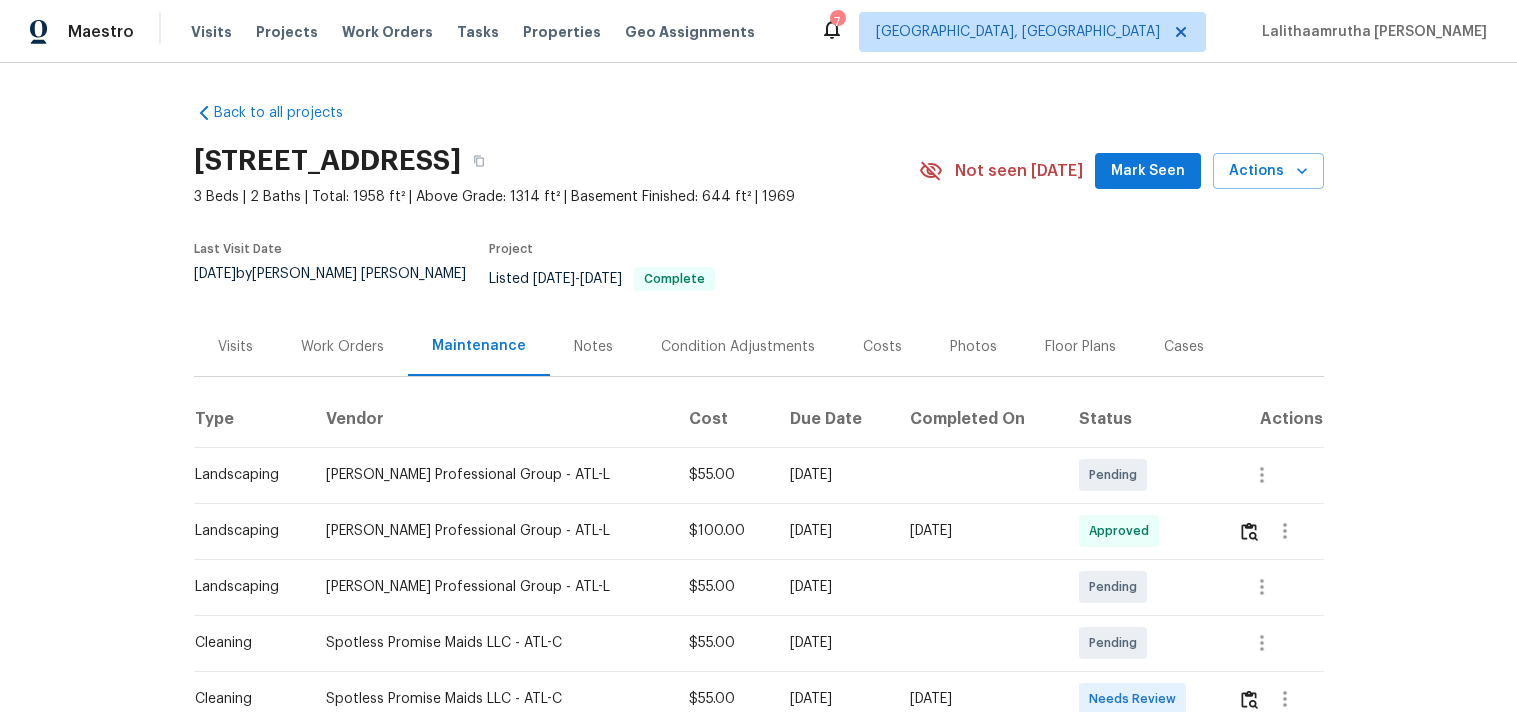 scroll, scrollTop: 0, scrollLeft: 0, axis: both 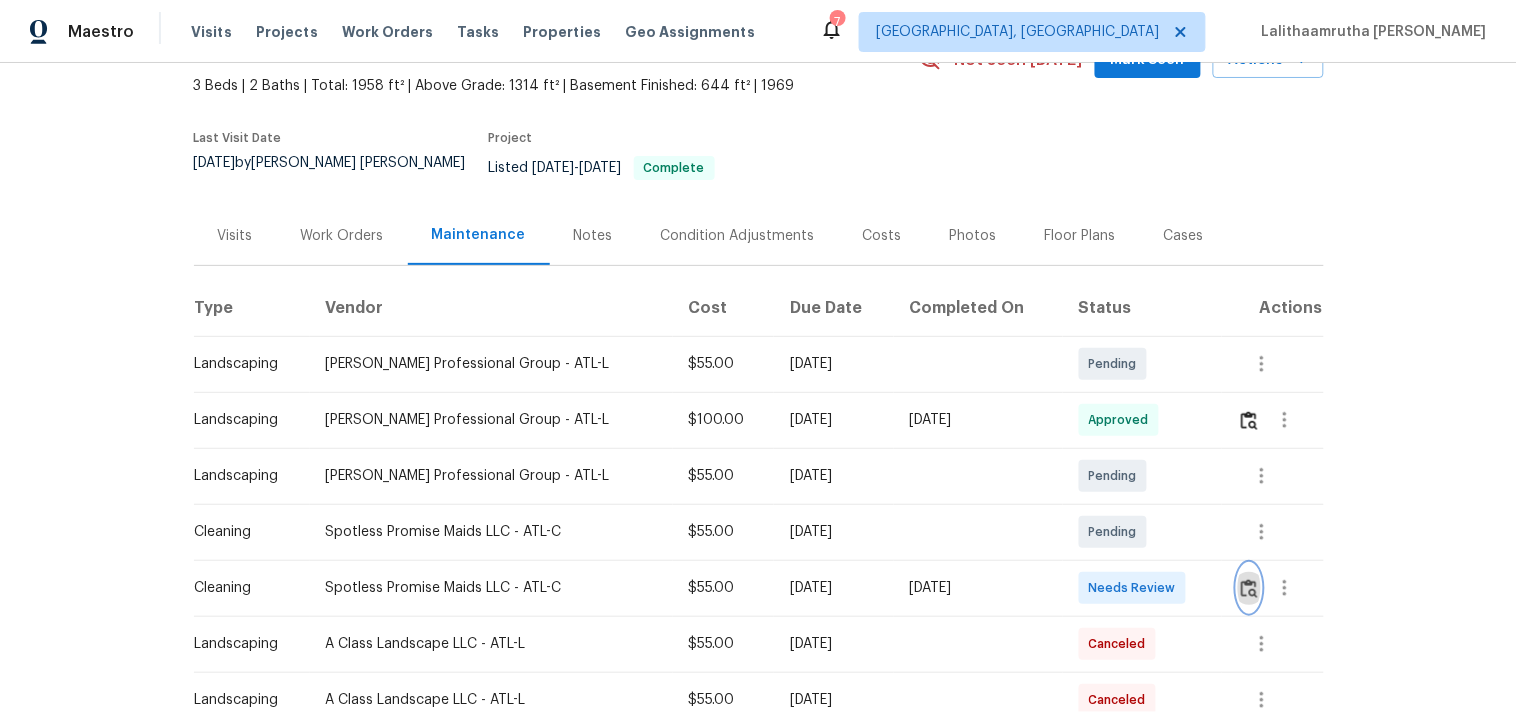 click at bounding box center [1249, 588] 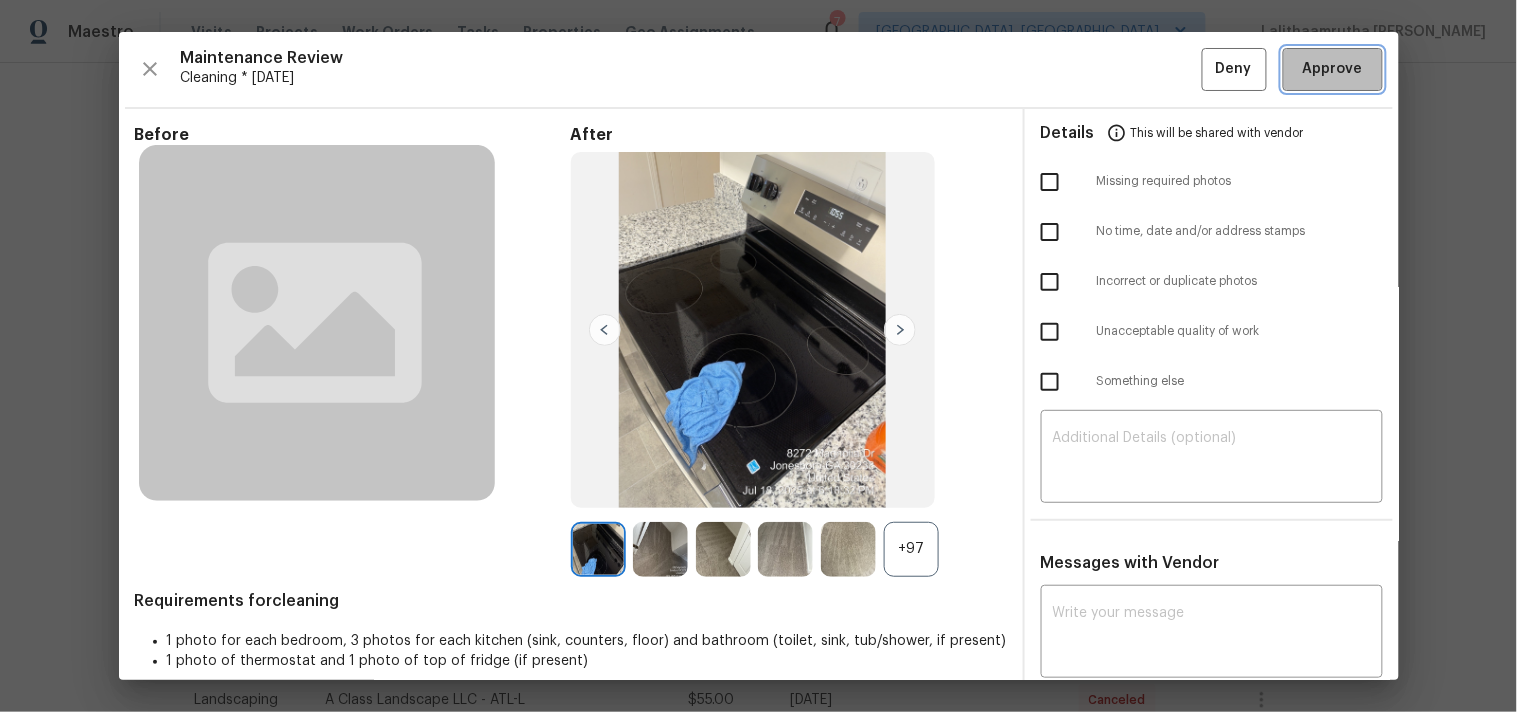 click on "Approve" at bounding box center (1333, 69) 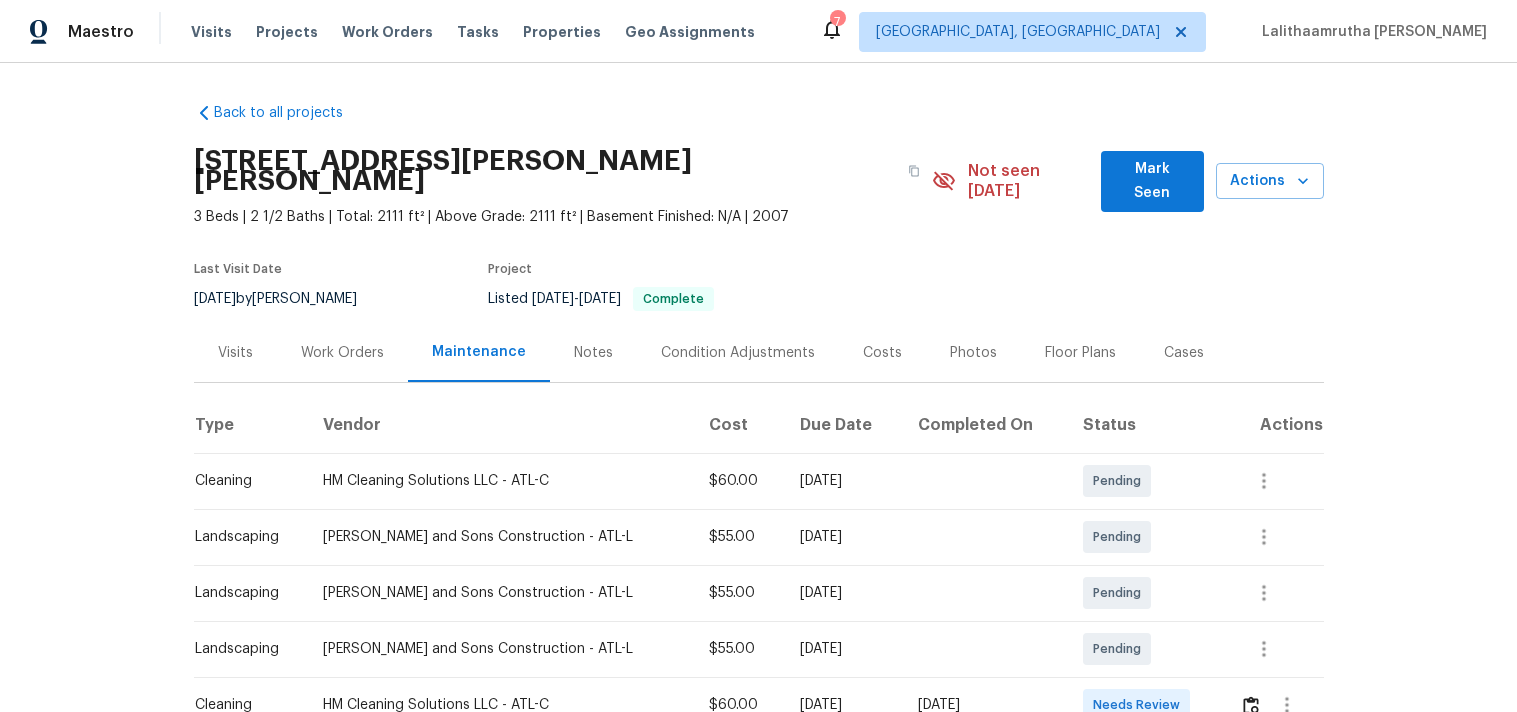 scroll, scrollTop: 0, scrollLeft: 0, axis: both 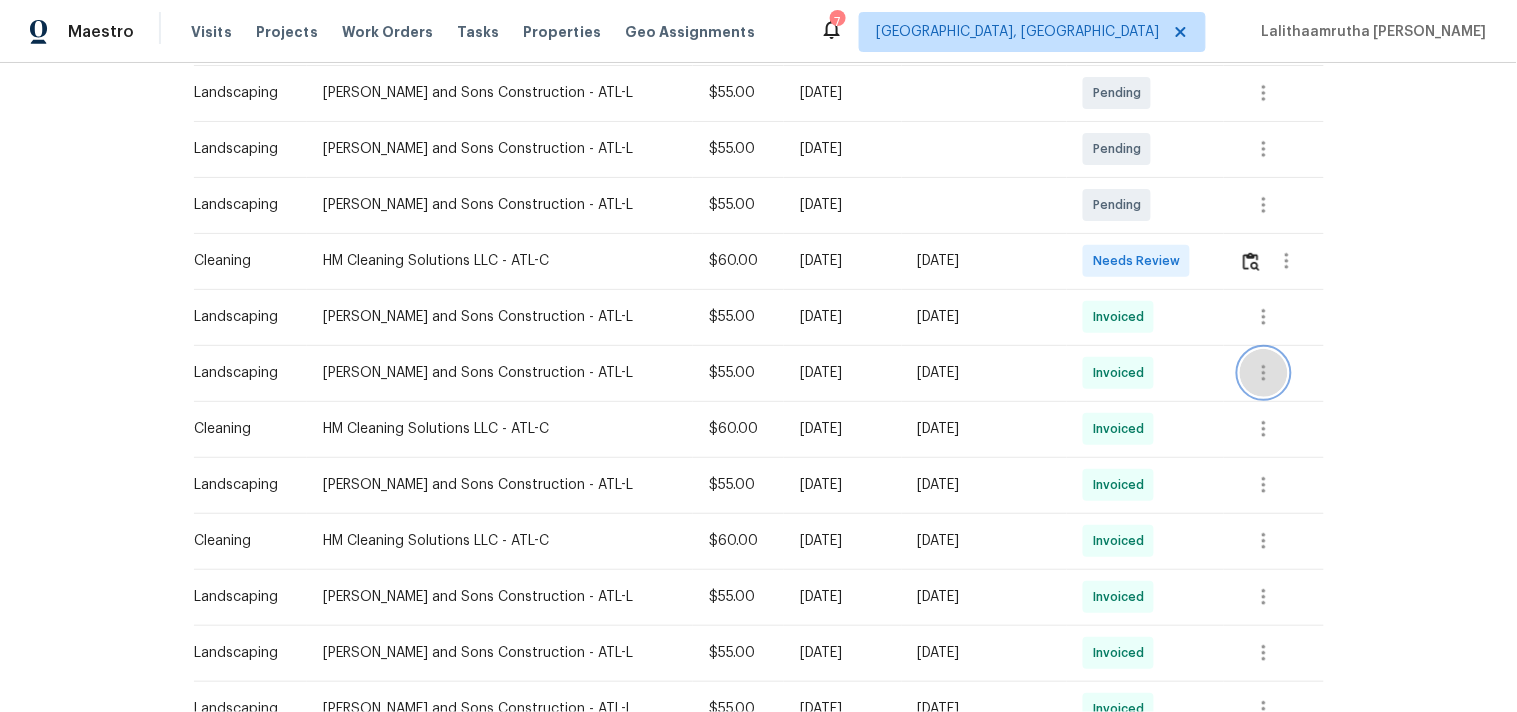 click 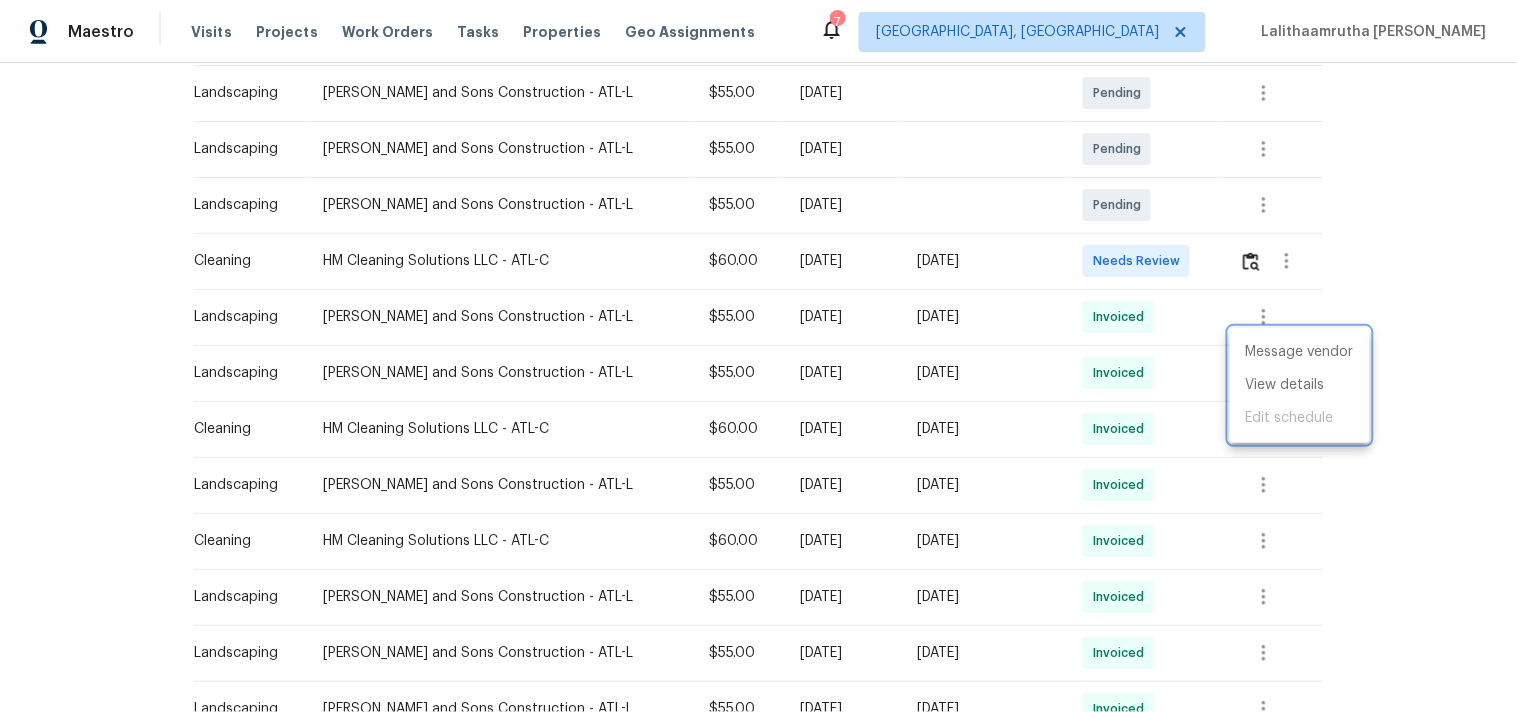 click at bounding box center [758, 356] 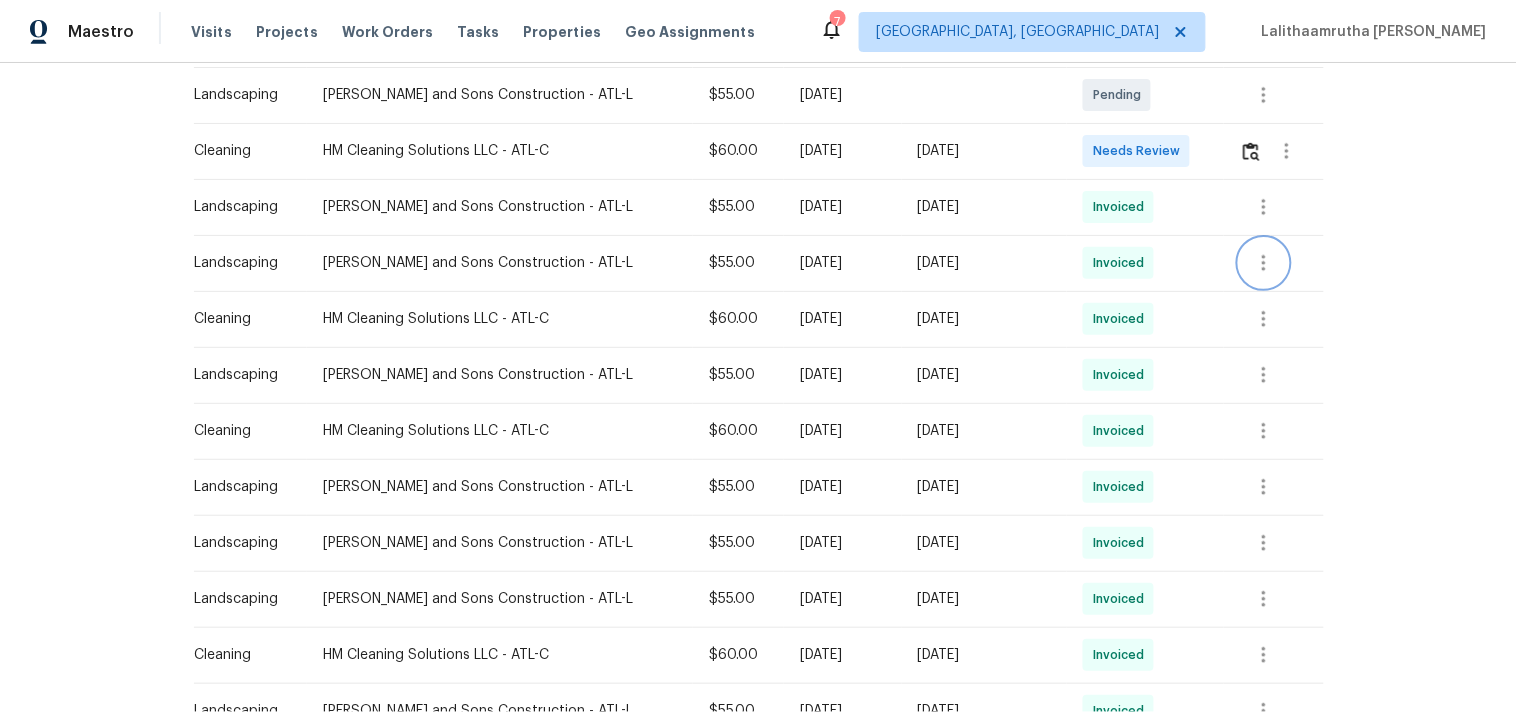 scroll, scrollTop: 555, scrollLeft: 0, axis: vertical 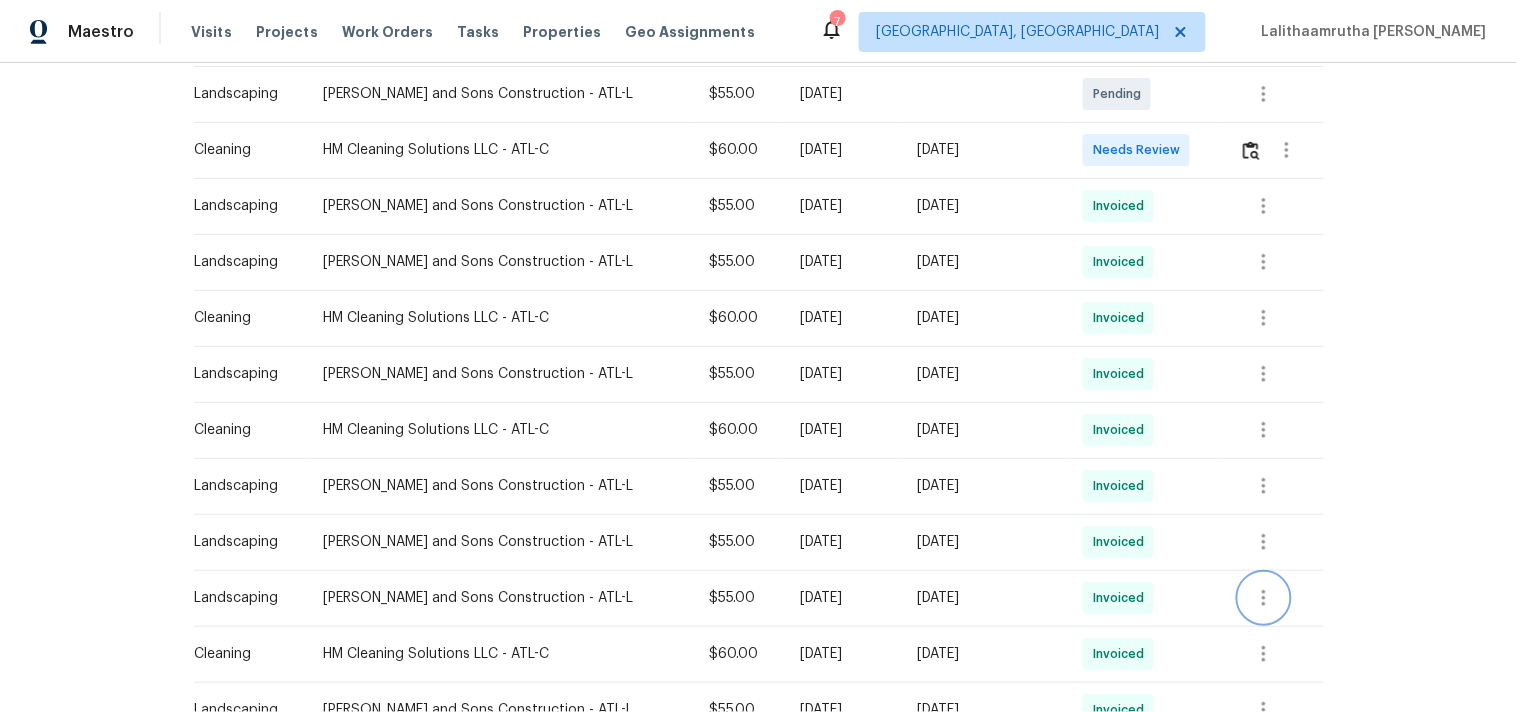 click 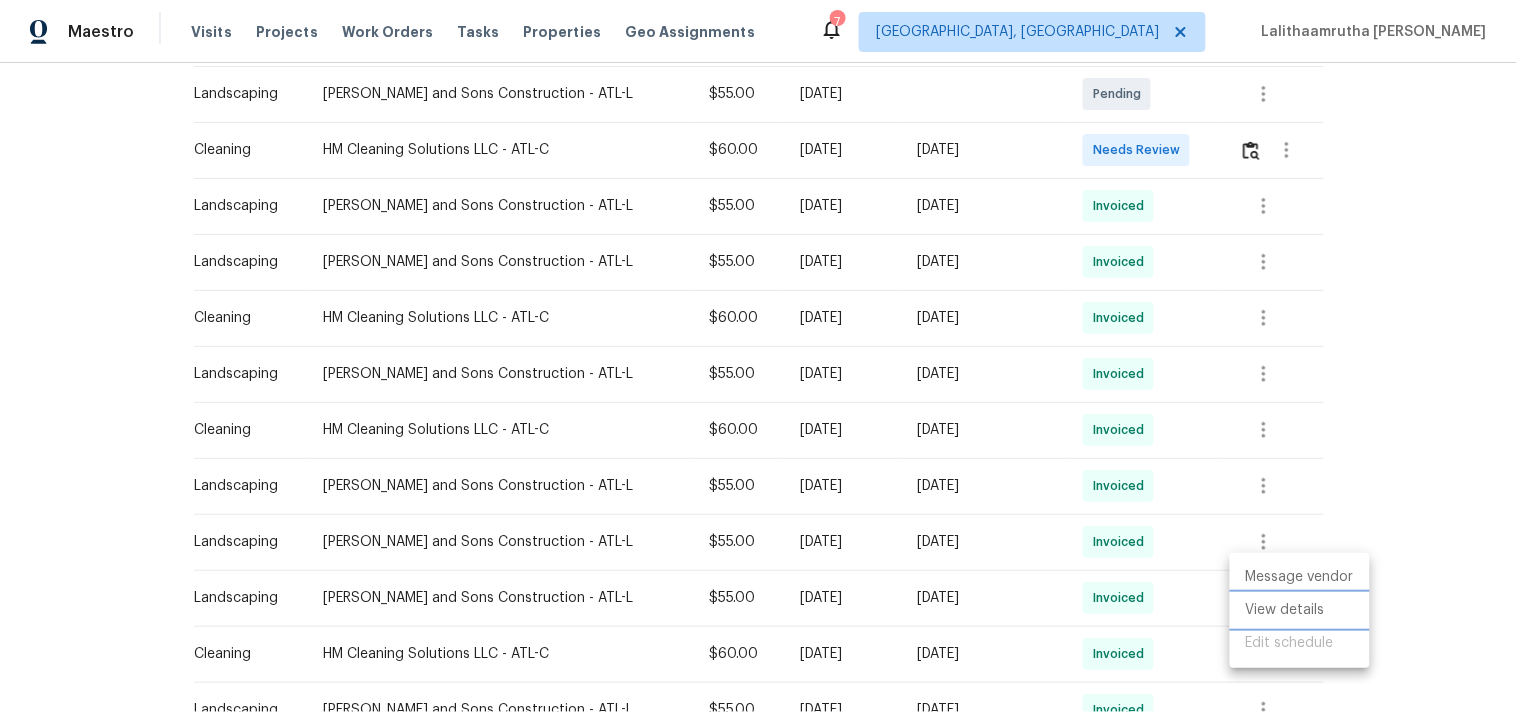 click on "View details" at bounding box center [1300, 610] 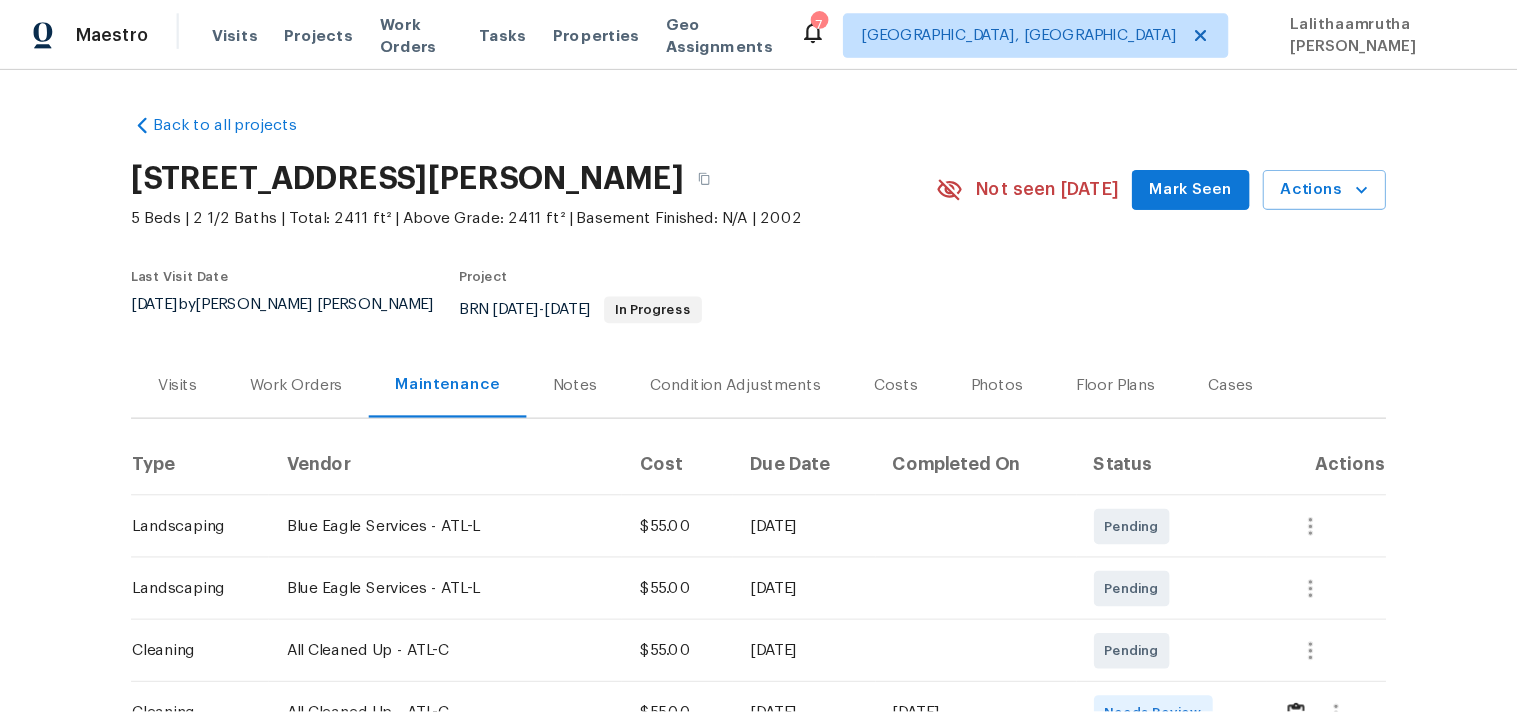 scroll, scrollTop: 0, scrollLeft: 0, axis: both 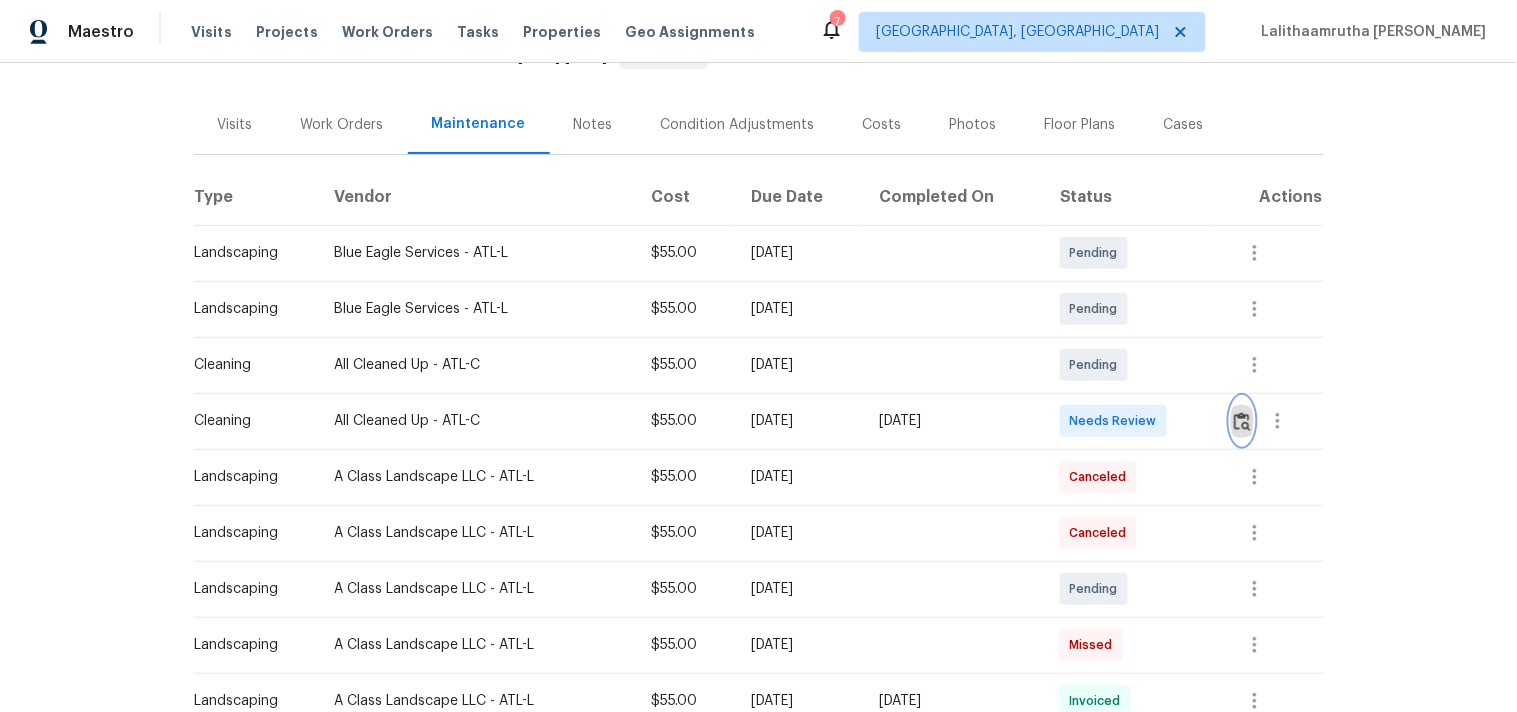 click at bounding box center (1242, 421) 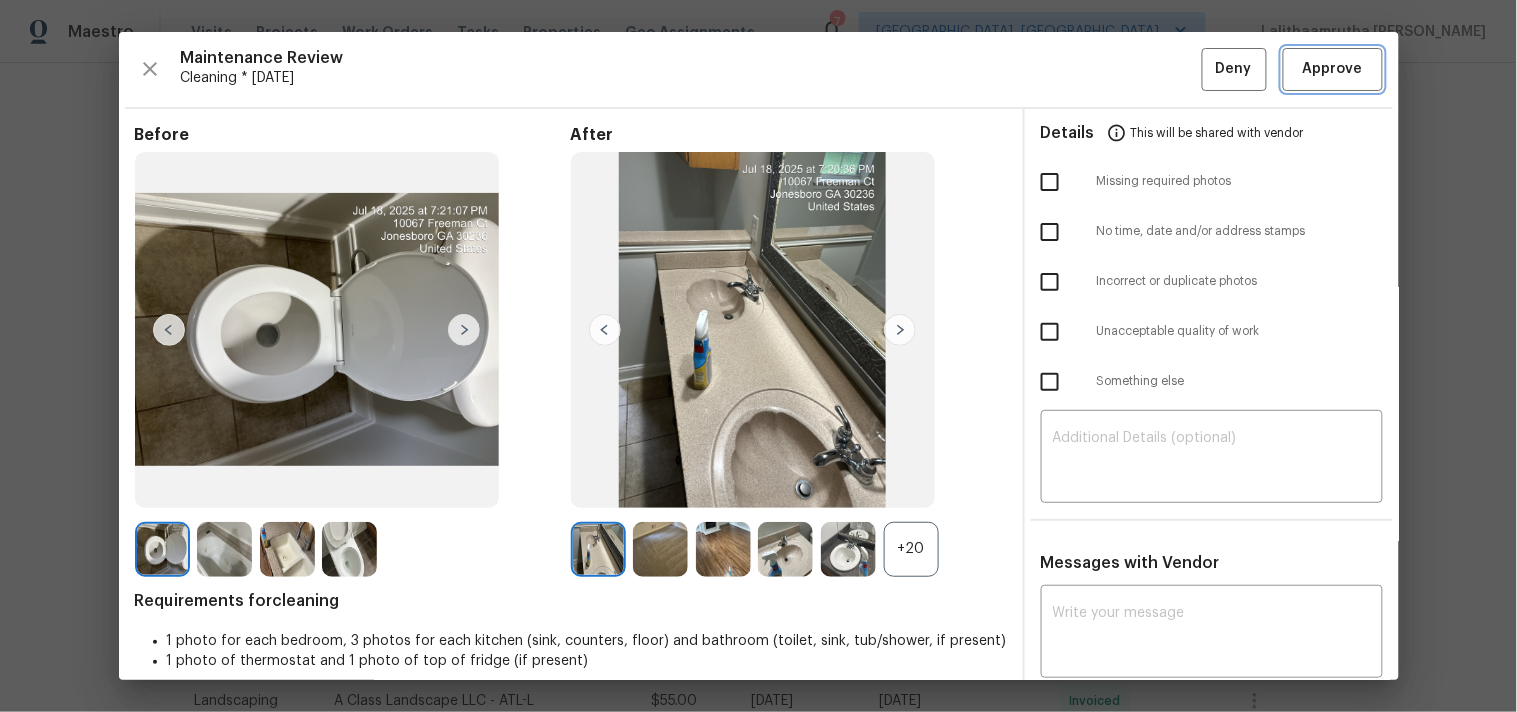 click on "Approve" at bounding box center [1333, 69] 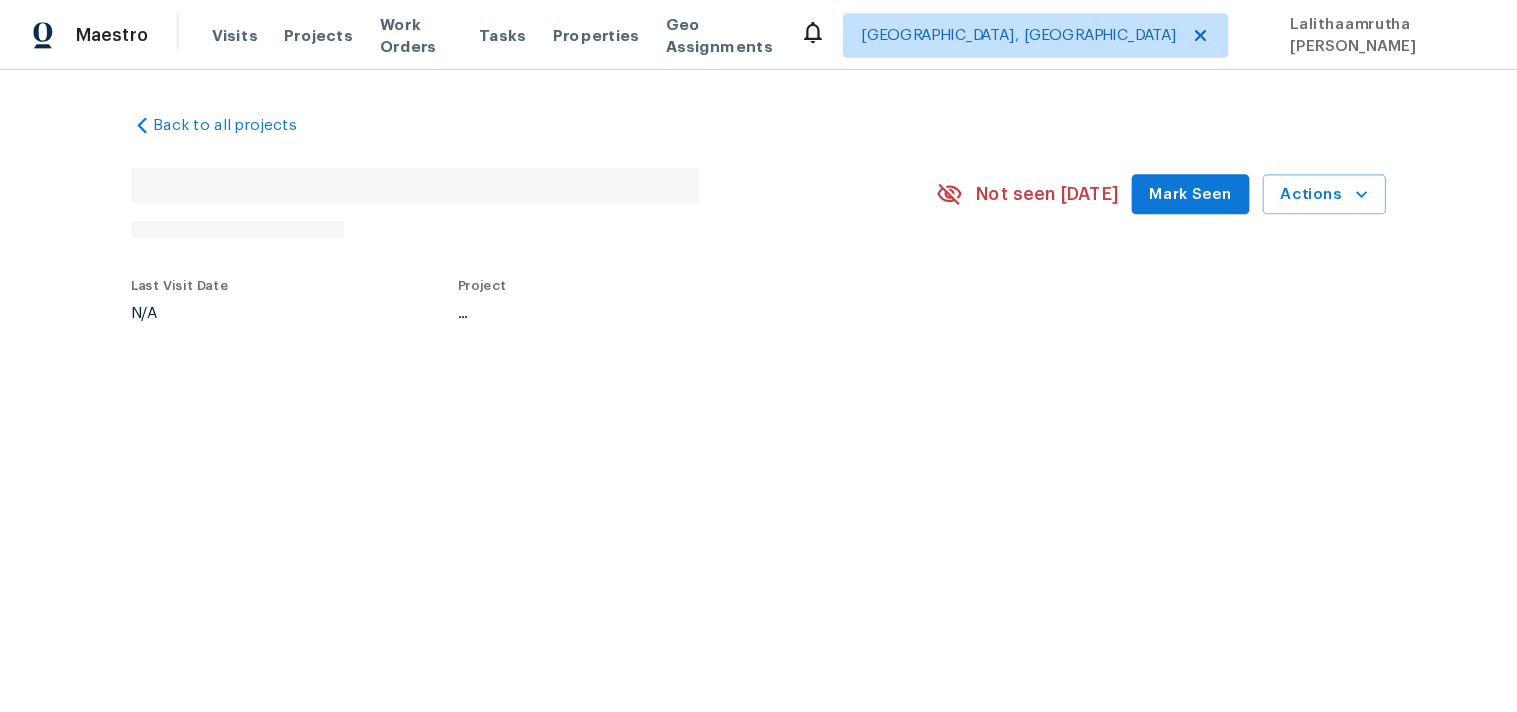scroll, scrollTop: 0, scrollLeft: 0, axis: both 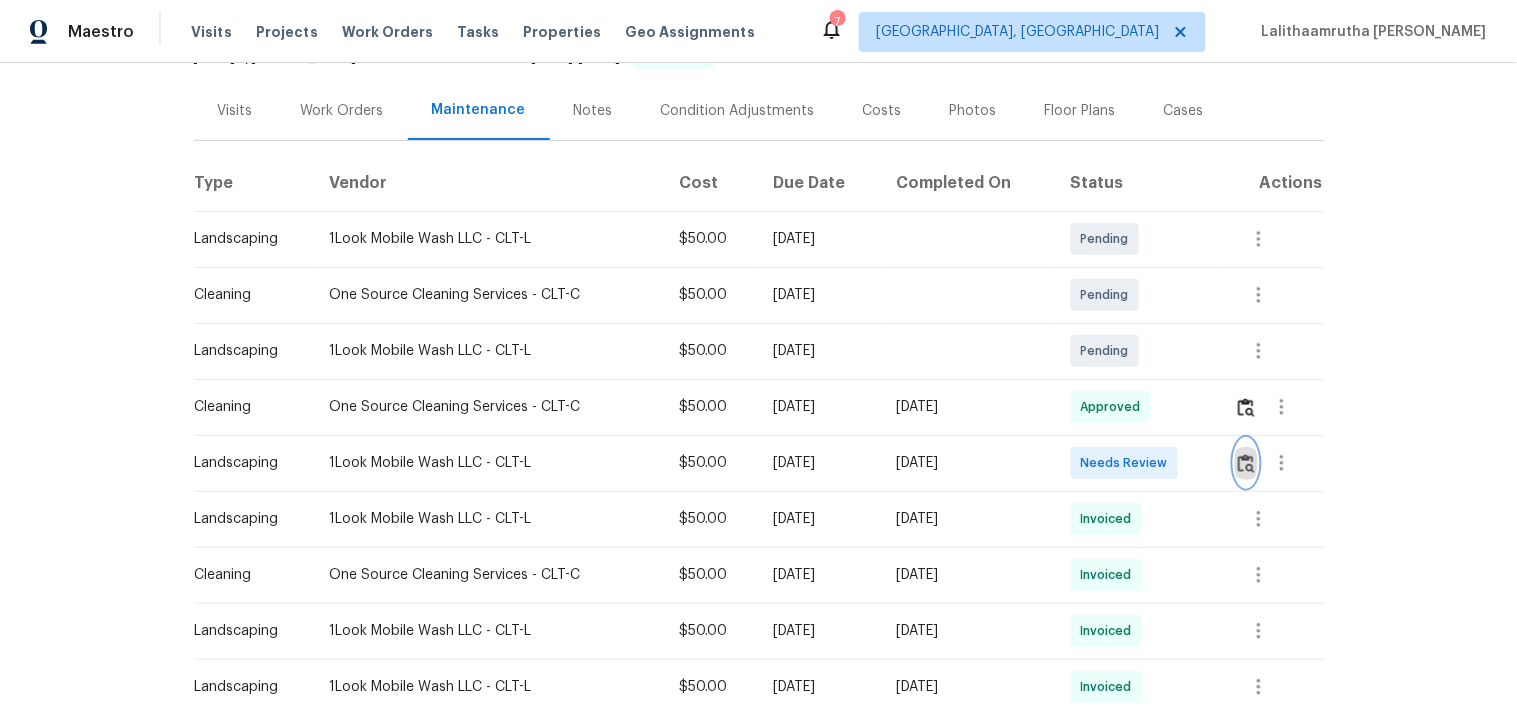 click at bounding box center [1246, 463] 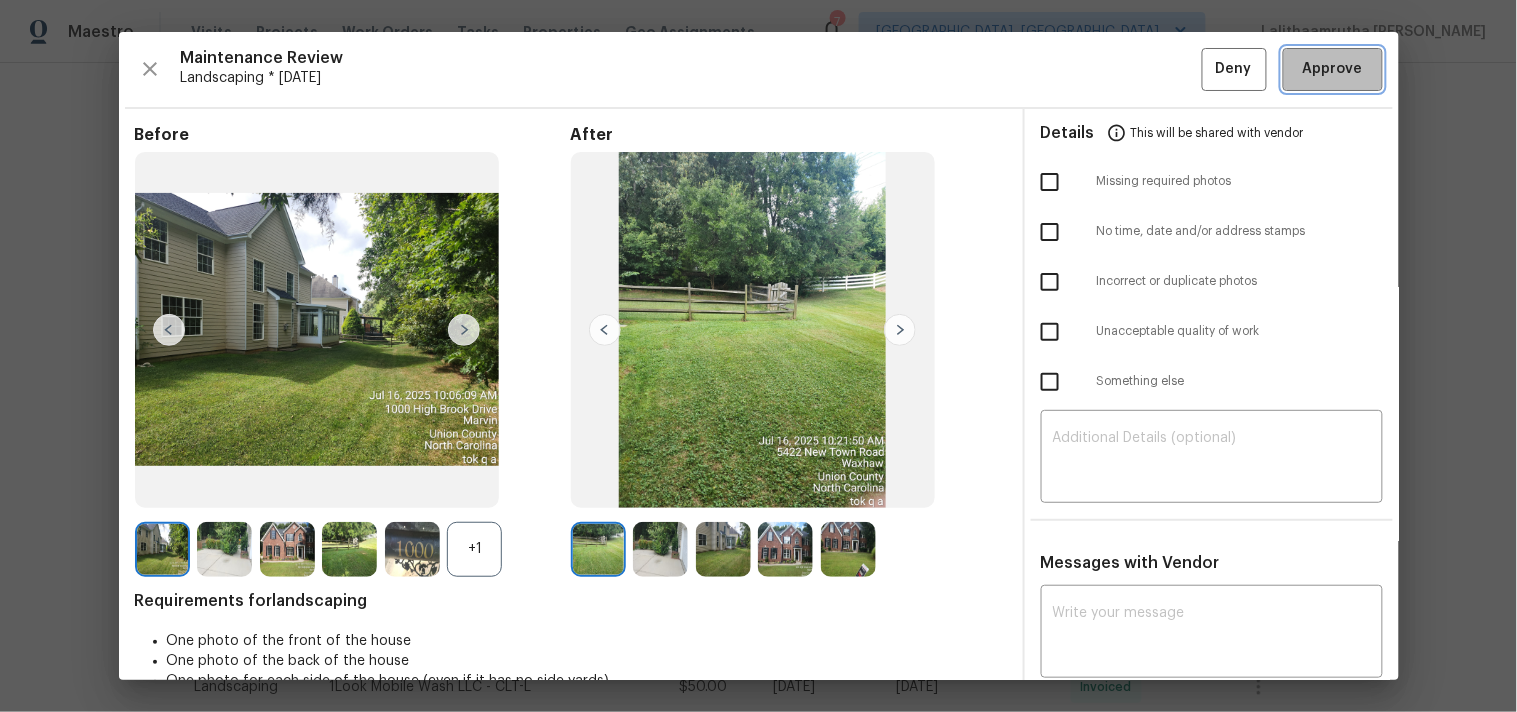 click on "Approve" at bounding box center [1333, 69] 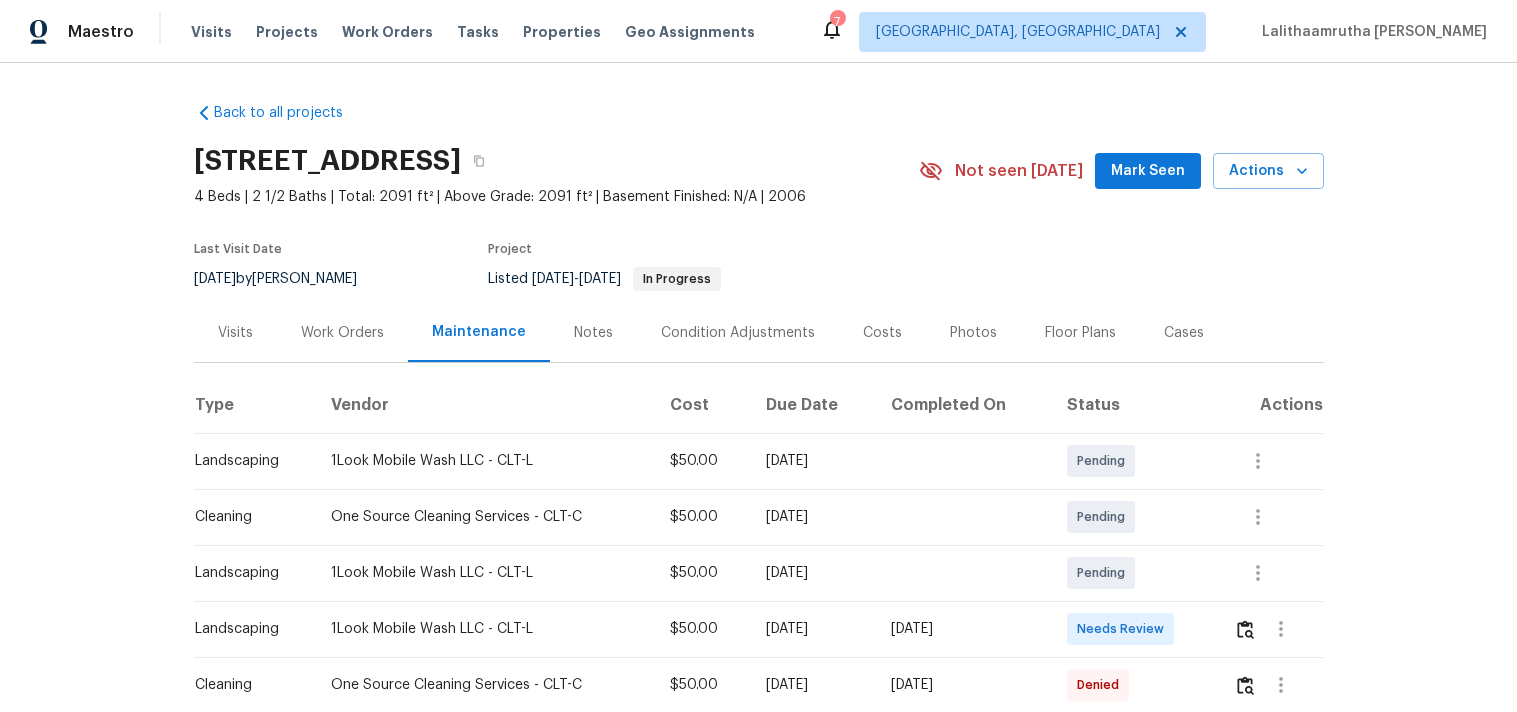 scroll, scrollTop: 0, scrollLeft: 0, axis: both 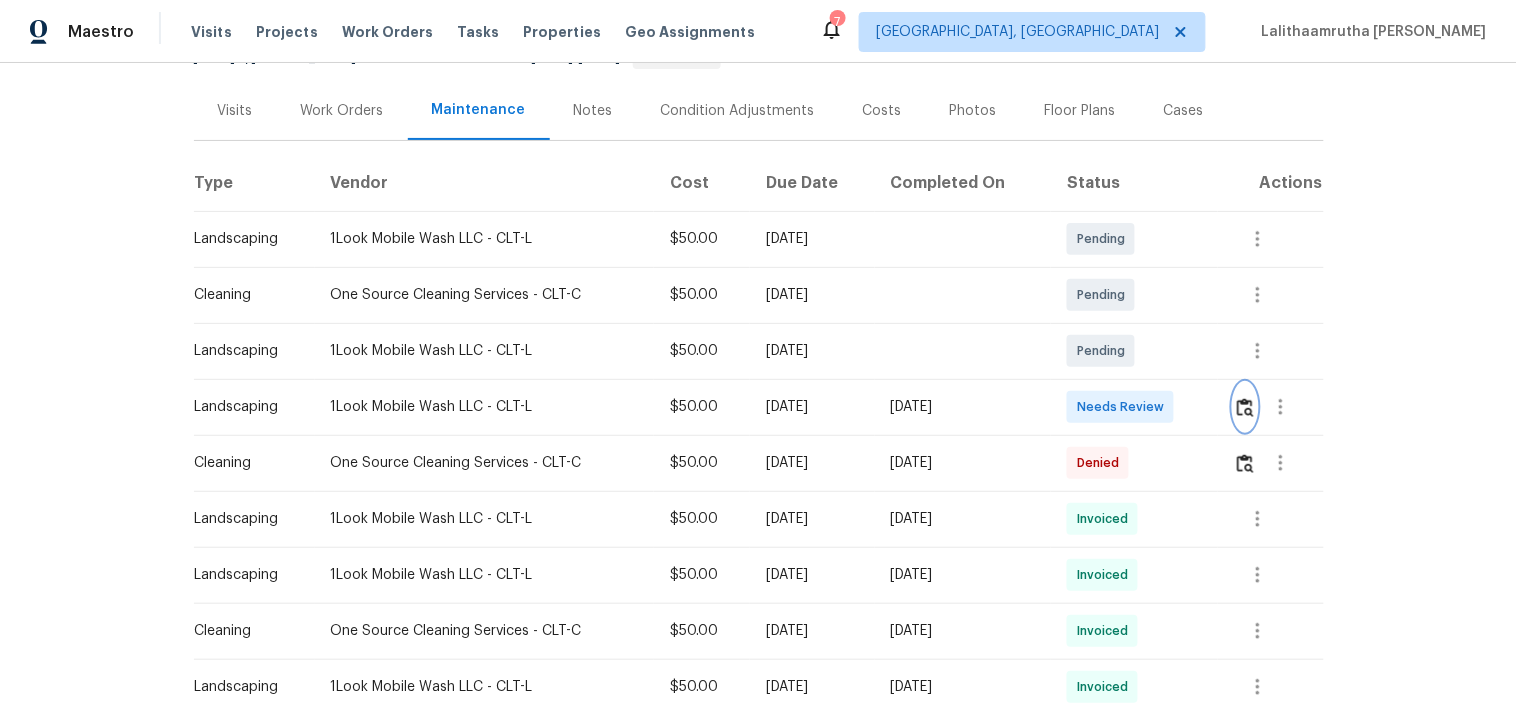 click at bounding box center [1245, 407] 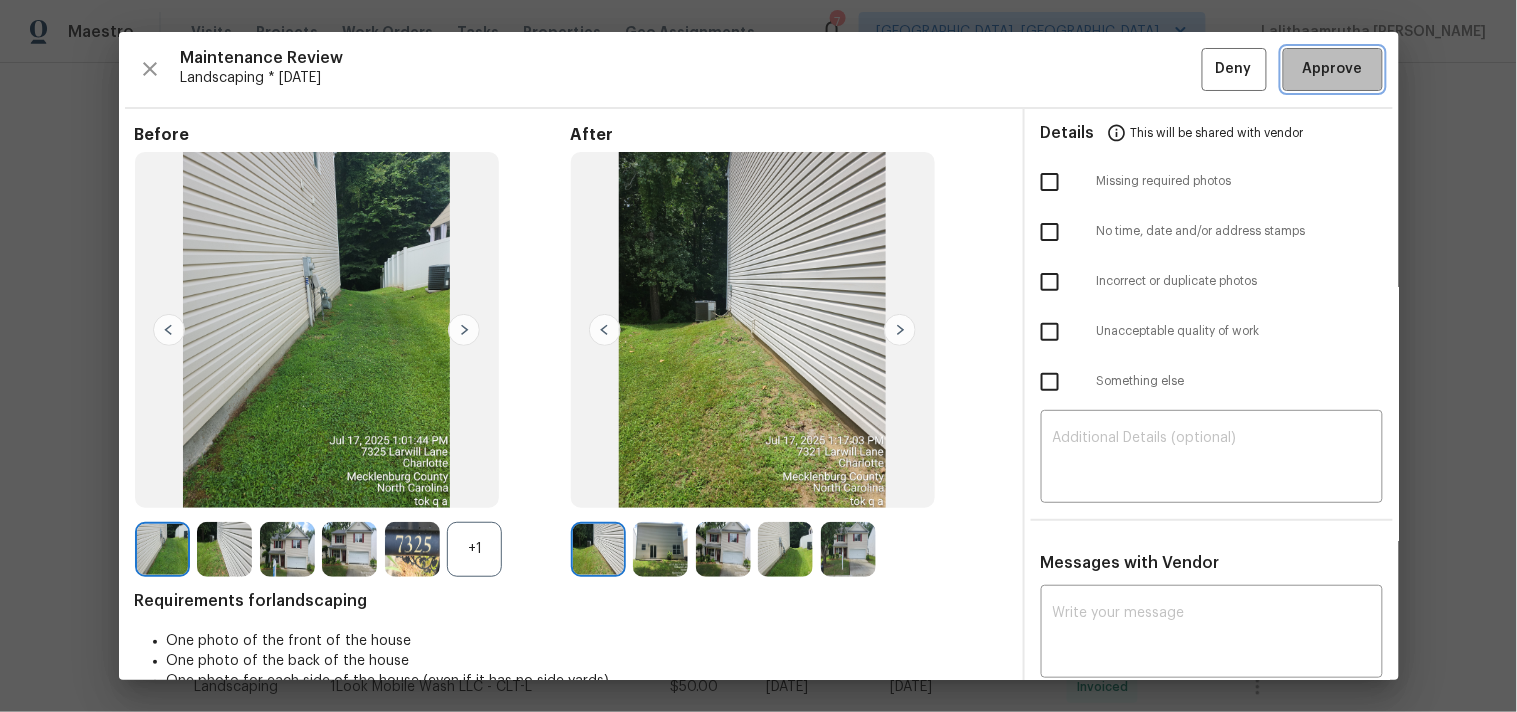 drag, startPoint x: 1321, startPoint y: 72, endPoint x: 1296, endPoint y: 75, distance: 25.179358 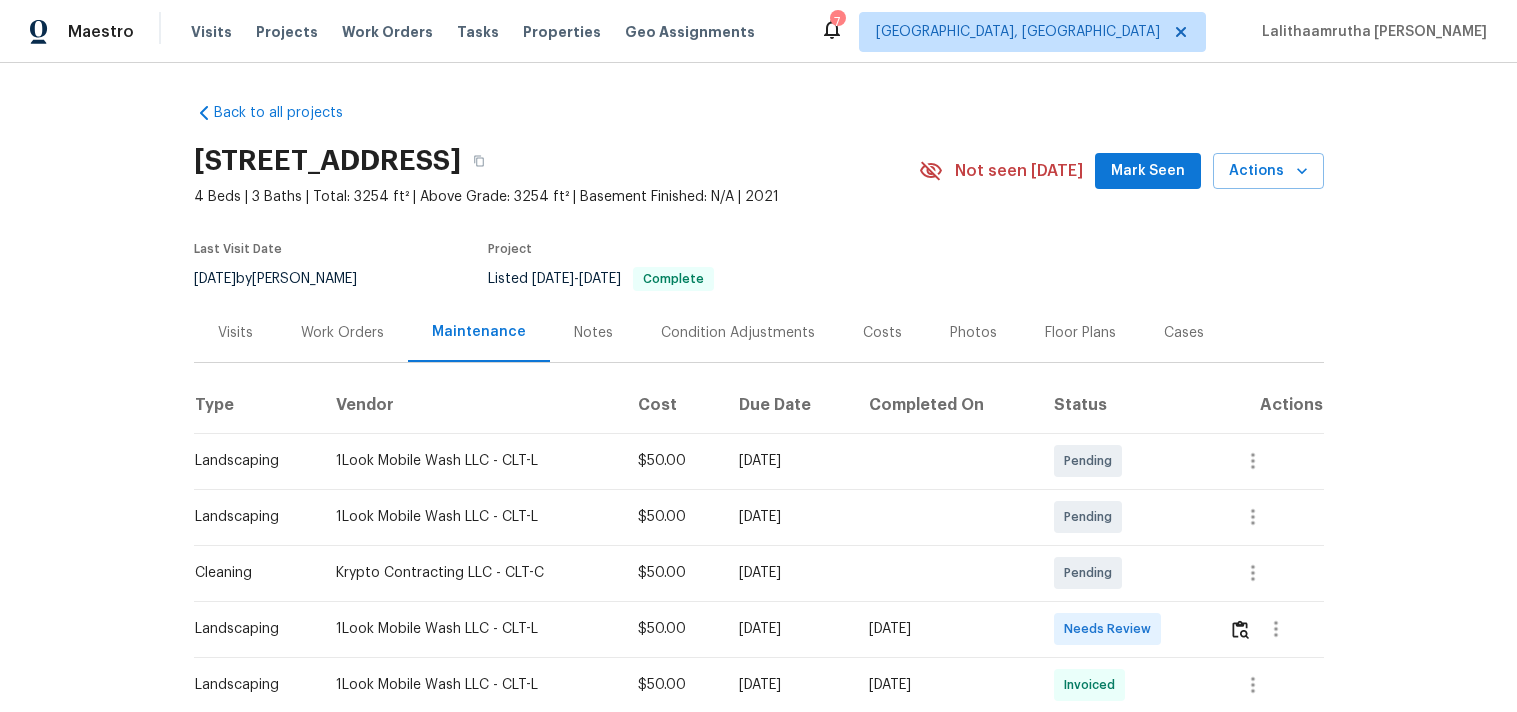 scroll, scrollTop: 0, scrollLeft: 0, axis: both 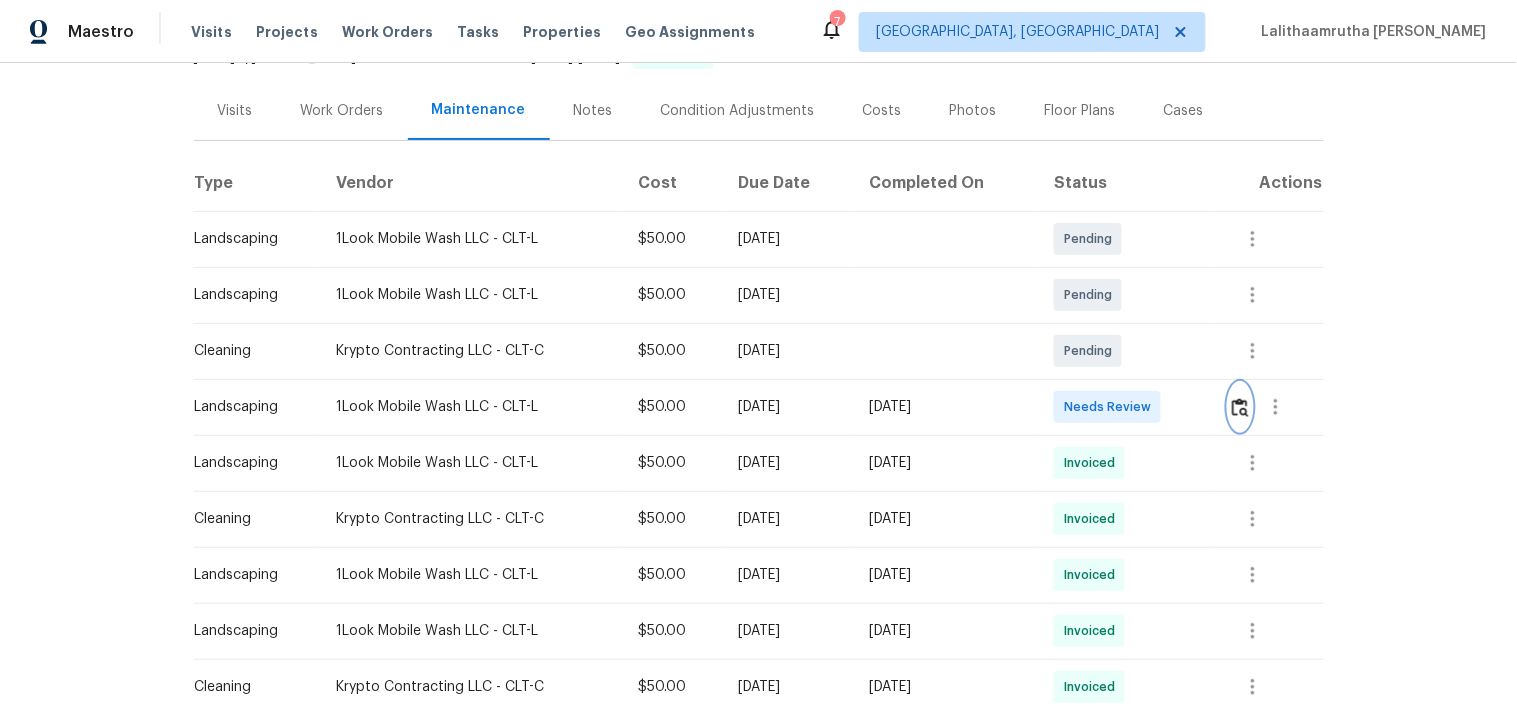 click at bounding box center (1240, 407) 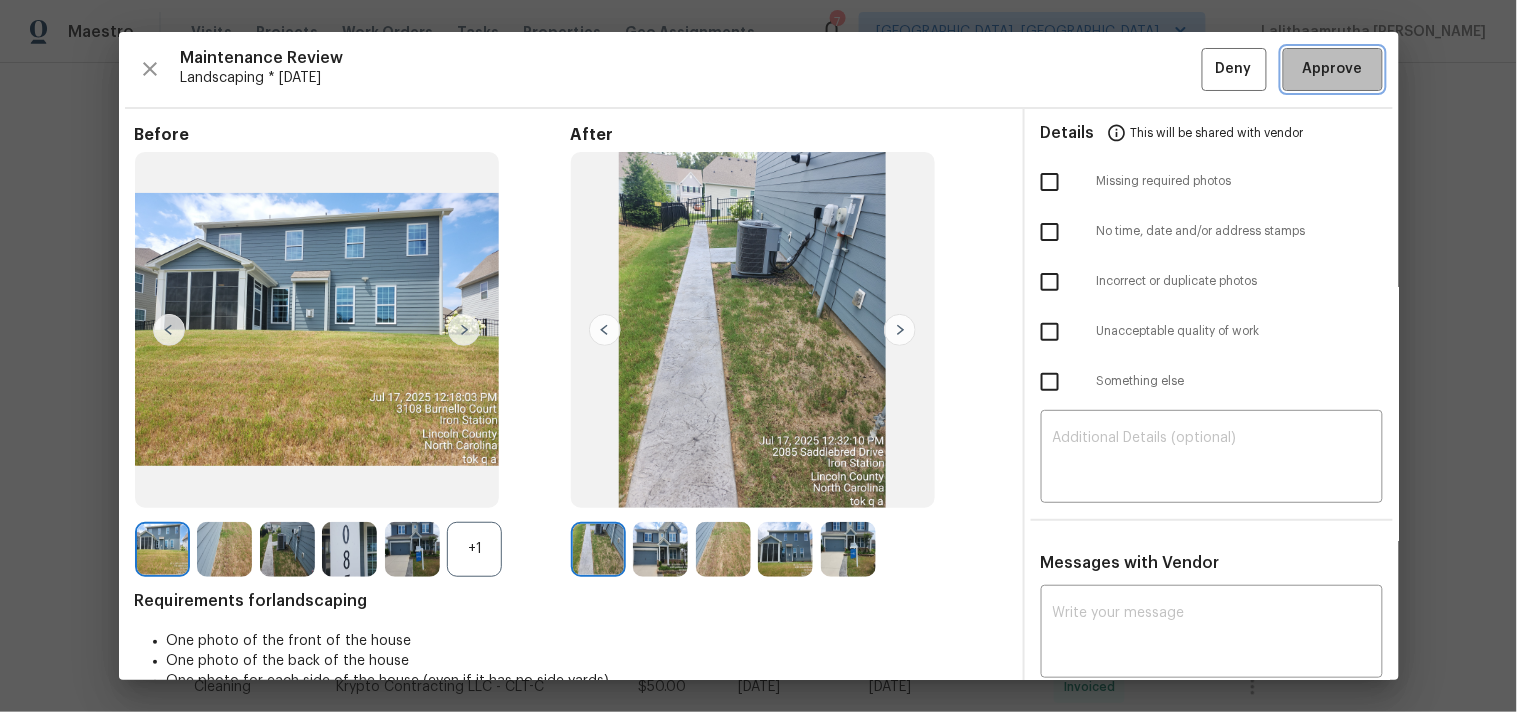 click on "Approve" at bounding box center (1333, 69) 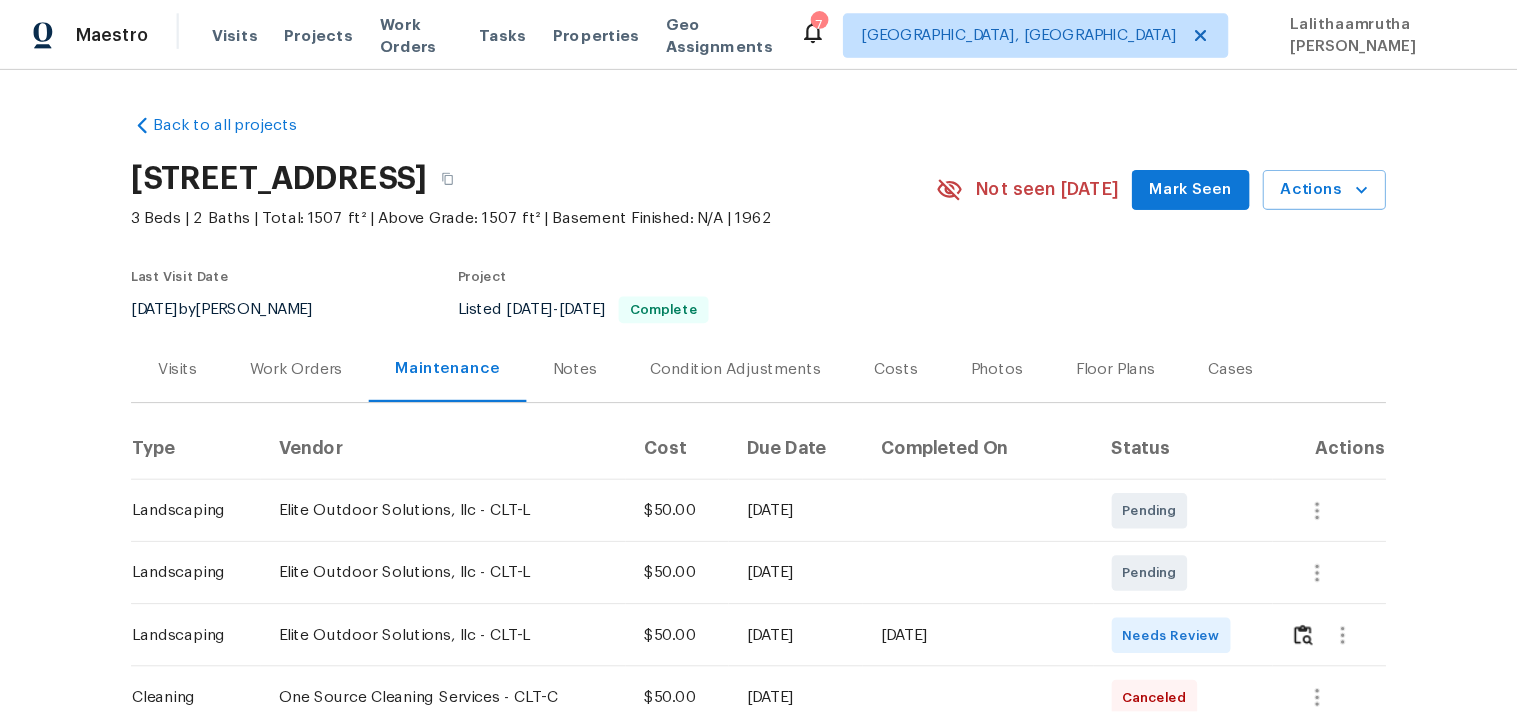 scroll, scrollTop: 0, scrollLeft: 0, axis: both 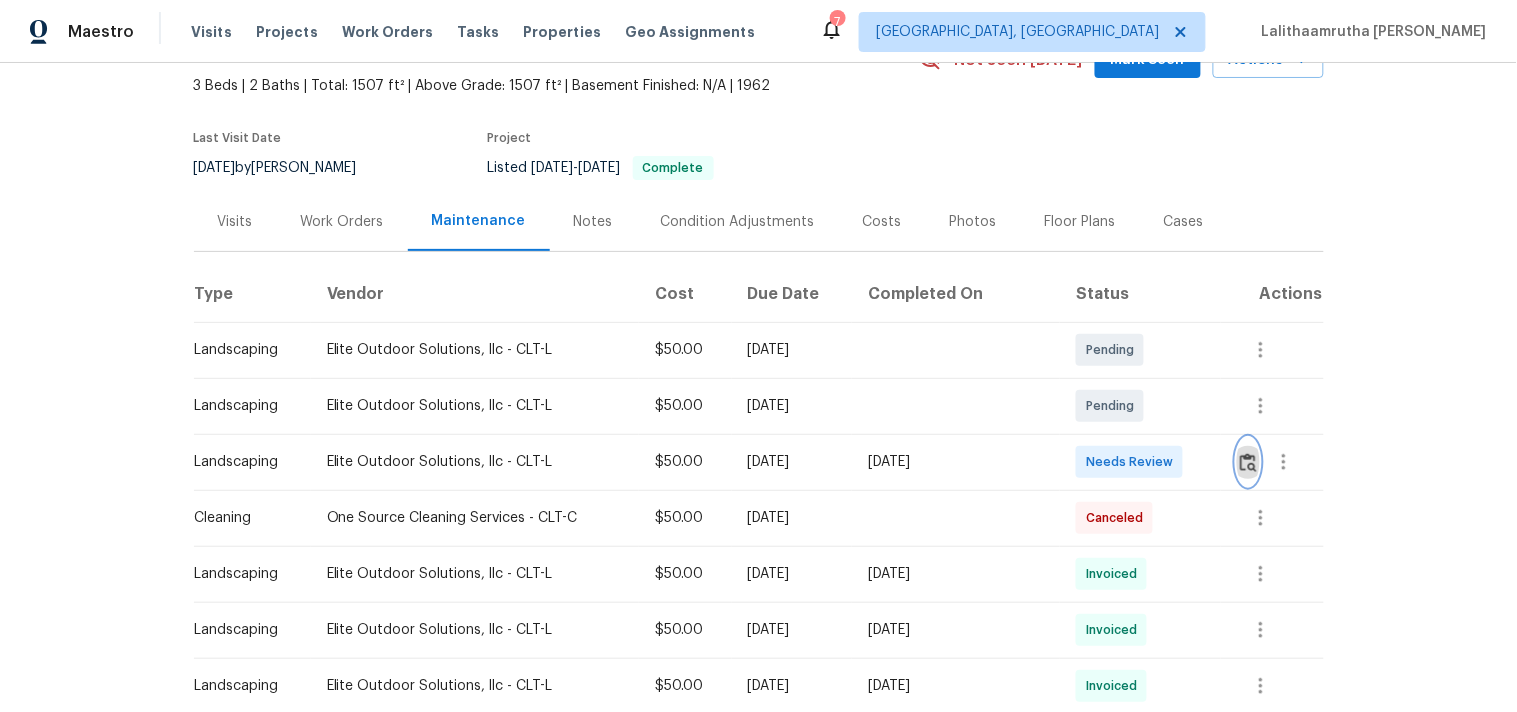 click at bounding box center (1248, 462) 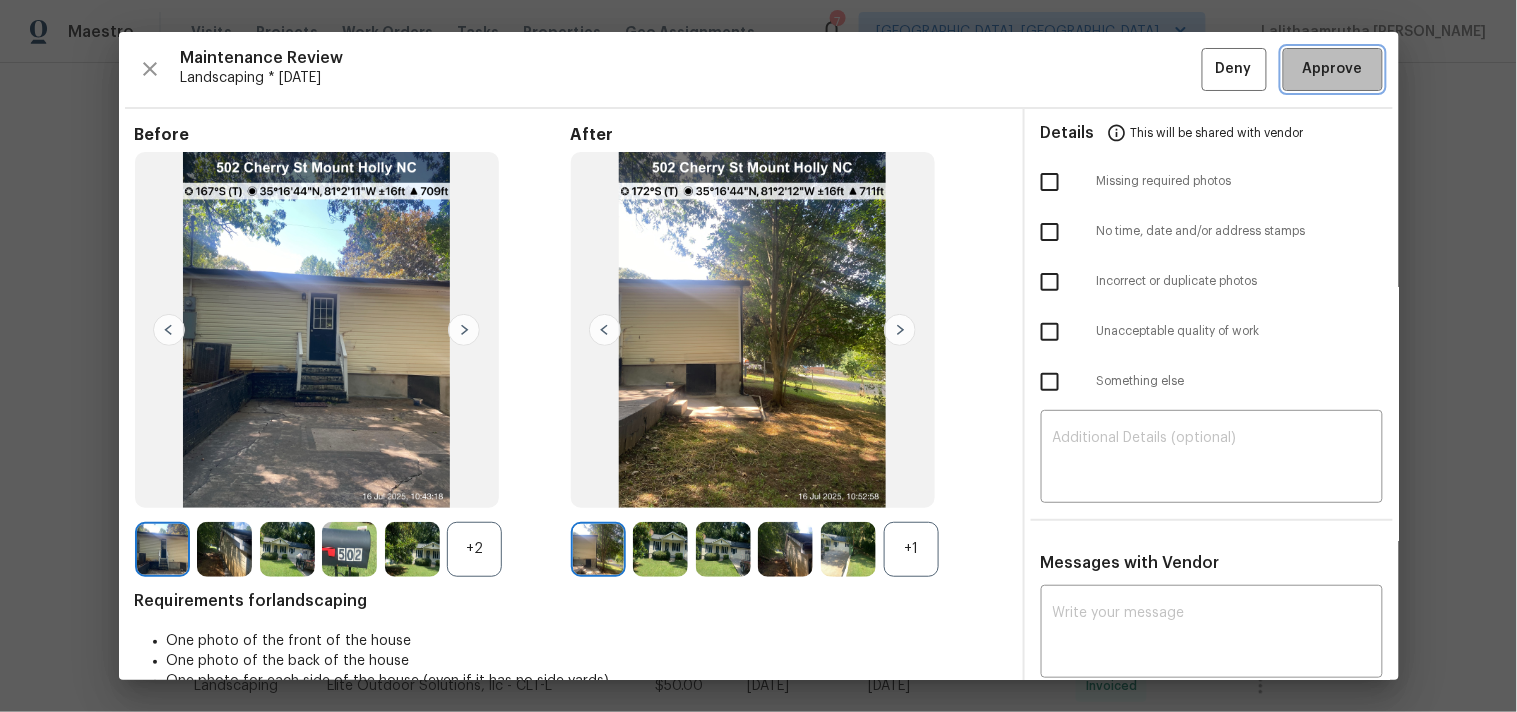 click on "Approve" at bounding box center (1333, 69) 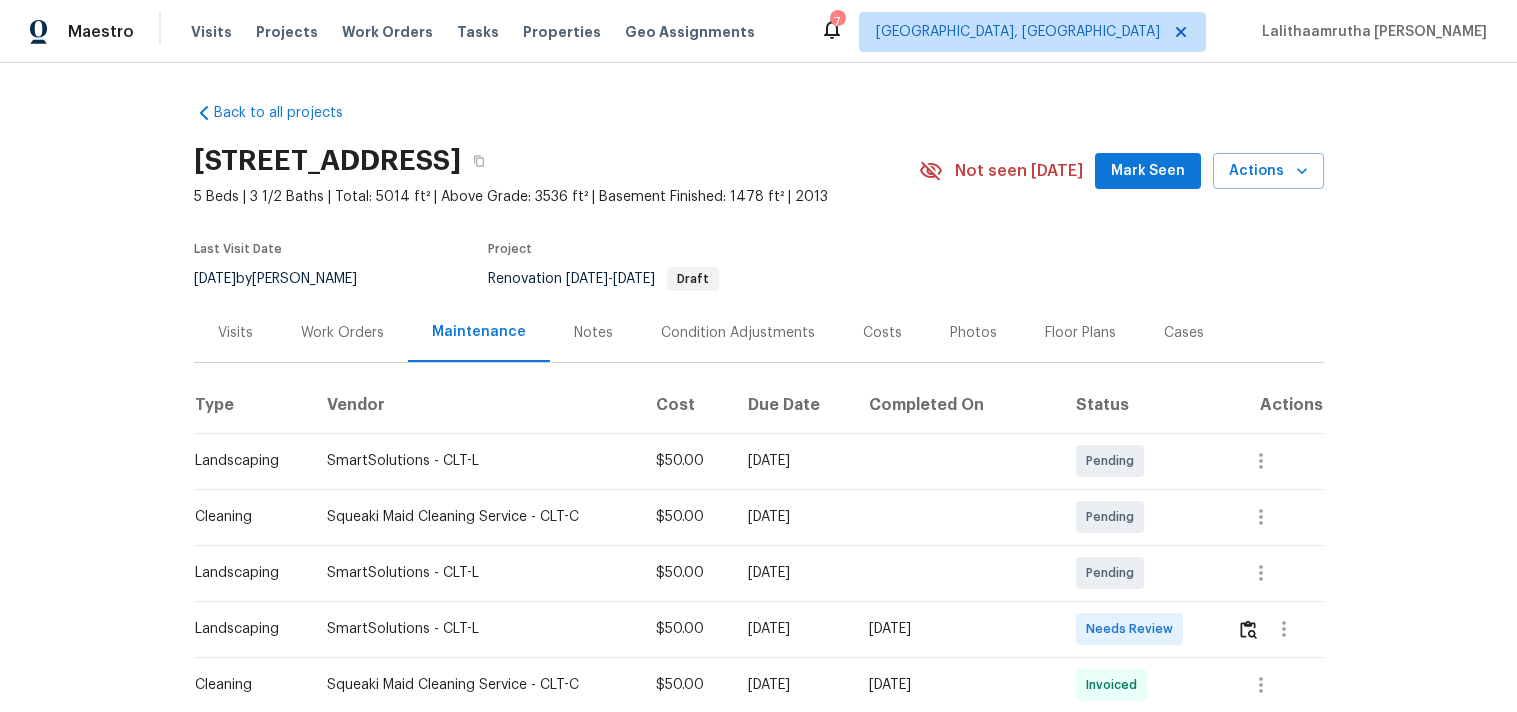 scroll, scrollTop: 0, scrollLeft: 0, axis: both 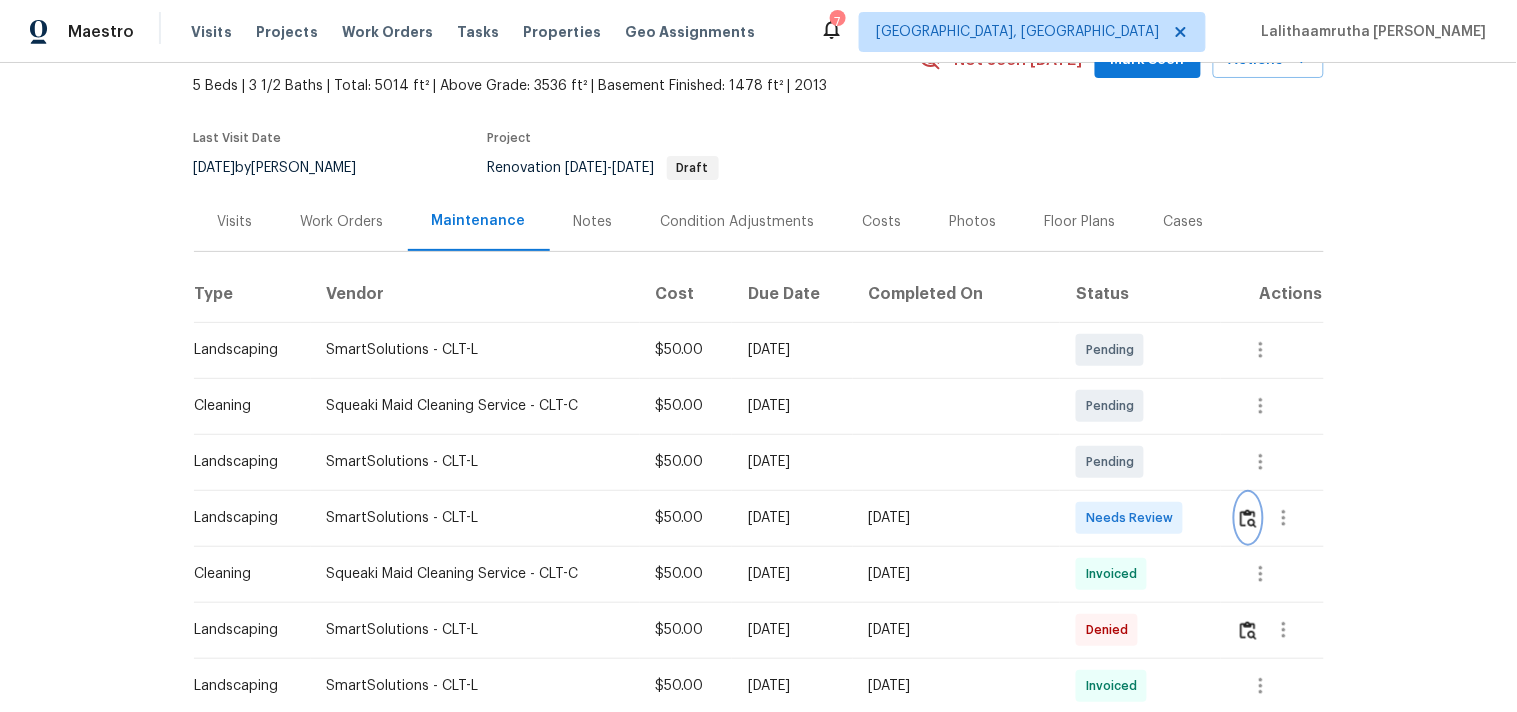 click at bounding box center [1248, 518] 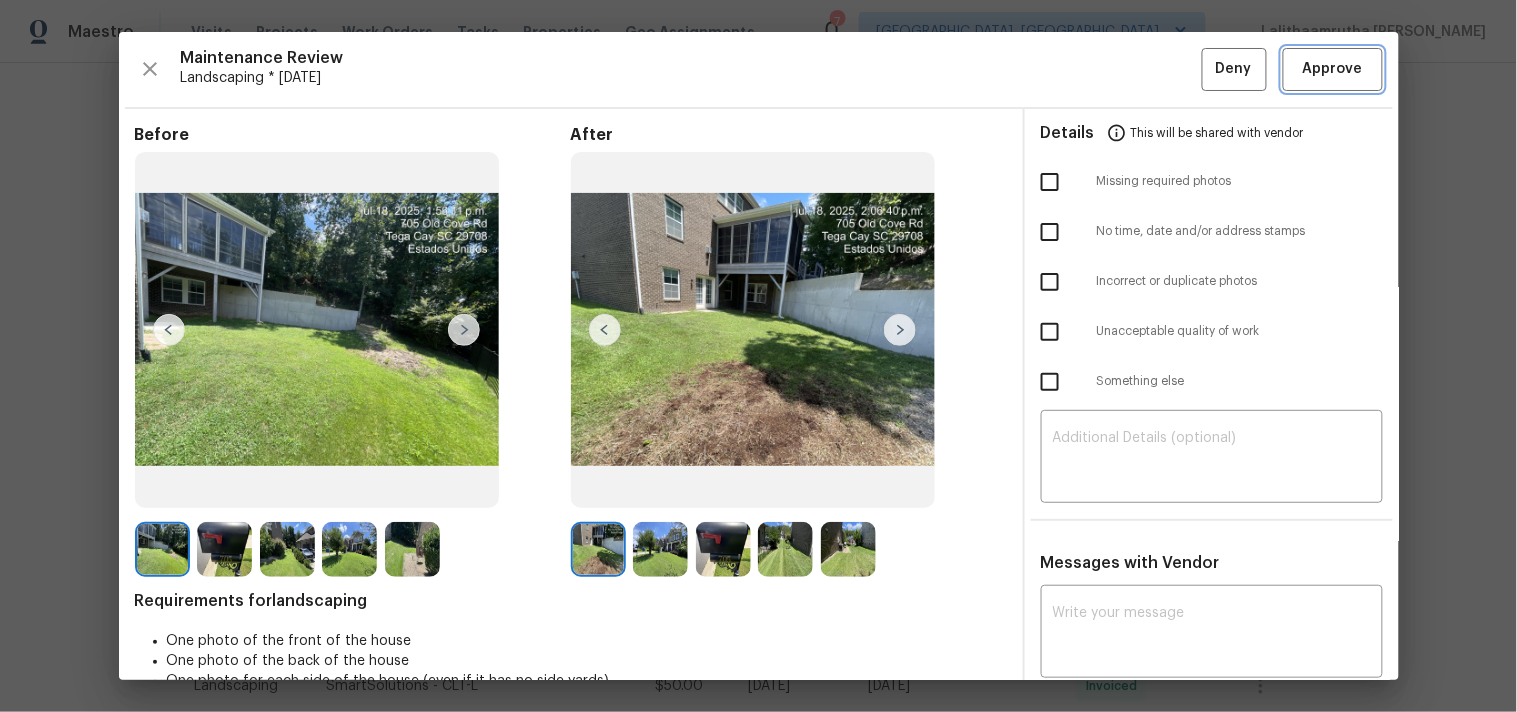 click on "Approve" at bounding box center (1333, 69) 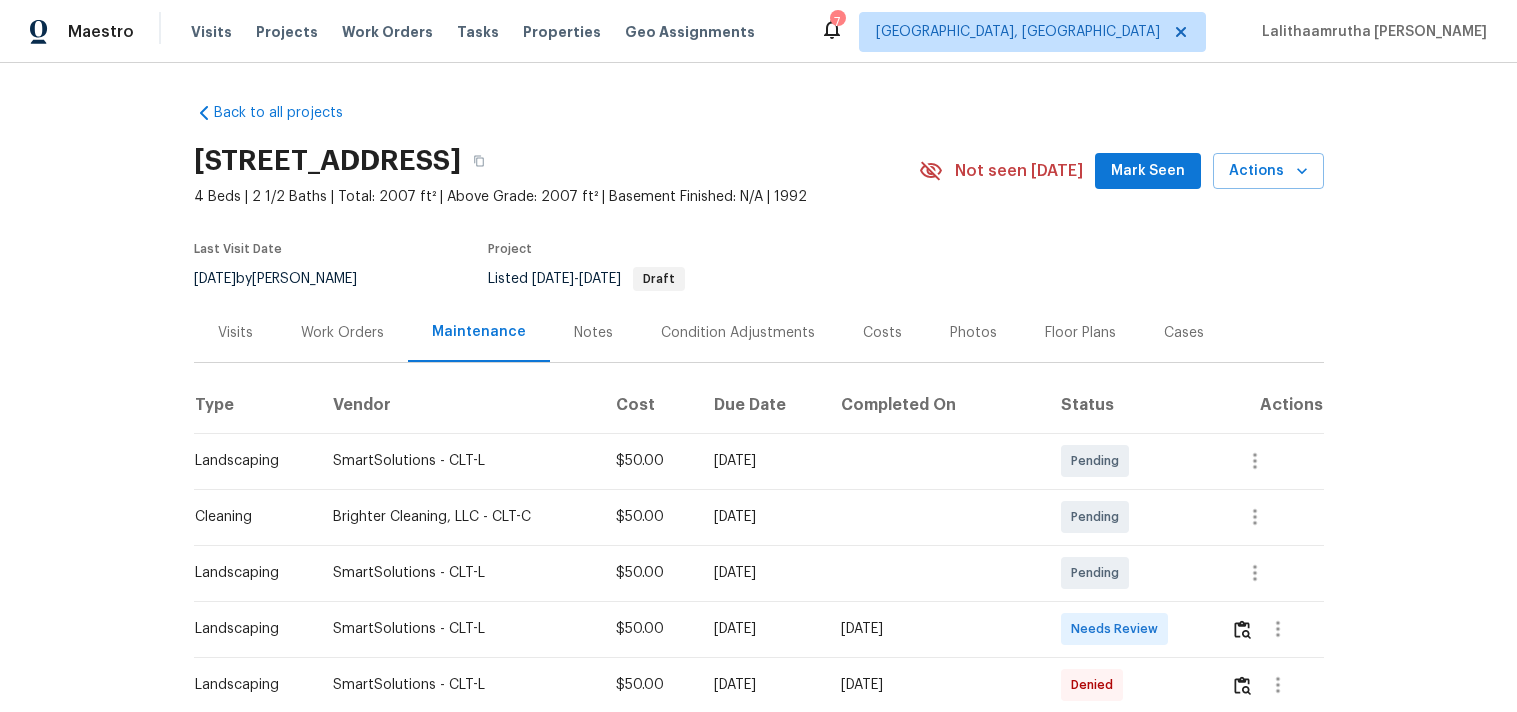scroll, scrollTop: 0, scrollLeft: 0, axis: both 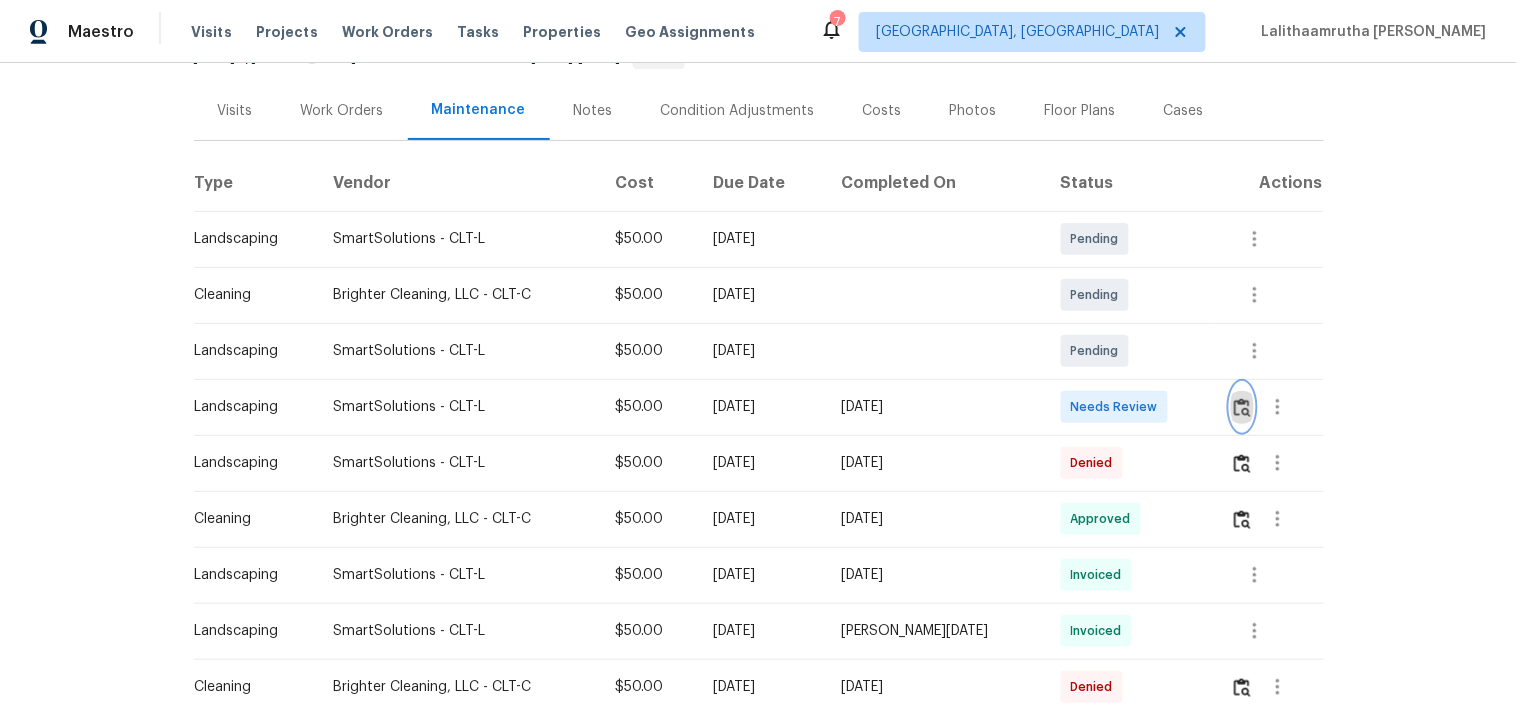 click at bounding box center [1242, 407] 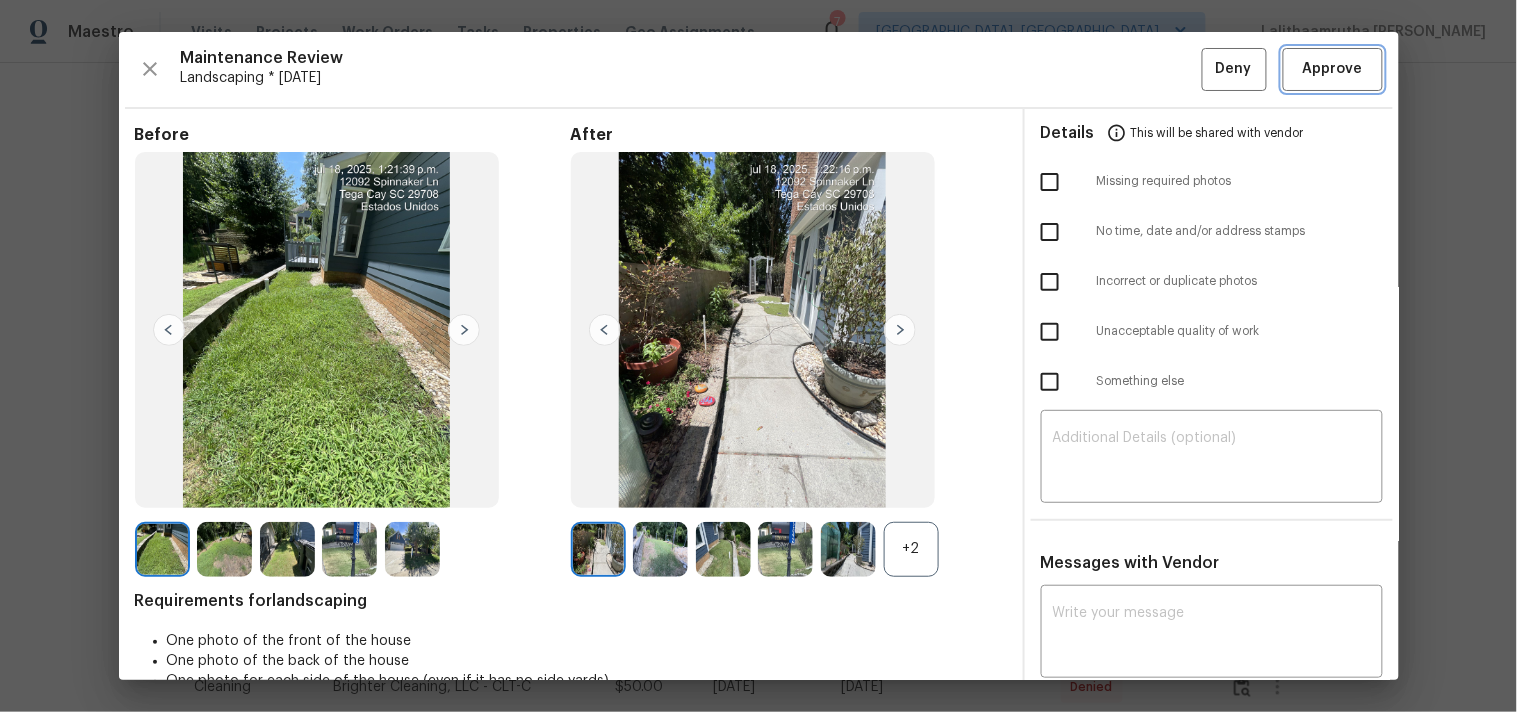 click on "Approve" at bounding box center [1333, 69] 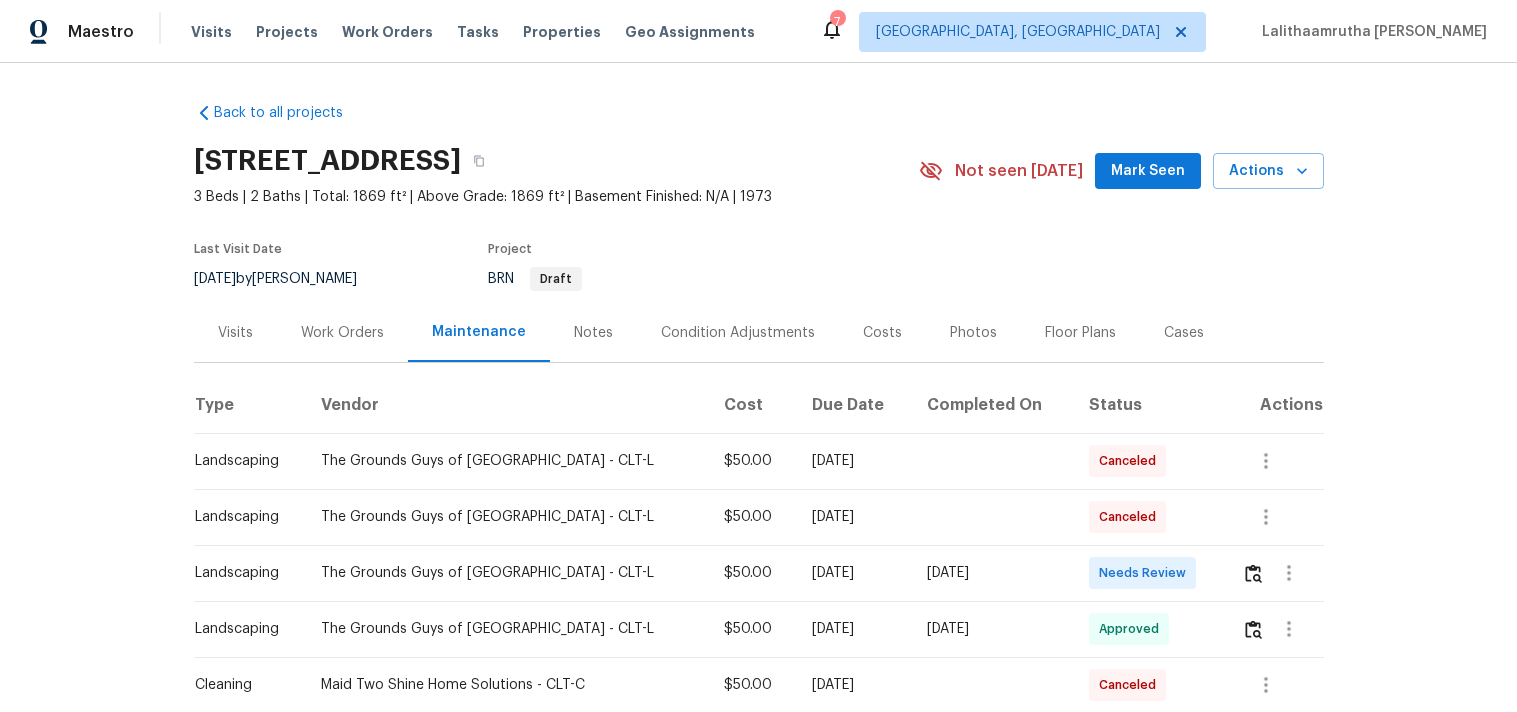 scroll, scrollTop: 0, scrollLeft: 0, axis: both 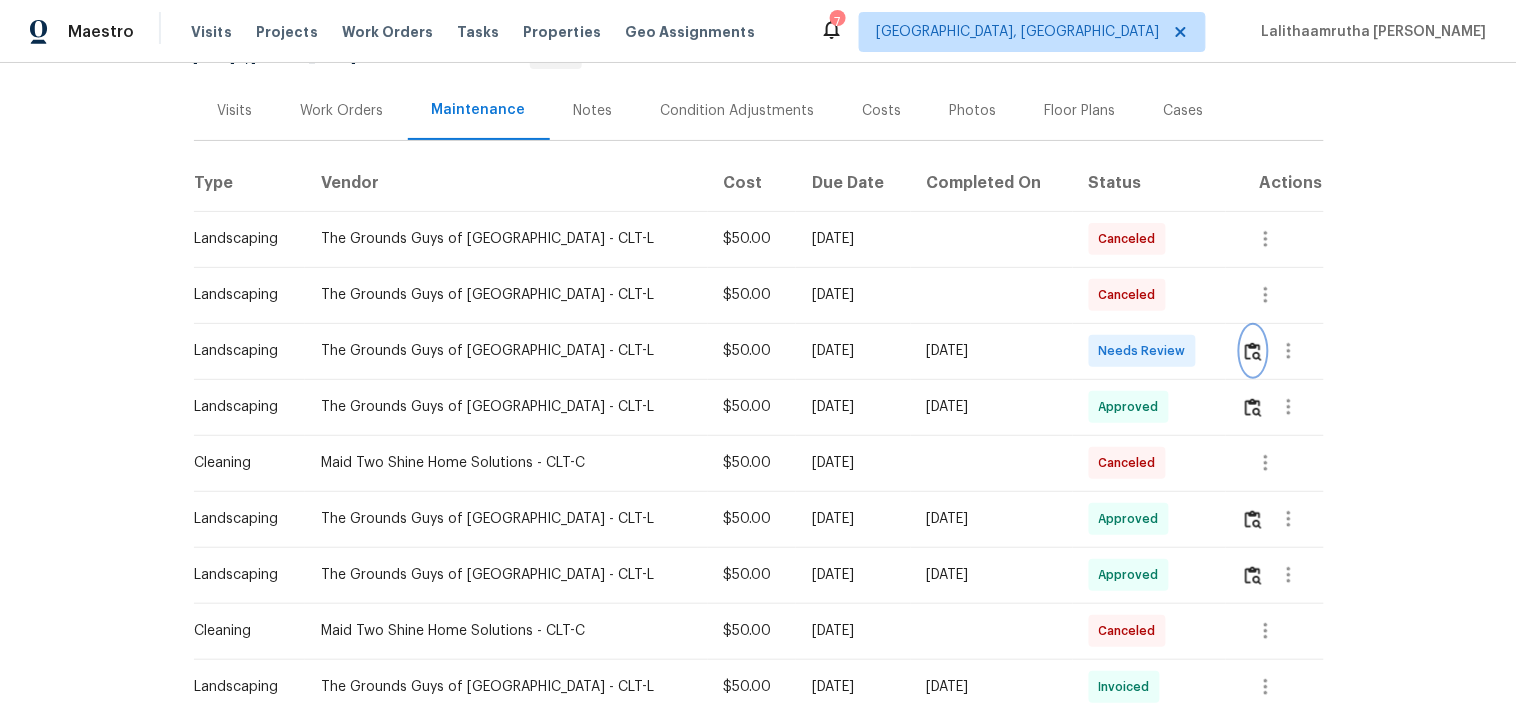 click at bounding box center (1253, 351) 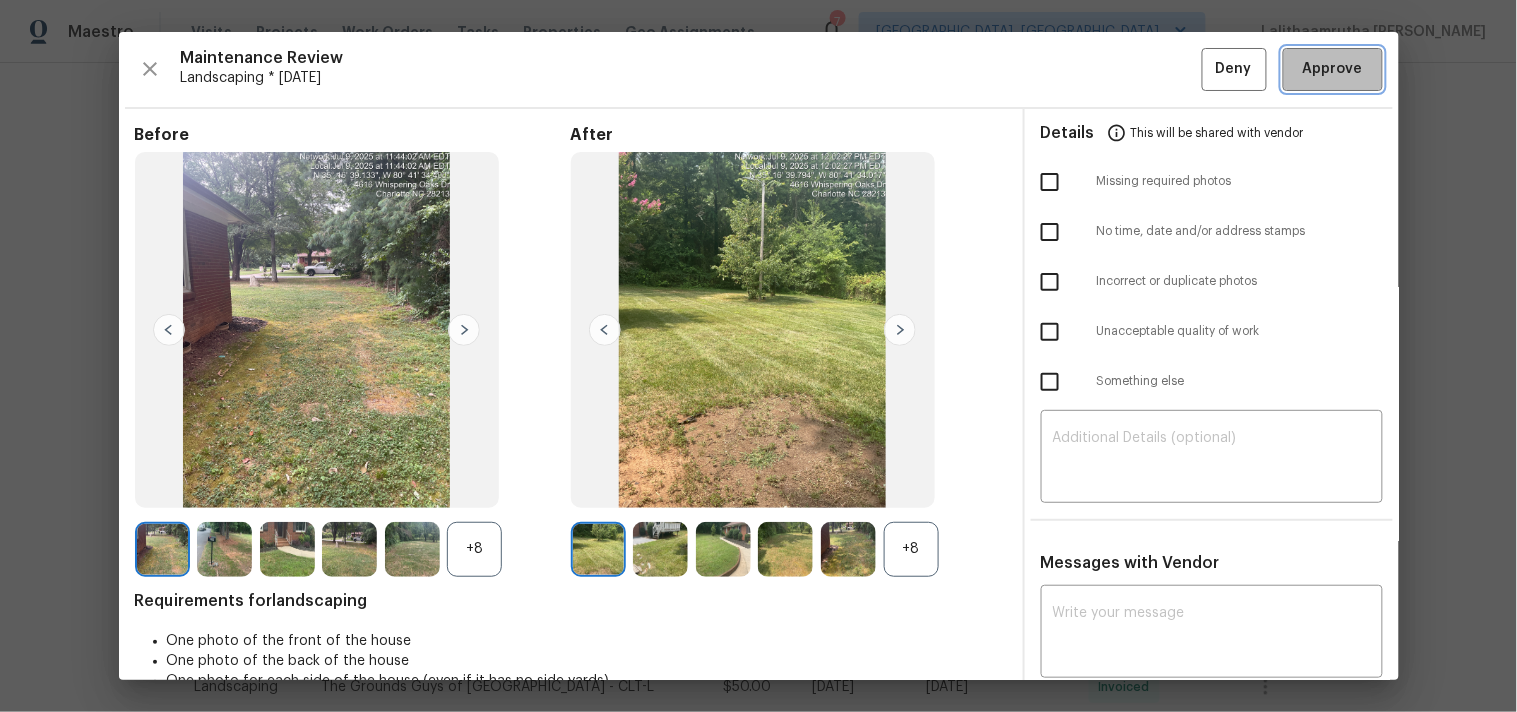 click on "Approve" at bounding box center (1333, 69) 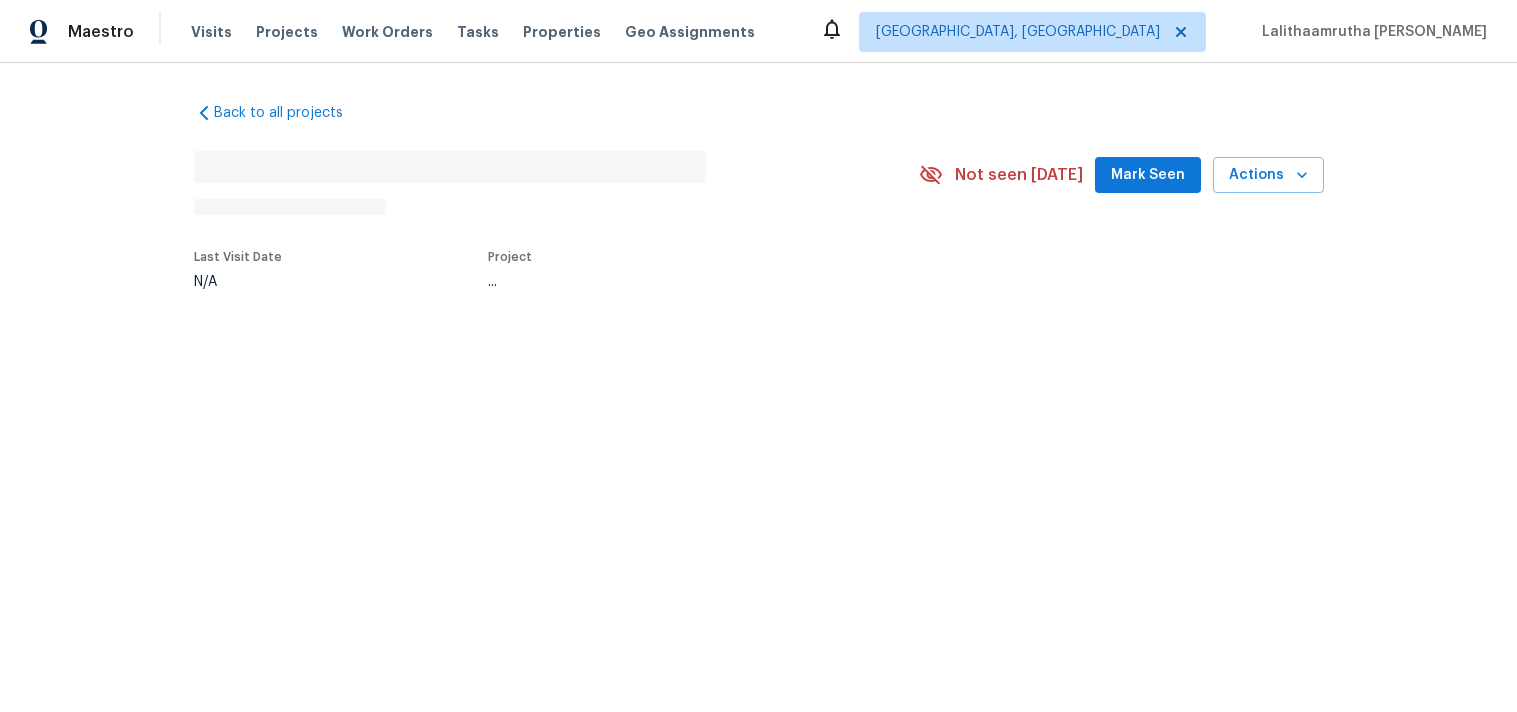scroll, scrollTop: 0, scrollLeft: 0, axis: both 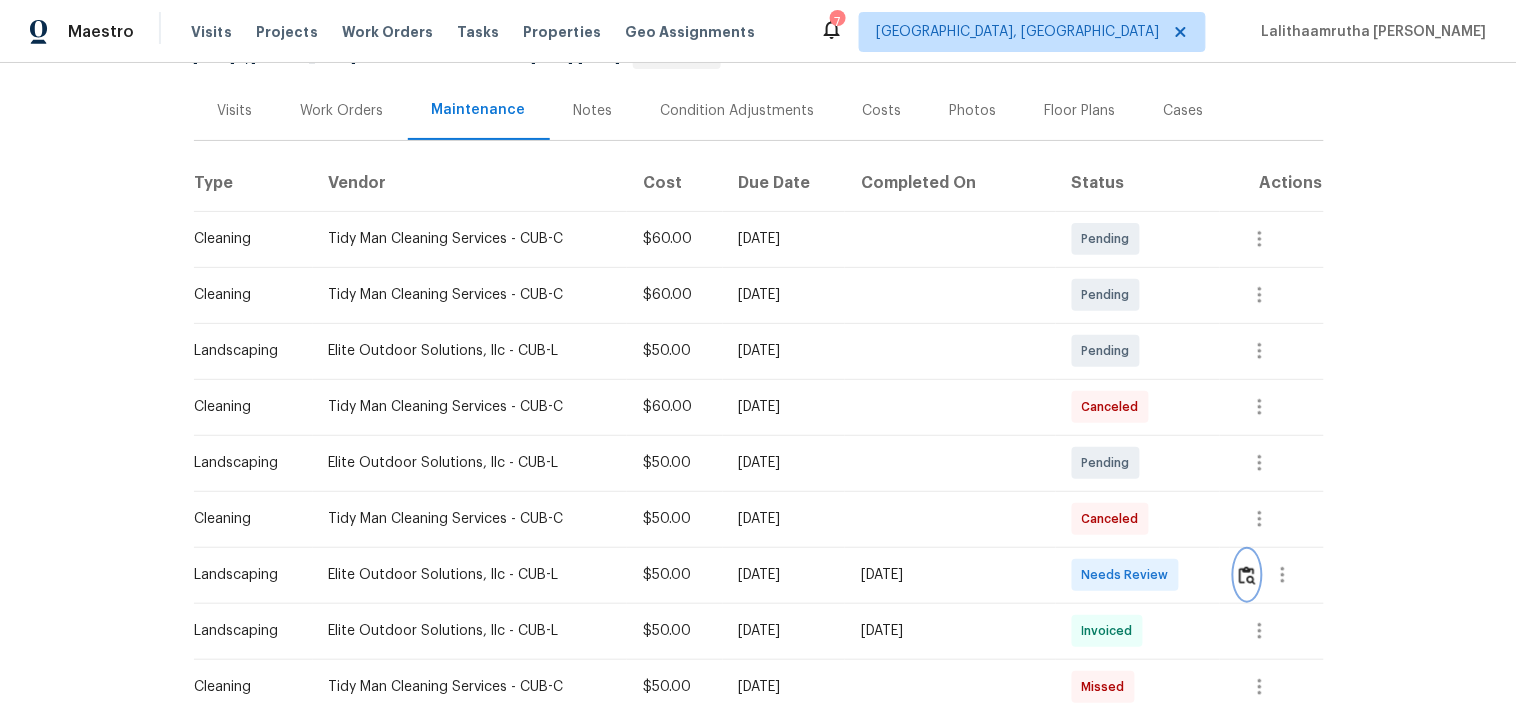 click at bounding box center [1247, 575] 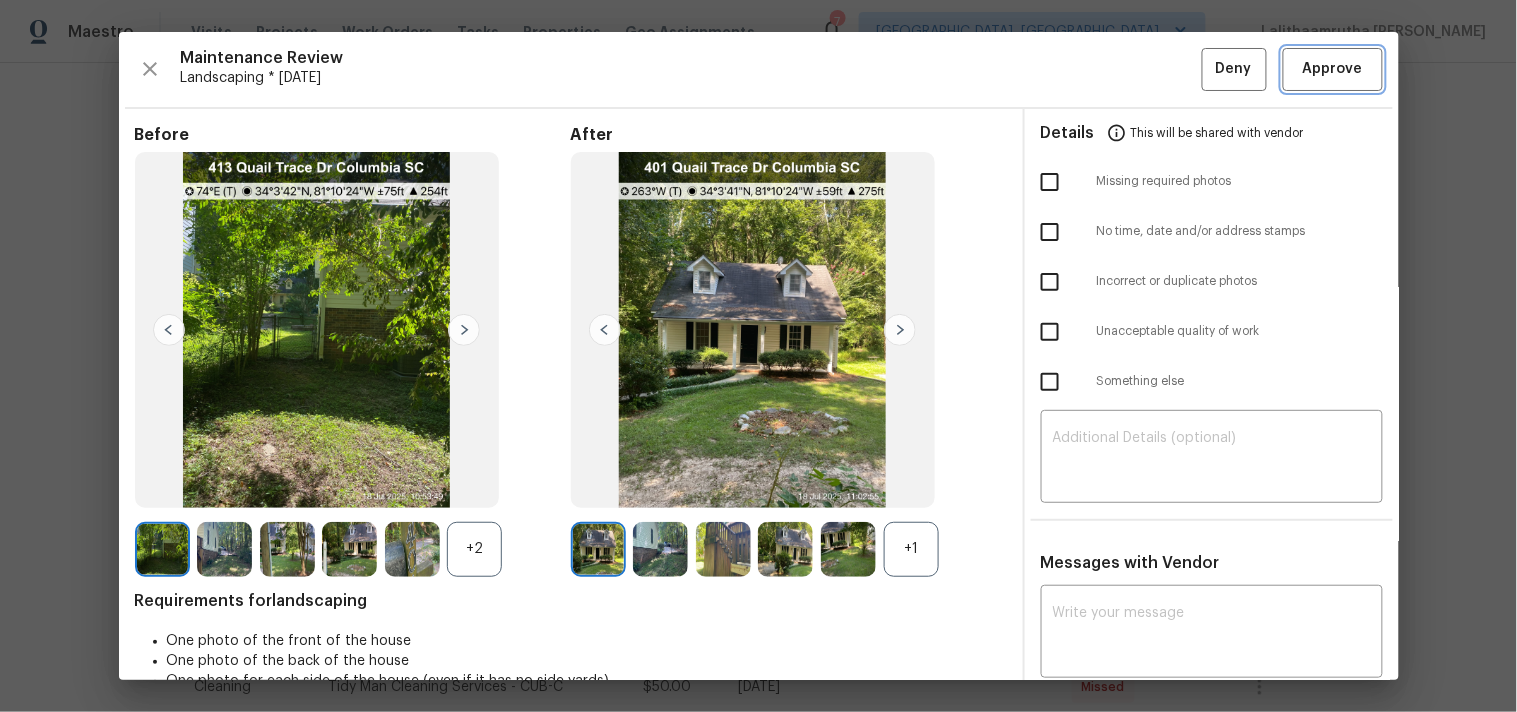 click on "Approve" at bounding box center [1333, 69] 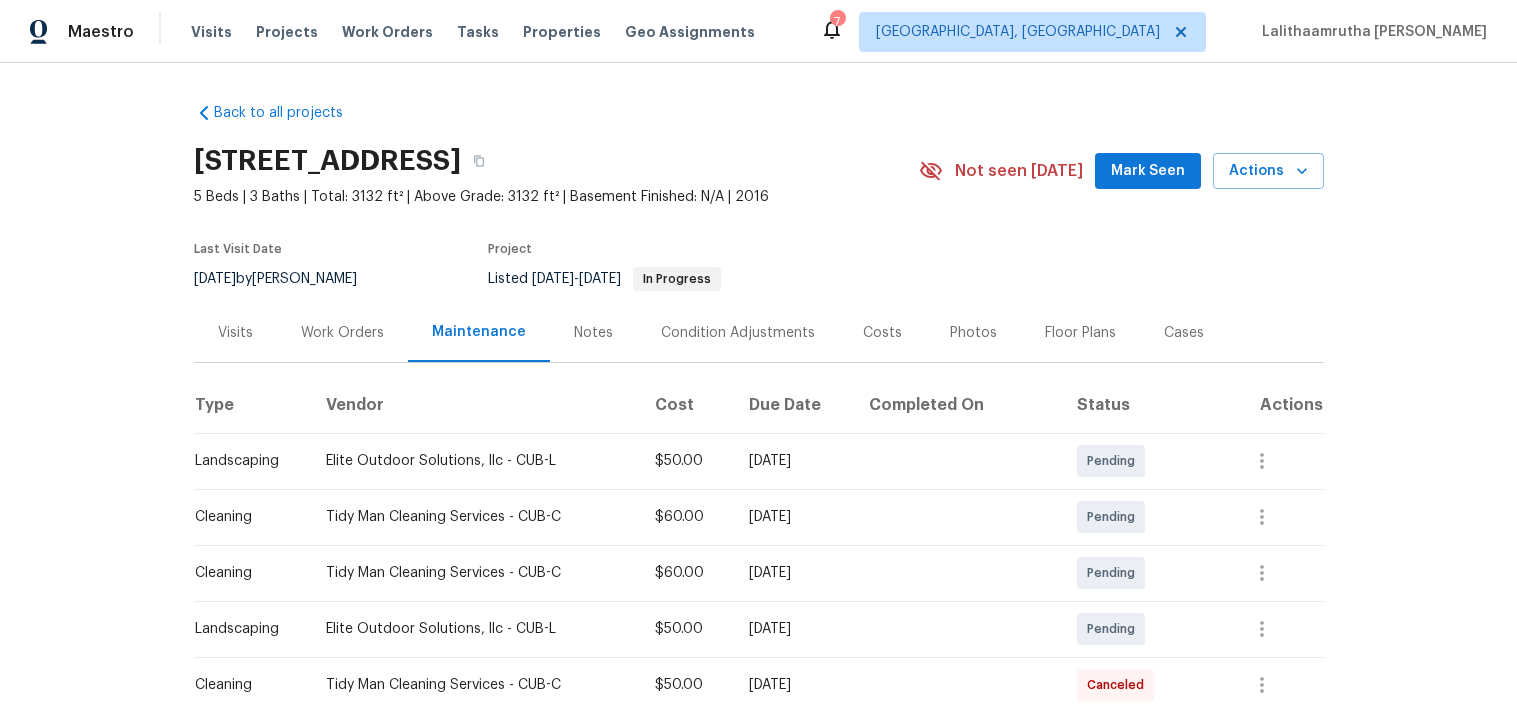 scroll, scrollTop: 0, scrollLeft: 0, axis: both 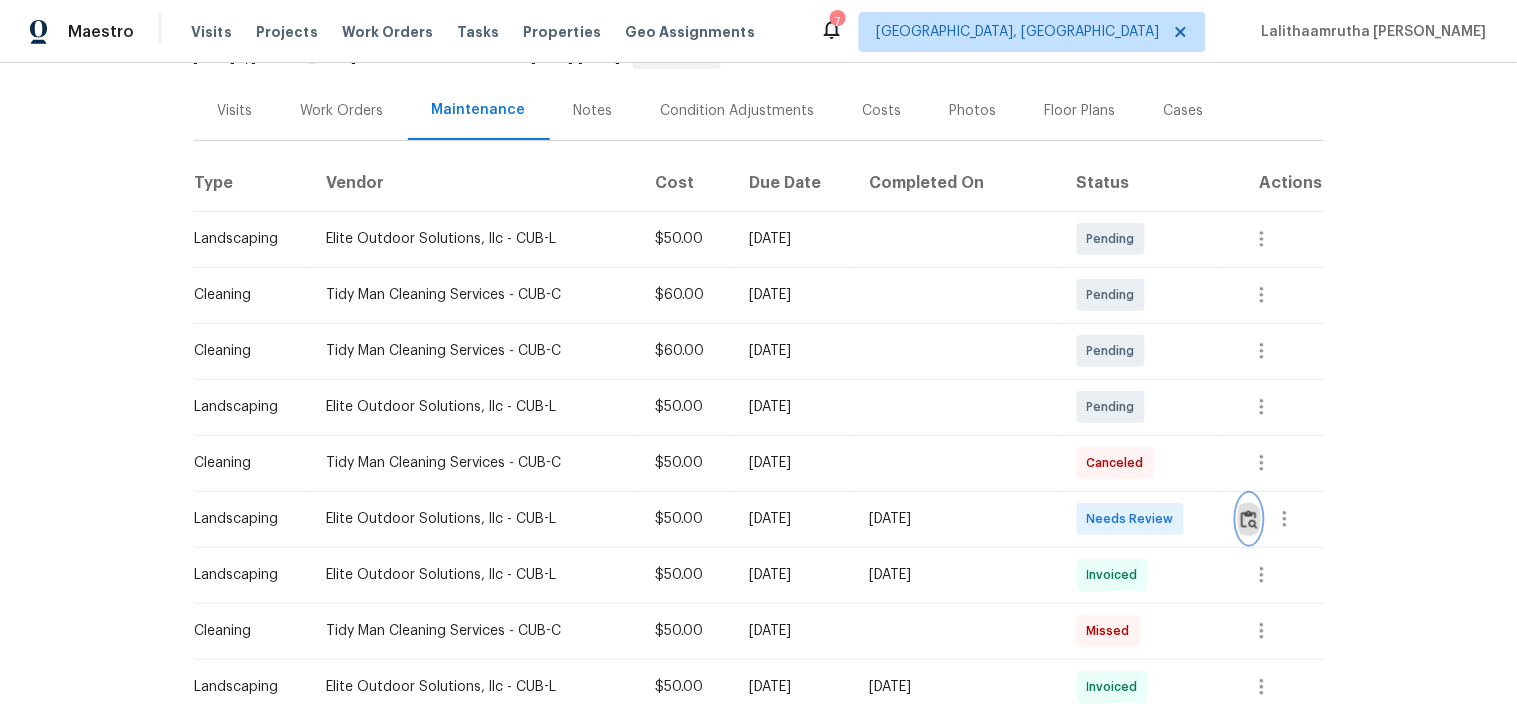 click at bounding box center (1249, 519) 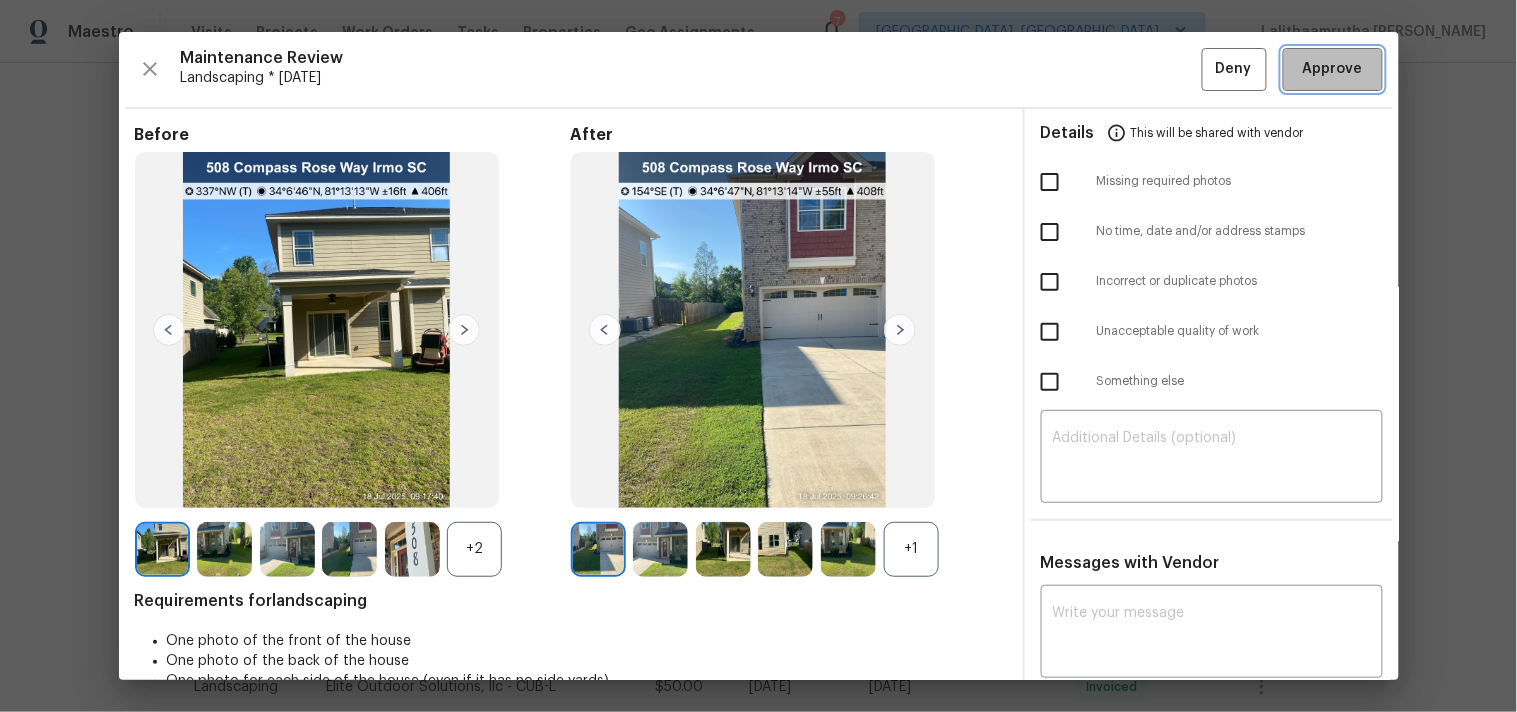 click on "Approve" at bounding box center [1333, 69] 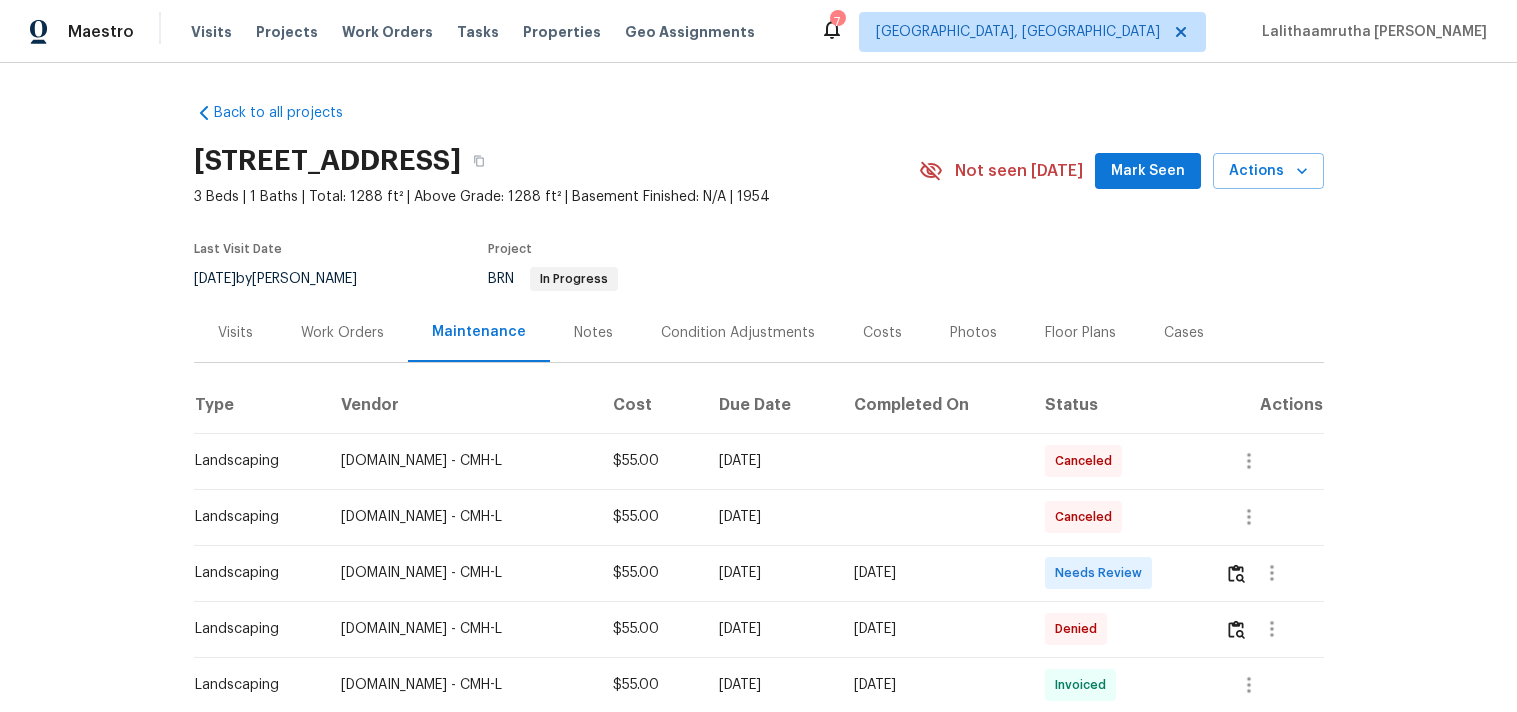 scroll, scrollTop: 0, scrollLeft: 0, axis: both 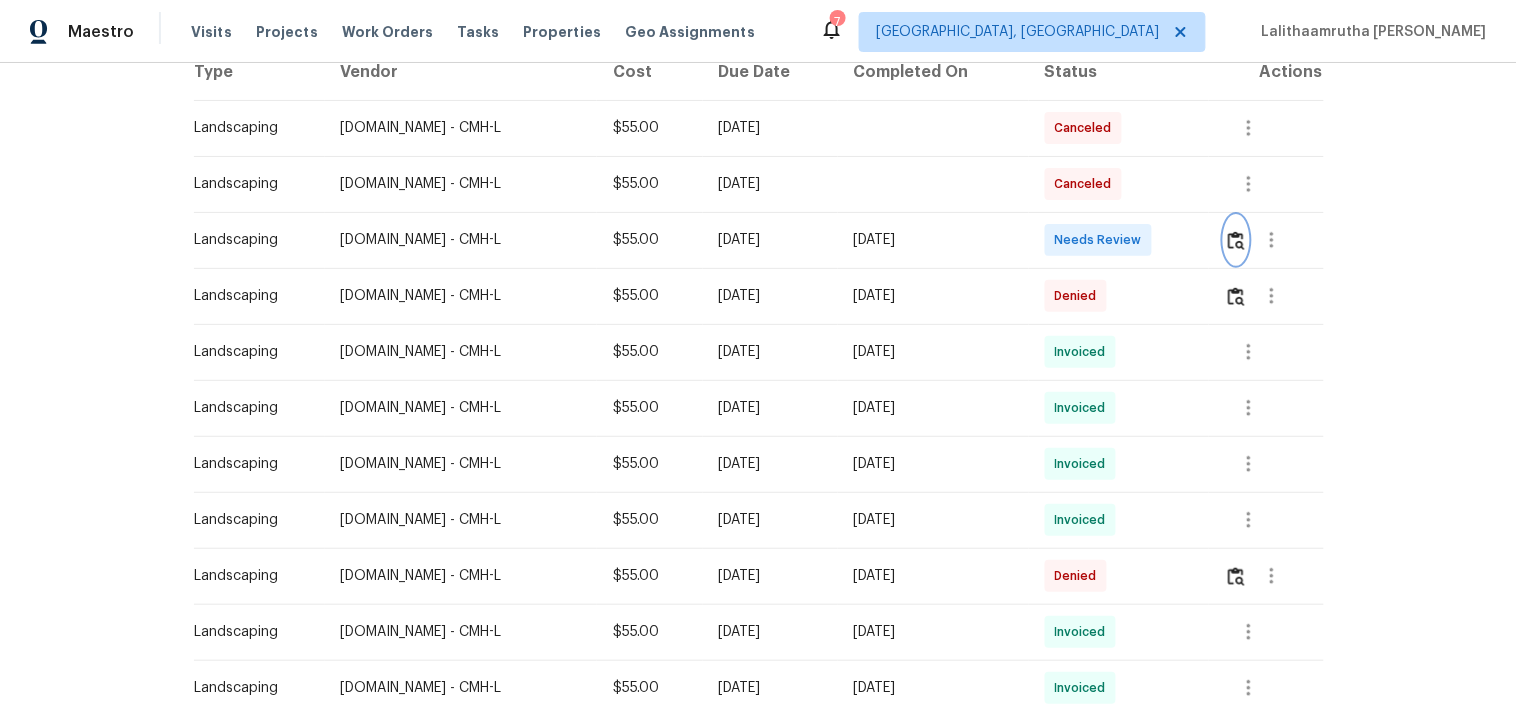 click at bounding box center [1236, 240] 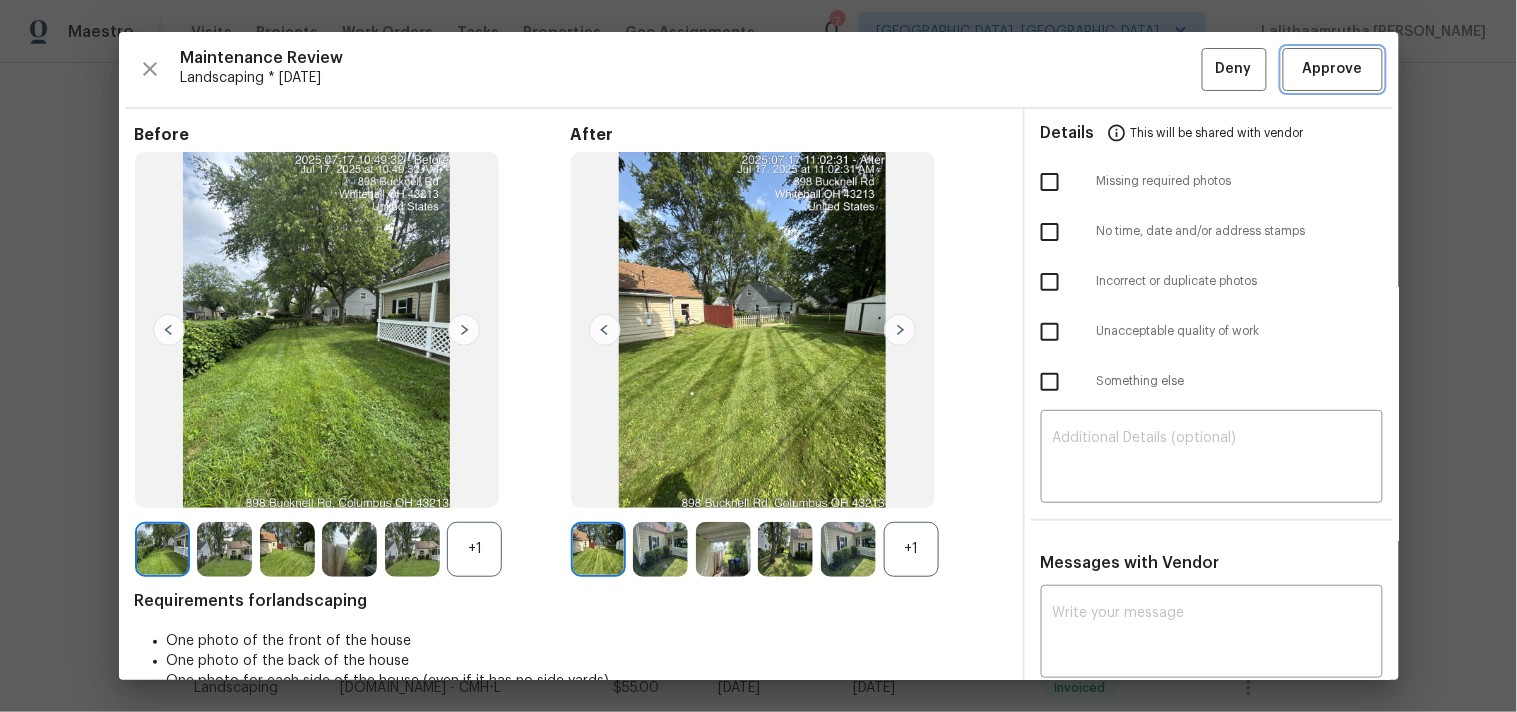 click on "Approve" at bounding box center [1333, 69] 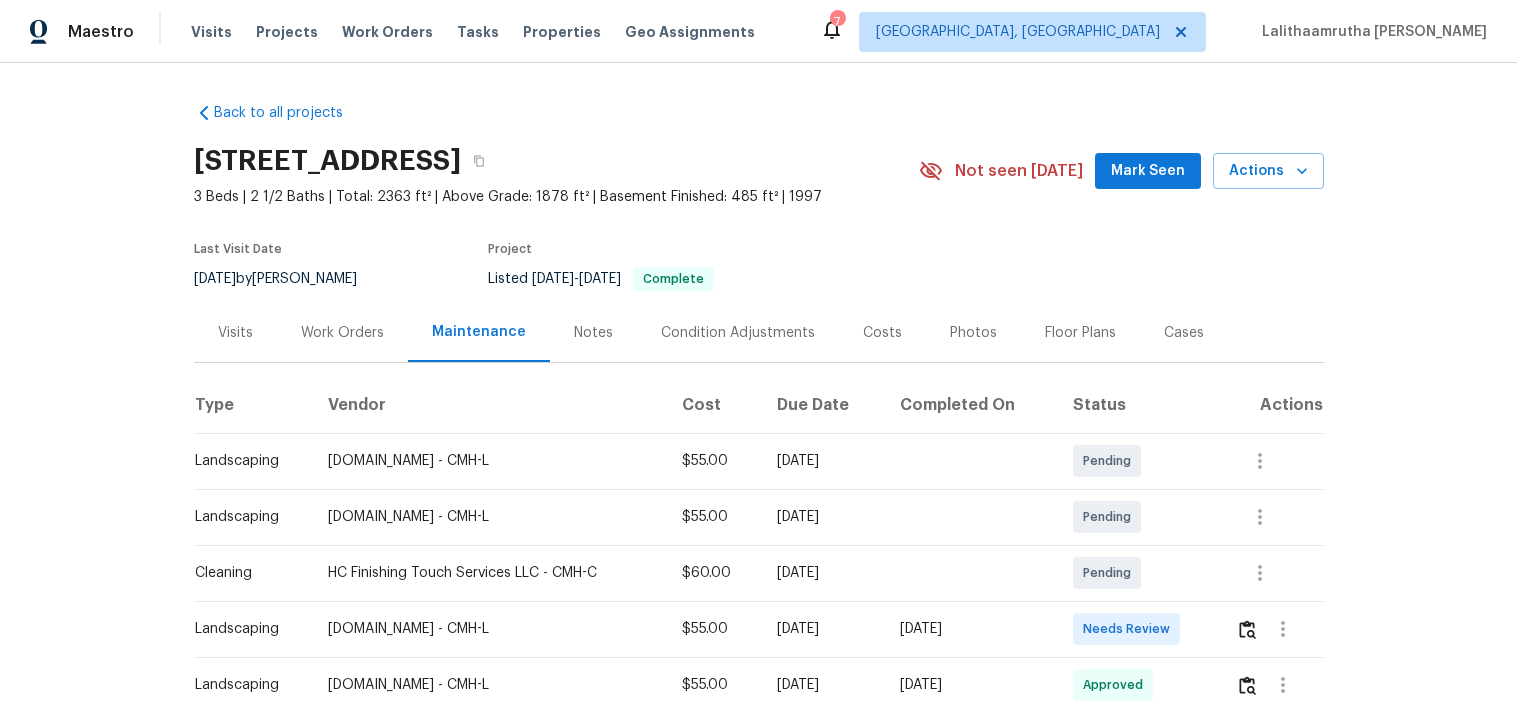 scroll, scrollTop: 0, scrollLeft: 0, axis: both 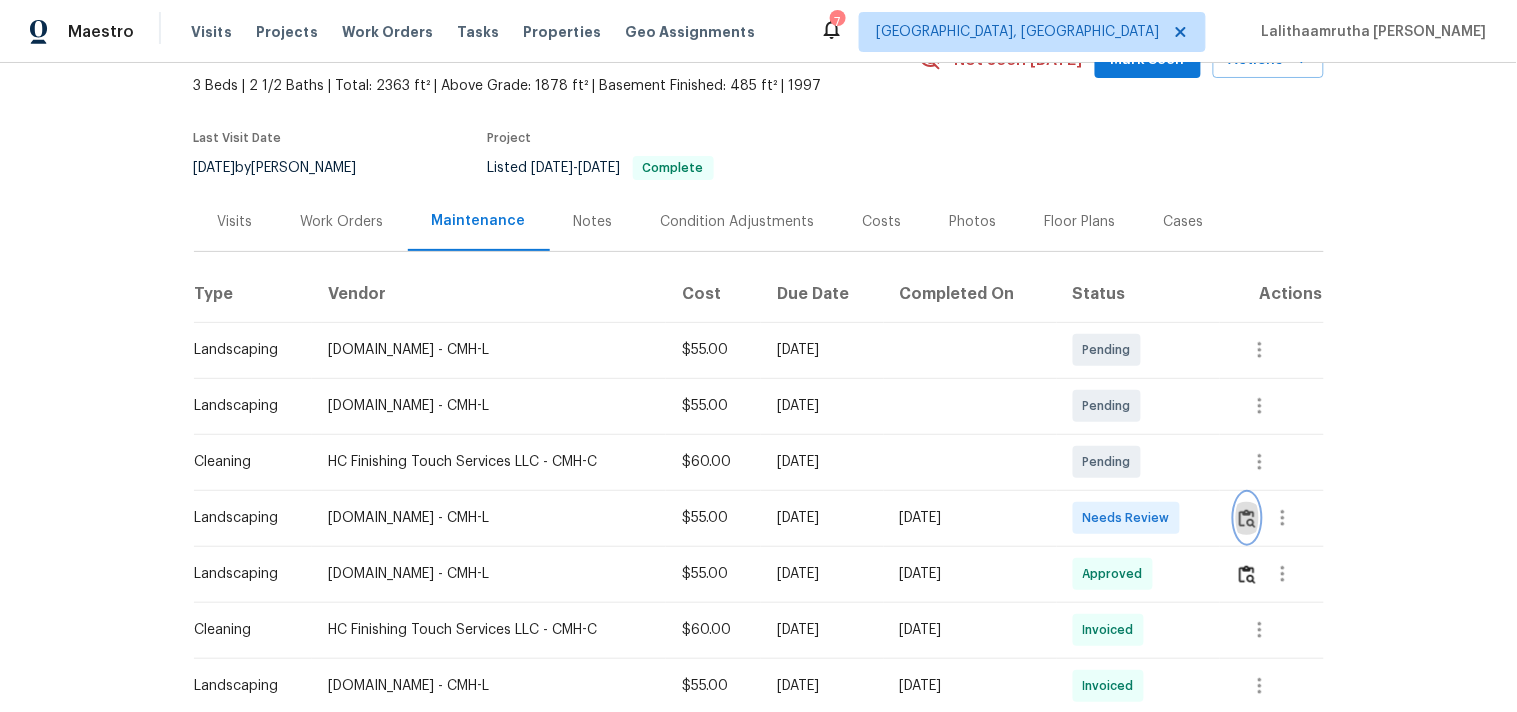 click at bounding box center [1247, 518] 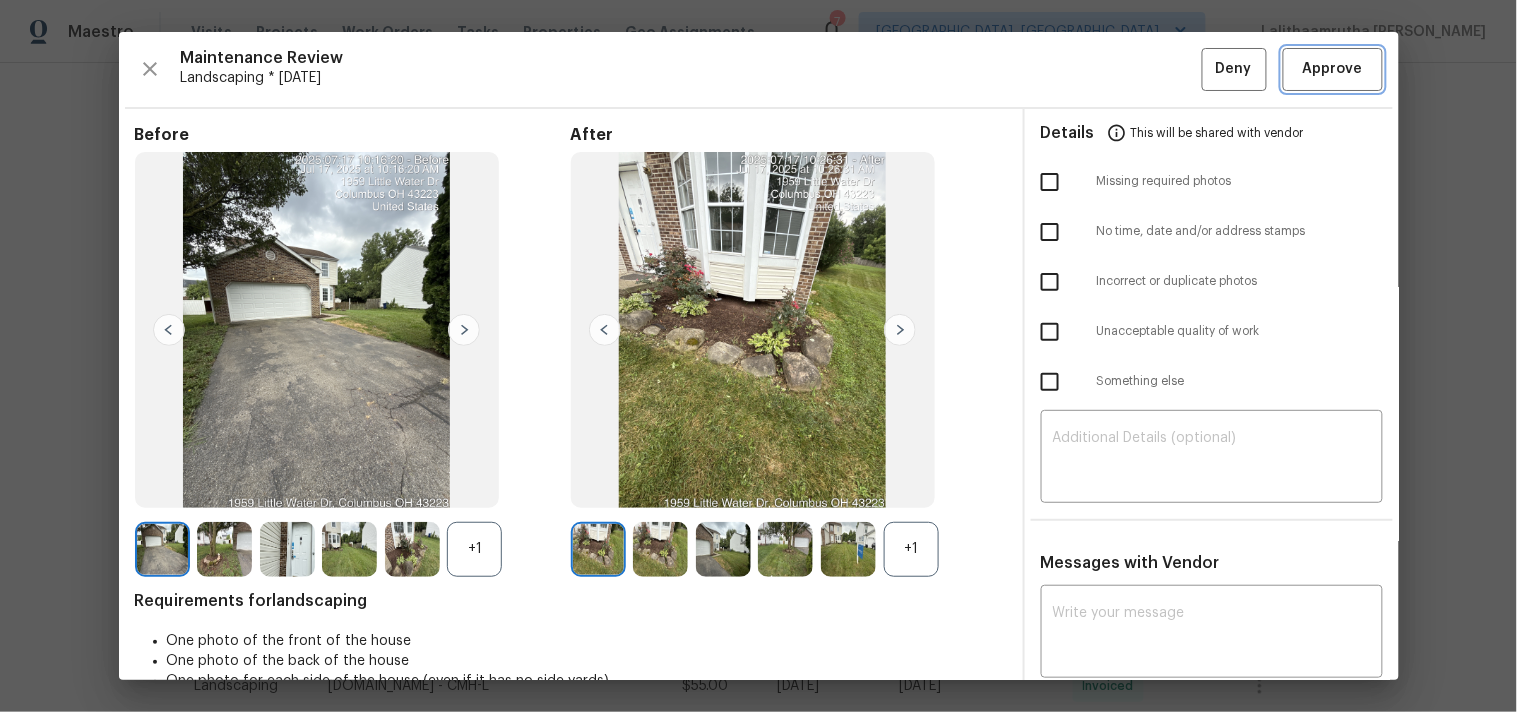 click on "Approve" at bounding box center [1333, 69] 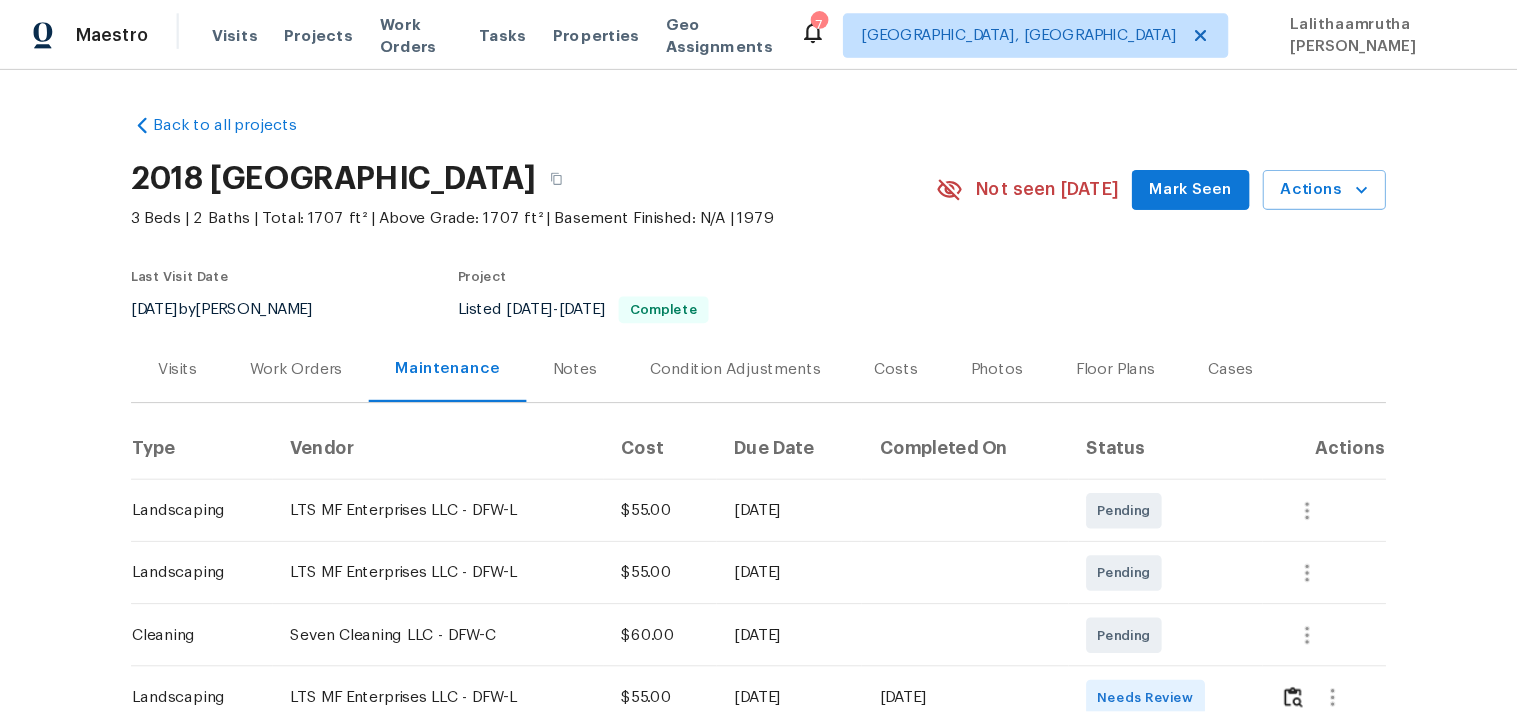 scroll, scrollTop: 0, scrollLeft: 0, axis: both 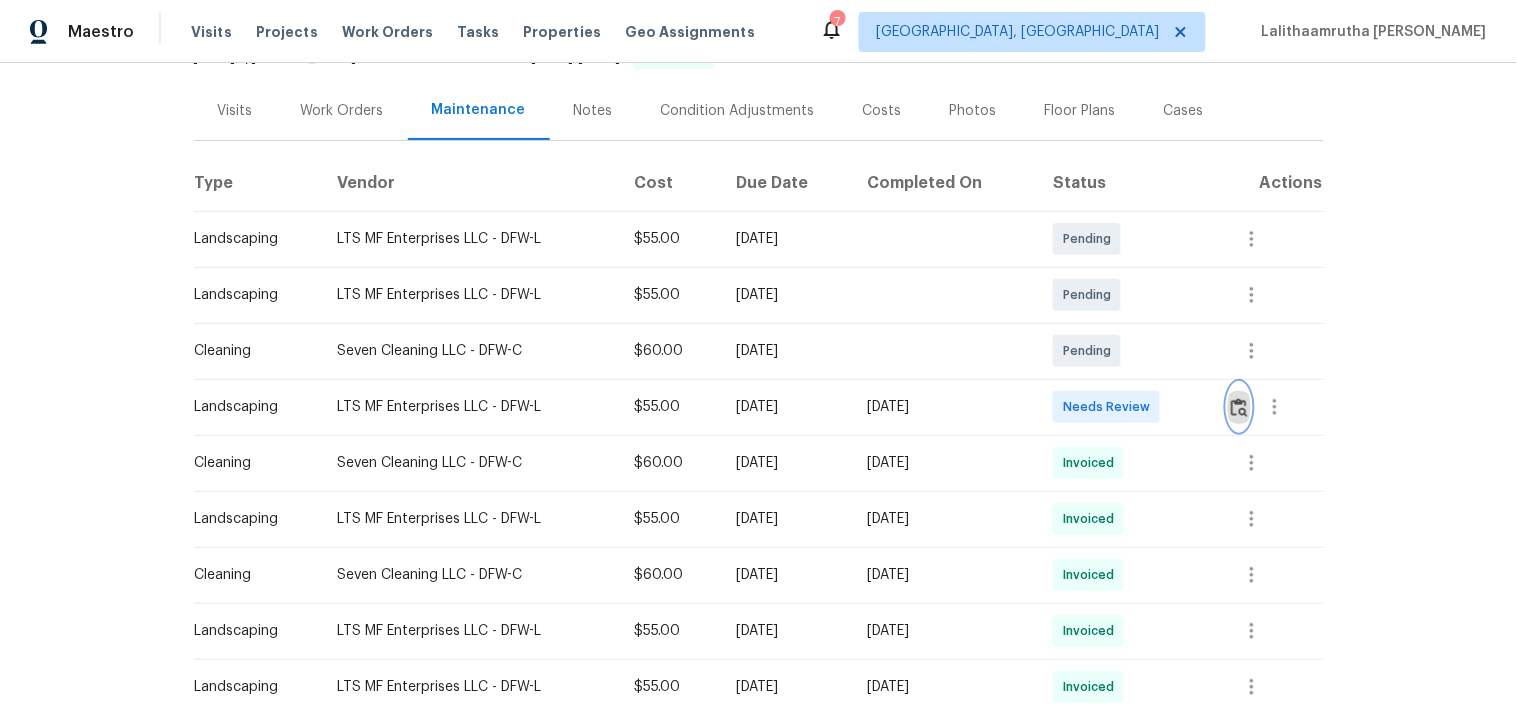 click at bounding box center (1239, 407) 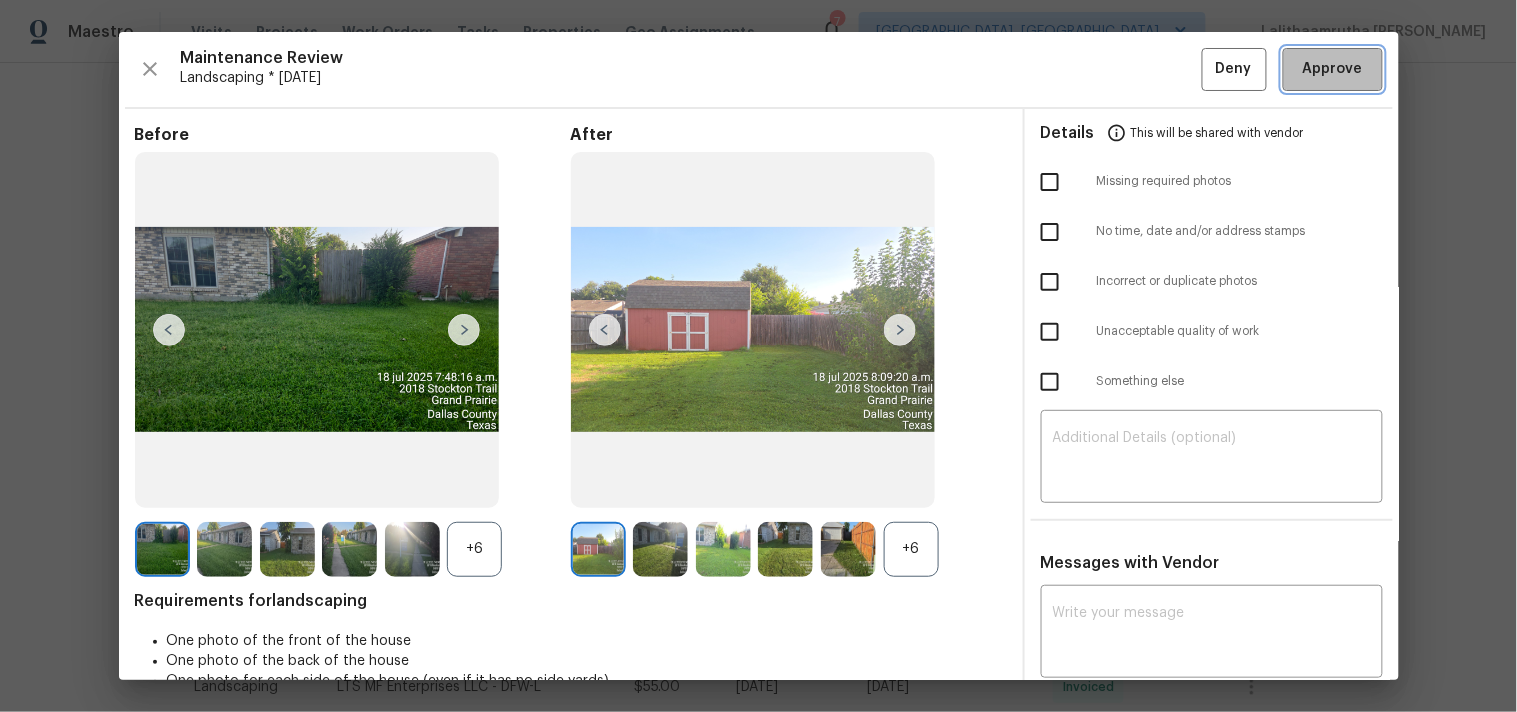 click on "Approve" at bounding box center [1333, 69] 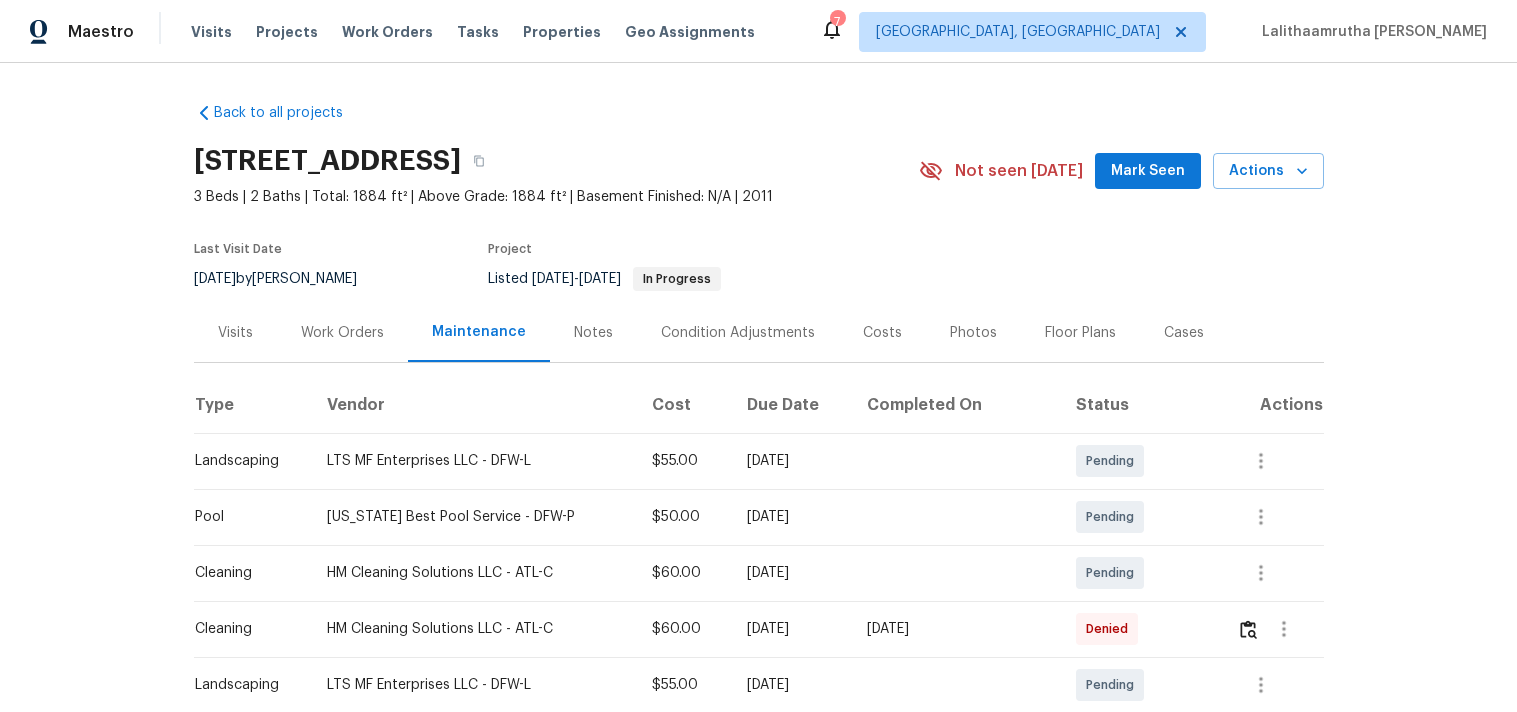 scroll, scrollTop: 0, scrollLeft: 0, axis: both 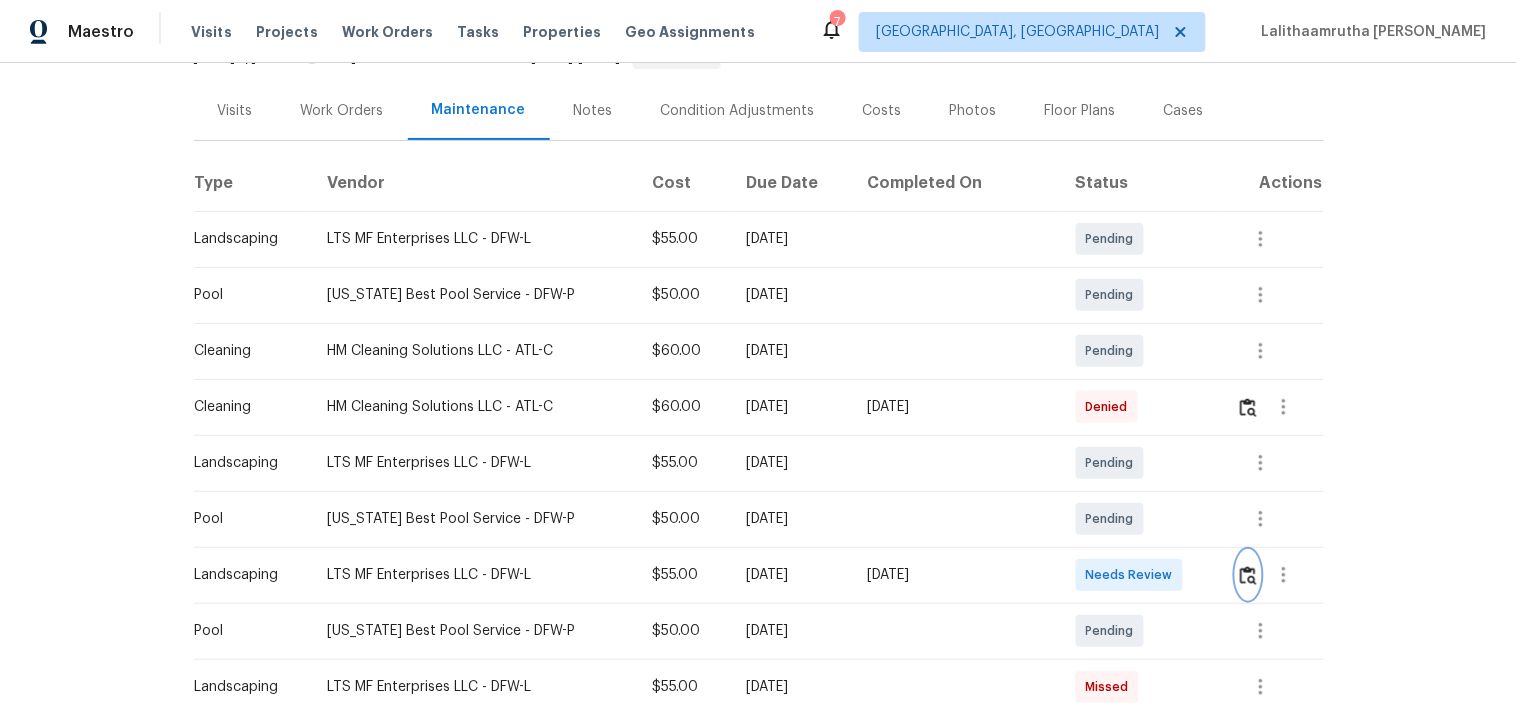 click at bounding box center [1248, 575] 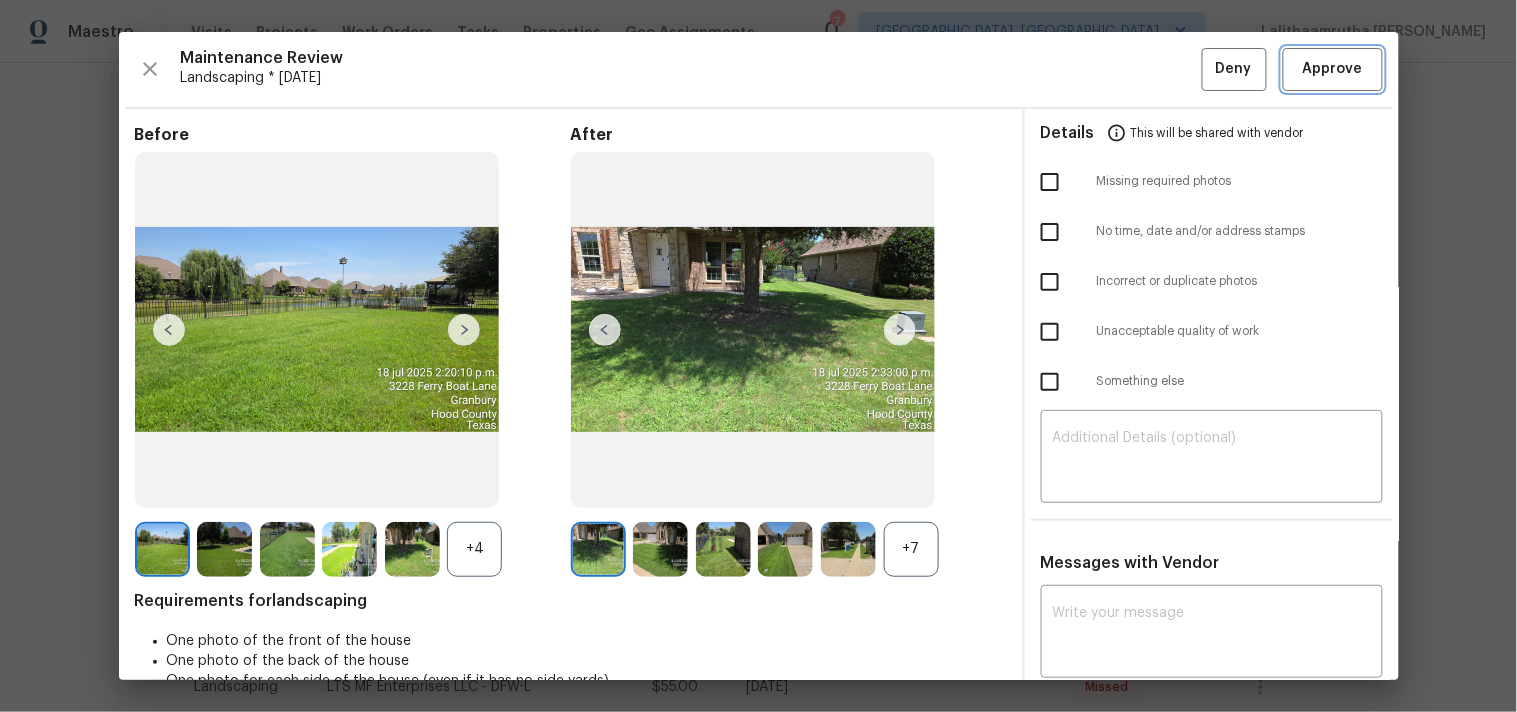 click on "Approve" at bounding box center (1333, 69) 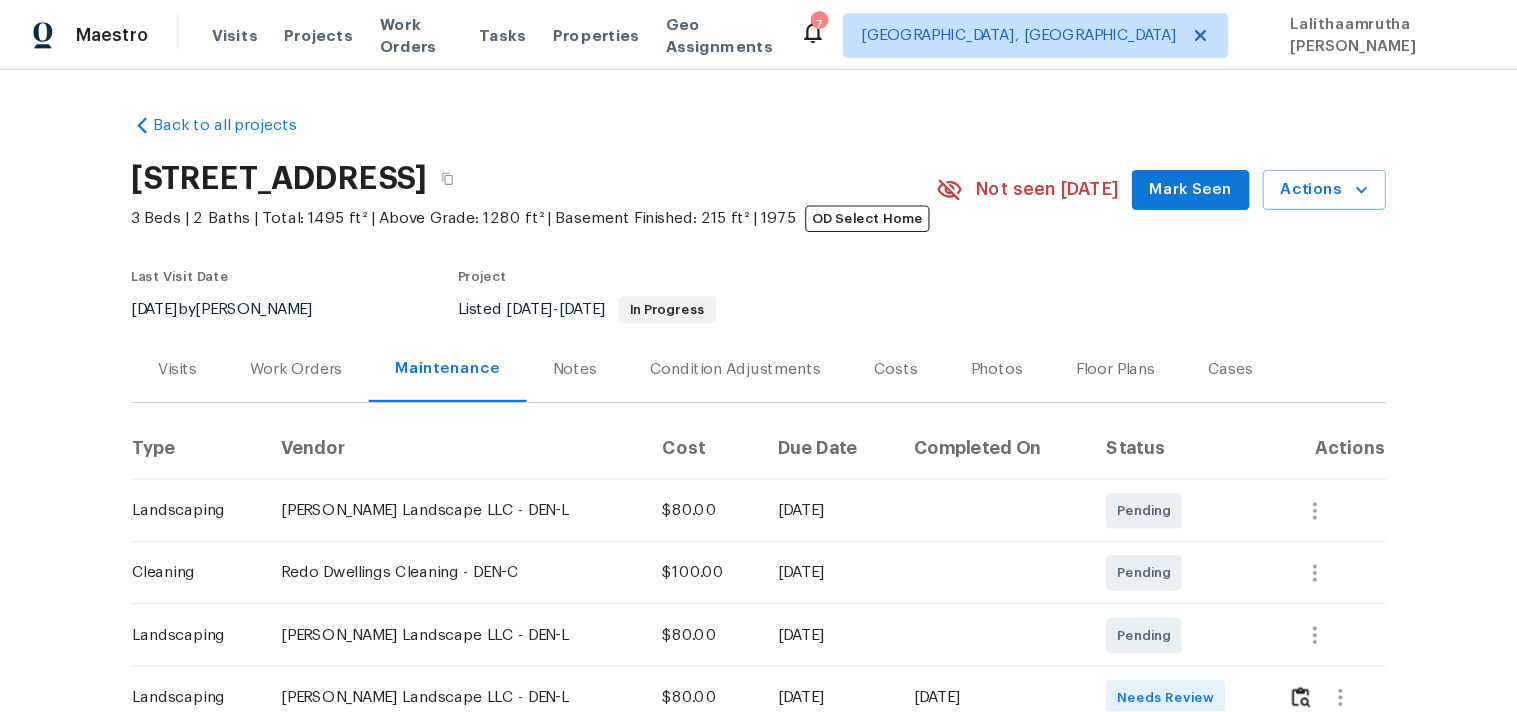 scroll, scrollTop: 0, scrollLeft: 0, axis: both 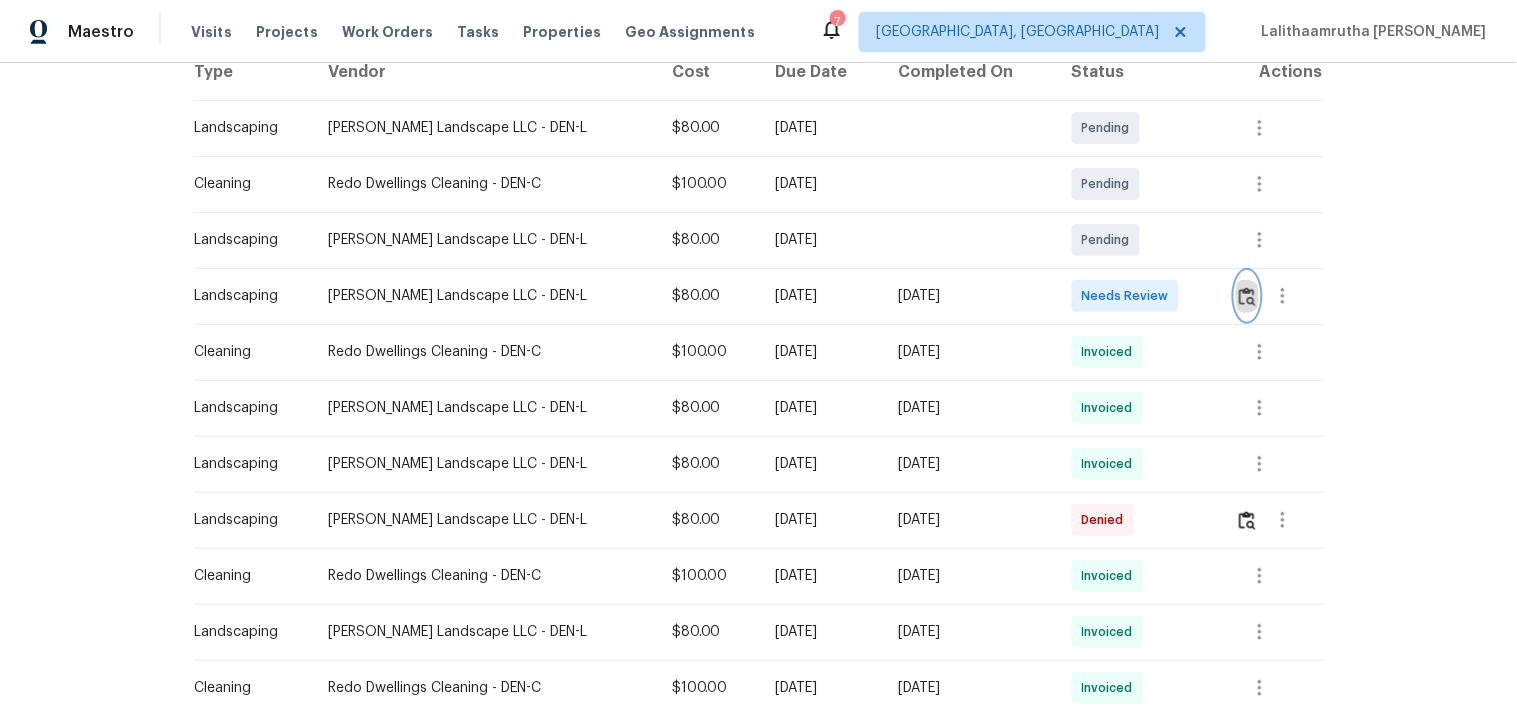 click at bounding box center [1247, 296] 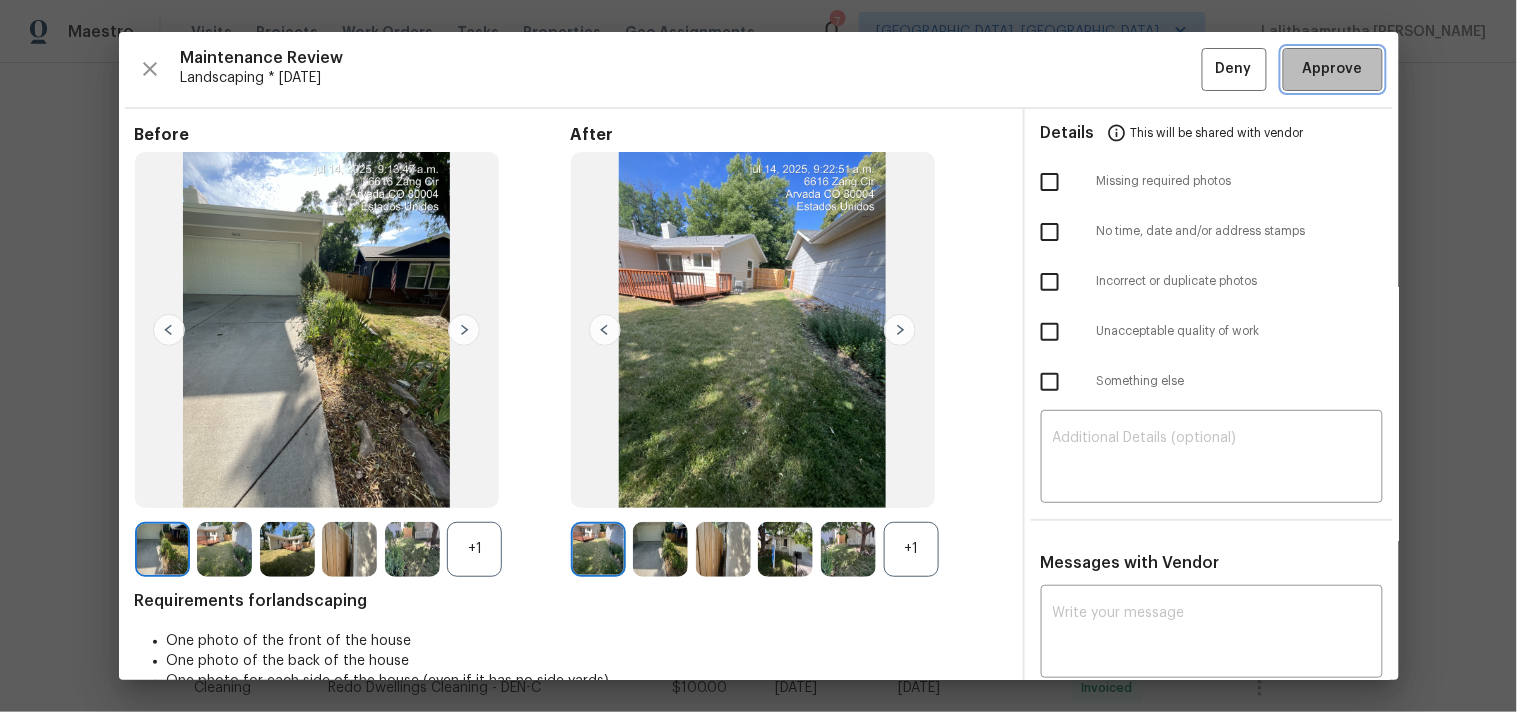 click on "Approve" at bounding box center [1333, 69] 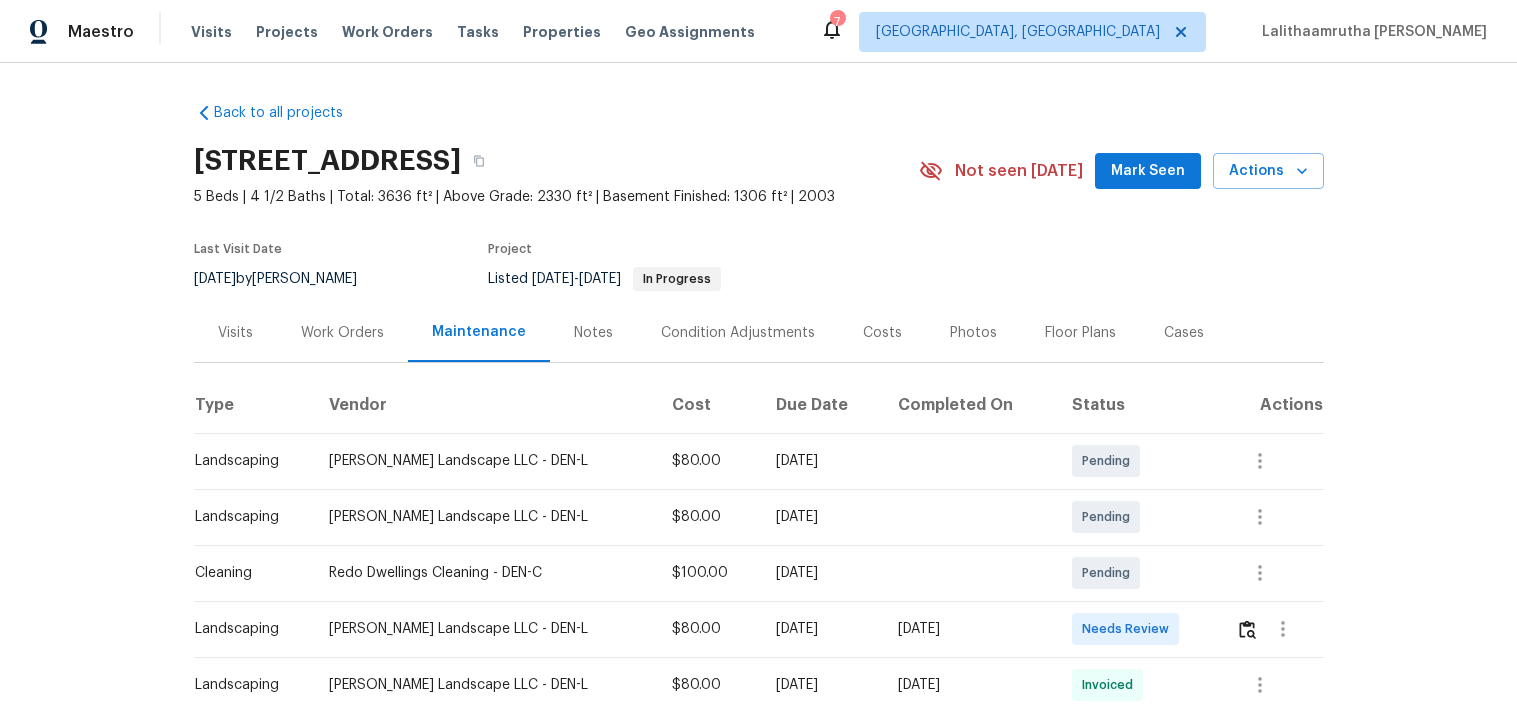 scroll, scrollTop: 0, scrollLeft: 0, axis: both 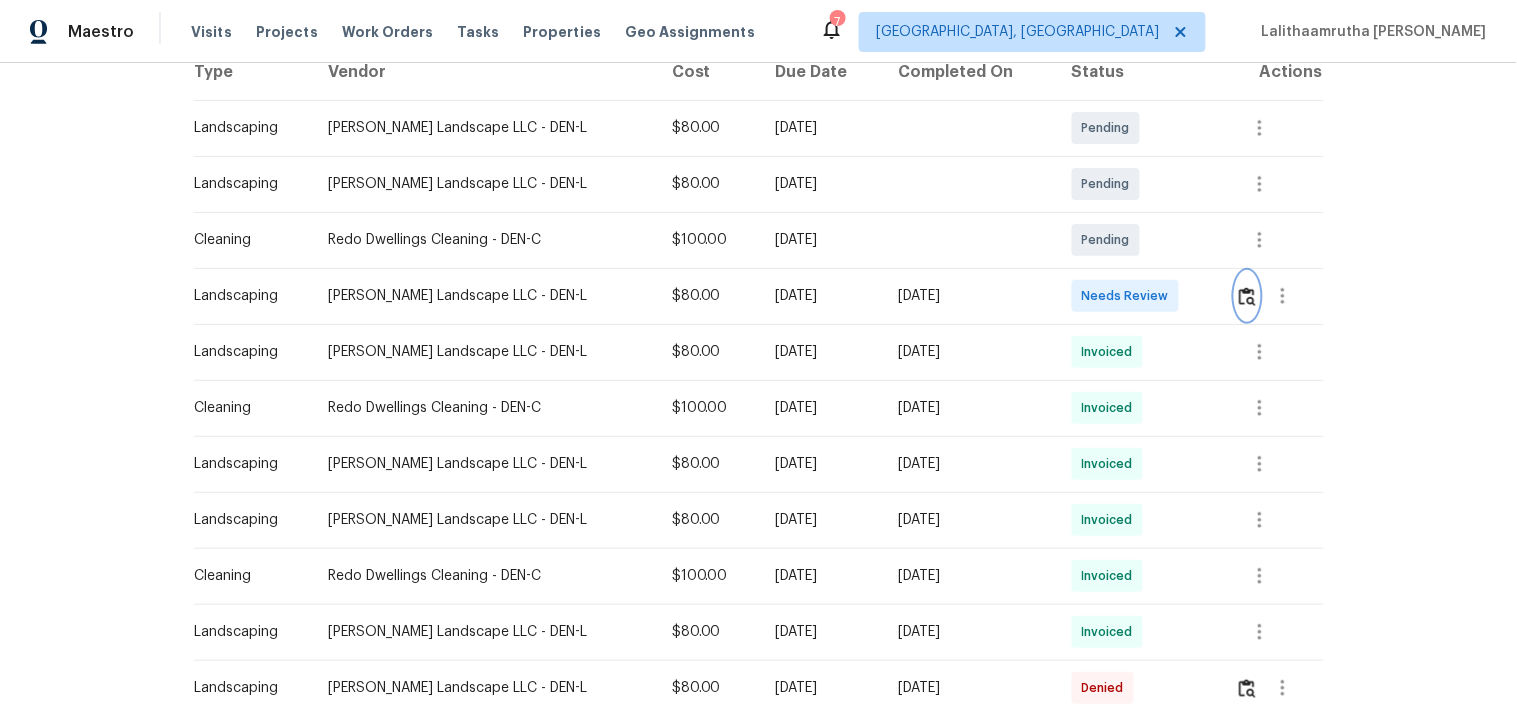 click at bounding box center [1247, 296] 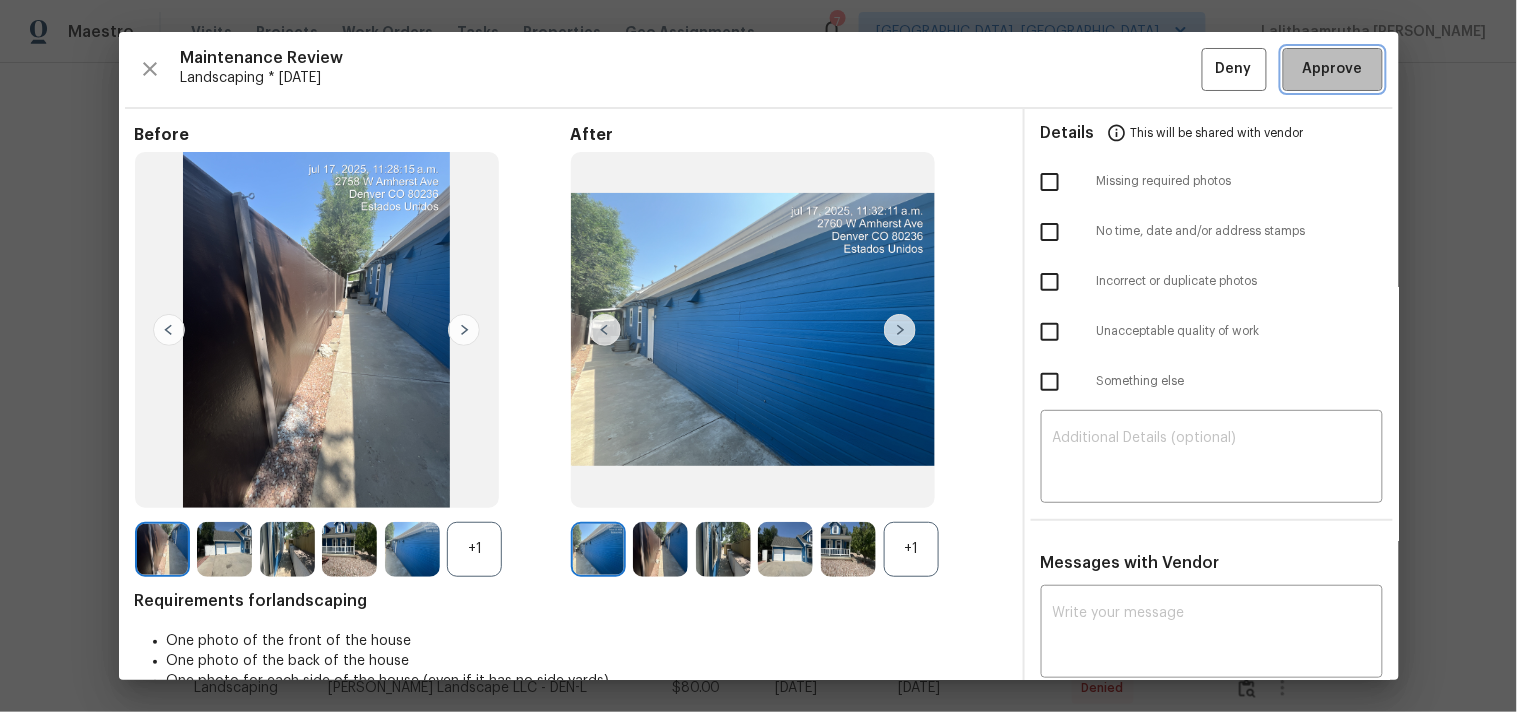 click on "Approve" at bounding box center (1333, 69) 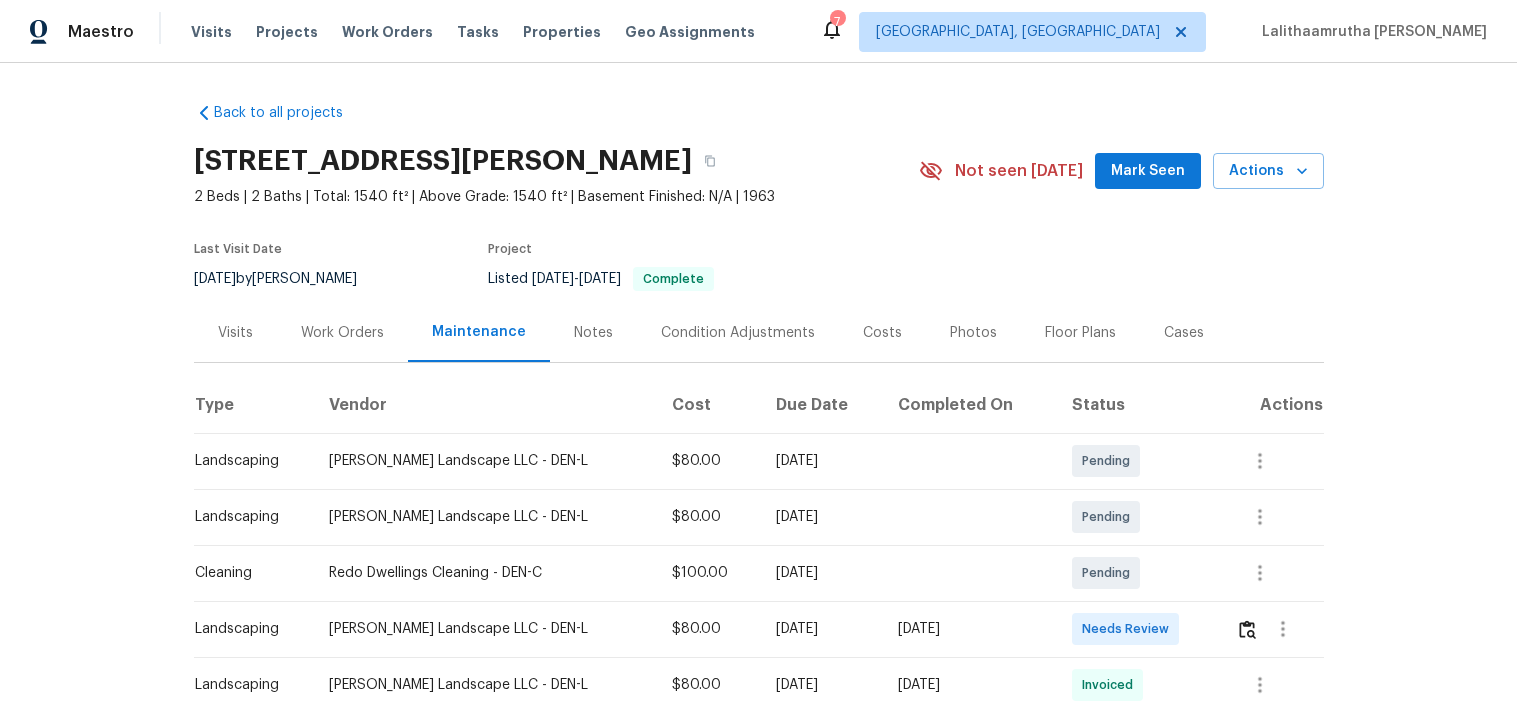 scroll, scrollTop: 0, scrollLeft: 0, axis: both 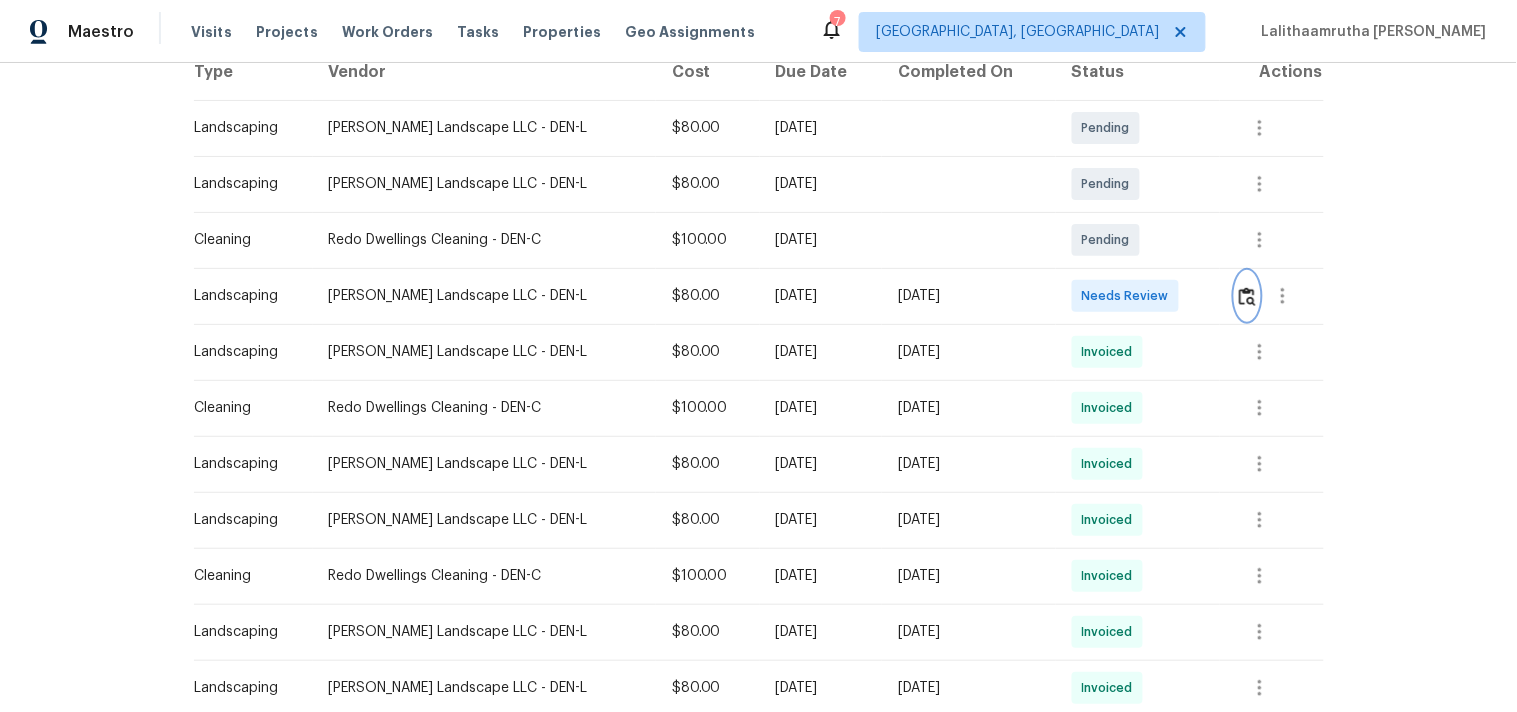 click at bounding box center (1247, 296) 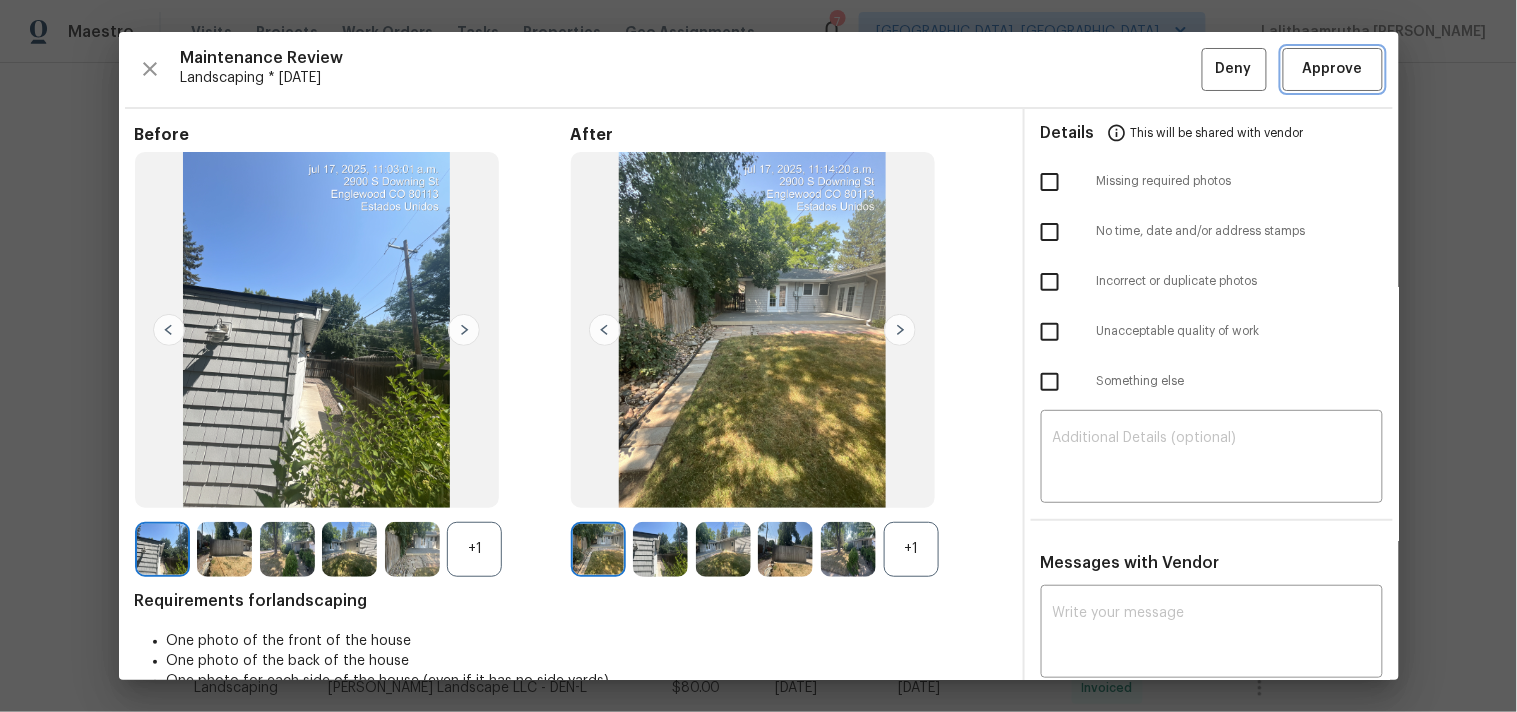 click on "Approve" at bounding box center [1333, 69] 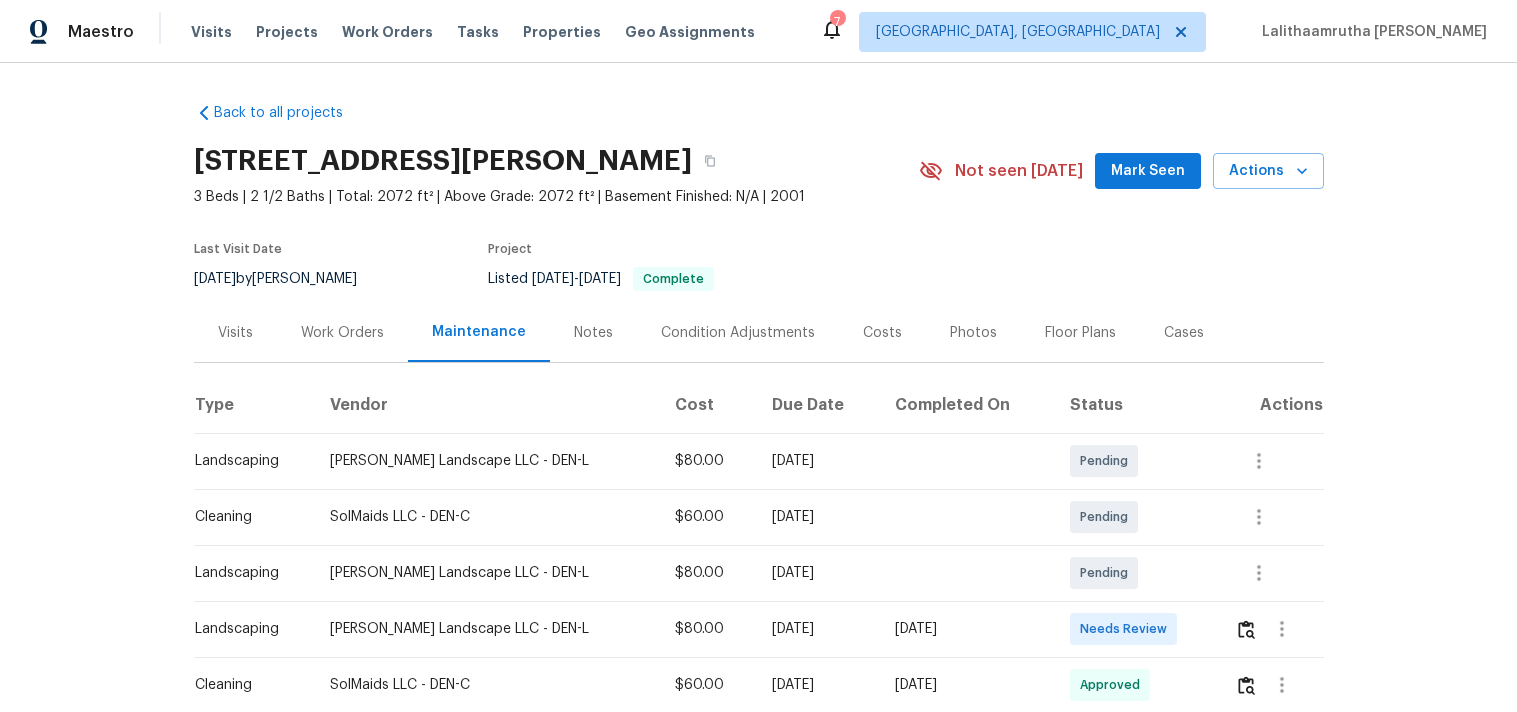 scroll, scrollTop: 0, scrollLeft: 0, axis: both 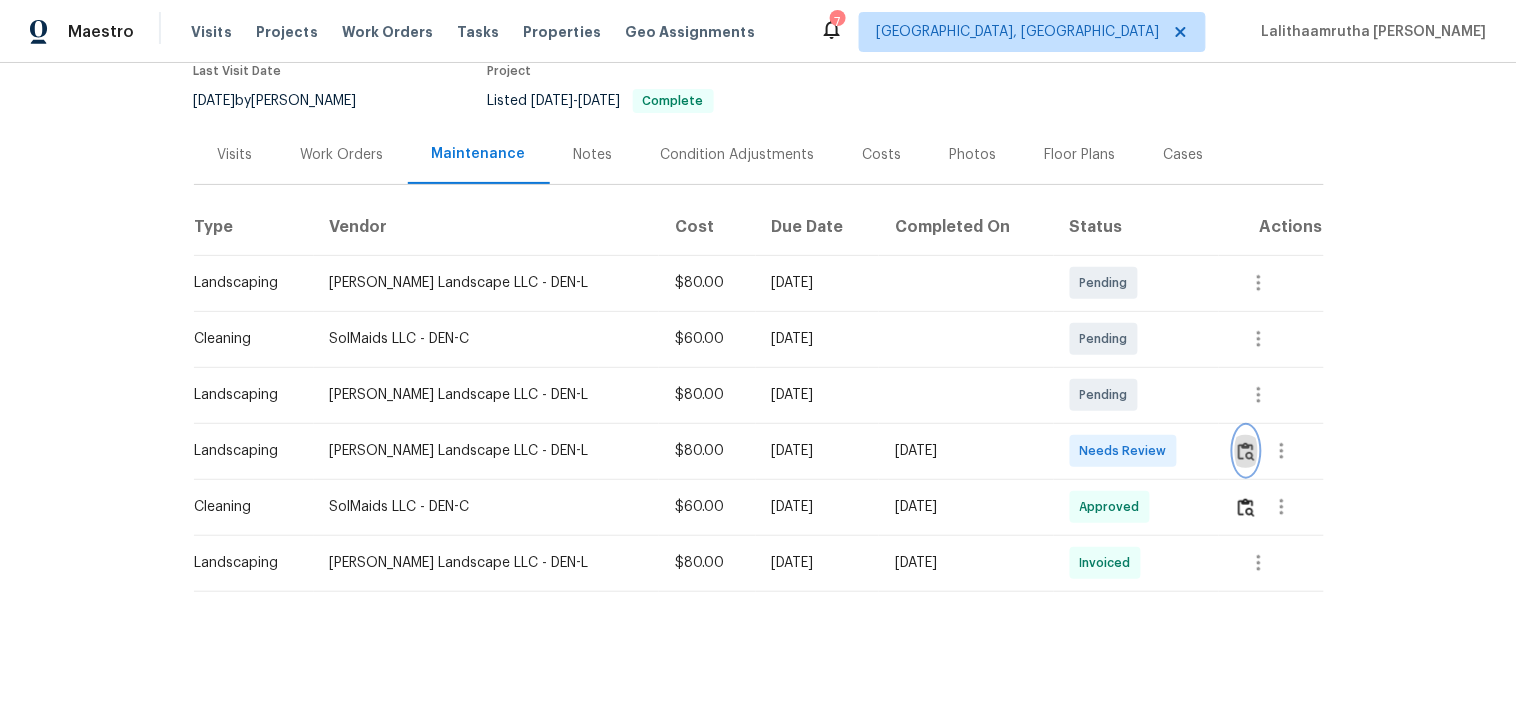 click at bounding box center [1246, 451] 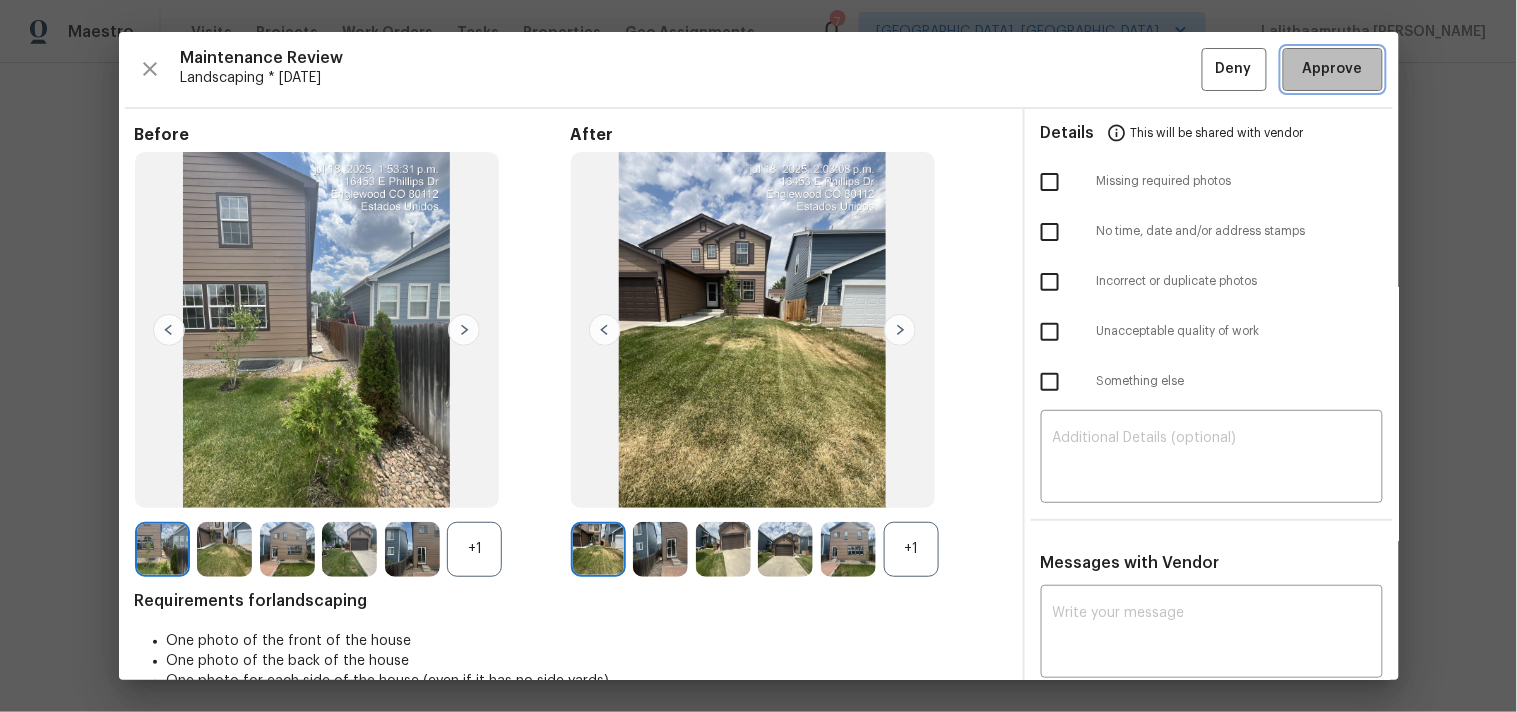 click on "Approve" at bounding box center [1333, 69] 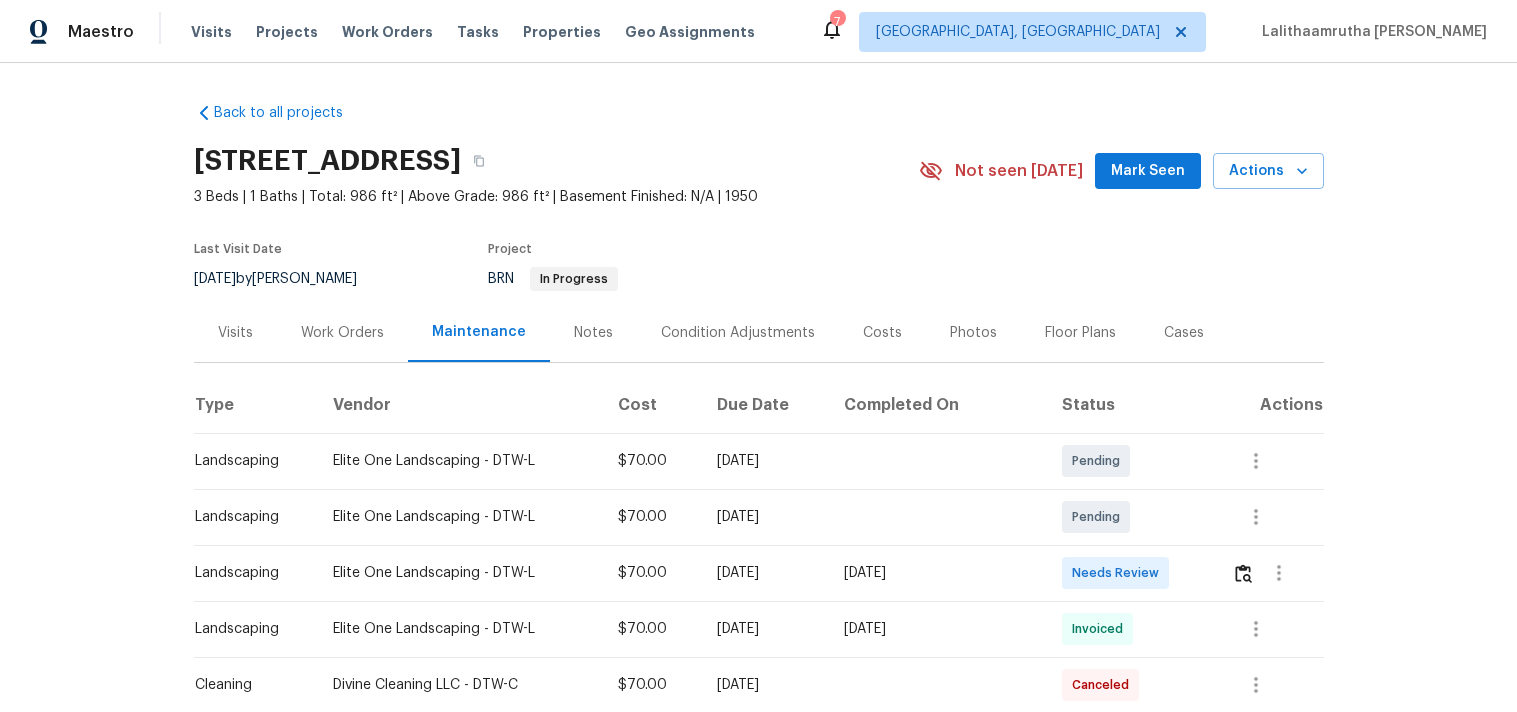 scroll, scrollTop: 0, scrollLeft: 0, axis: both 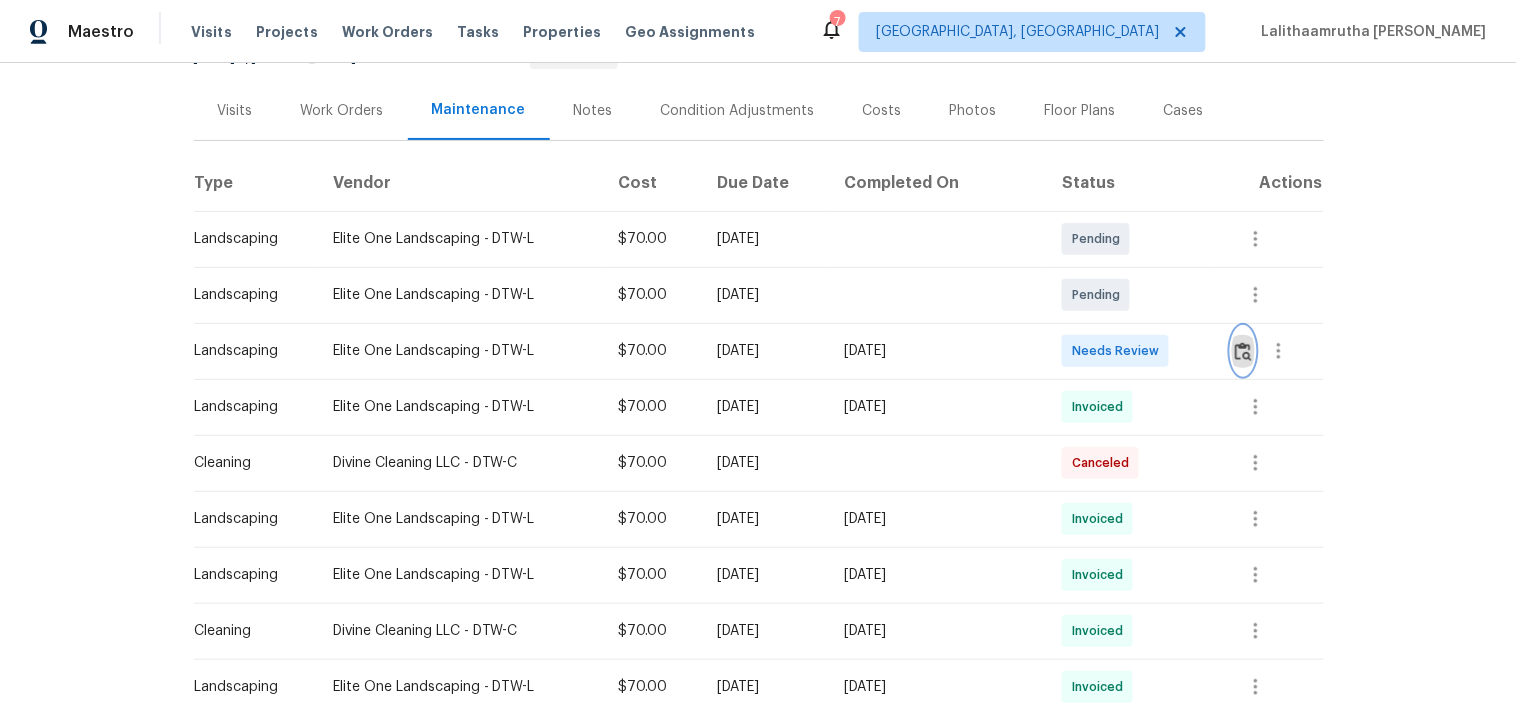 click at bounding box center [1243, 351] 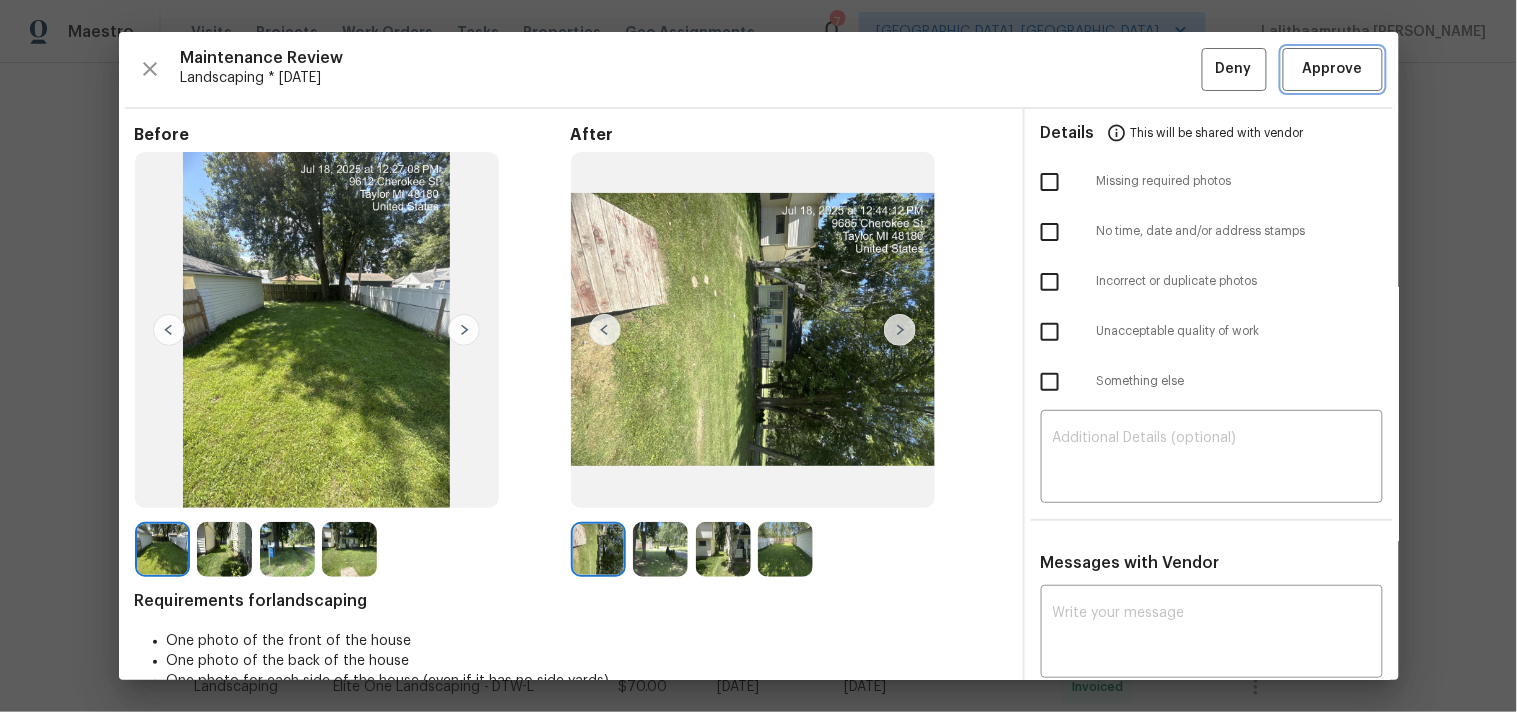 click on "Approve" at bounding box center (1333, 69) 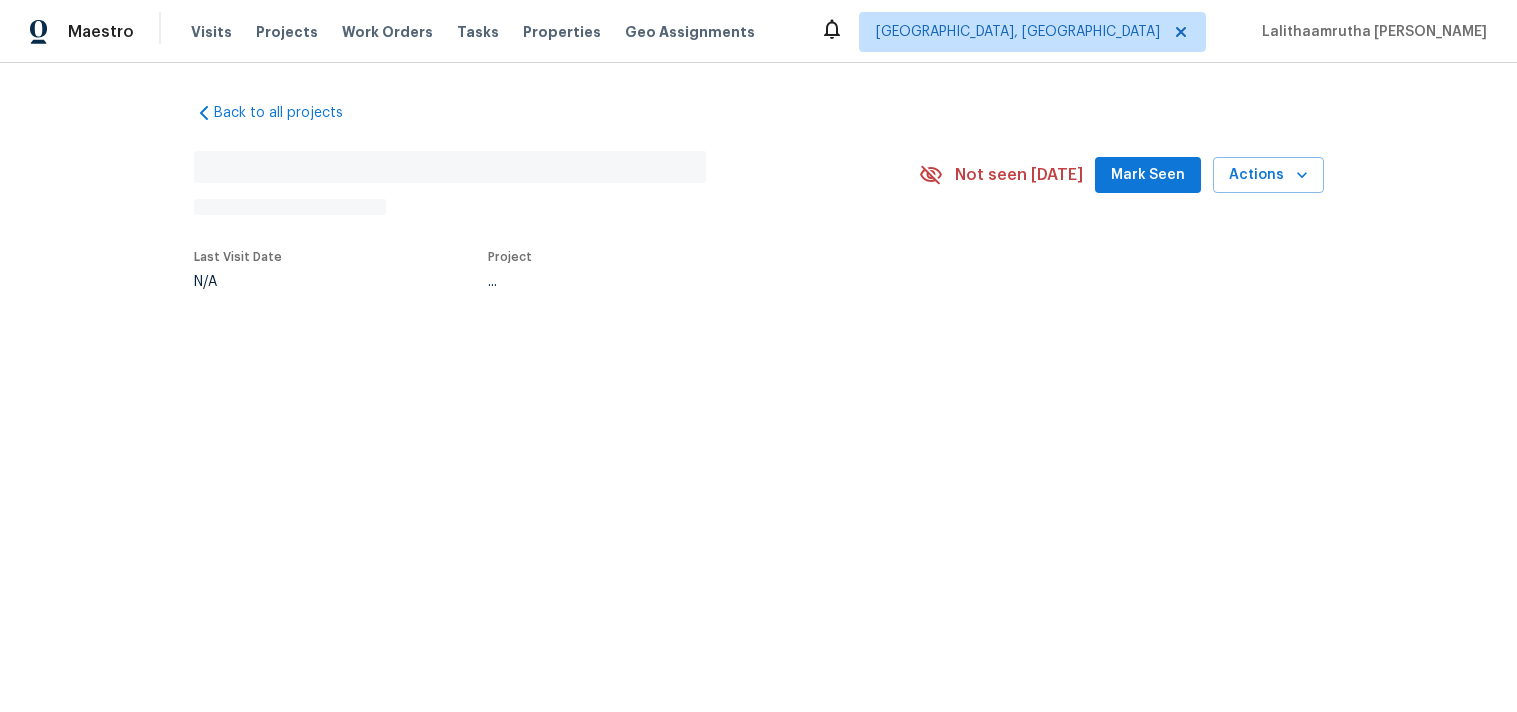 scroll, scrollTop: 0, scrollLeft: 0, axis: both 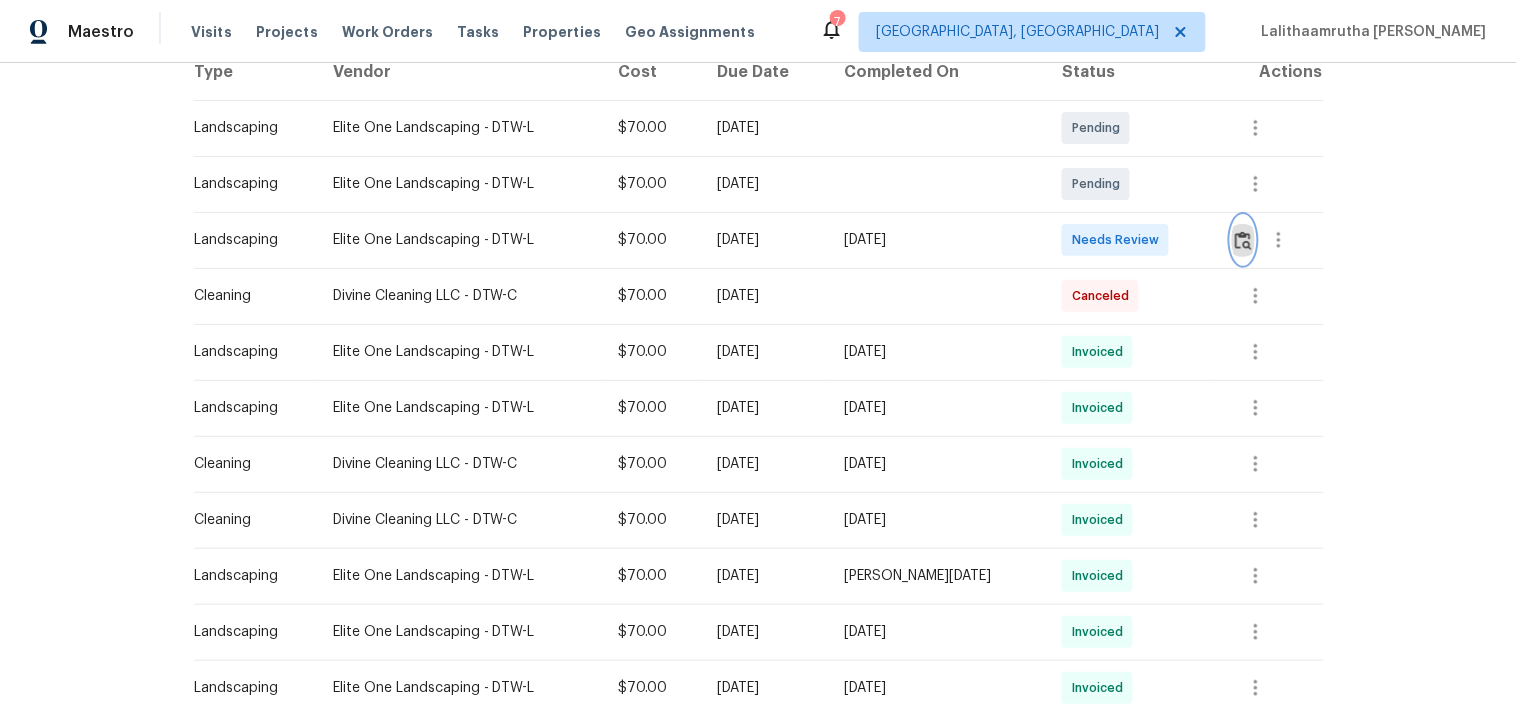 click at bounding box center [1243, 240] 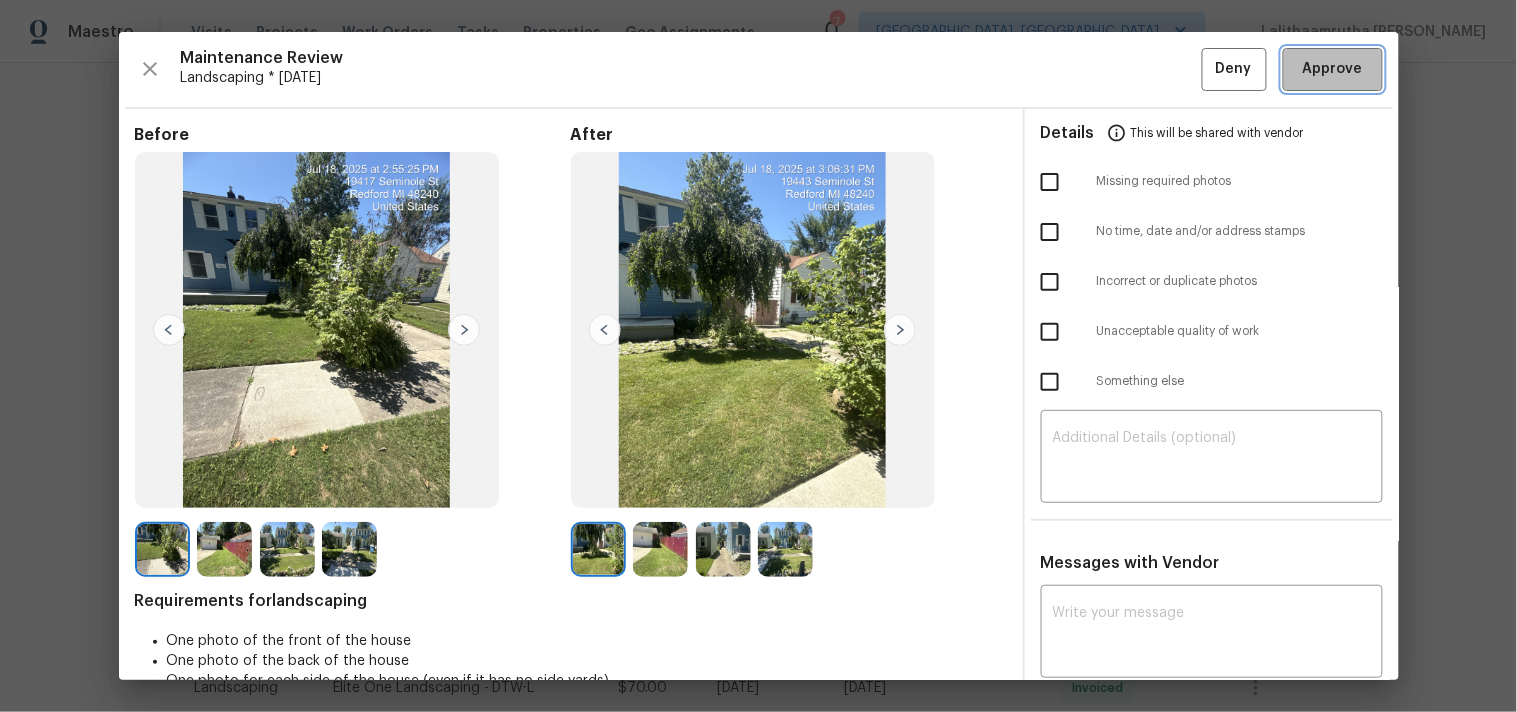 click on "Approve" at bounding box center (1333, 69) 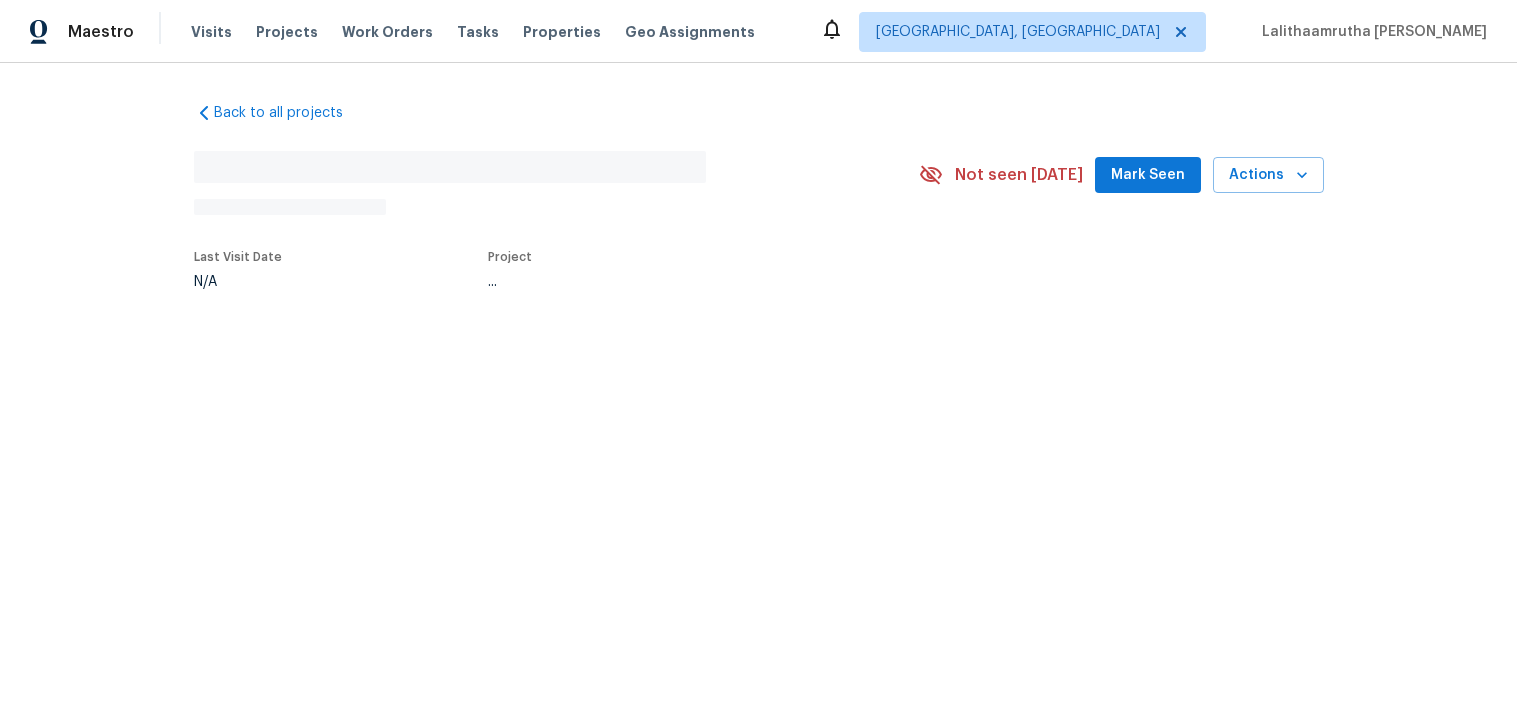 scroll, scrollTop: 0, scrollLeft: 0, axis: both 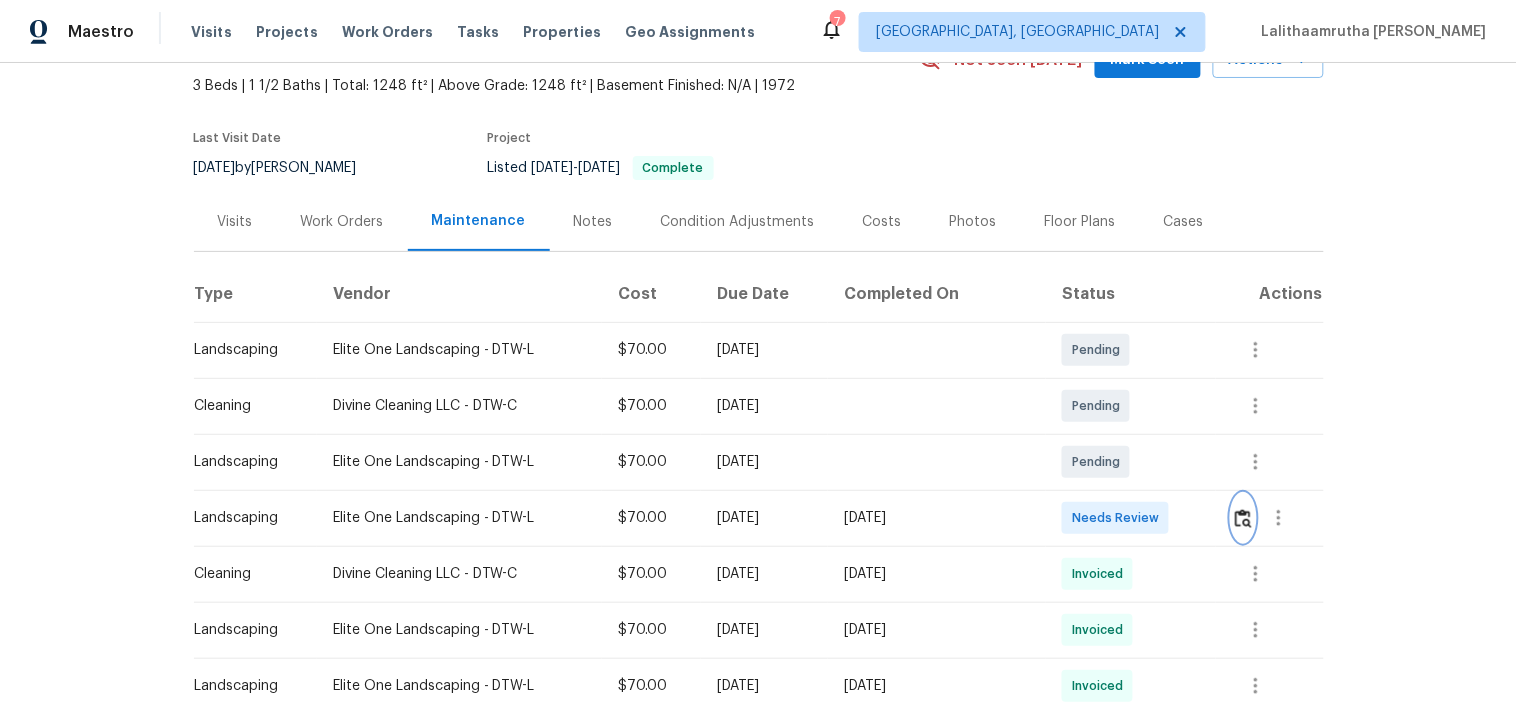 click at bounding box center (1243, 518) 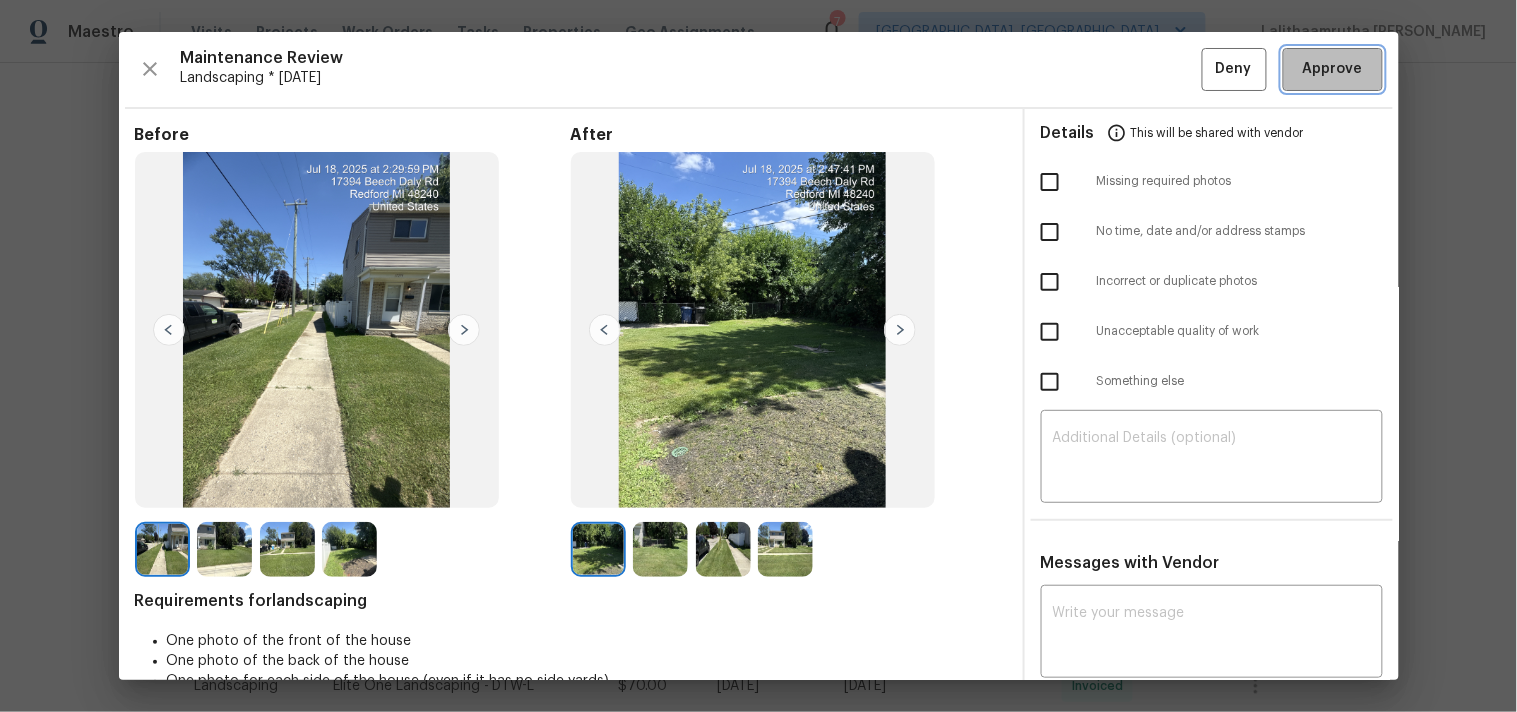 click on "Approve" at bounding box center [1333, 69] 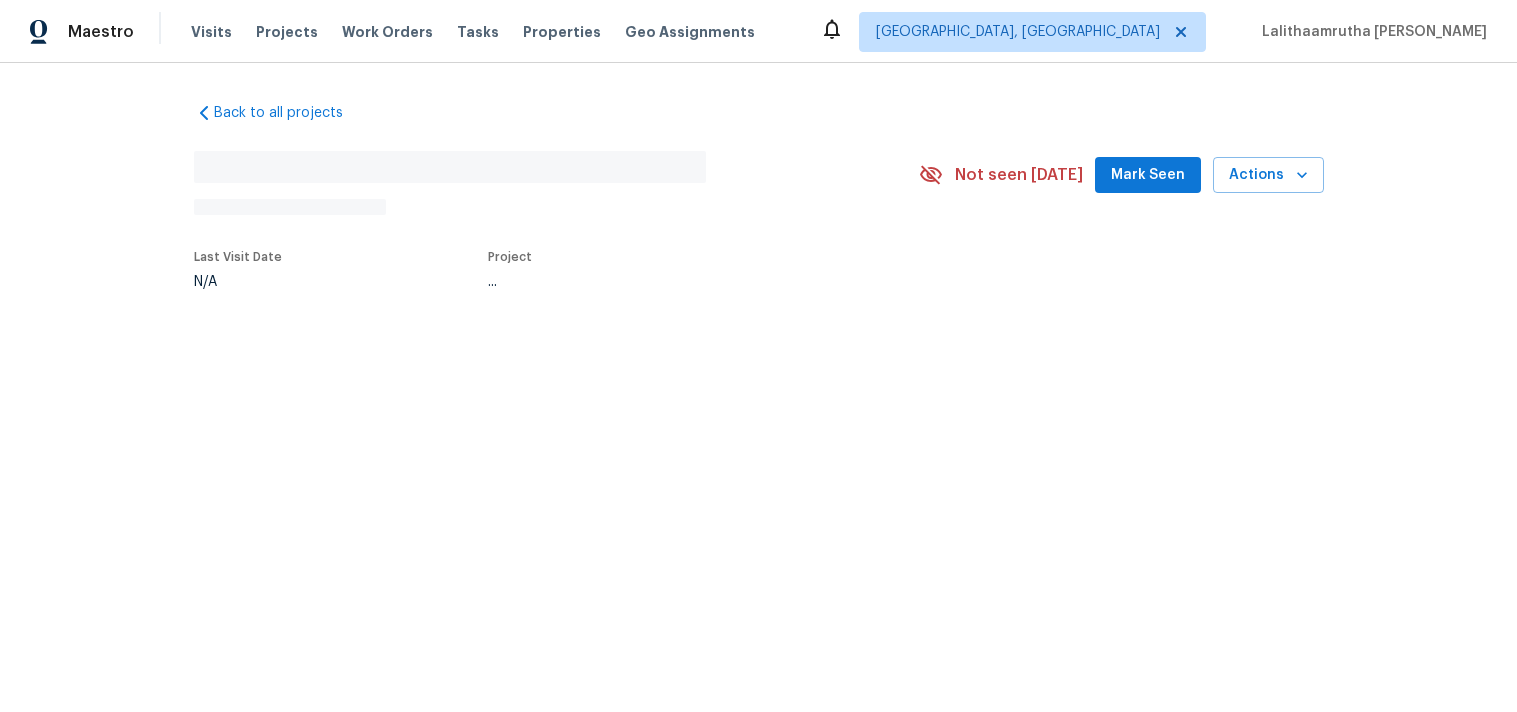 scroll, scrollTop: 0, scrollLeft: 0, axis: both 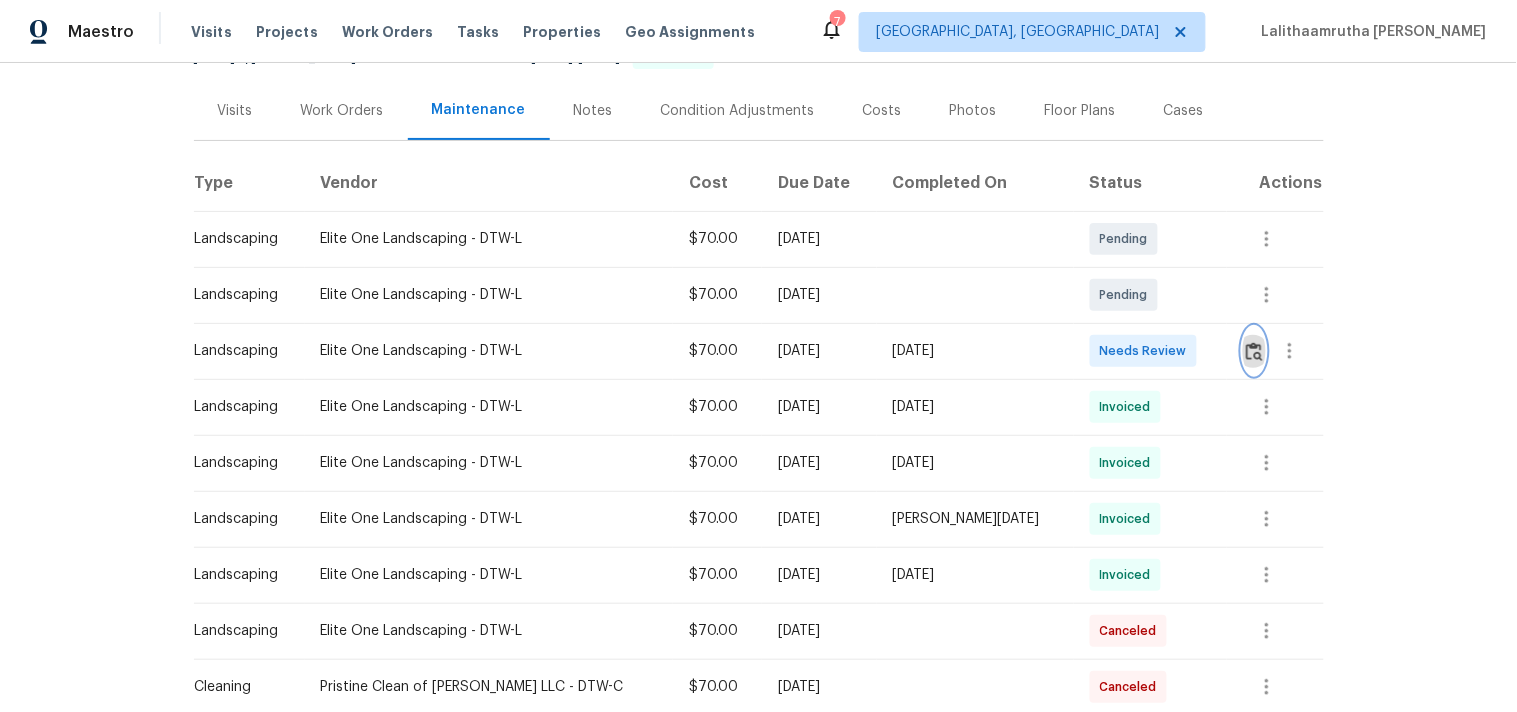 click at bounding box center (1254, 351) 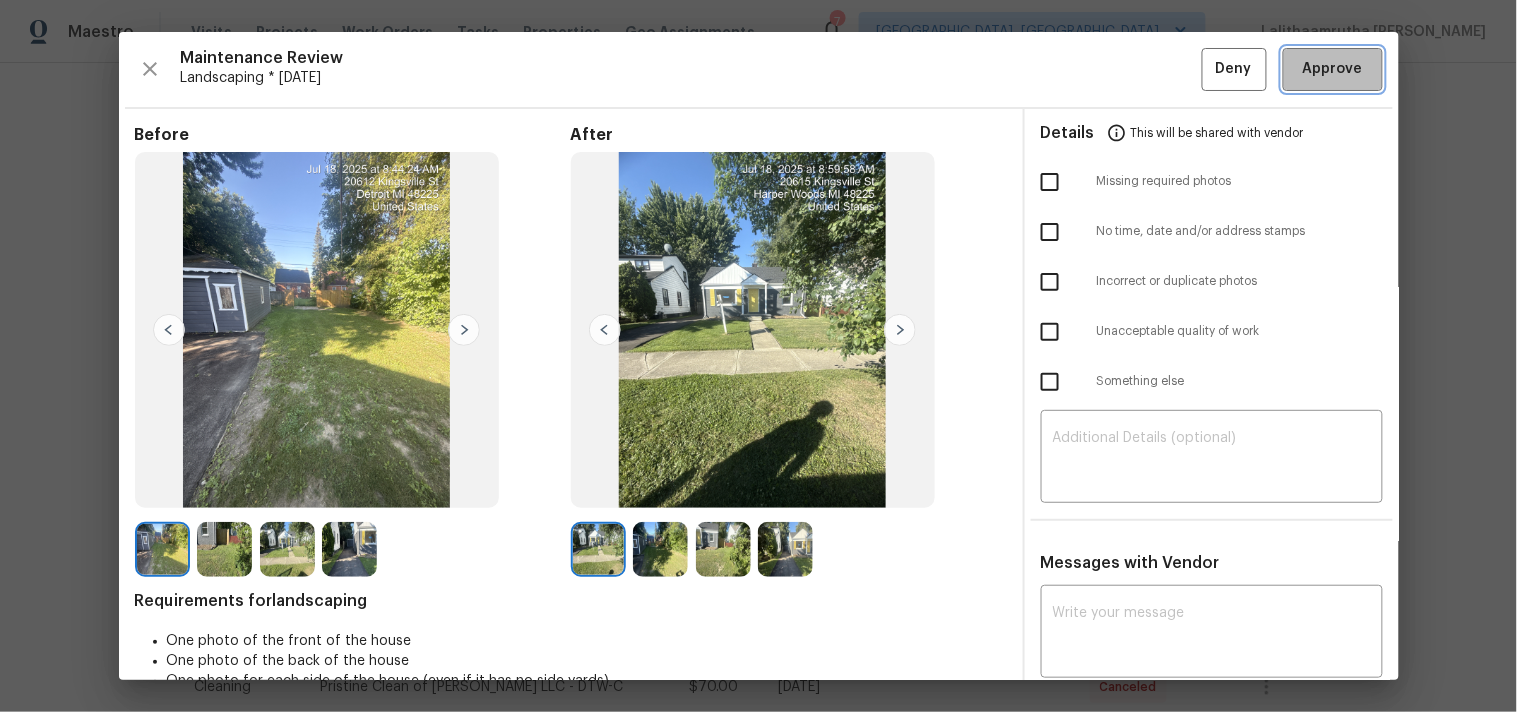 click on "Approve" at bounding box center [1333, 69] 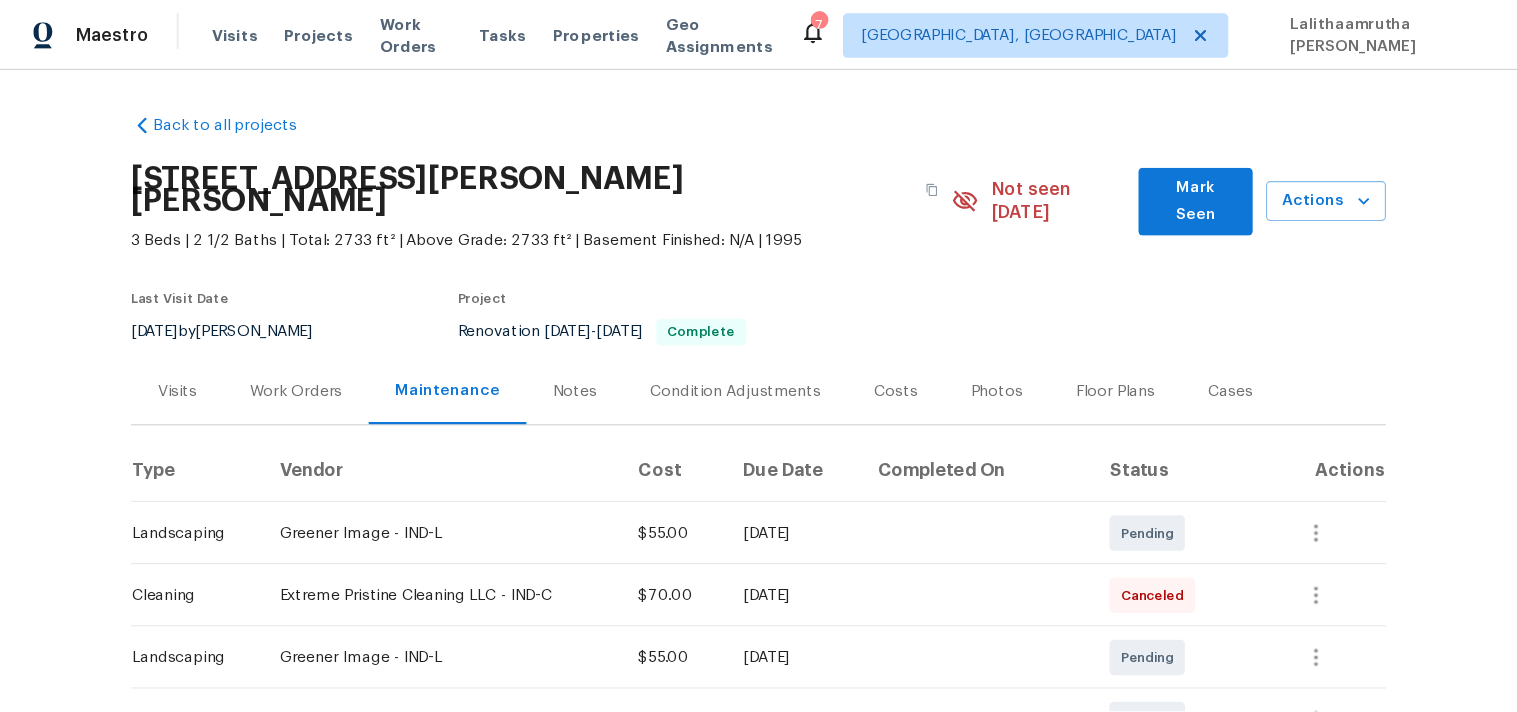 scroll, scrollTop: 0, scrollLeft: 0, axis: both 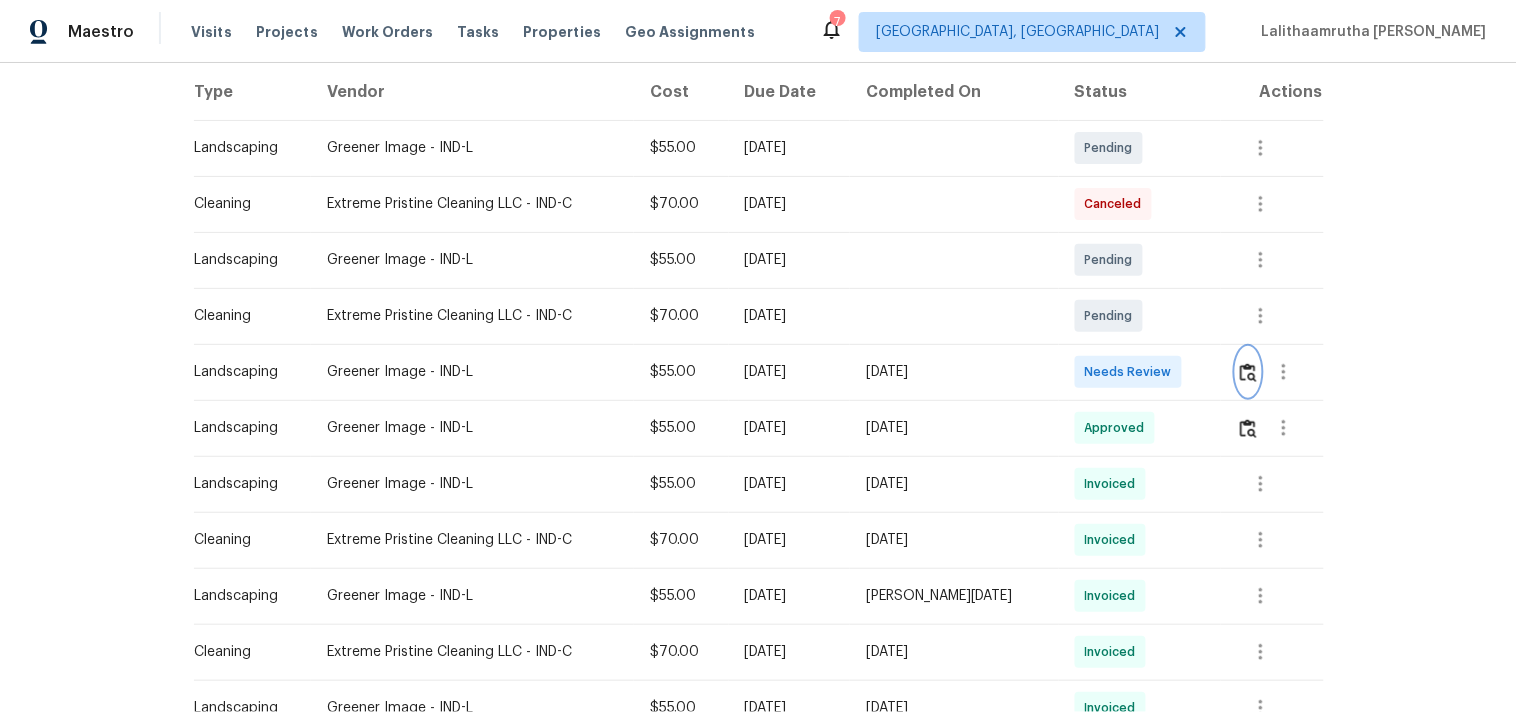 click at bounding box center (1248, 372) 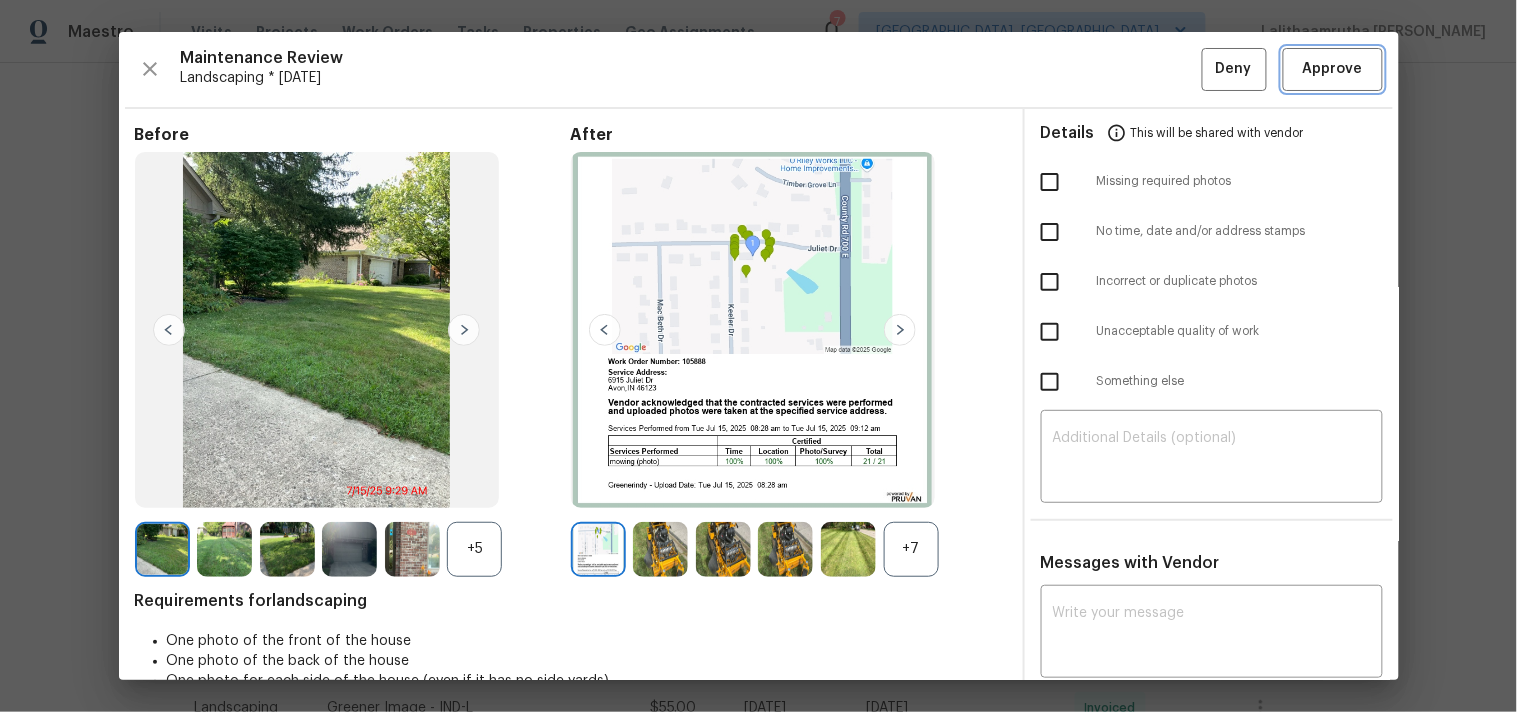 click on "Approve" at bounding box center [1333, 69] 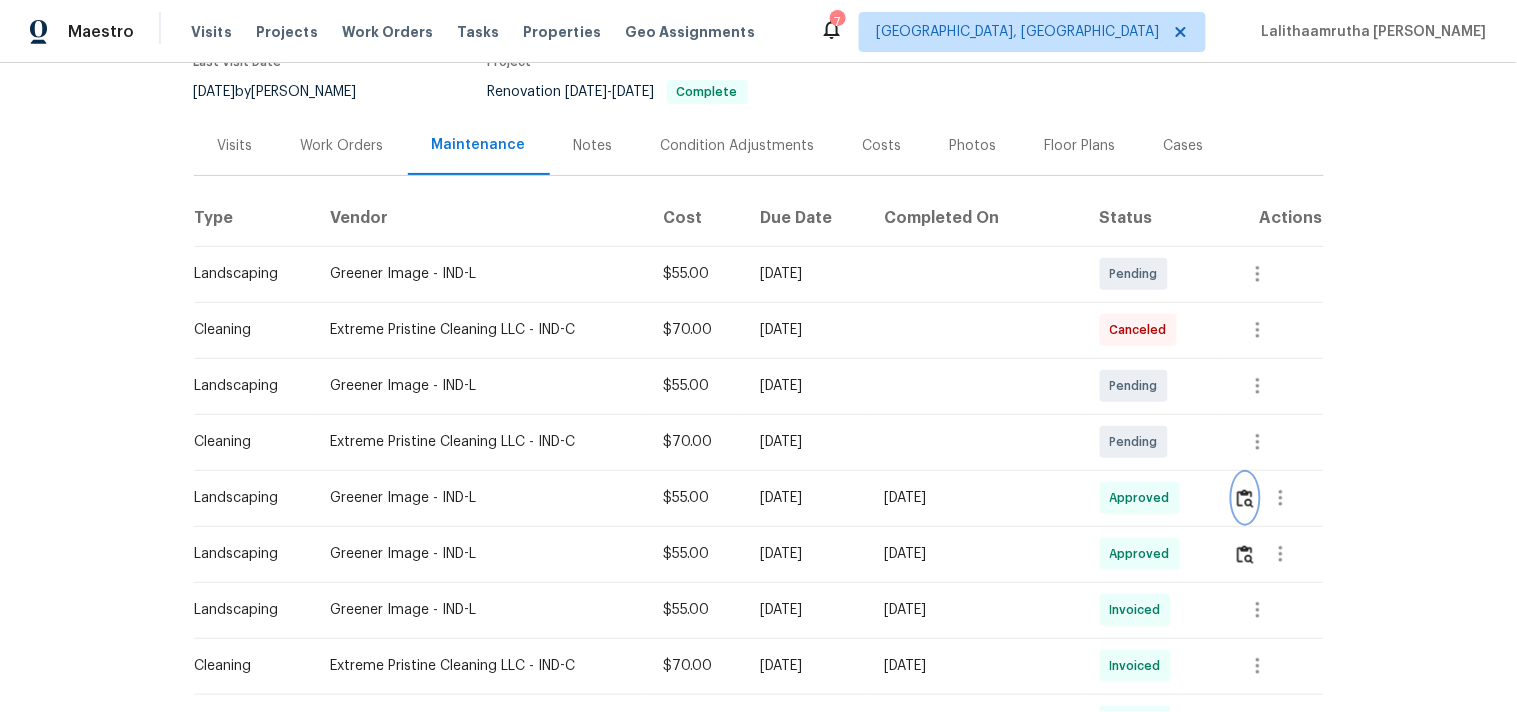 scroll, scrollTop: 0, scrollLeft: 0, axis: both 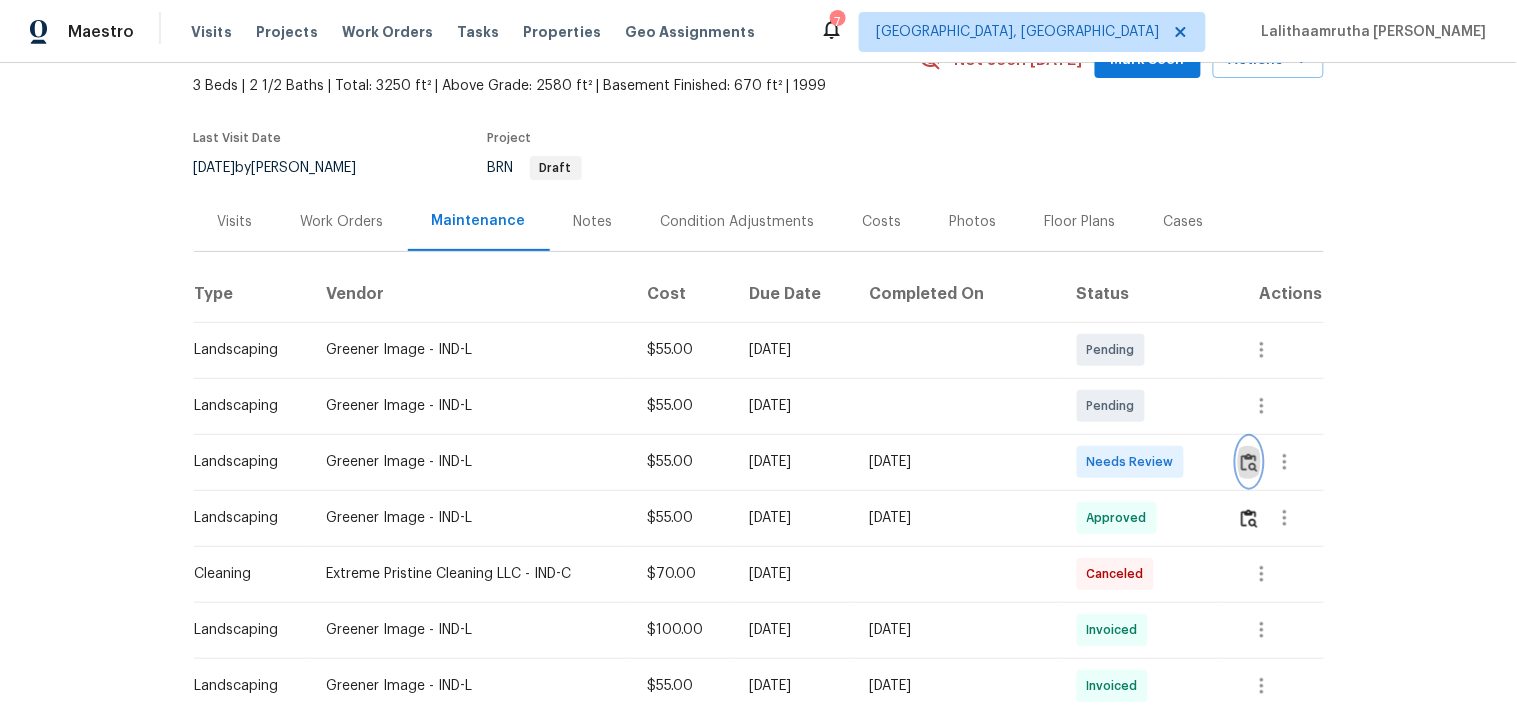 click at bounding box center (1249, 462) 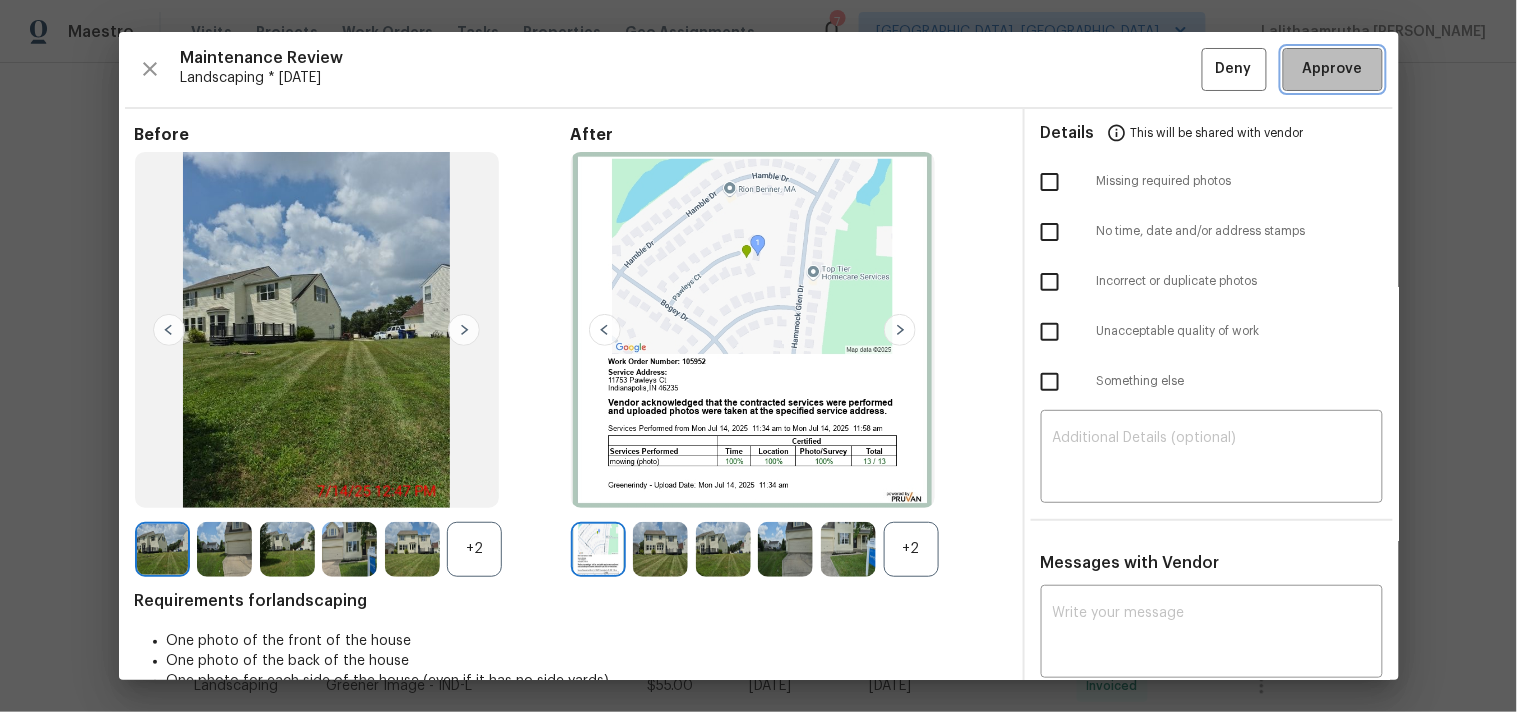 click on "Approve" at bounding box center (1333, 69) 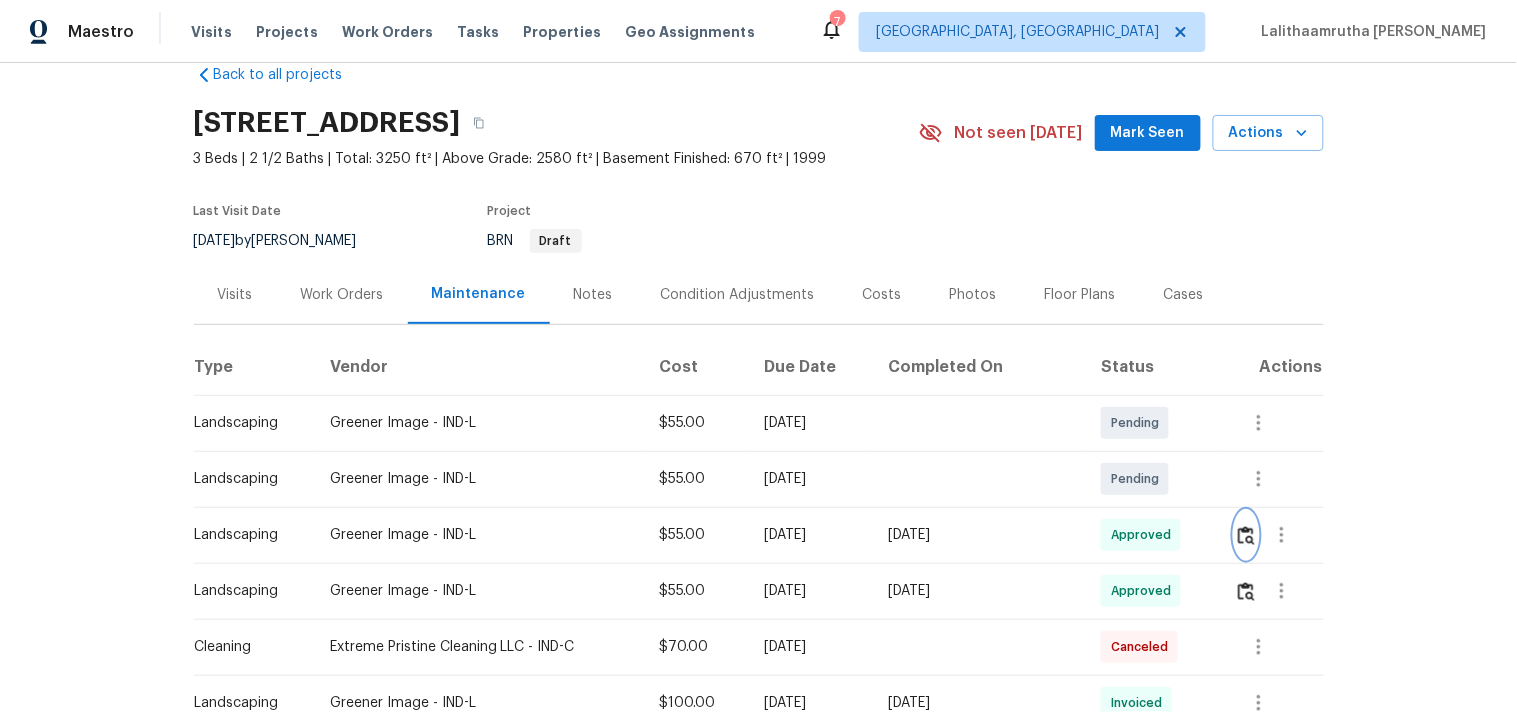 scroll, scrollTop: 0, scrollLeft: 0, axis: both 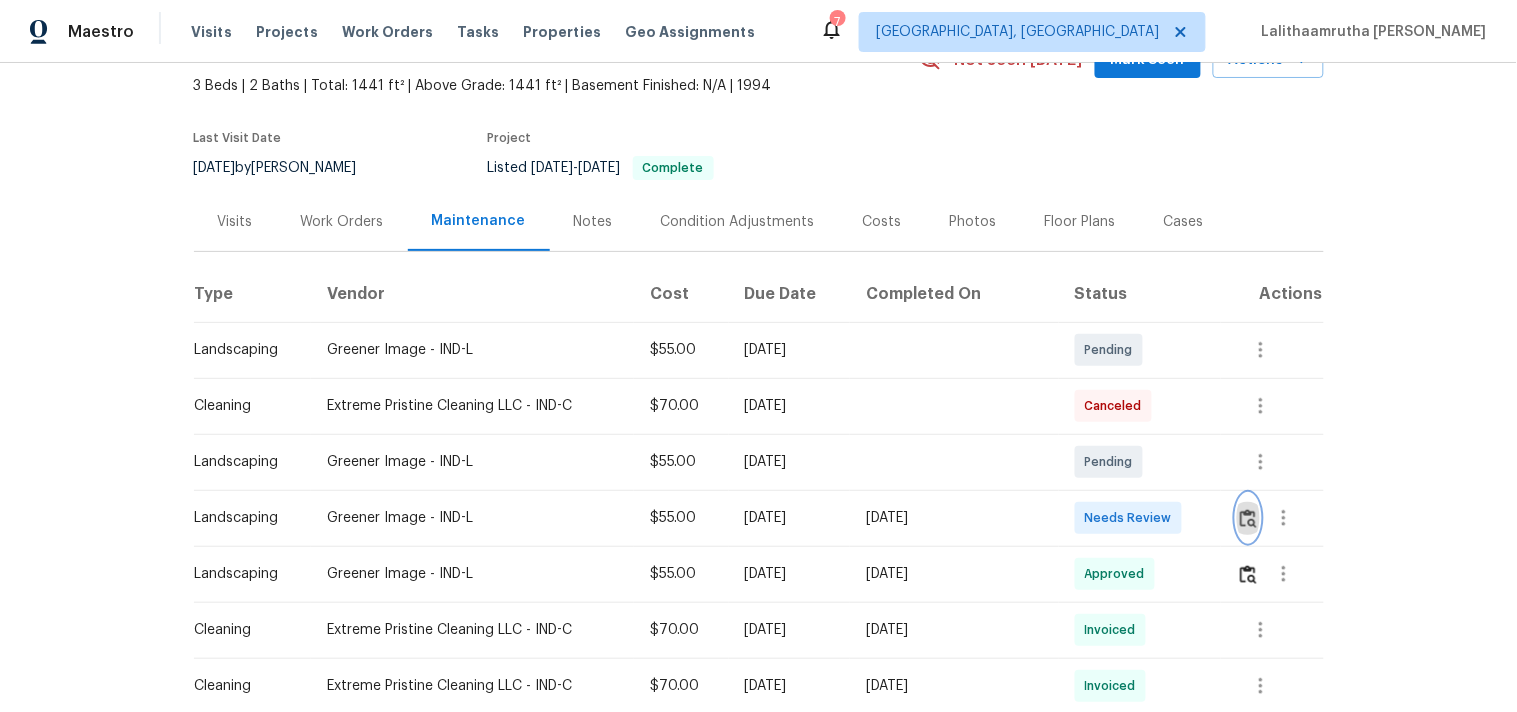 click at bounding box center (1248, 518) 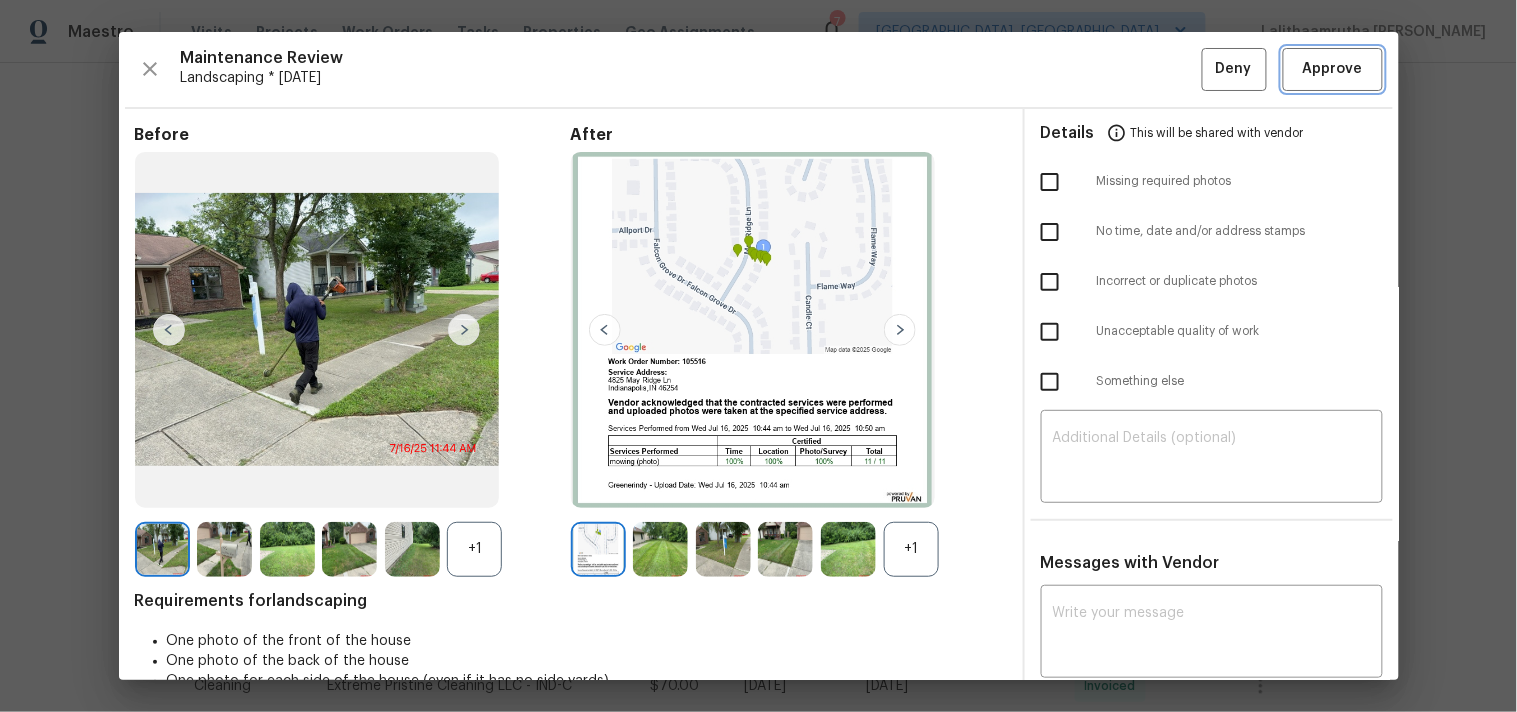 click on "Approve" at bounding box center [1333, 69] 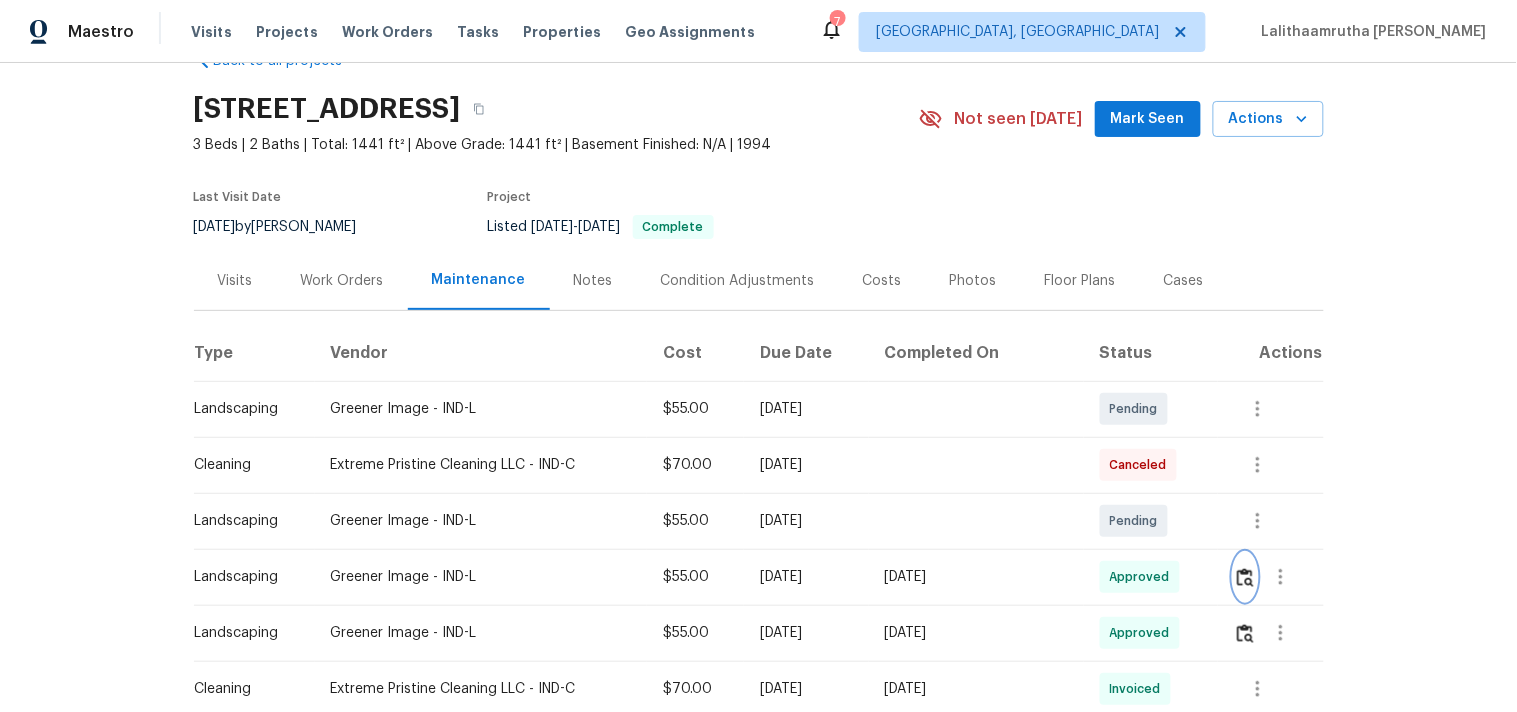 scroll, scrollTop: 0, scrollLeft: 0, axis: both 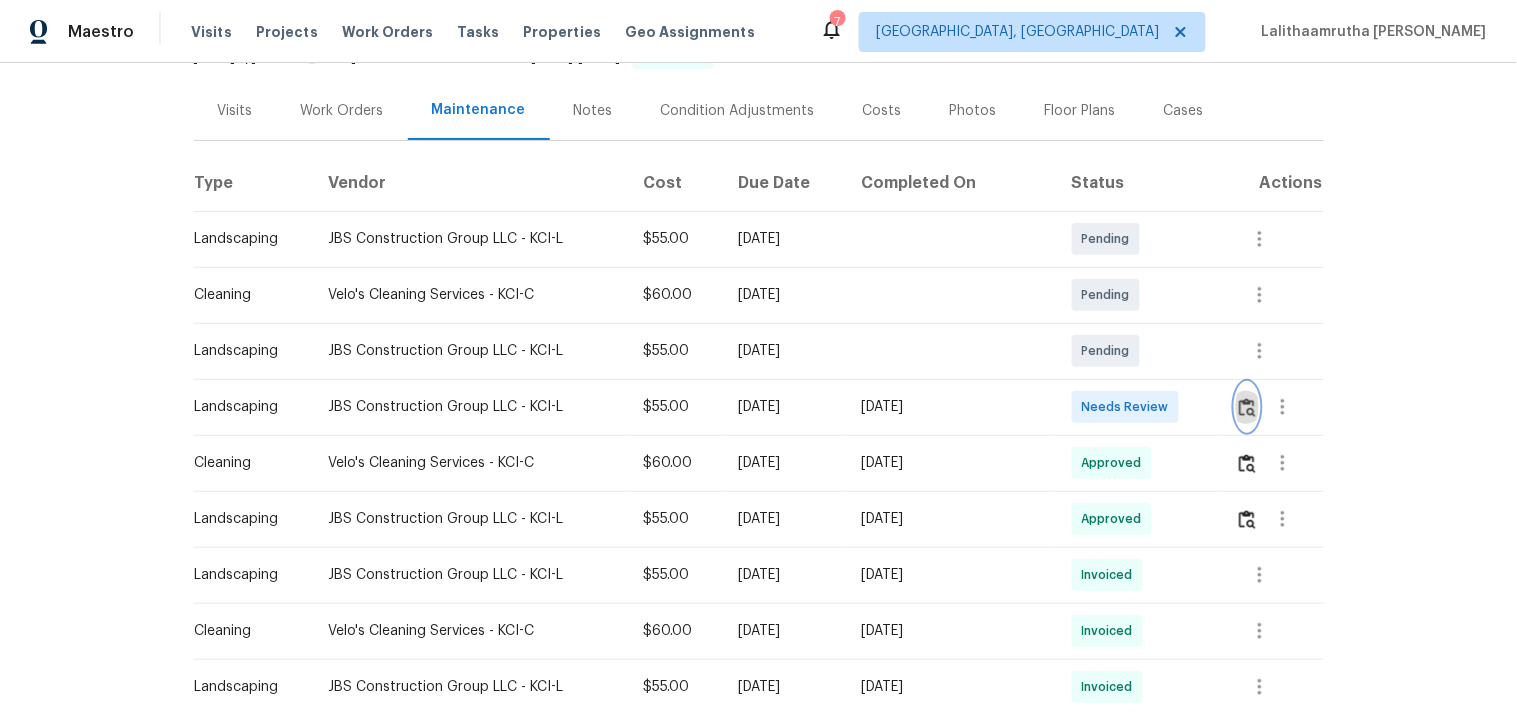 click at bounding box center (1247, 407) 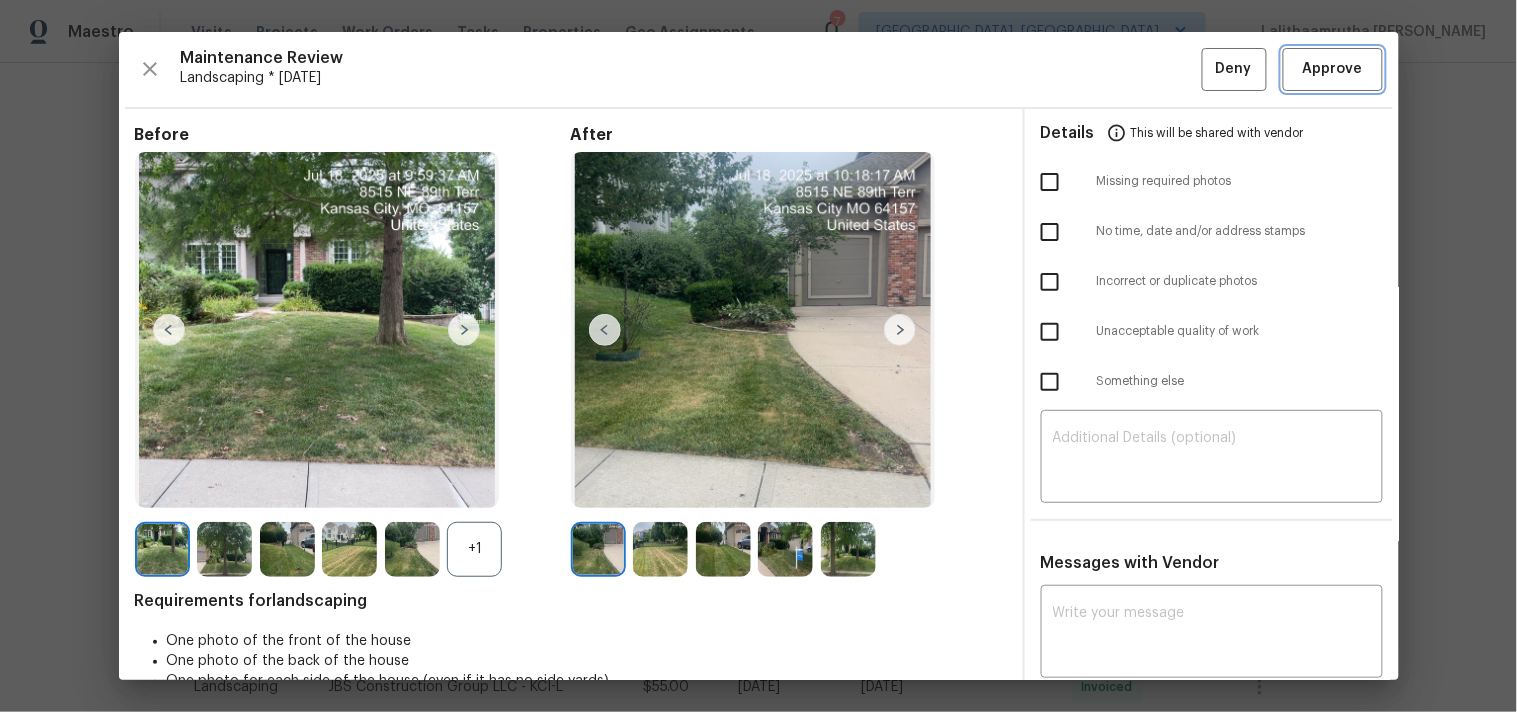 click on "Approve" at bounding box center [1333, 69] 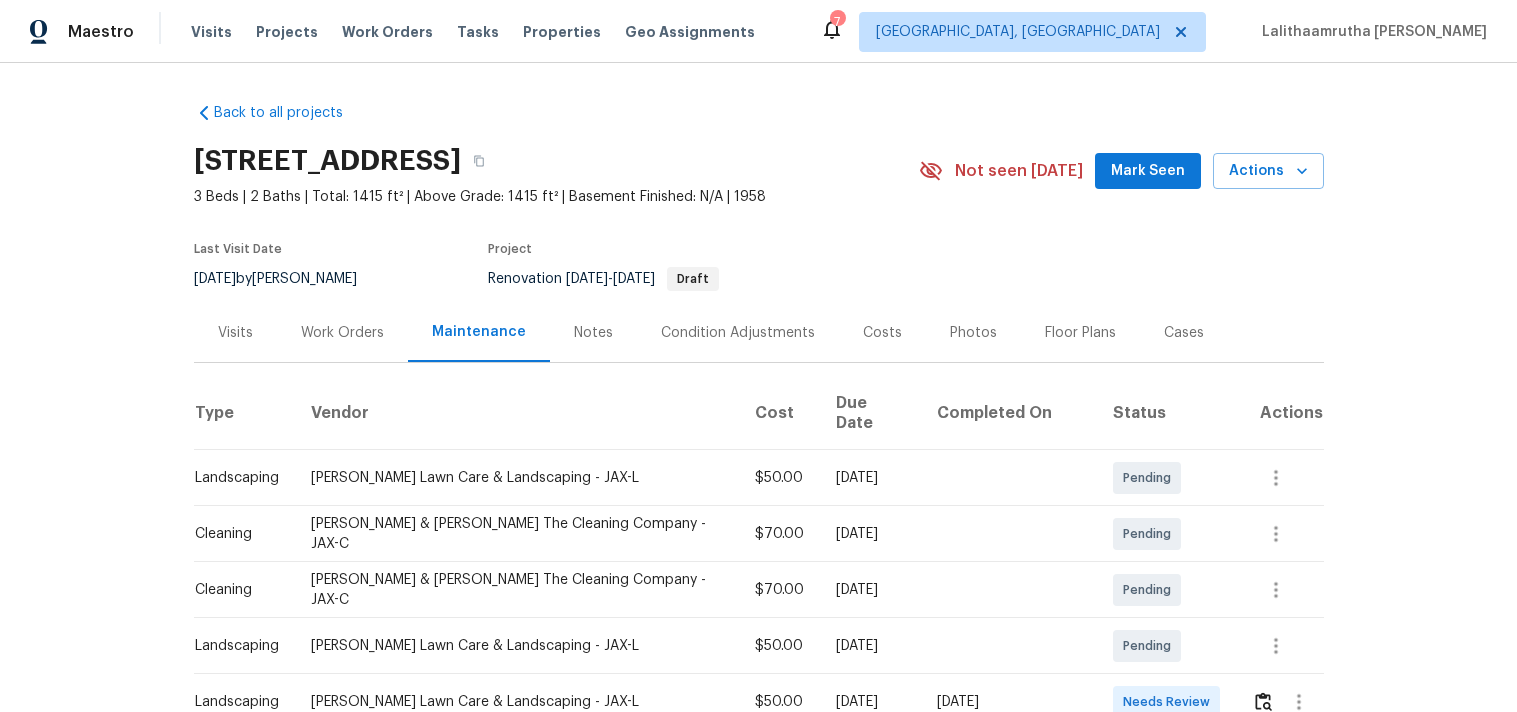 scroll, scrollTop: 0, scrollLeft: 0, axis: both 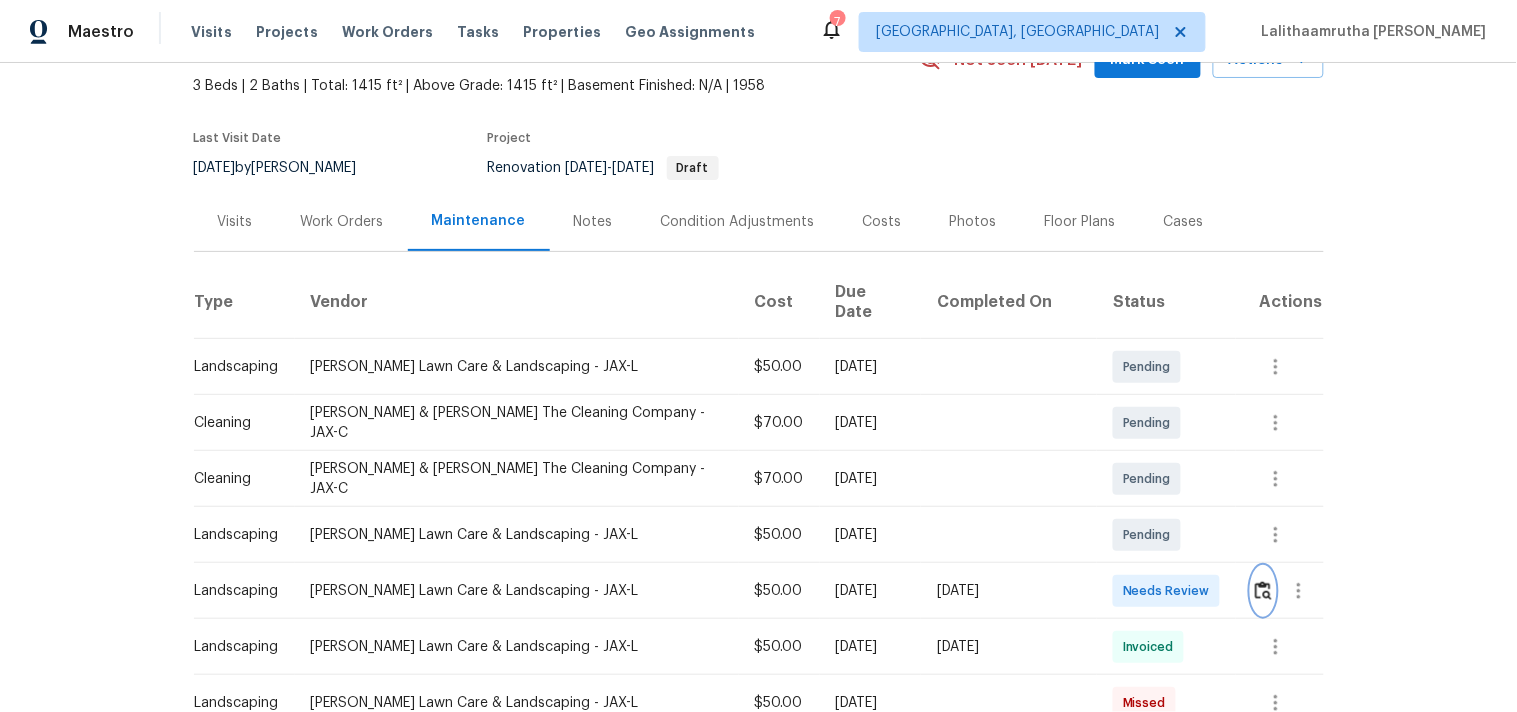 click at bounding box center [1263, 590] 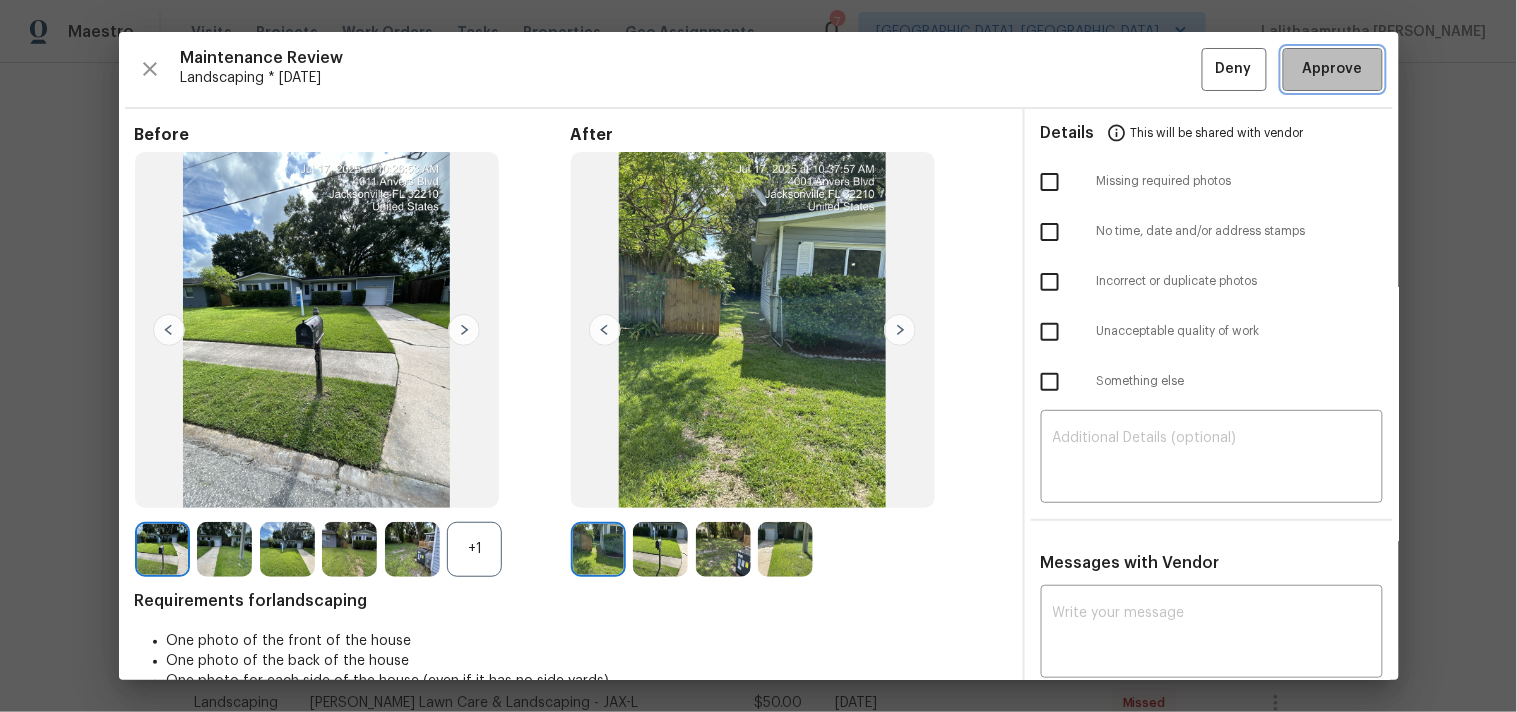 click on "Approve" at bounding box center (1333, 69) 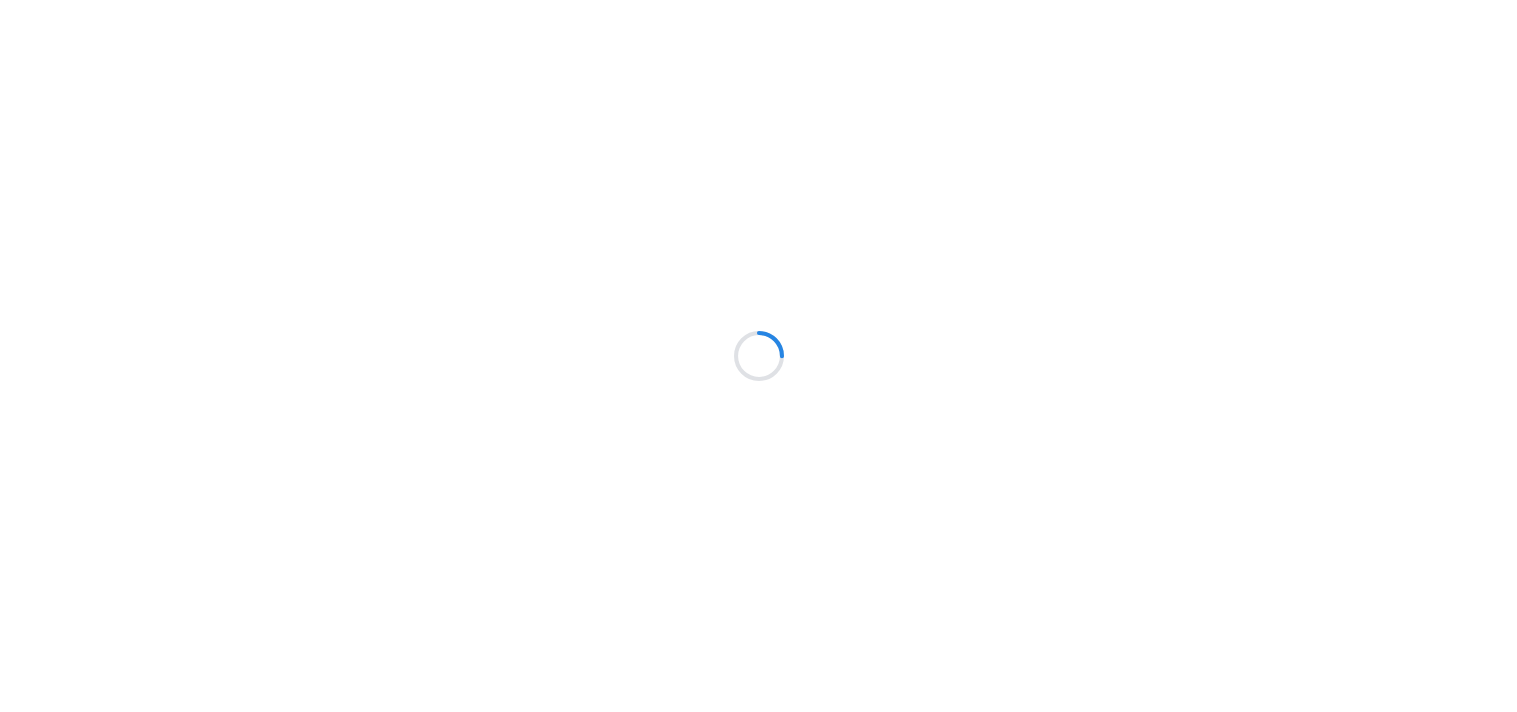 scroll, scrollTop: 0, scrollLeft: 0, axis: both 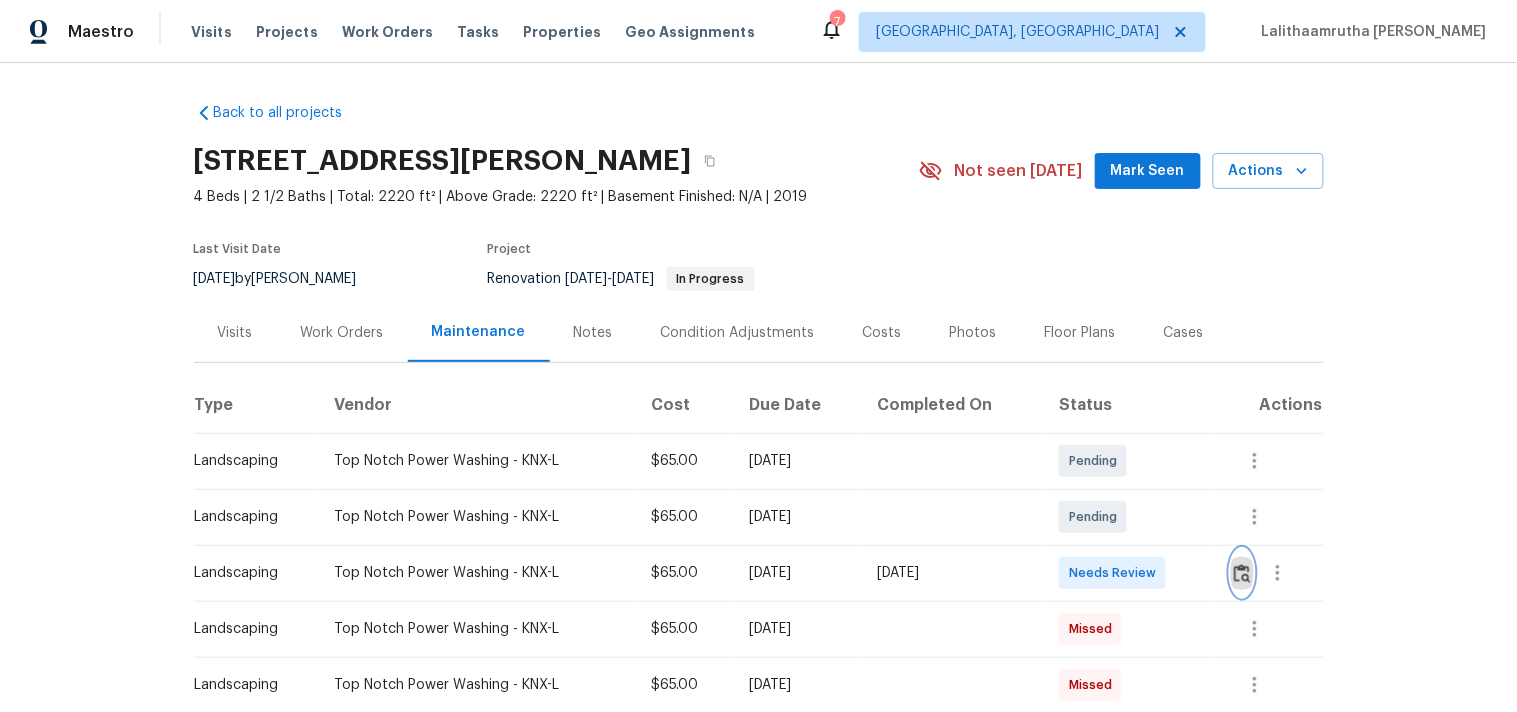 click at bounding box center [1242, 573] 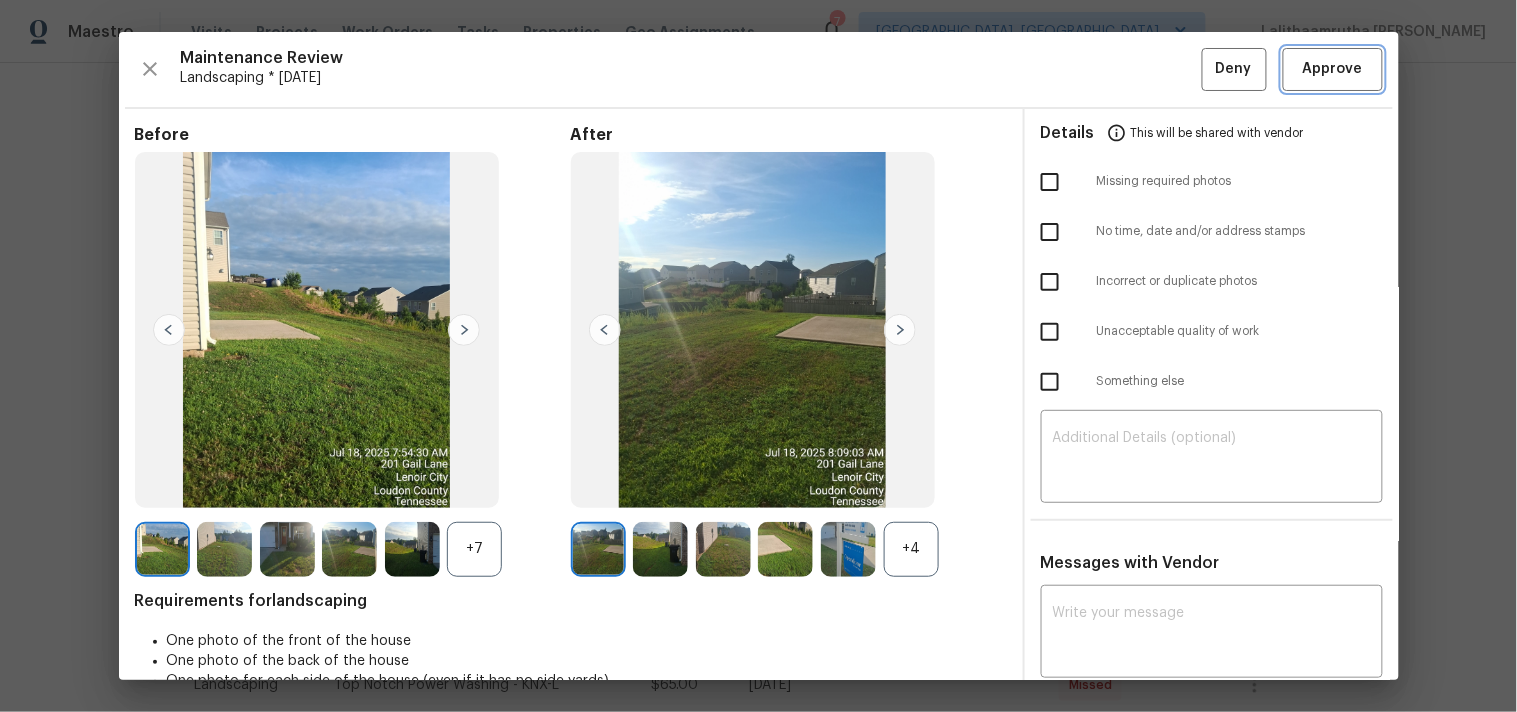 click on "Approve" at bounding box center (1333, 69) 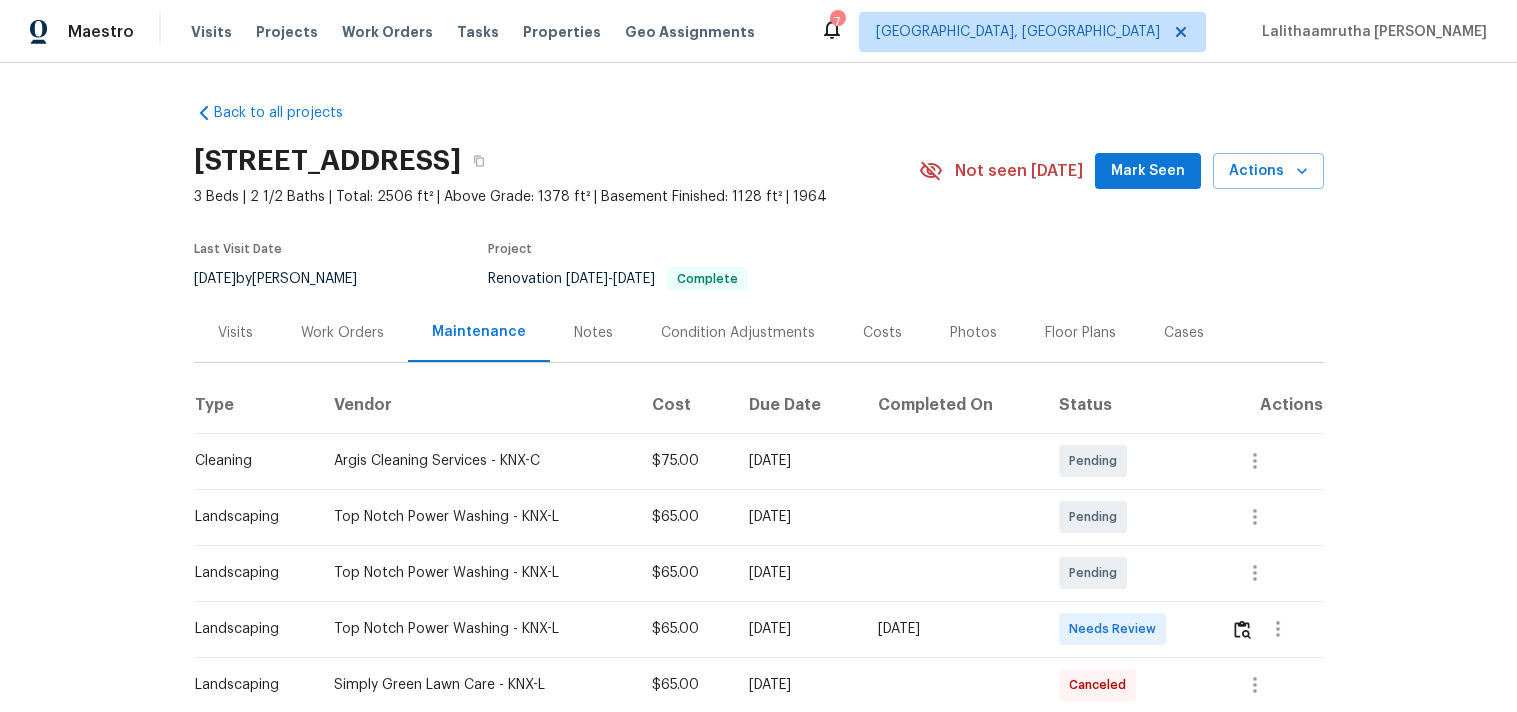 scroll, scrollTop: 0, scrollLeft: 0, axis: both 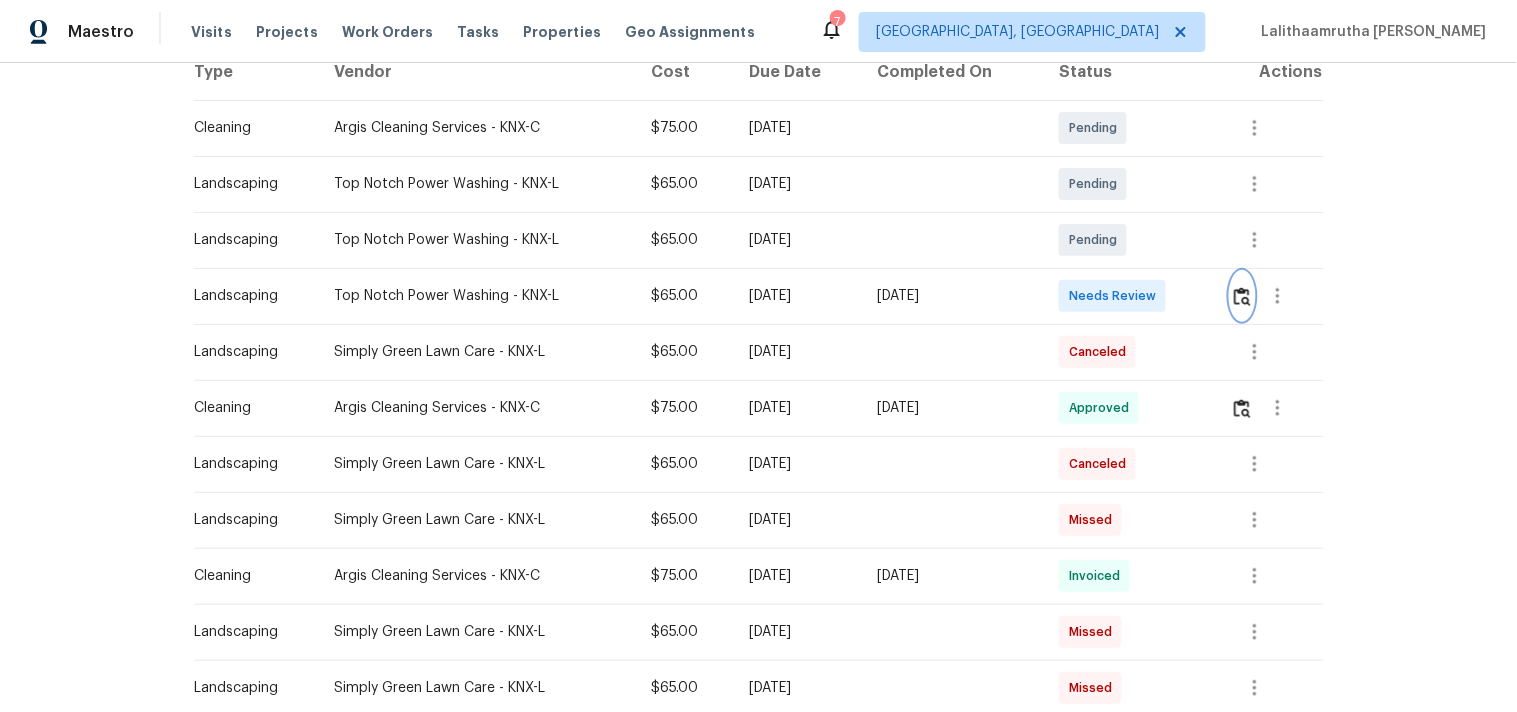 click at bounding box center (1242, 296) 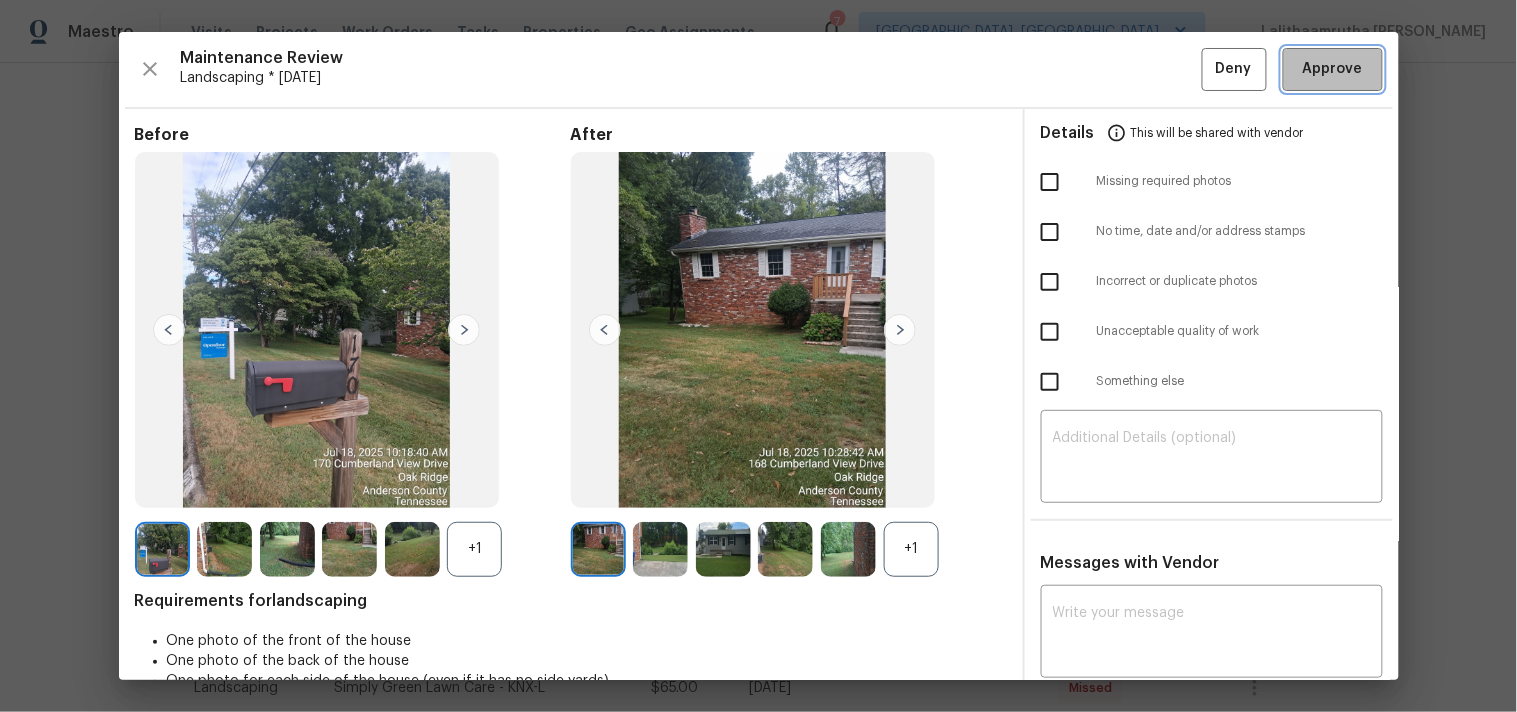 click on "Approve" at bounding box center (1333, 69) 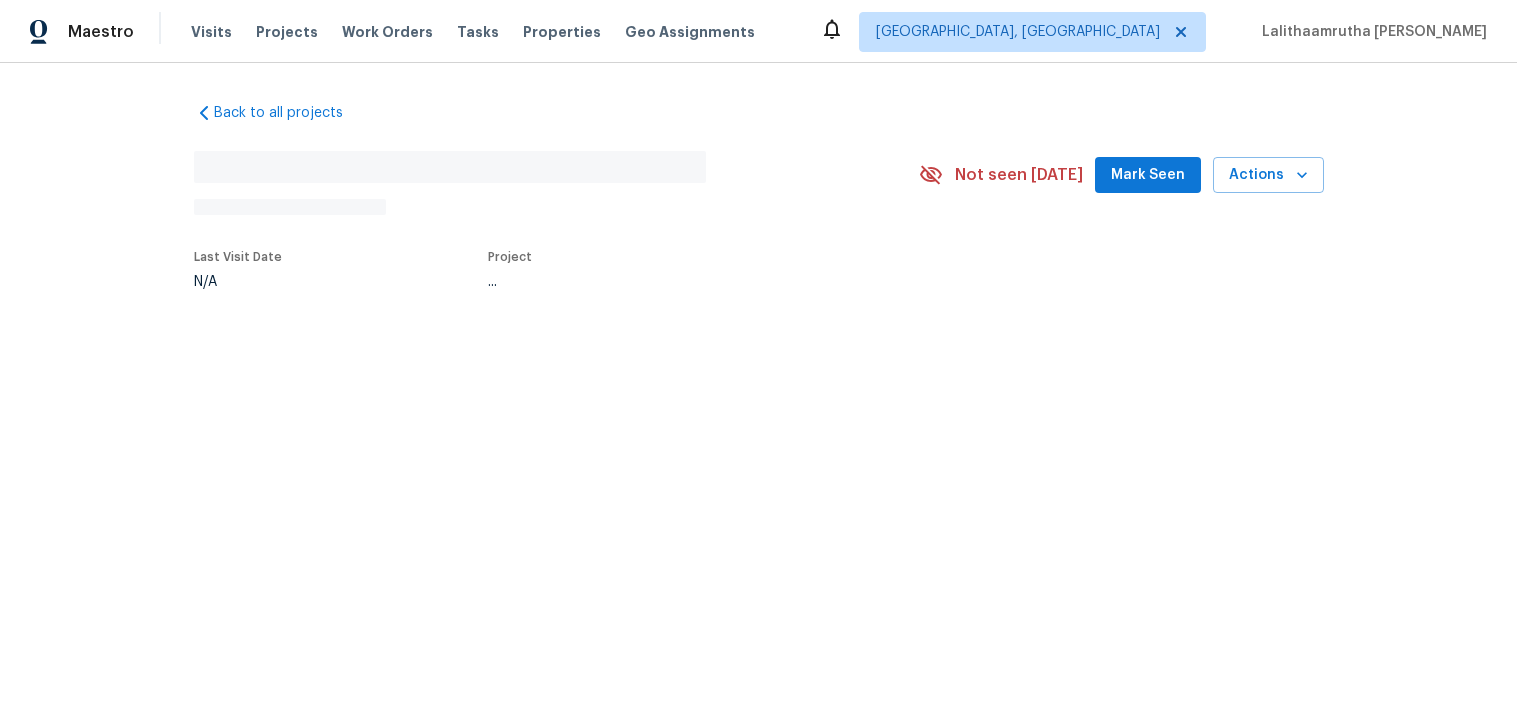 scroll, scrollTop: 0, scrollLeft: 0, axis: both 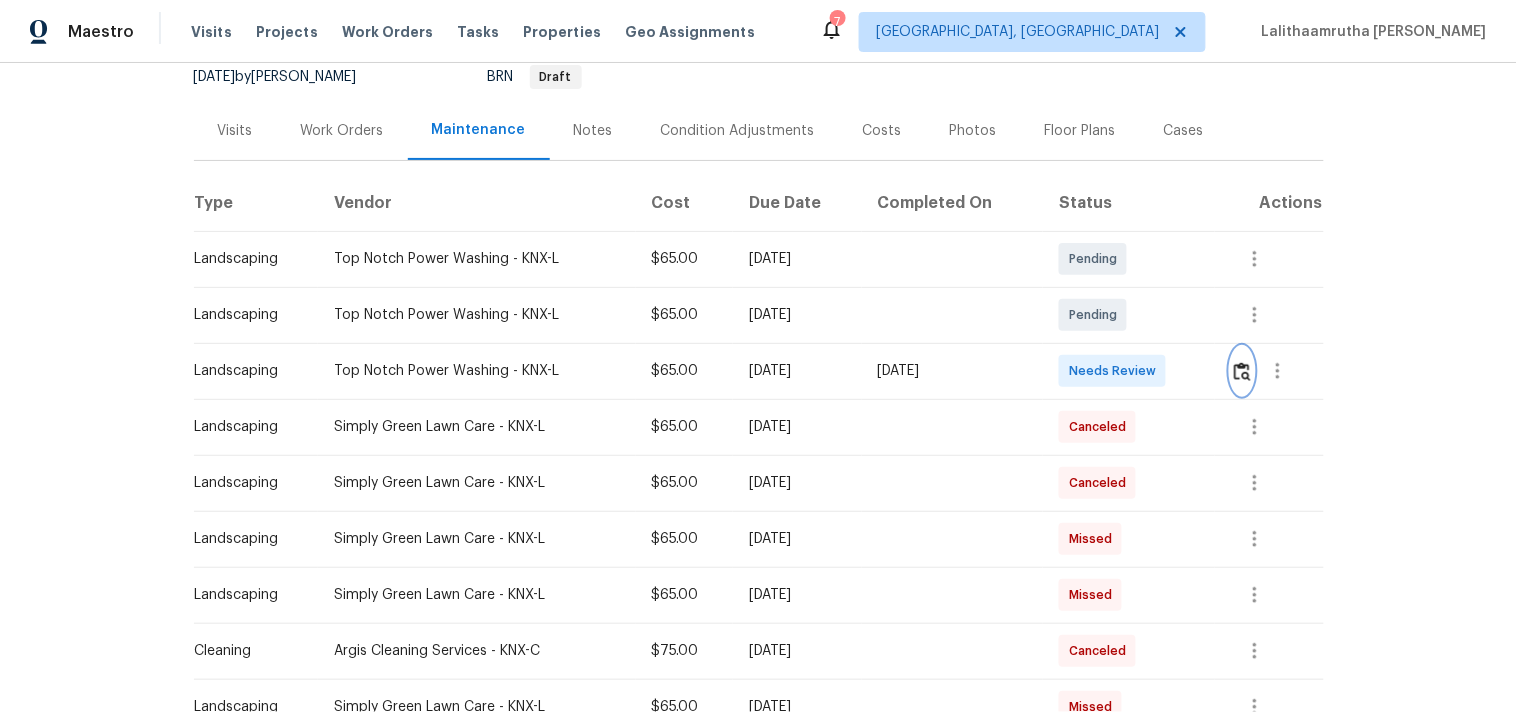 click at bounding box center (1242, 371) 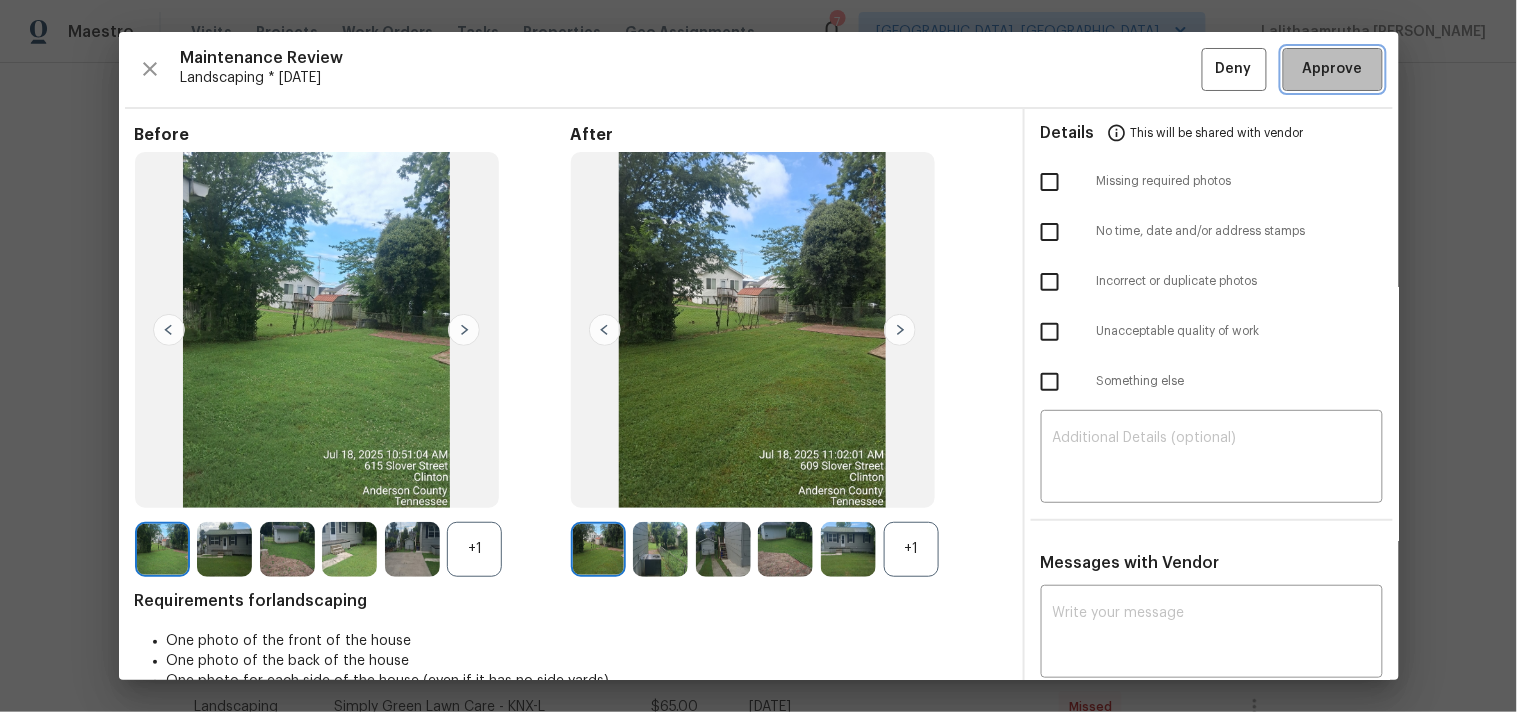 click on "Approve" at bounding box center (1333, 69) 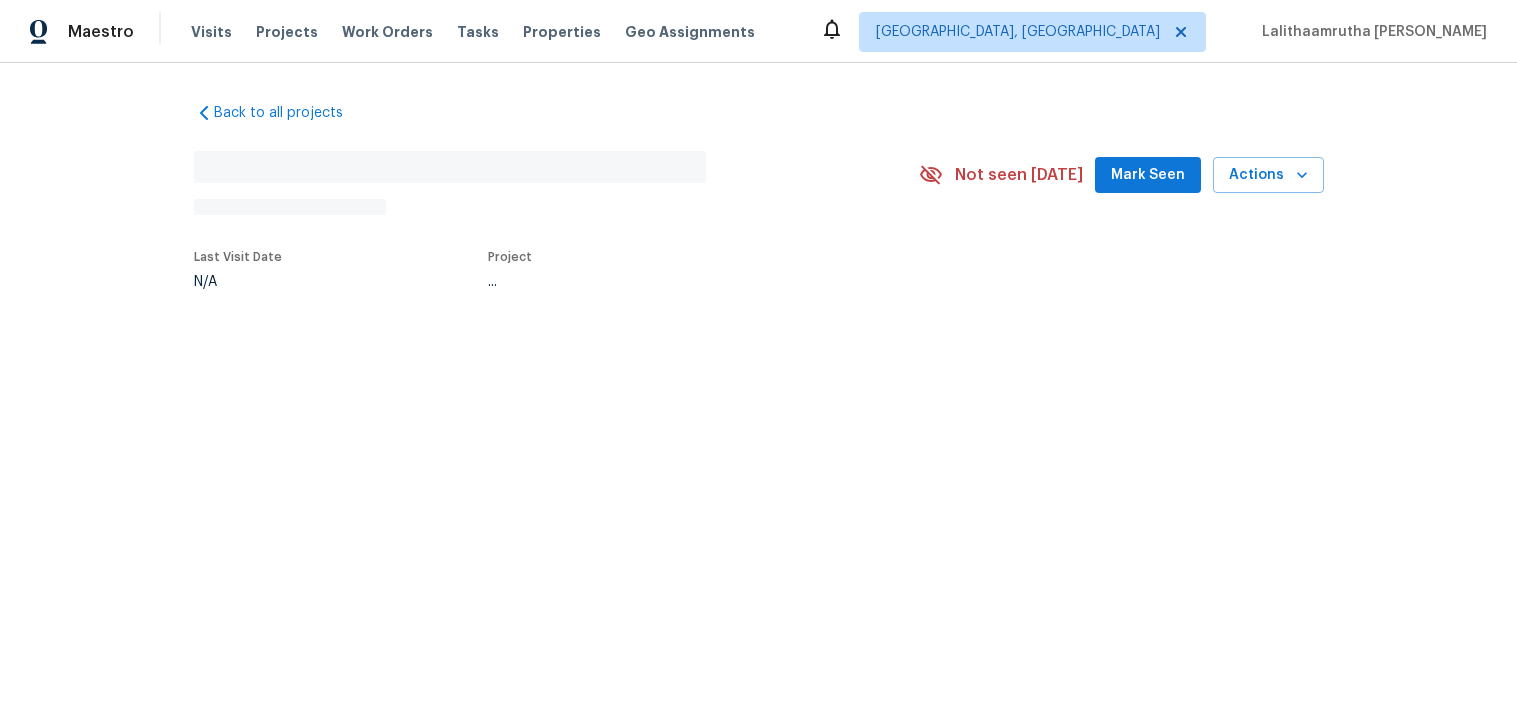scroll, scrollTop: 0, scrollLeft: 0, axis: both 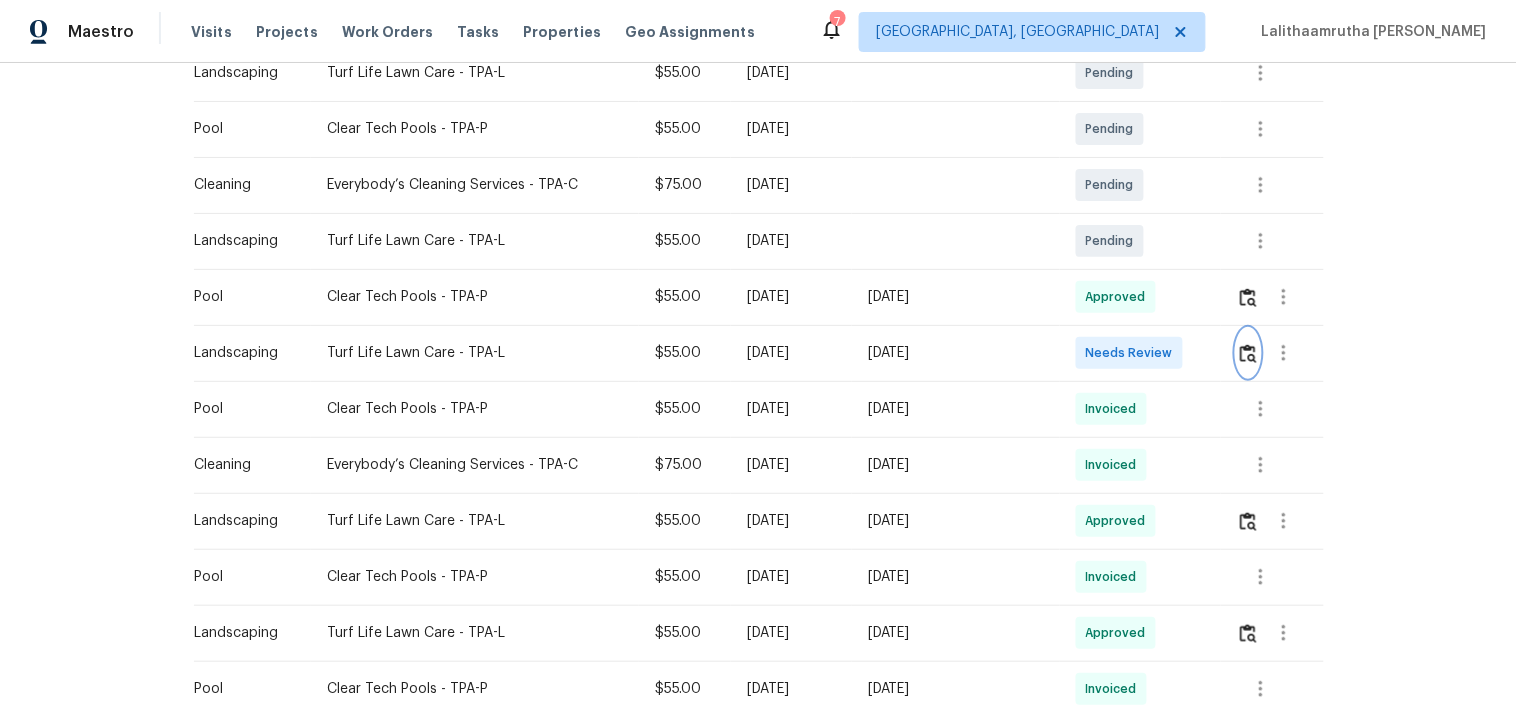 click at bounding box center (1248, 353) 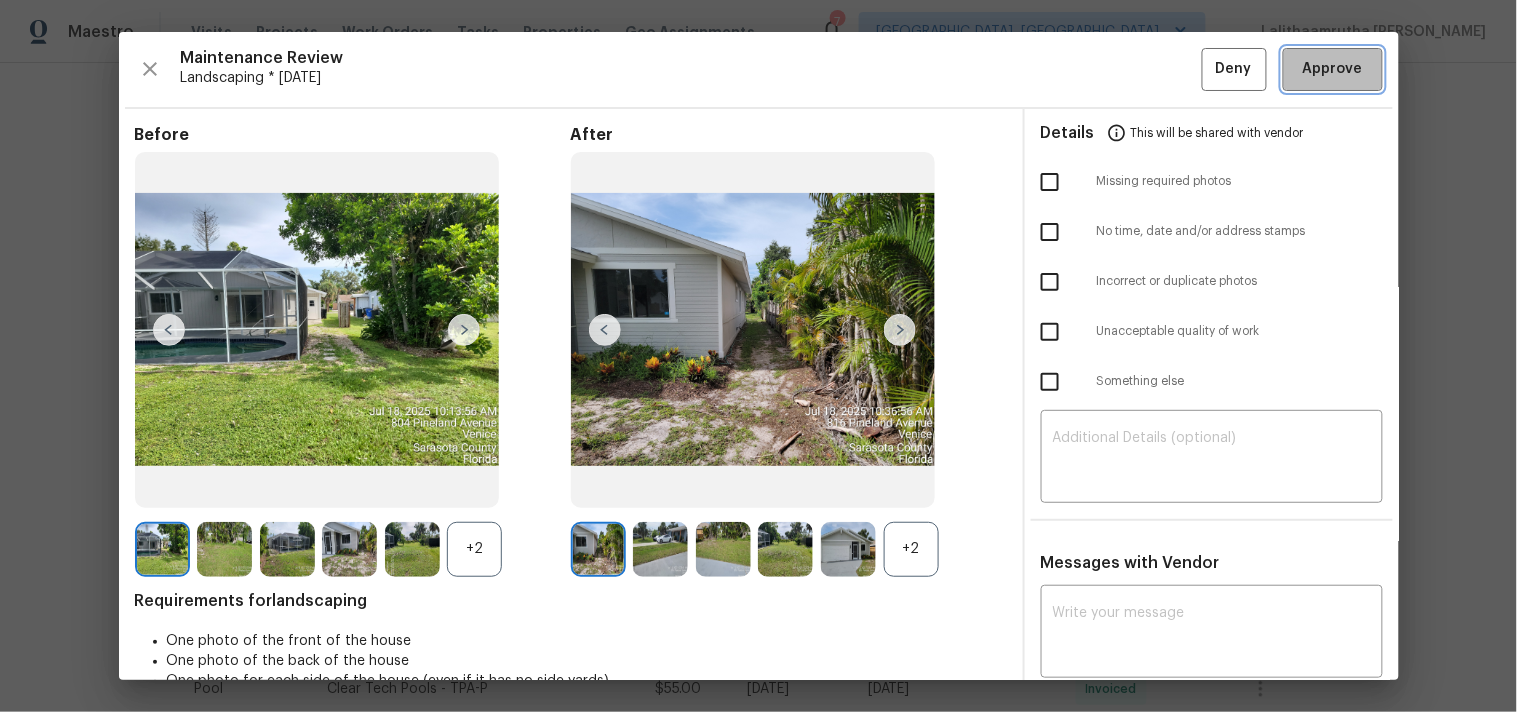click on "Approve" at bounding box center (1333, 69) 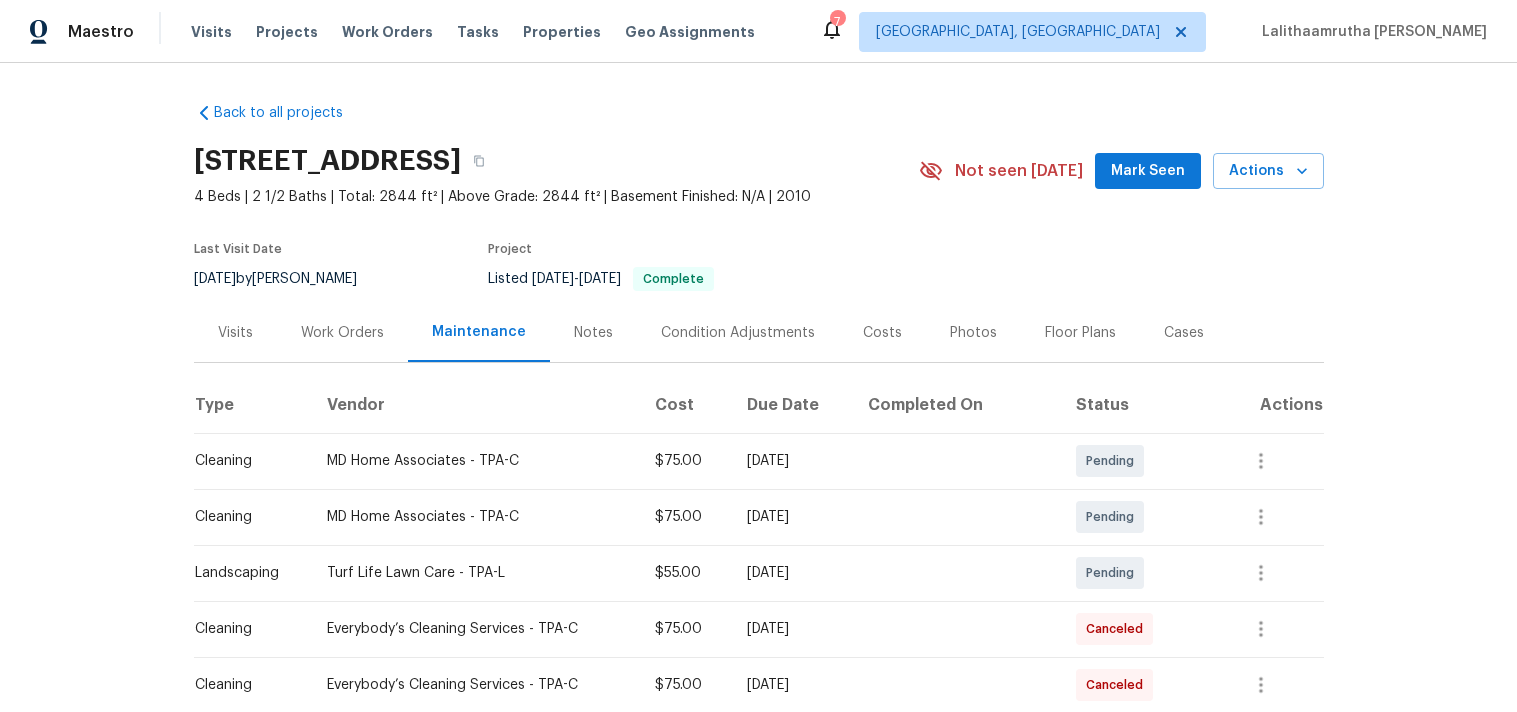 scroll, scrollTop: 0, scrollLeft: 0, axis: both 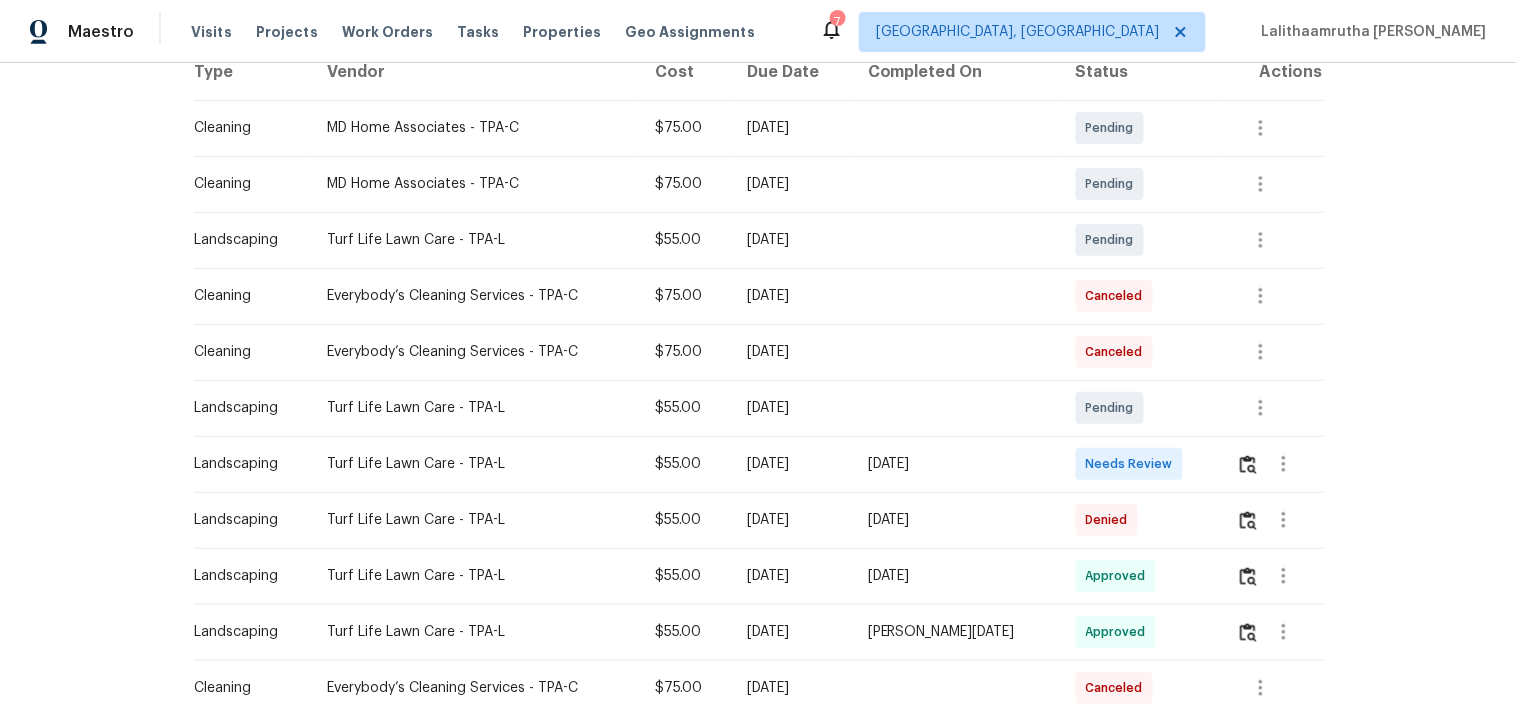 click at bounding box center (1272, 464) 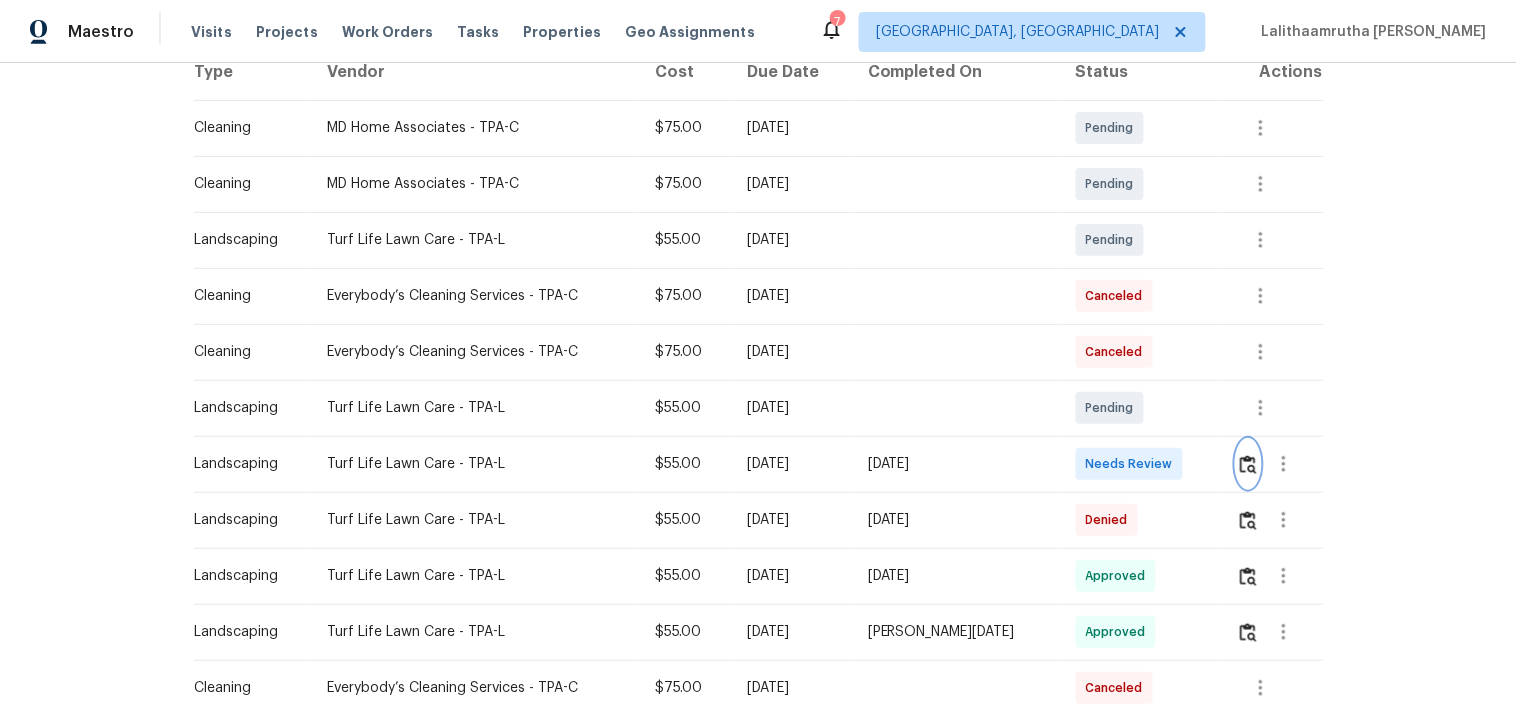 click at bounding box center [1248, 464] 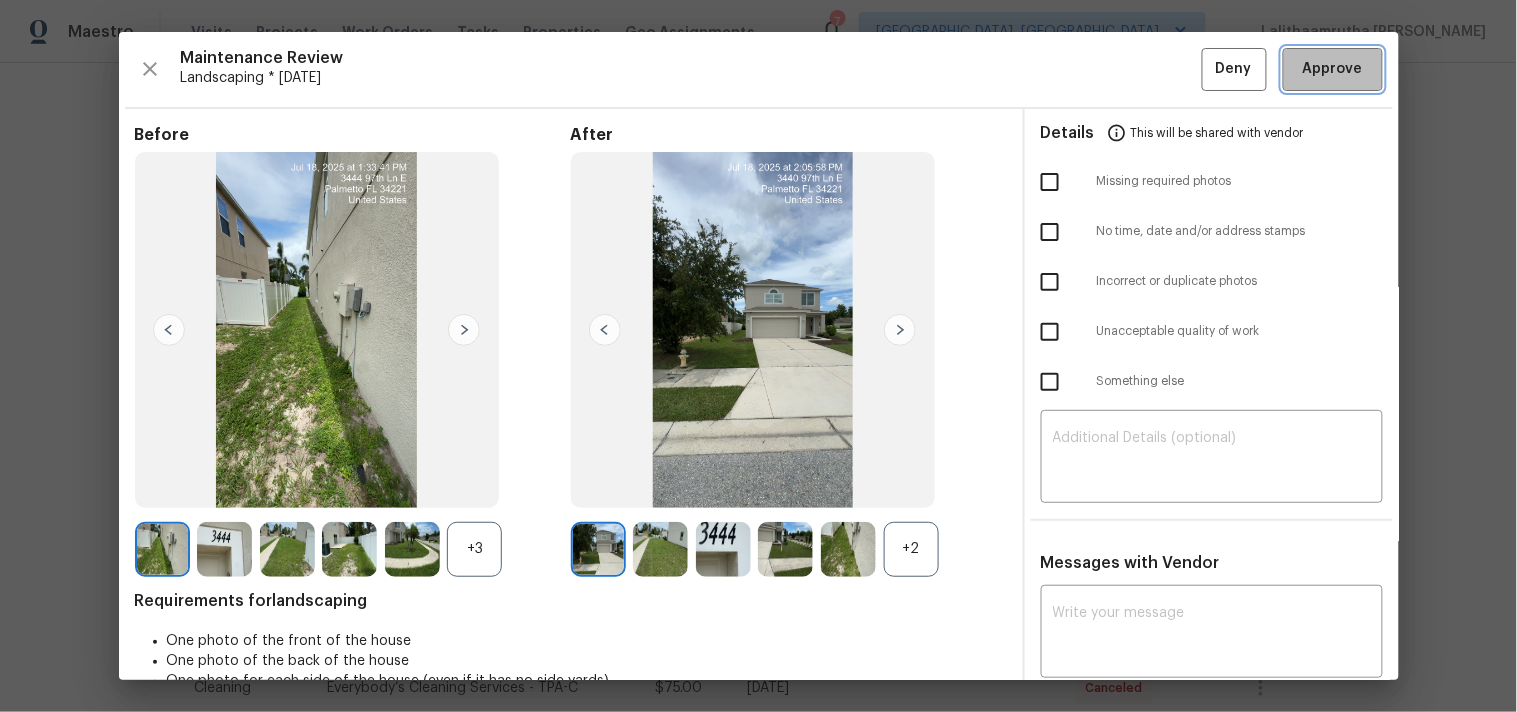 click on "Approve" at bounding box center [1333, 69] 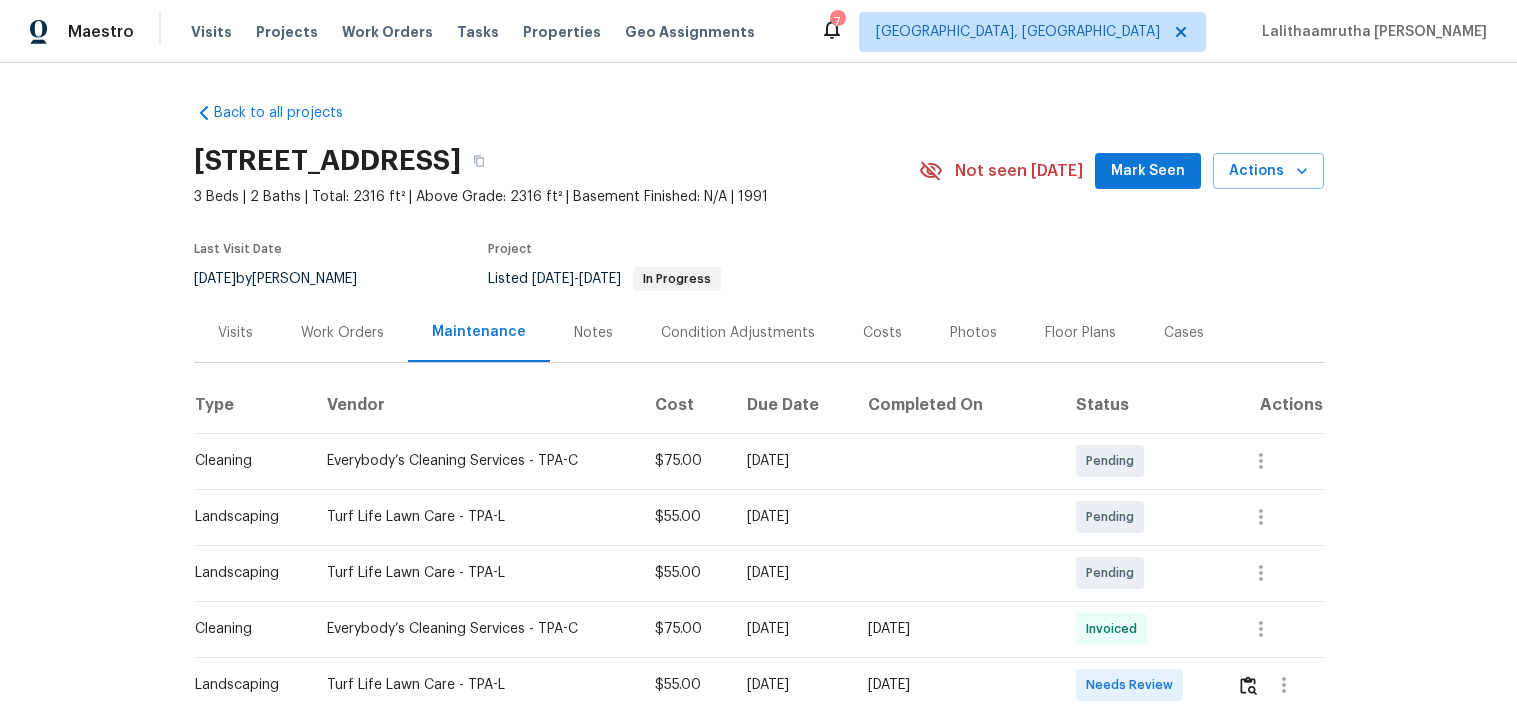 scroll, scrollTop: 0, scrollLeft: 0, axis: both 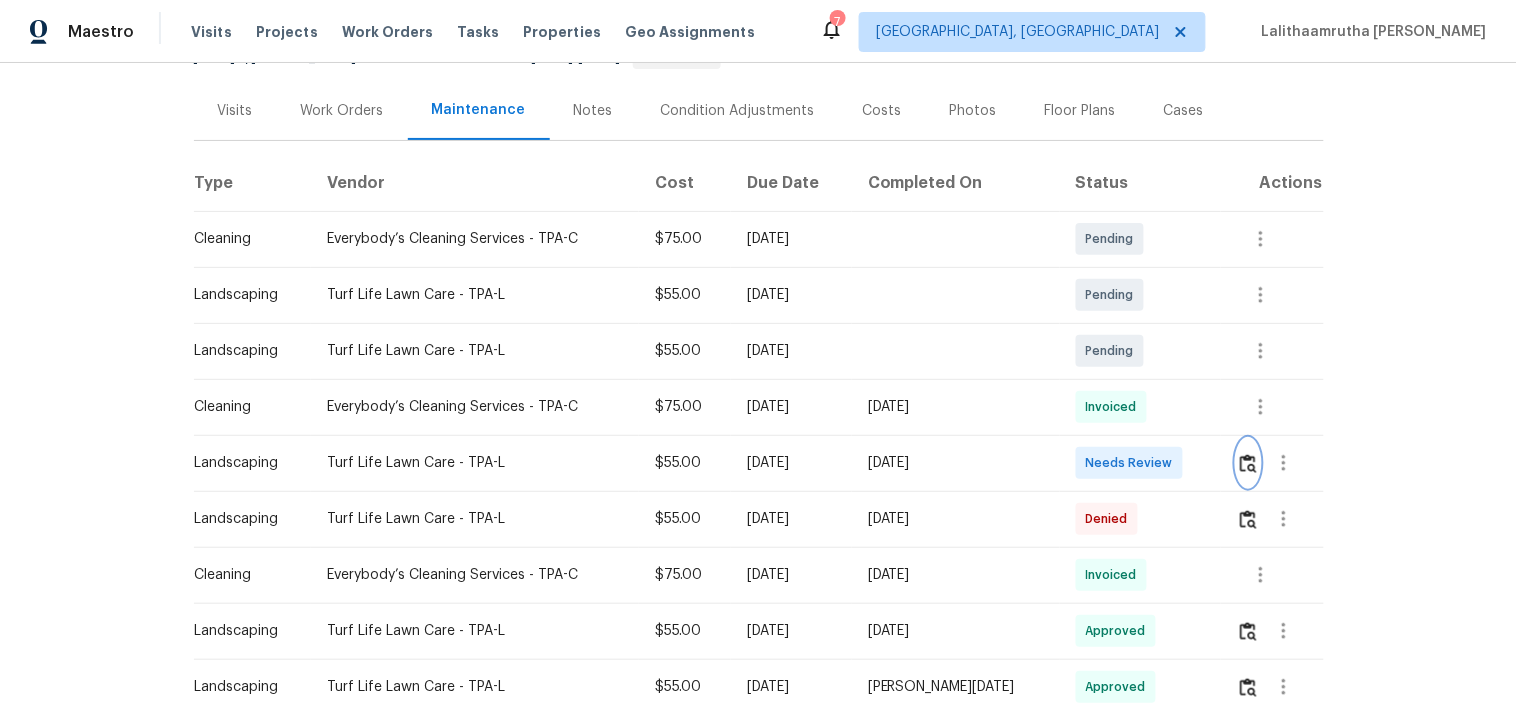 click at bounding box center [1248, 463] 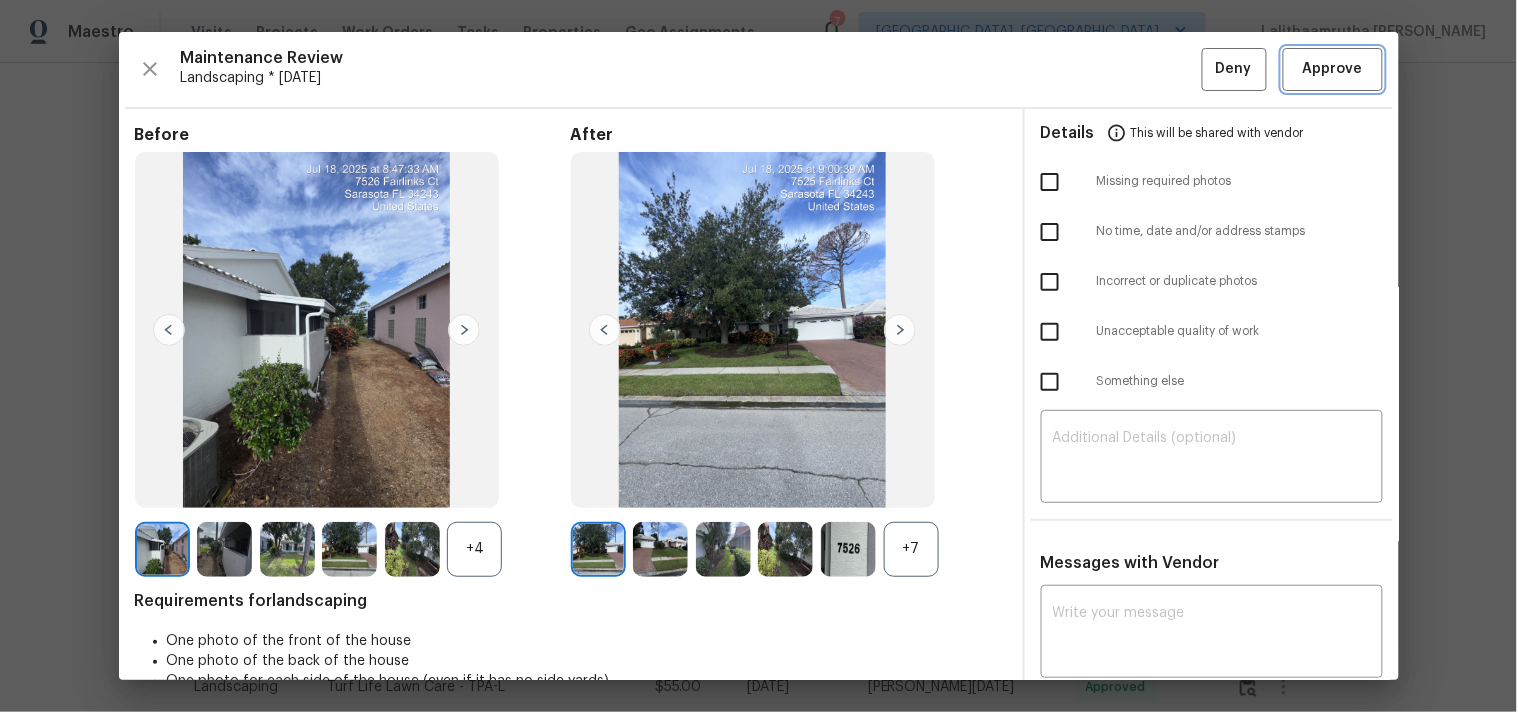click on "Approve" at bounding box center [1333, 69] 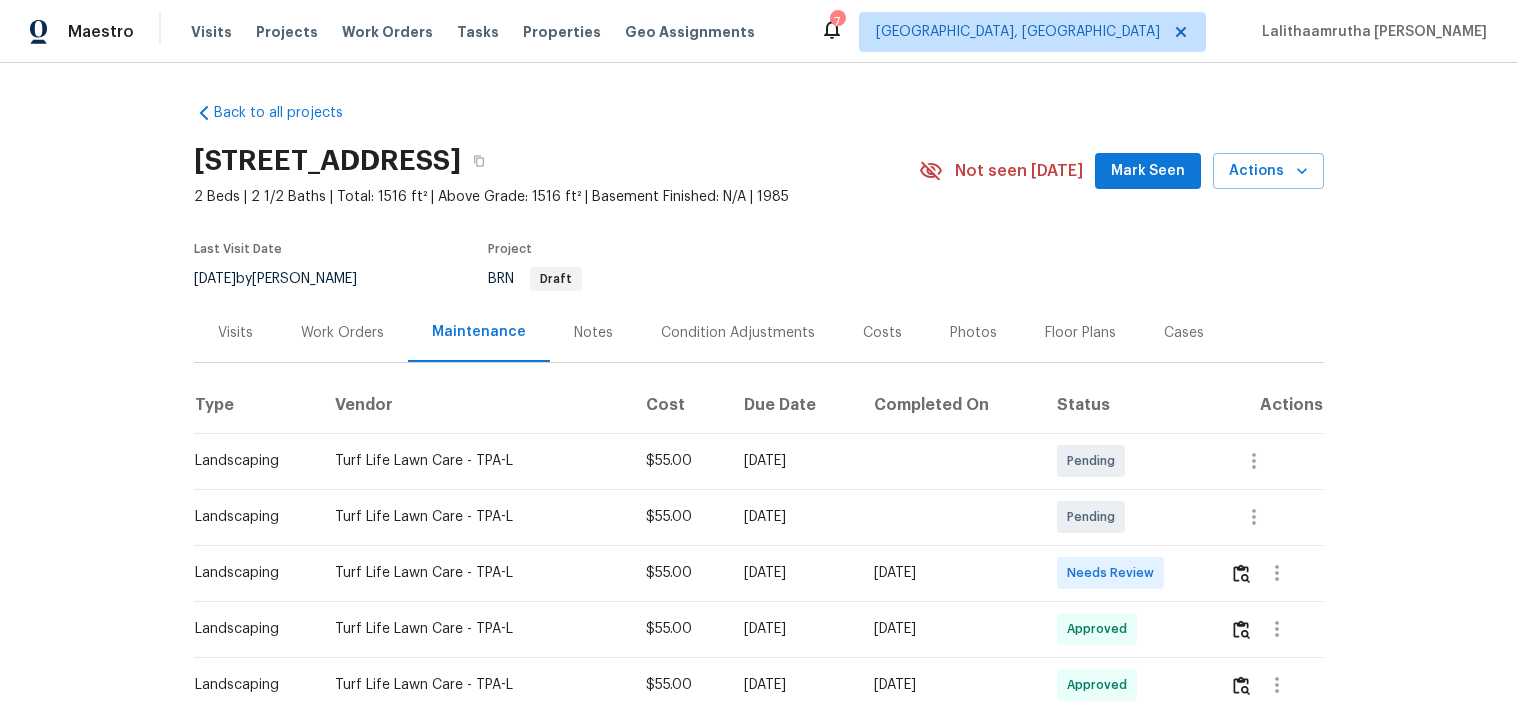 scroll, scrollTop: 0, scrollLeft: 0, axis: both 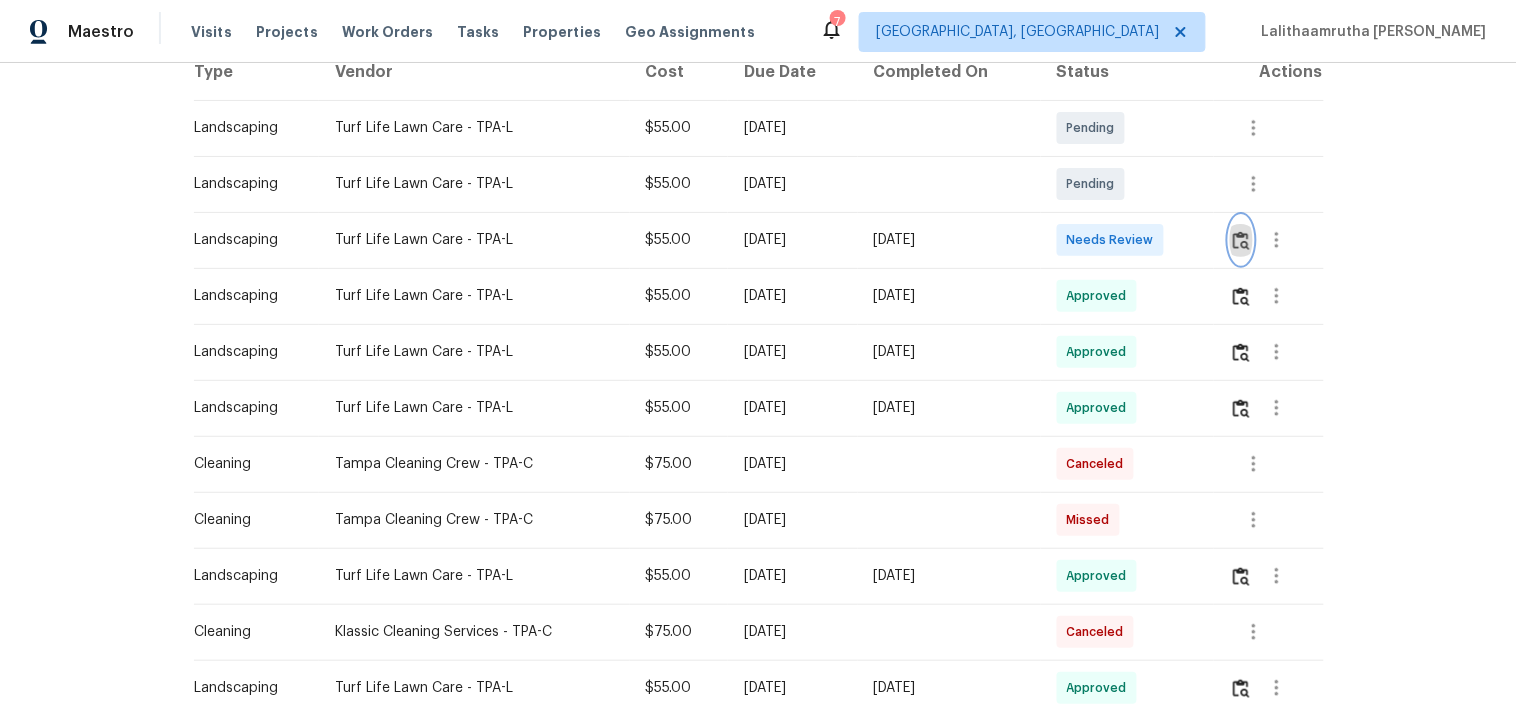 click at bounding box center (1241, 240) 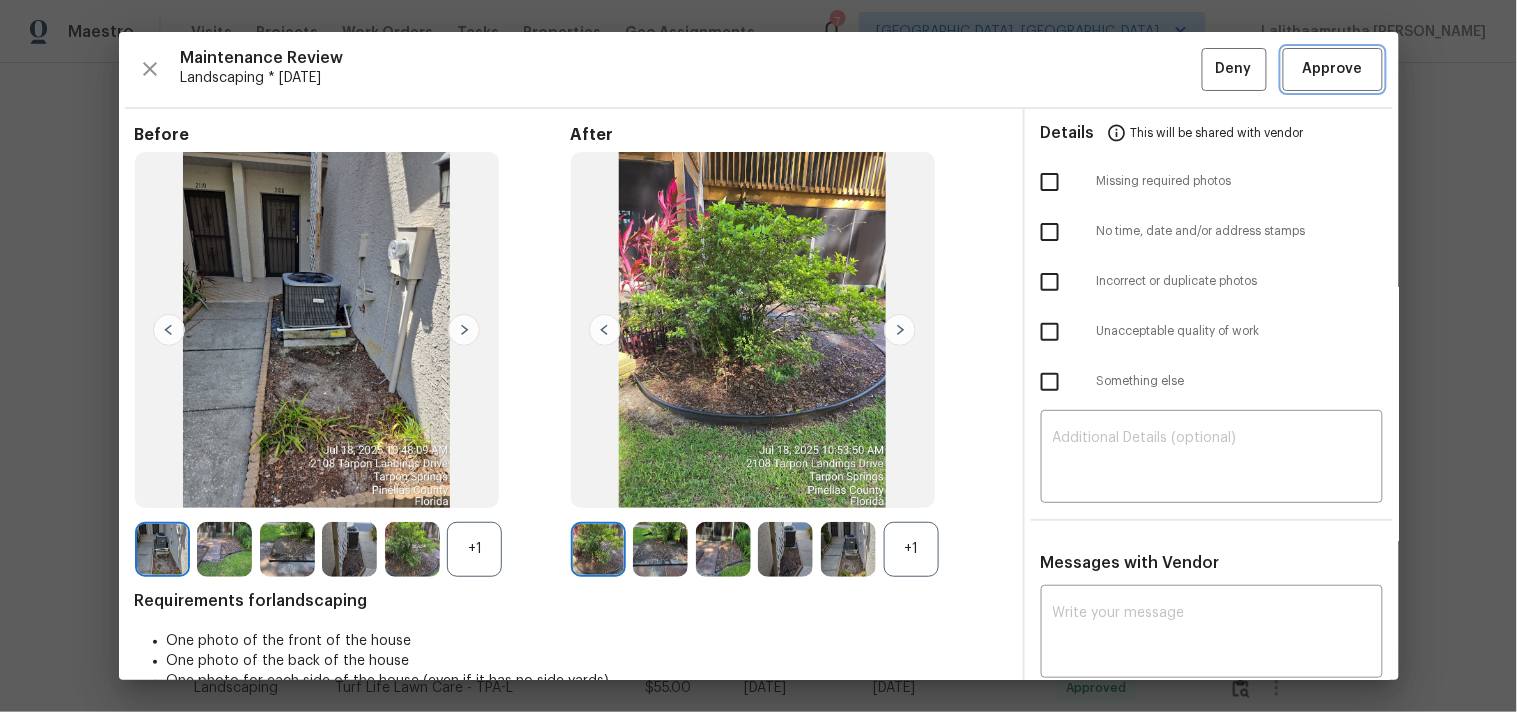 click on "Approve" at bounding box center (1333, 69) 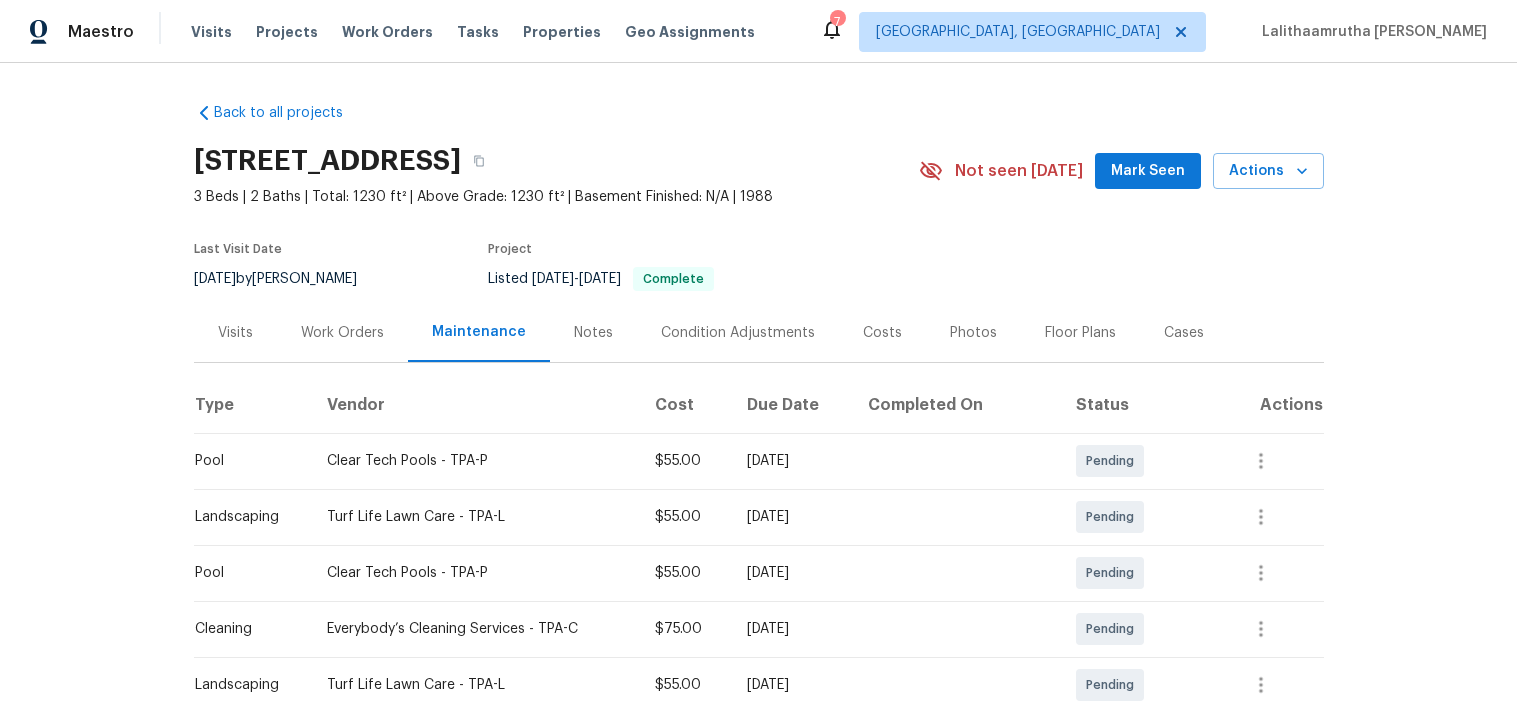scroll, scrollTop: 0, scrollLeft: 0, axis: both 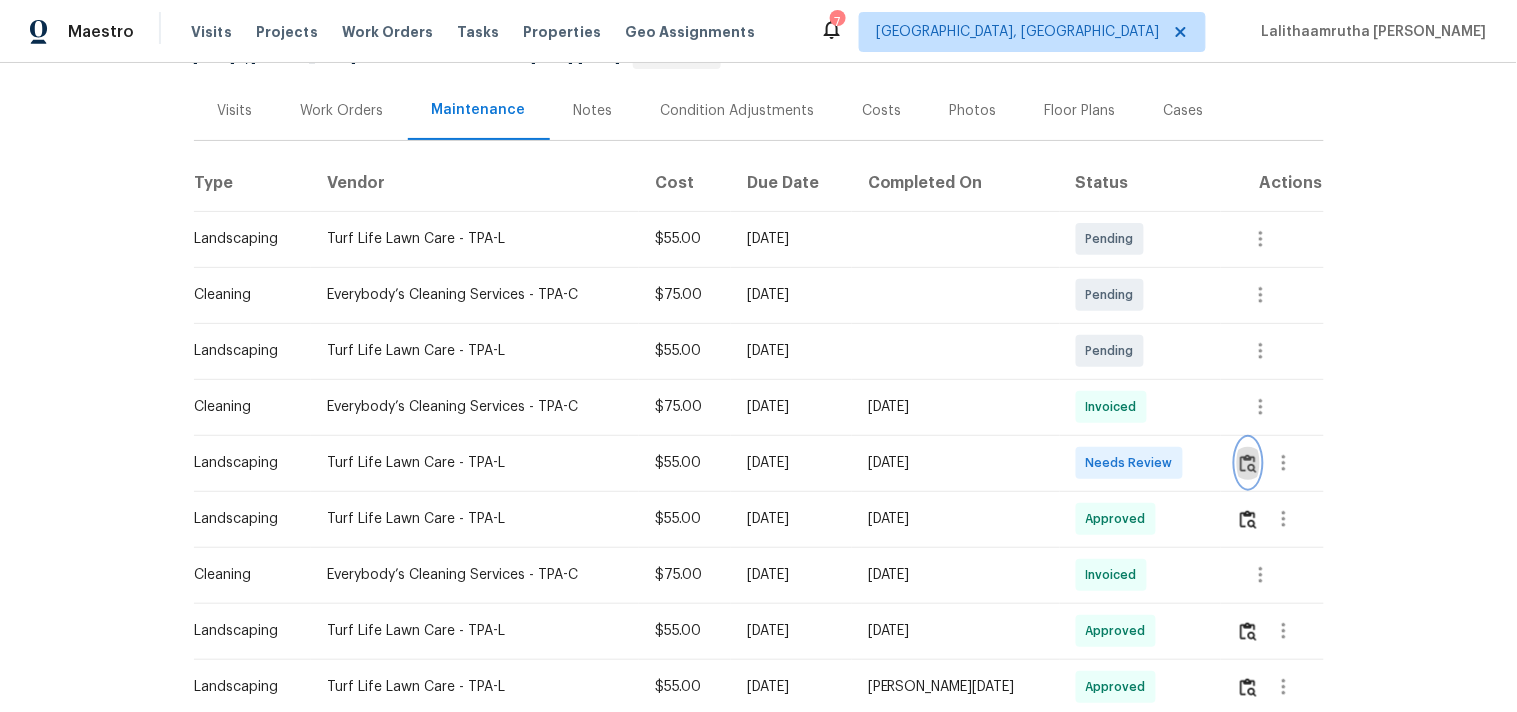 click at bounding box center (1248, 463) 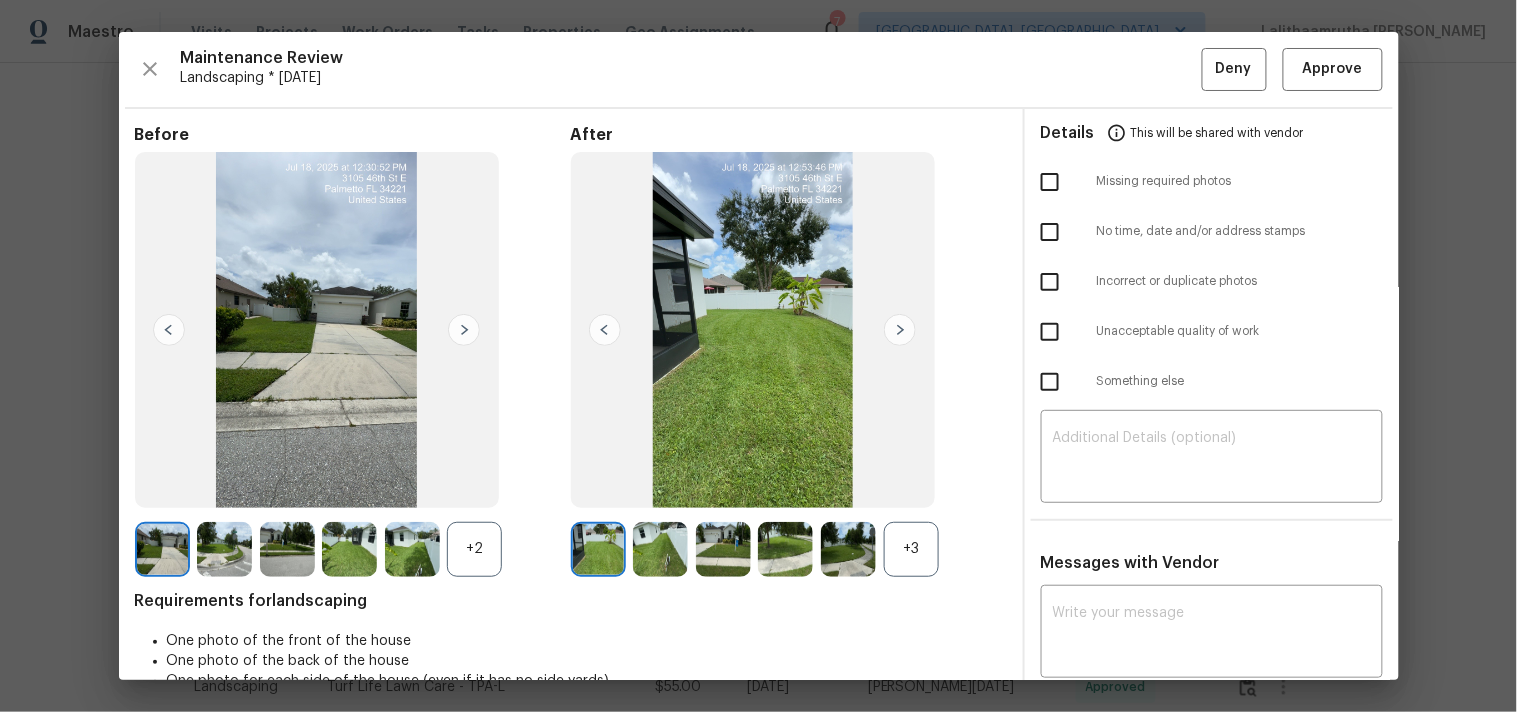 drag, startPoint x: 1270, startPoint y: 45, endPoint x: 1307, endPoint y: 120, distance: 83.630135 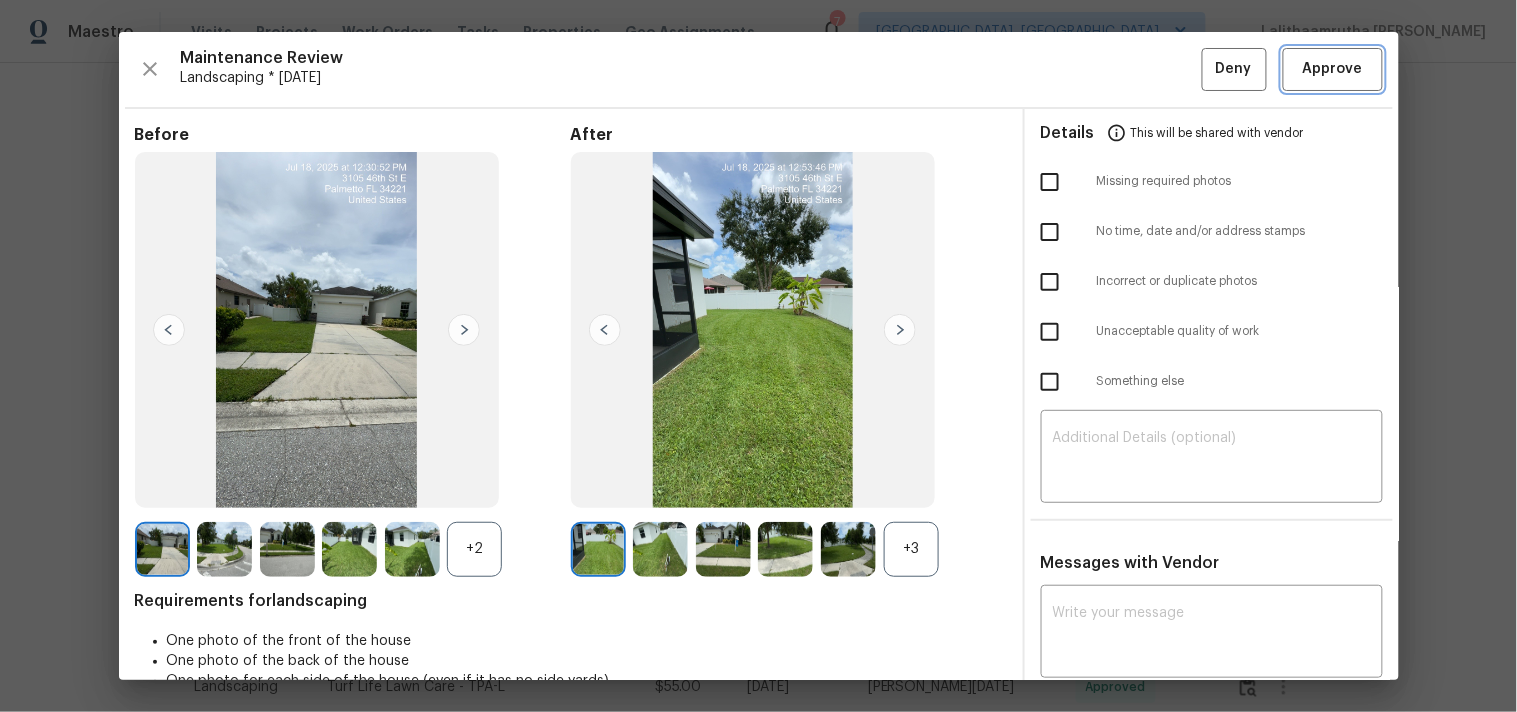 click on "Approve" at bounding box center (1333, 69) 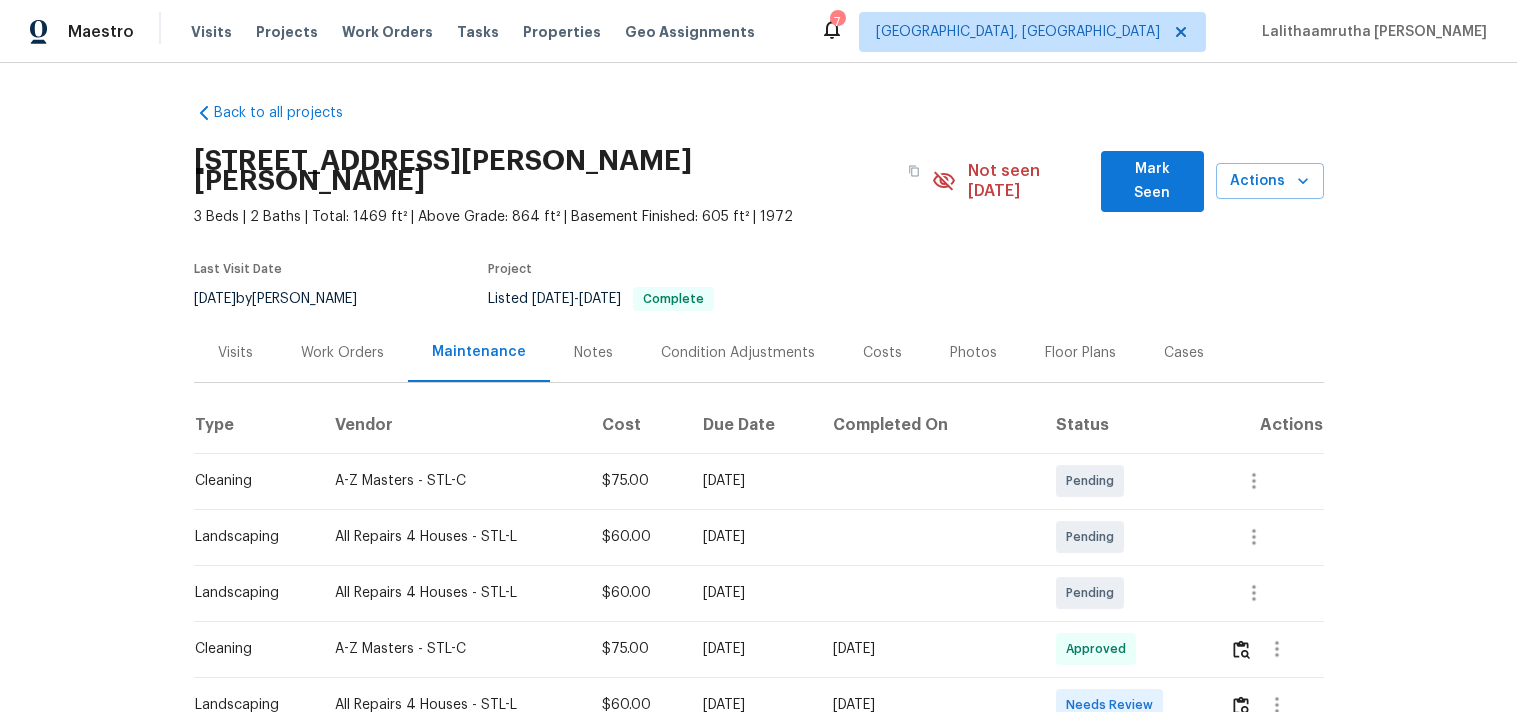 scroll, scrollTop: 0, scrollLeft: 0, axis: both 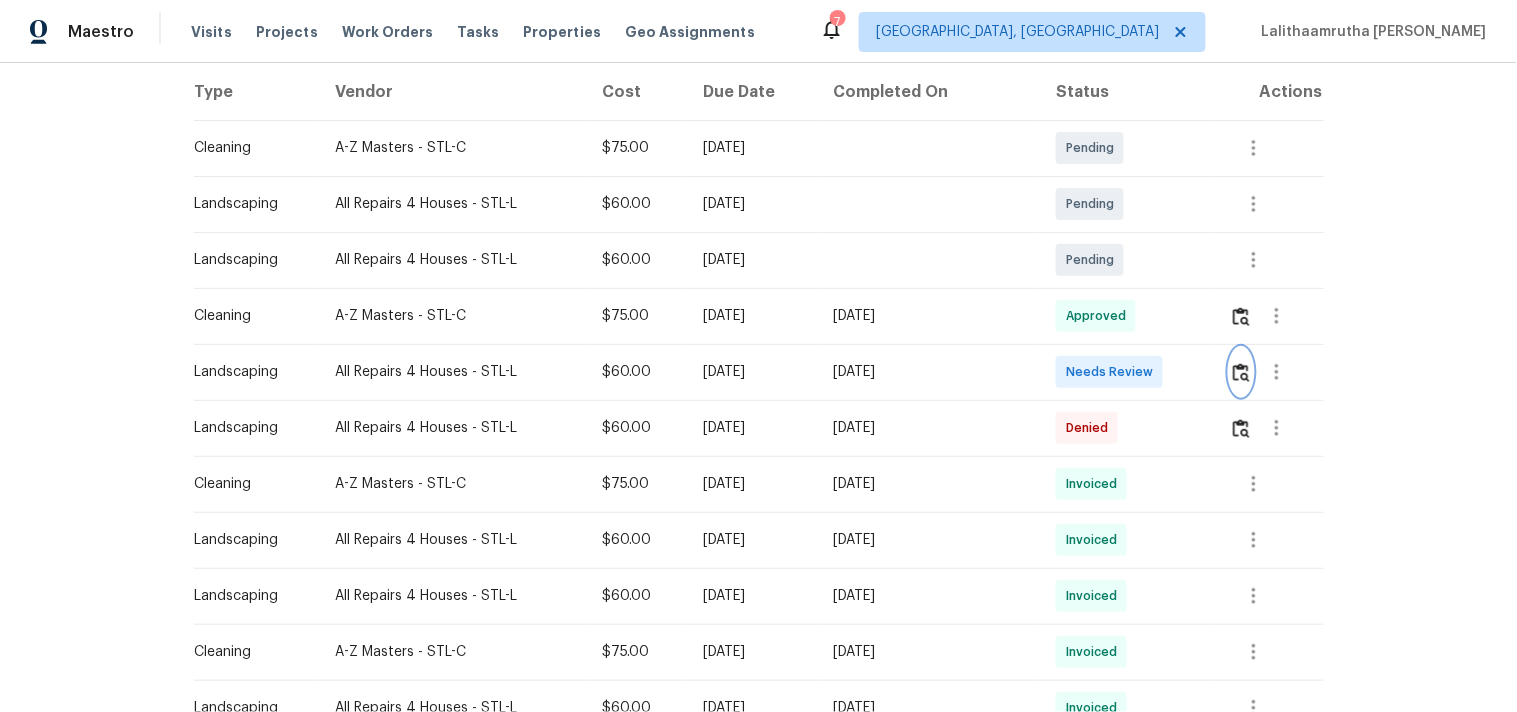 click at bounding box center [1241, 372] 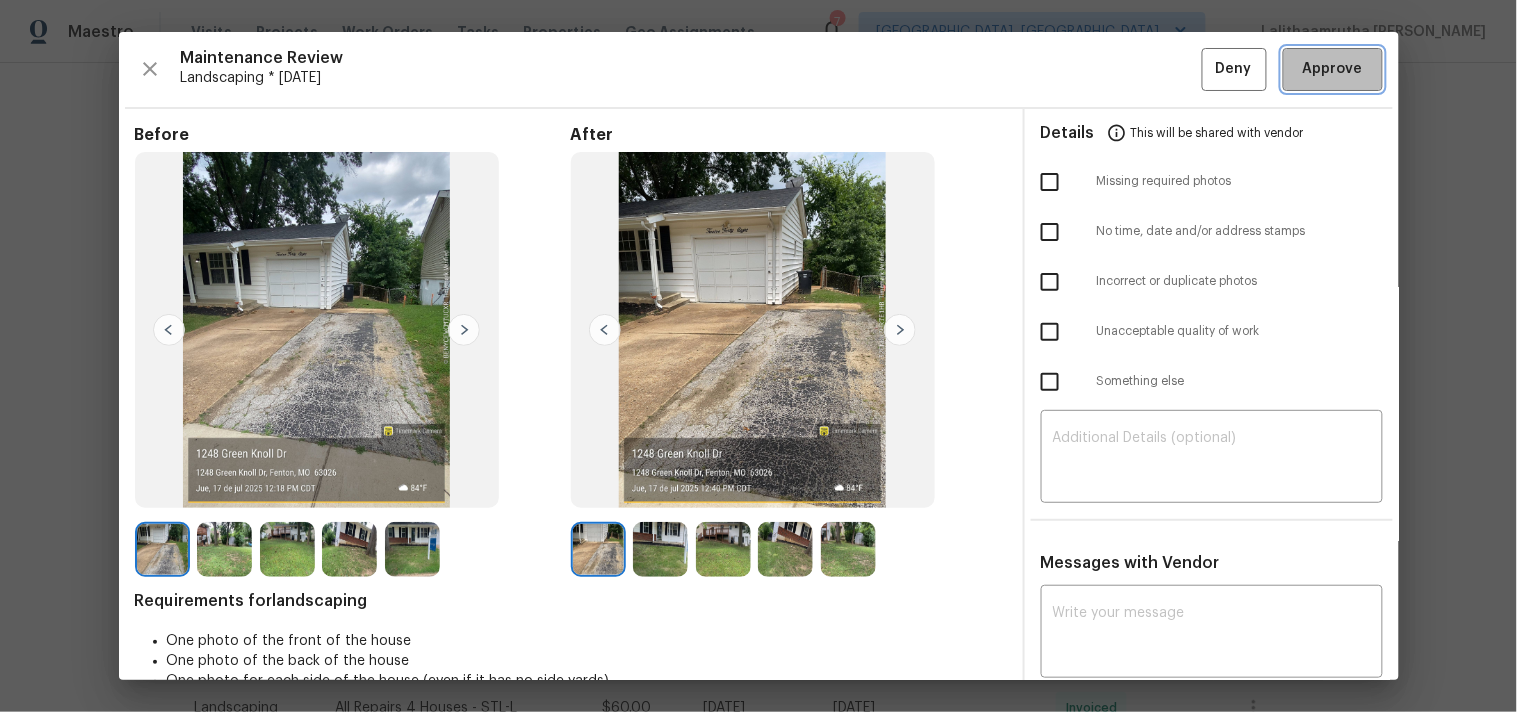 click on "Approve" at bounding box center (1333, 69) 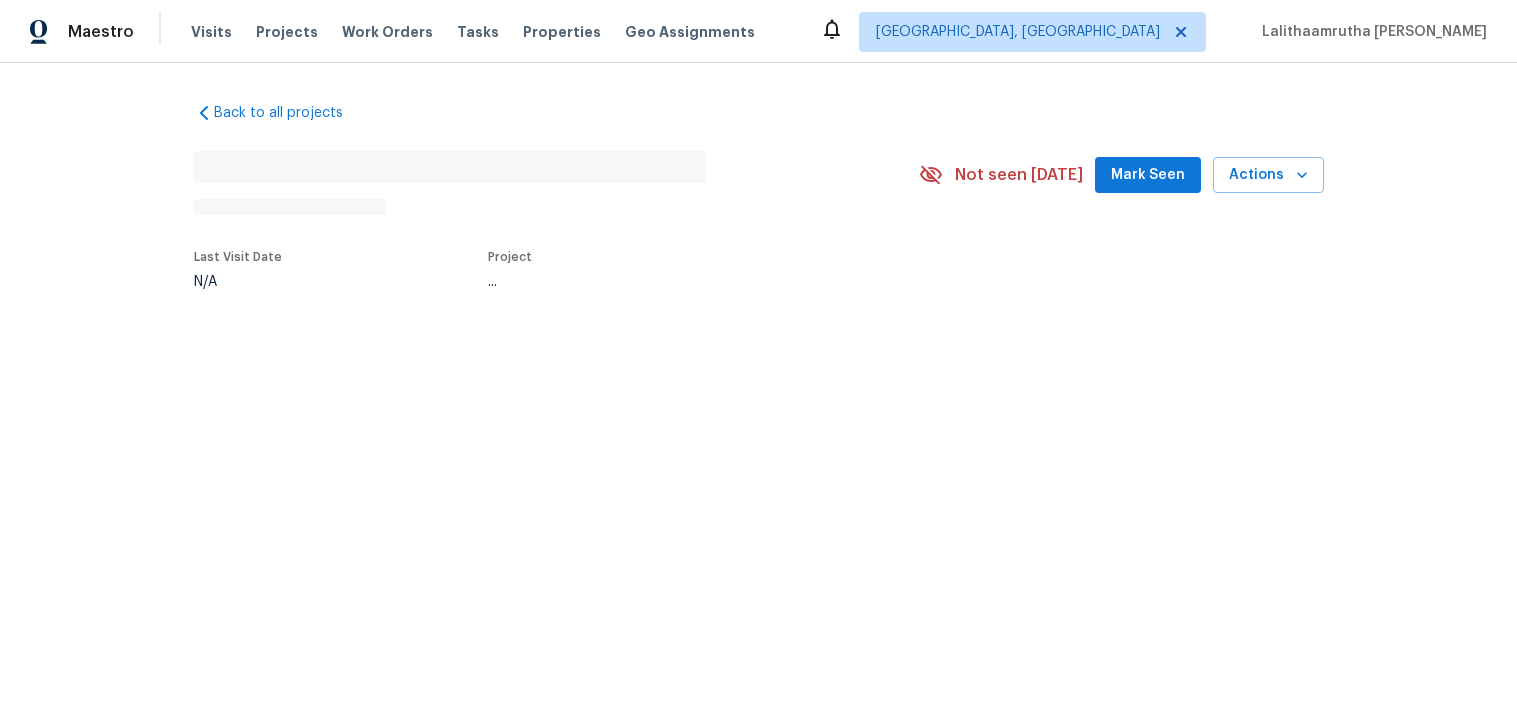 scroll, scrollTop: 0, scrollLeft: 0, axis: both 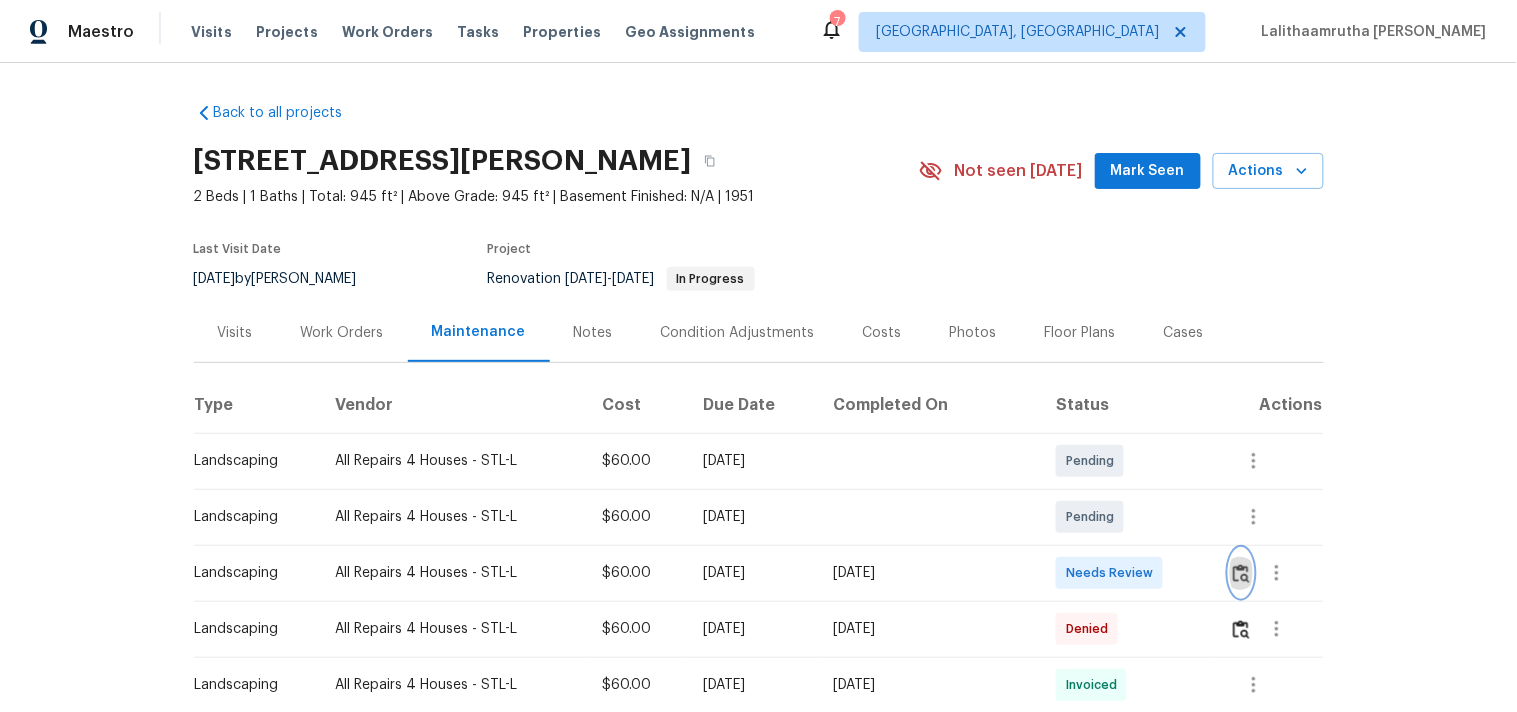 click at bounding box center [1241, 573] 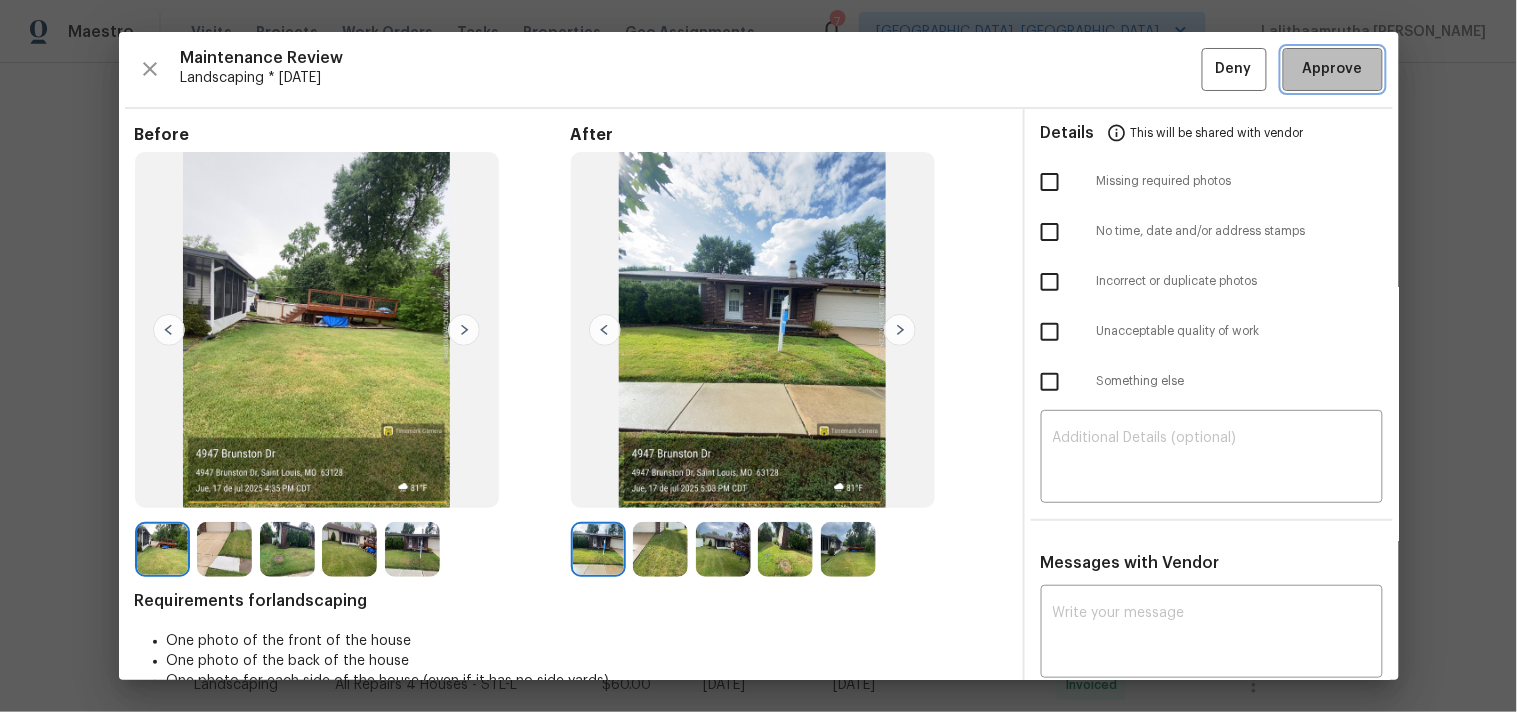 click on "Approve" at bounding box center (1333, 69) 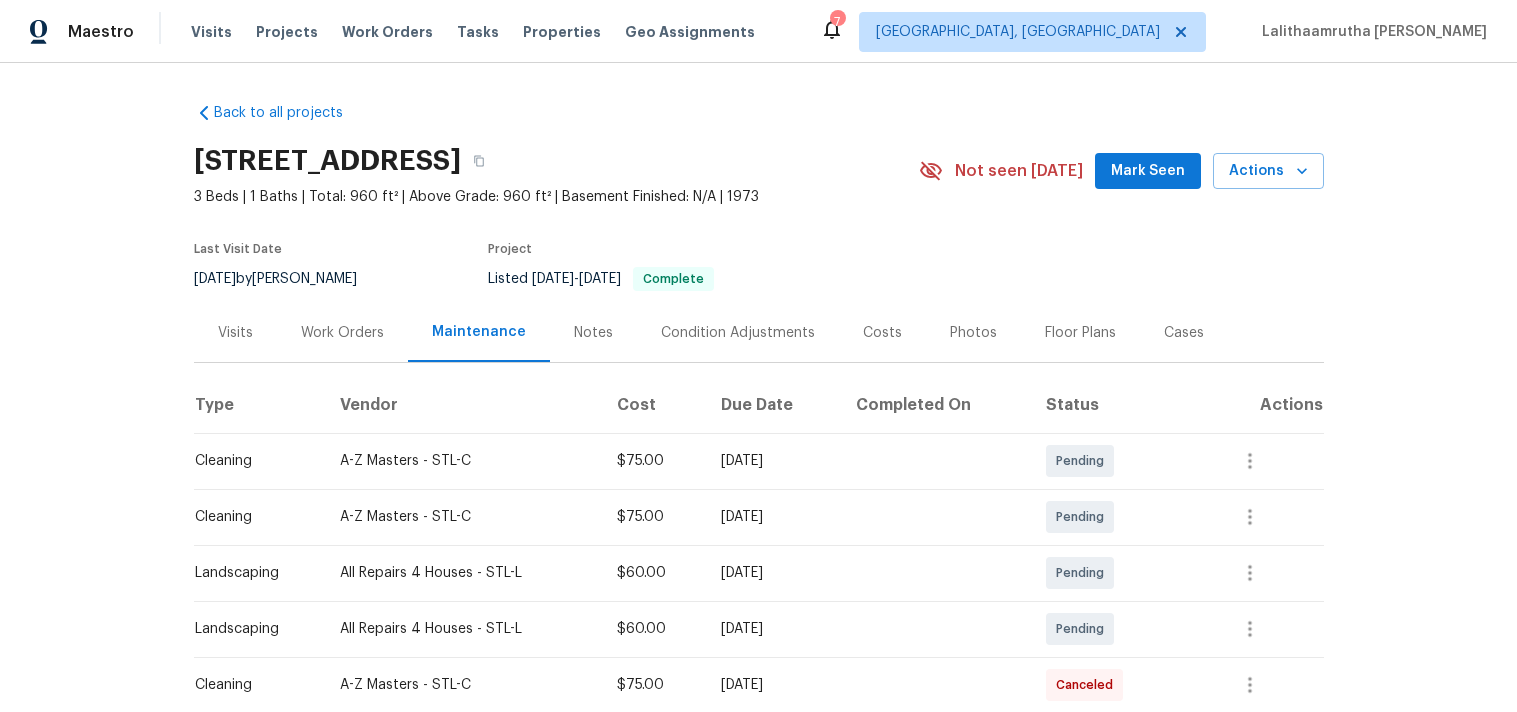scroll, scrollTop: 0, scrollLeft: 0, axis: both 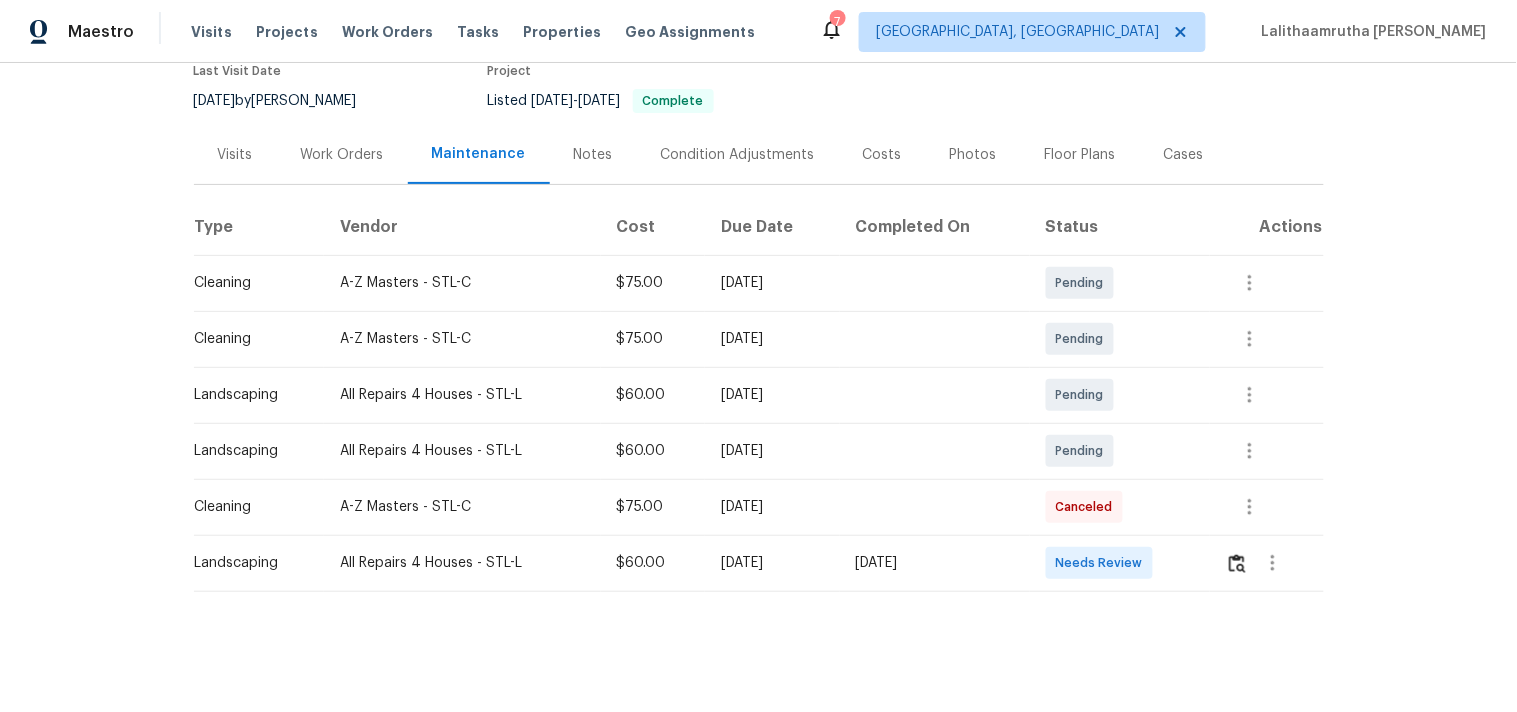 click at bounding box center (1267, 563) 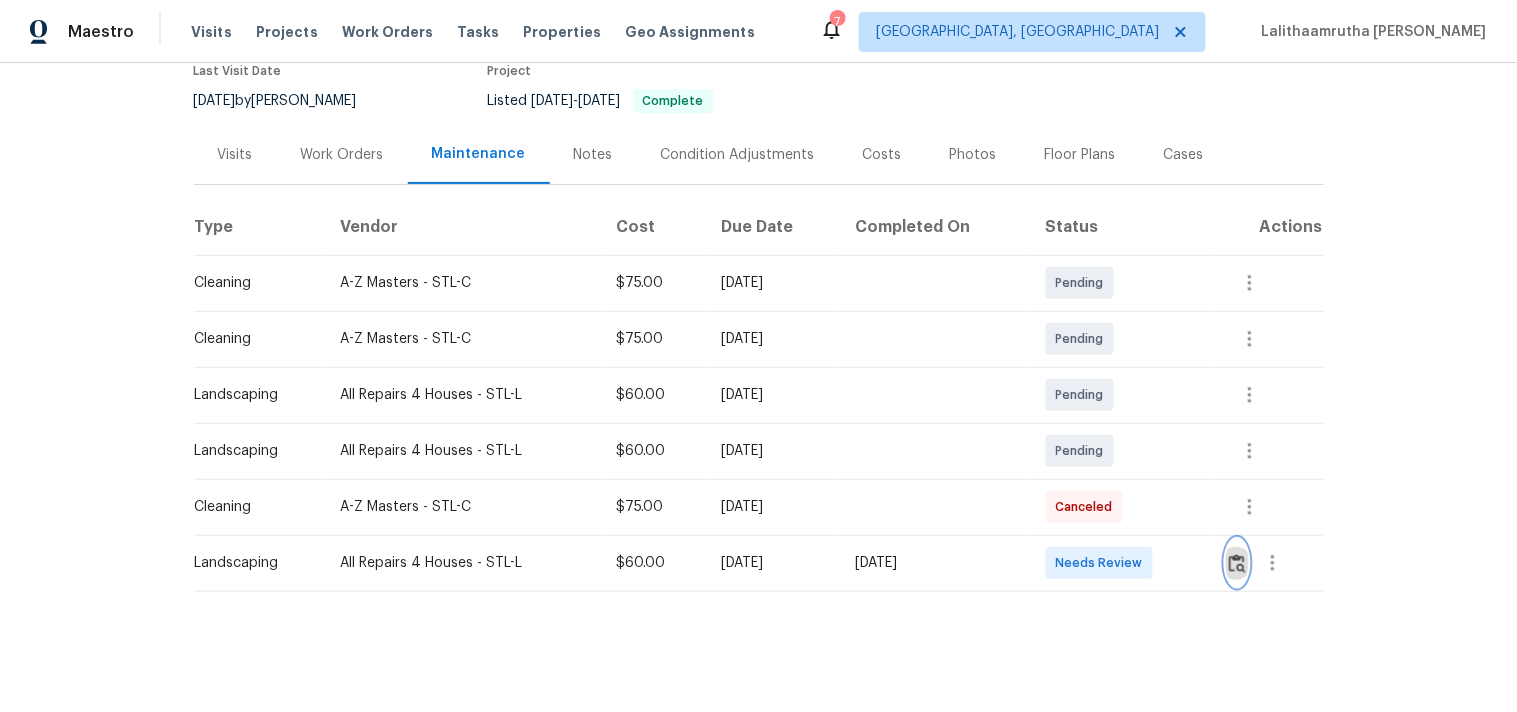 click at bounding box center (1237, 563) 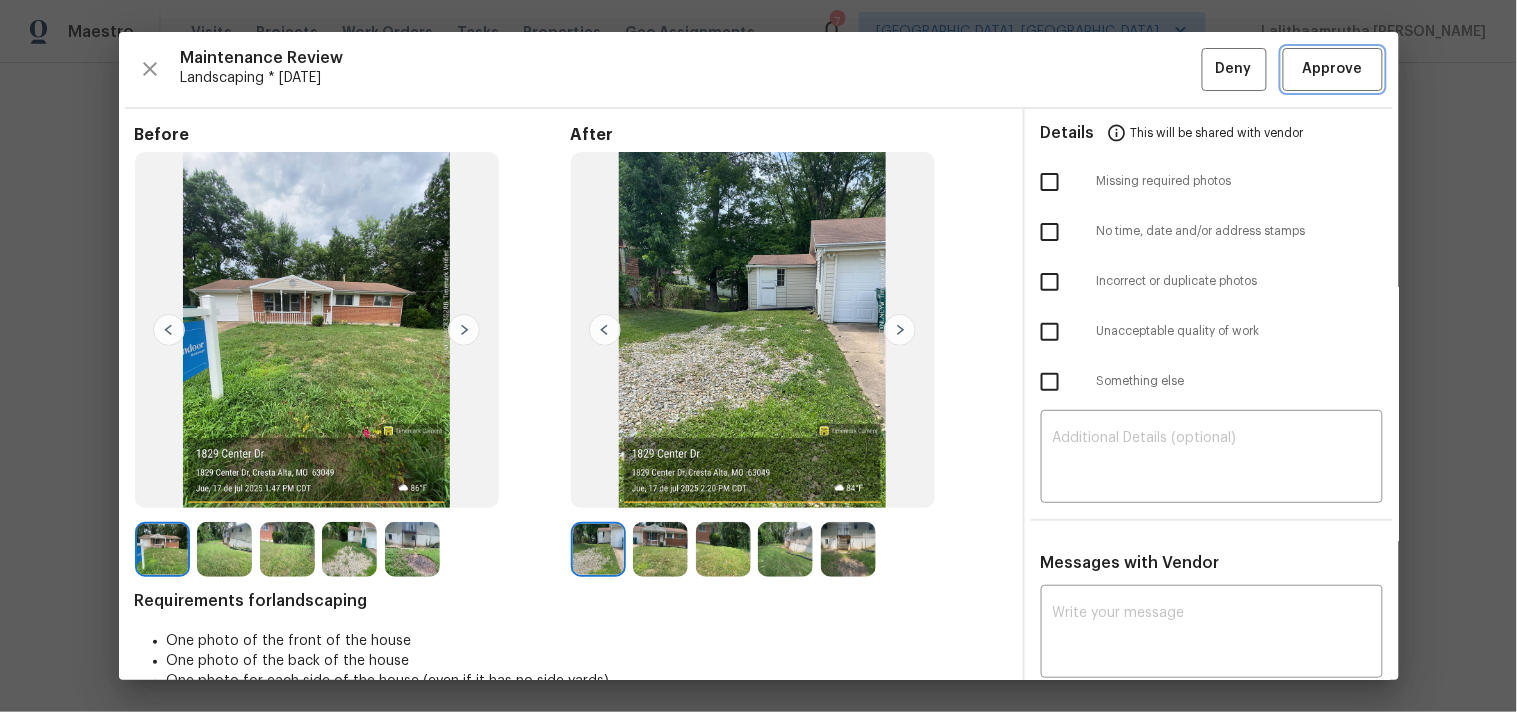 click on "Approve" at bounding box center (1333, 69) 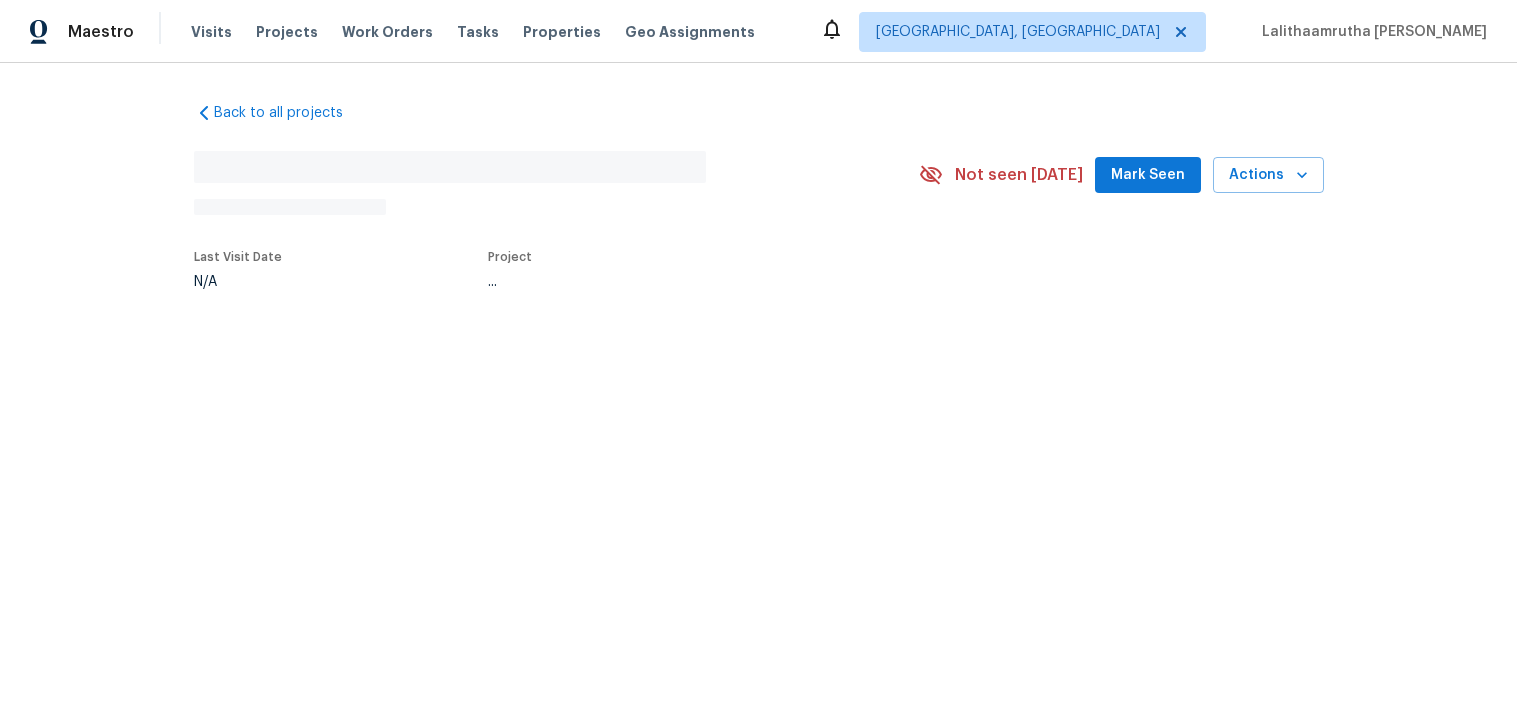 scroll, scrollTop: 0, scrollLeft: 0, axis: both 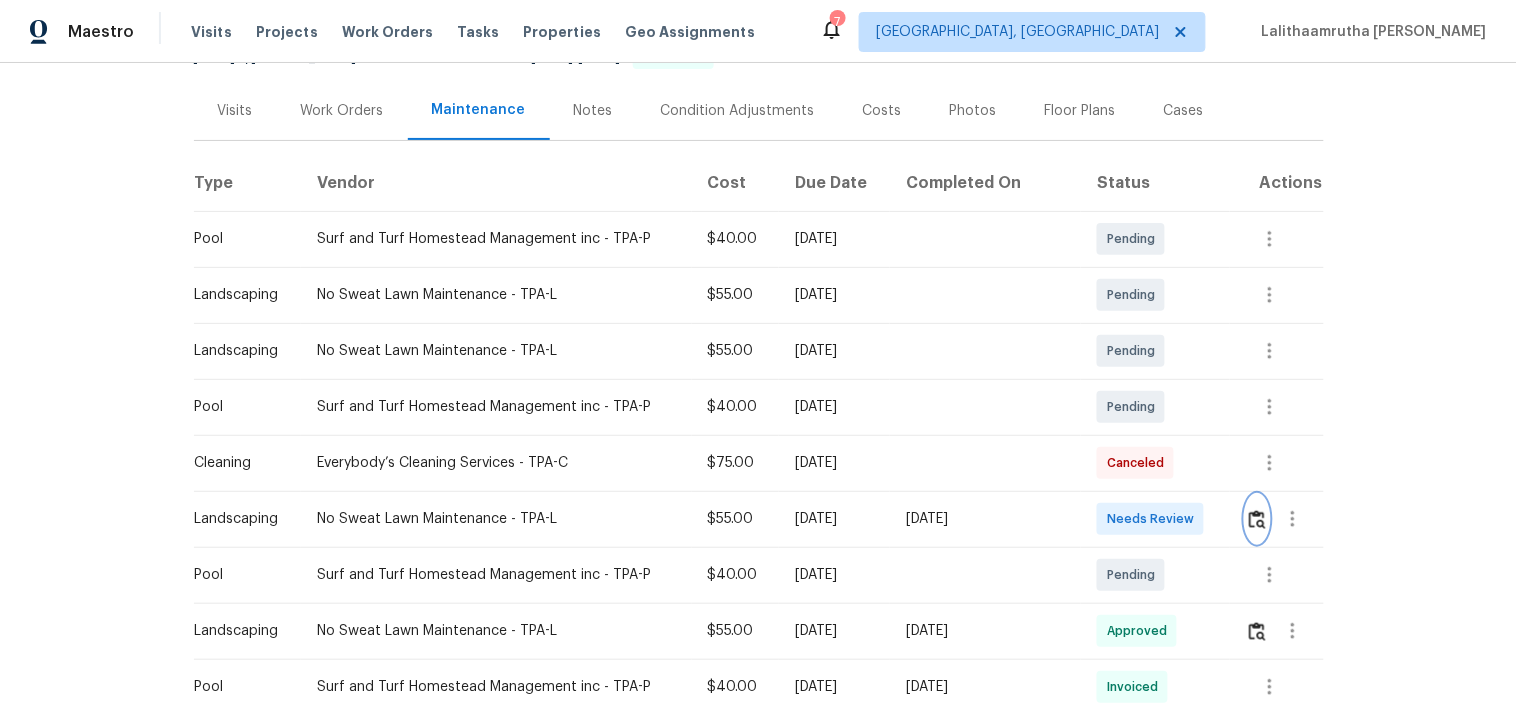 click at bounding box center (1257, 519) 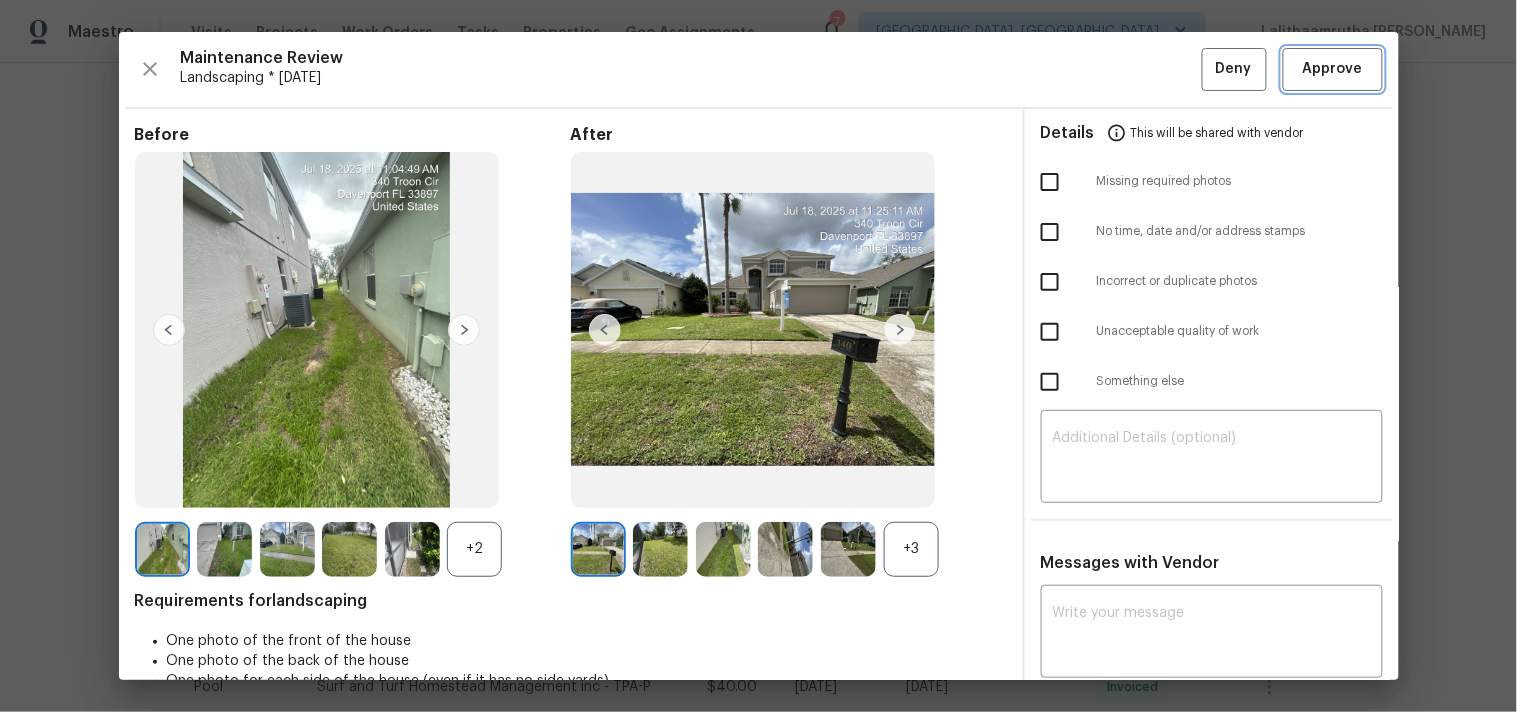click on "Approve" at bounding box center [1333, 69] 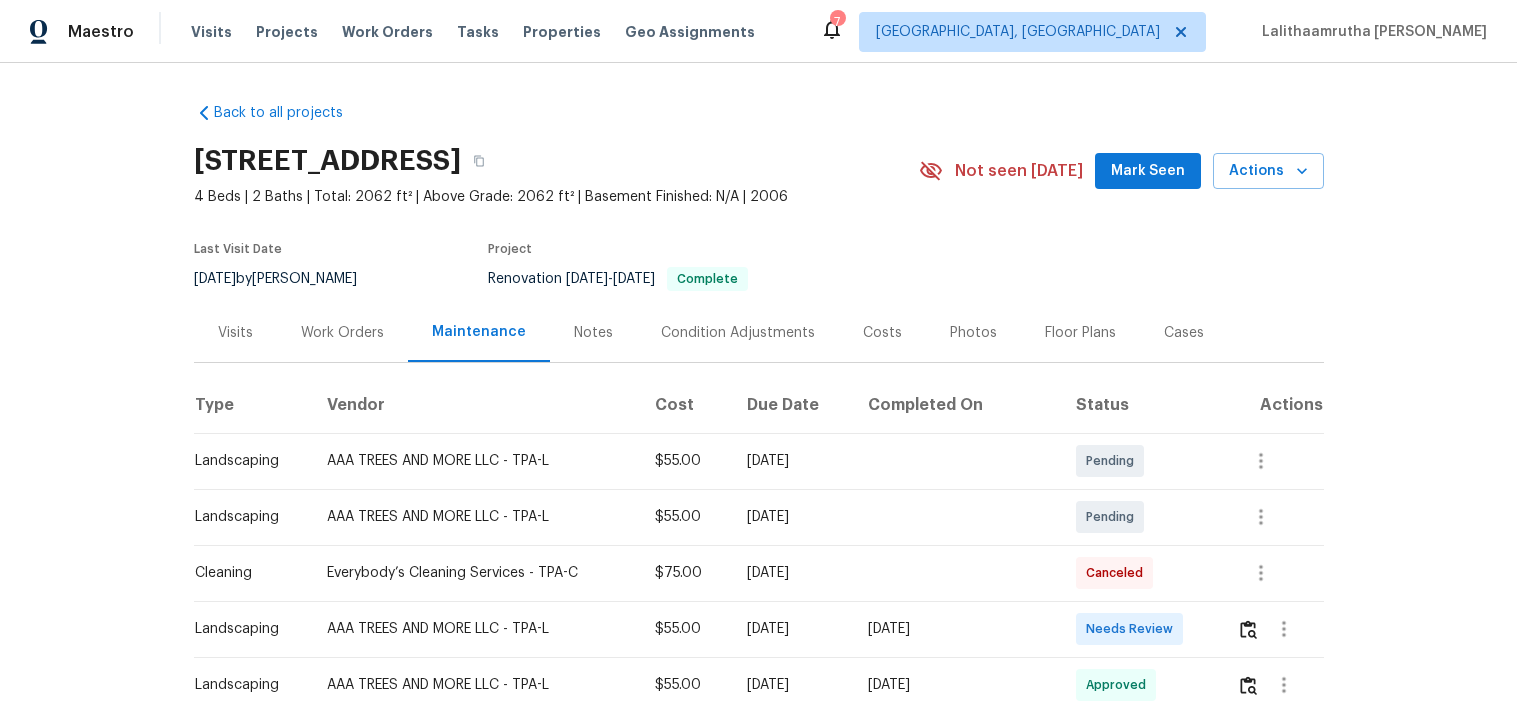 scroll, scrollTop: 0, scrollLeft: 0, axis: both 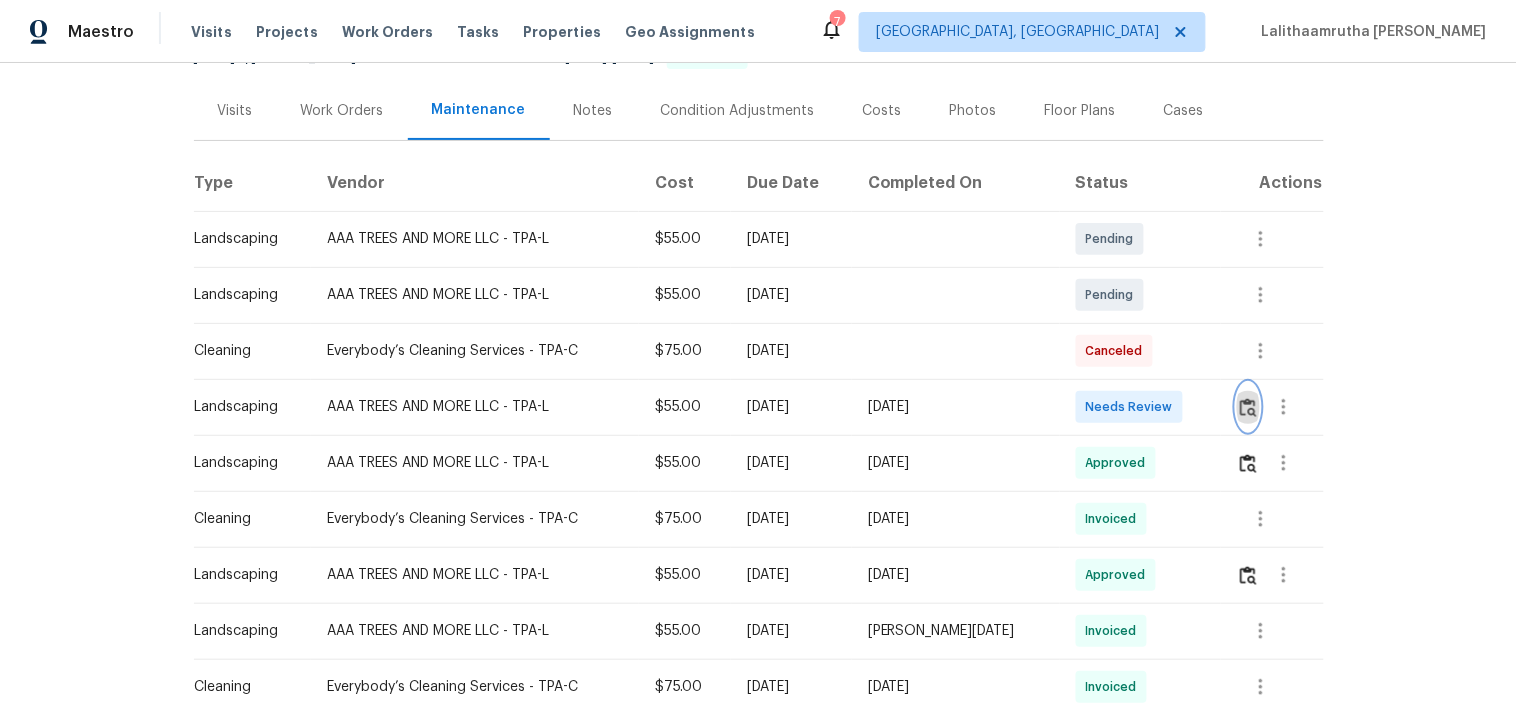 click at bounding box center [1248, 407] 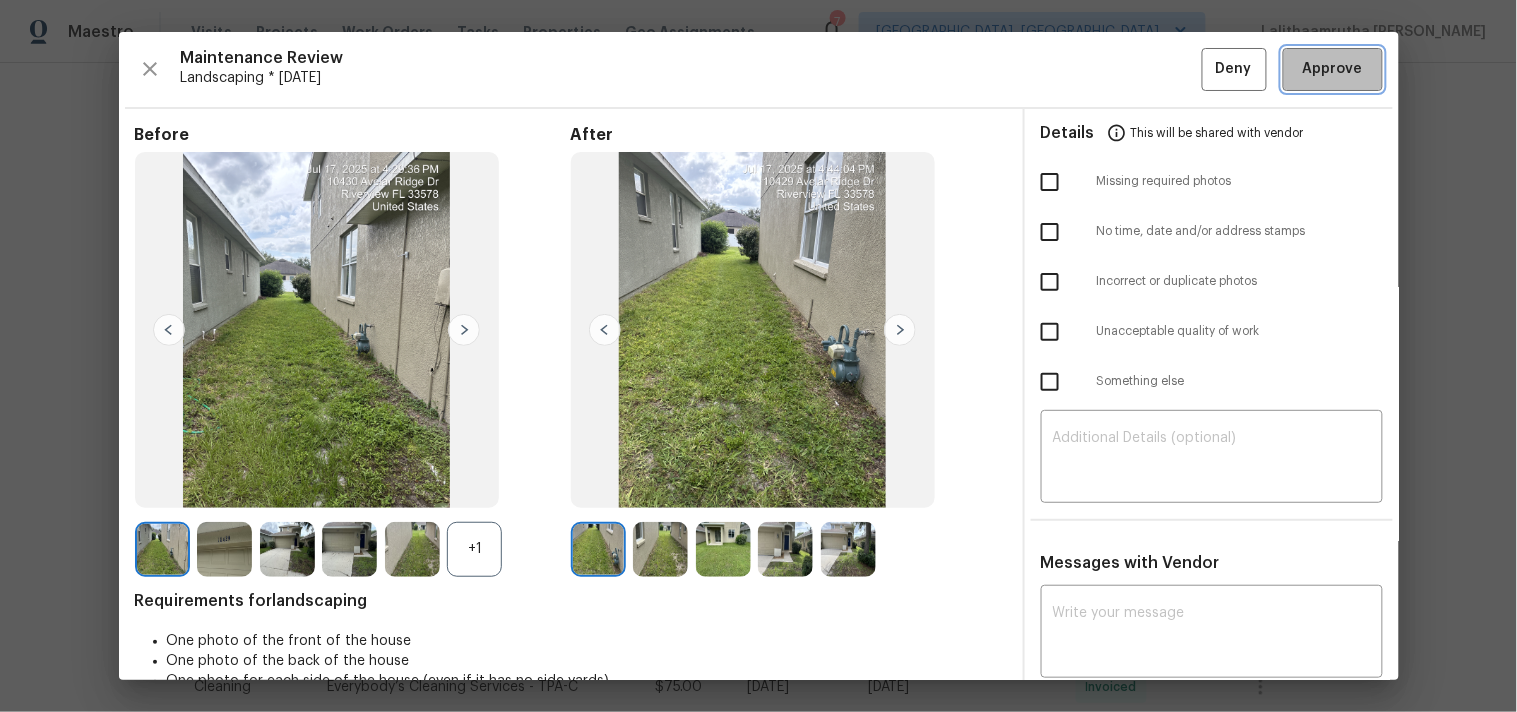 click on "Approve" at bounding box center [1333, 69] 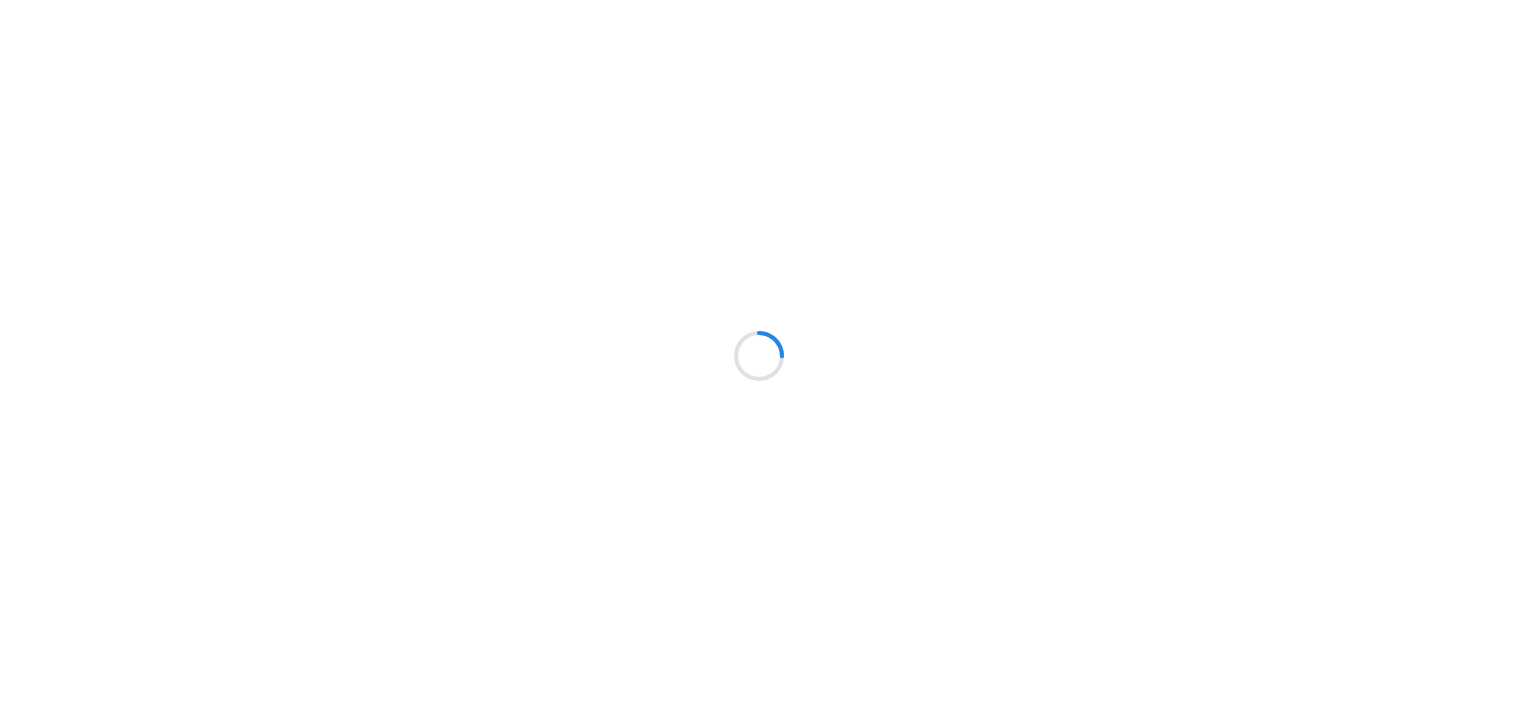 scroll, scrollTop: 0, scrollLeft: 0, axis: both 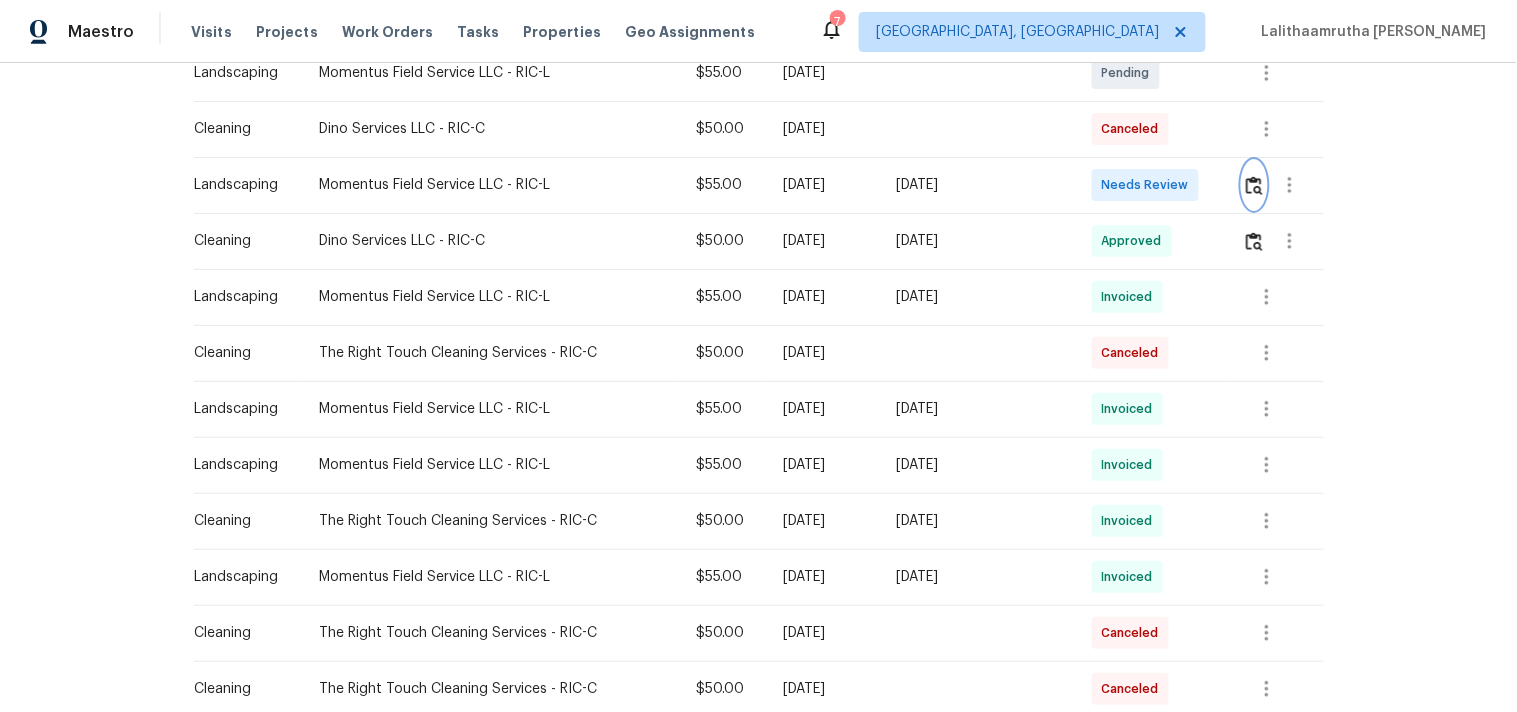 click at bounding box center [1254, 185] 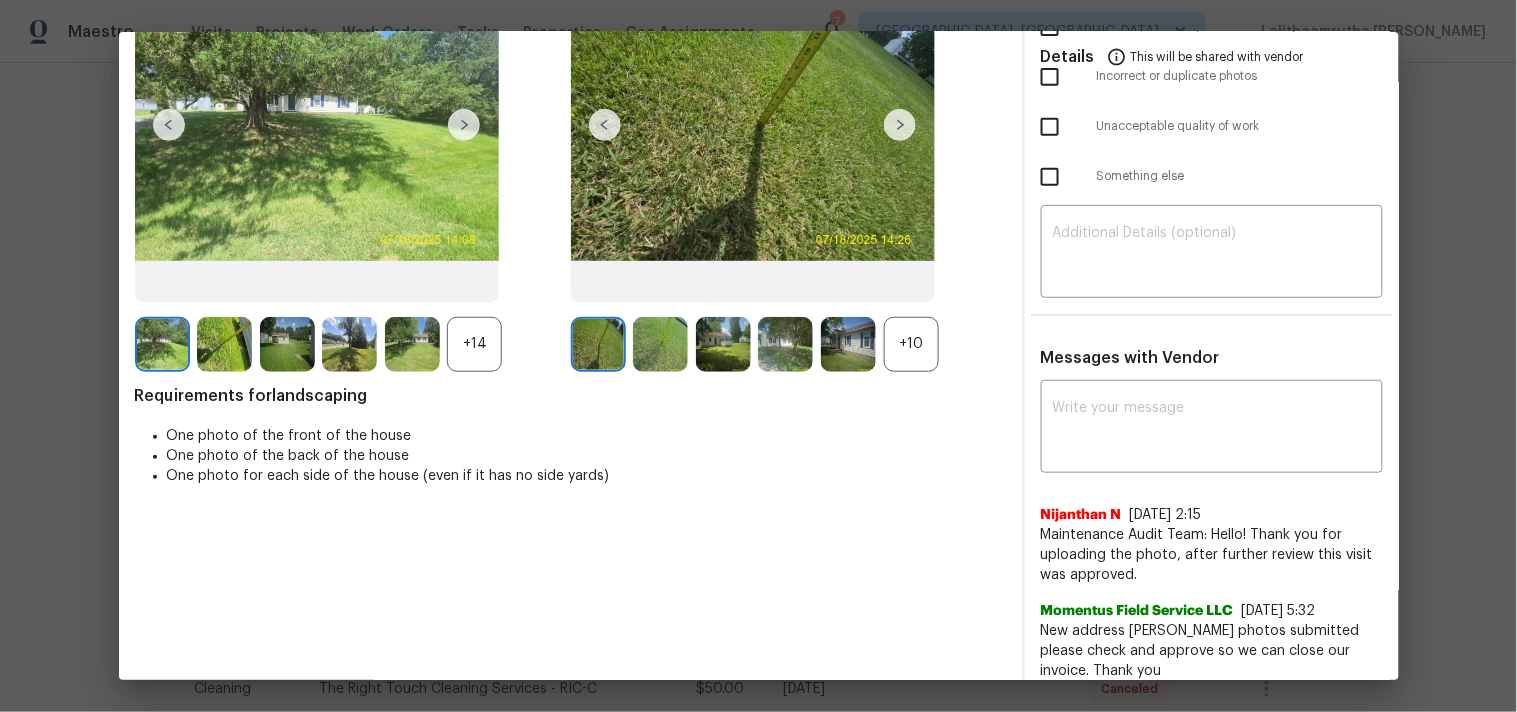 scroll, scrollTop: 222, scrollLeft: 0, axis: vertical 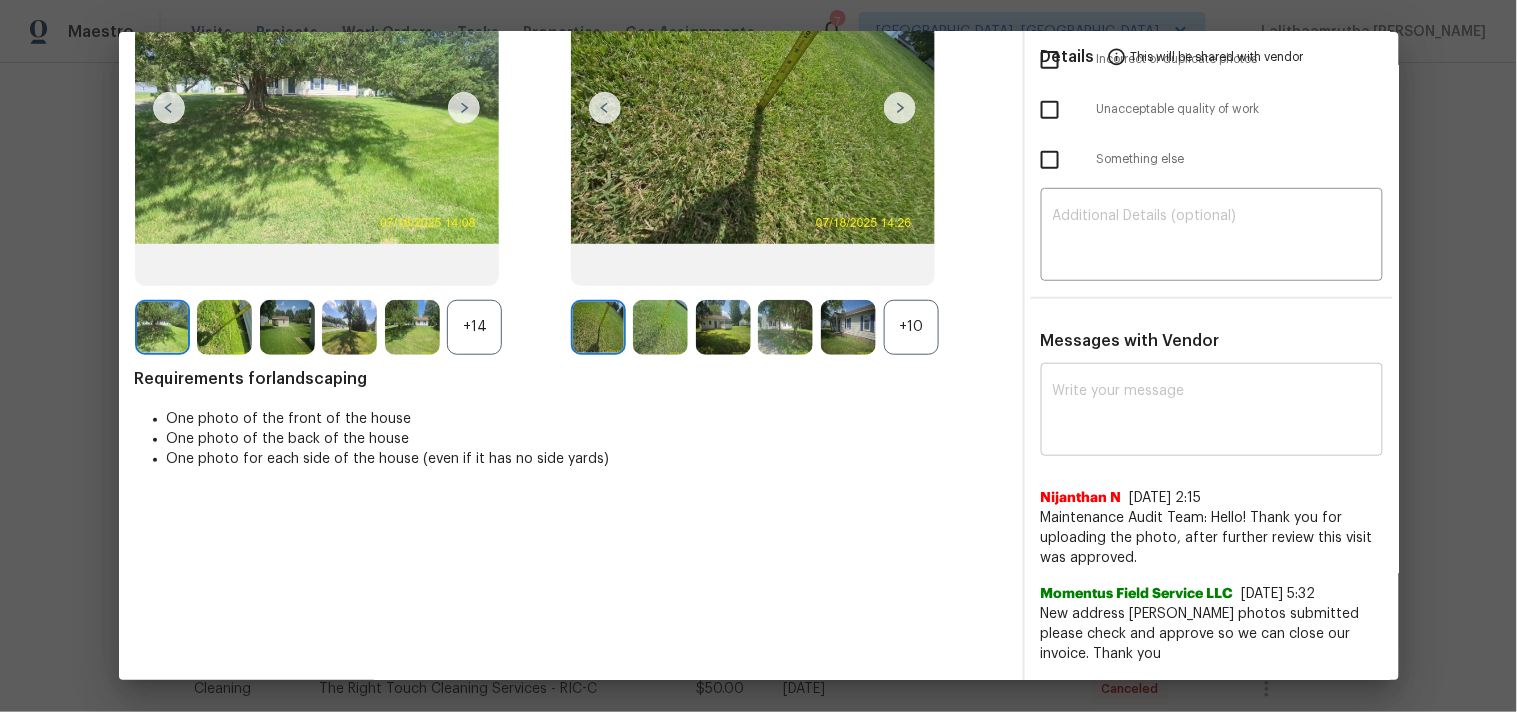 click at bounding box center [1212, 412] 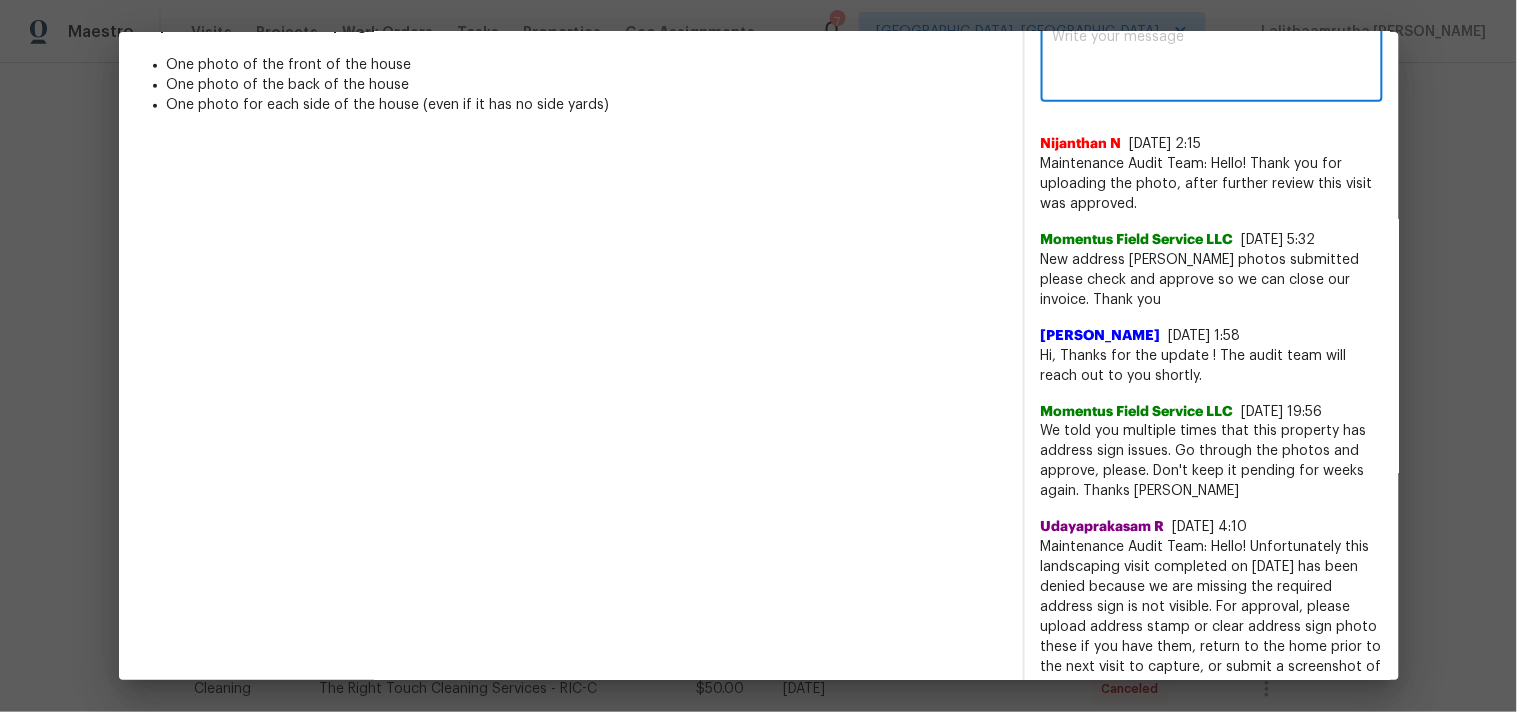scroll, scrollTop: 243, scrollLeft: 0, axis: vertical 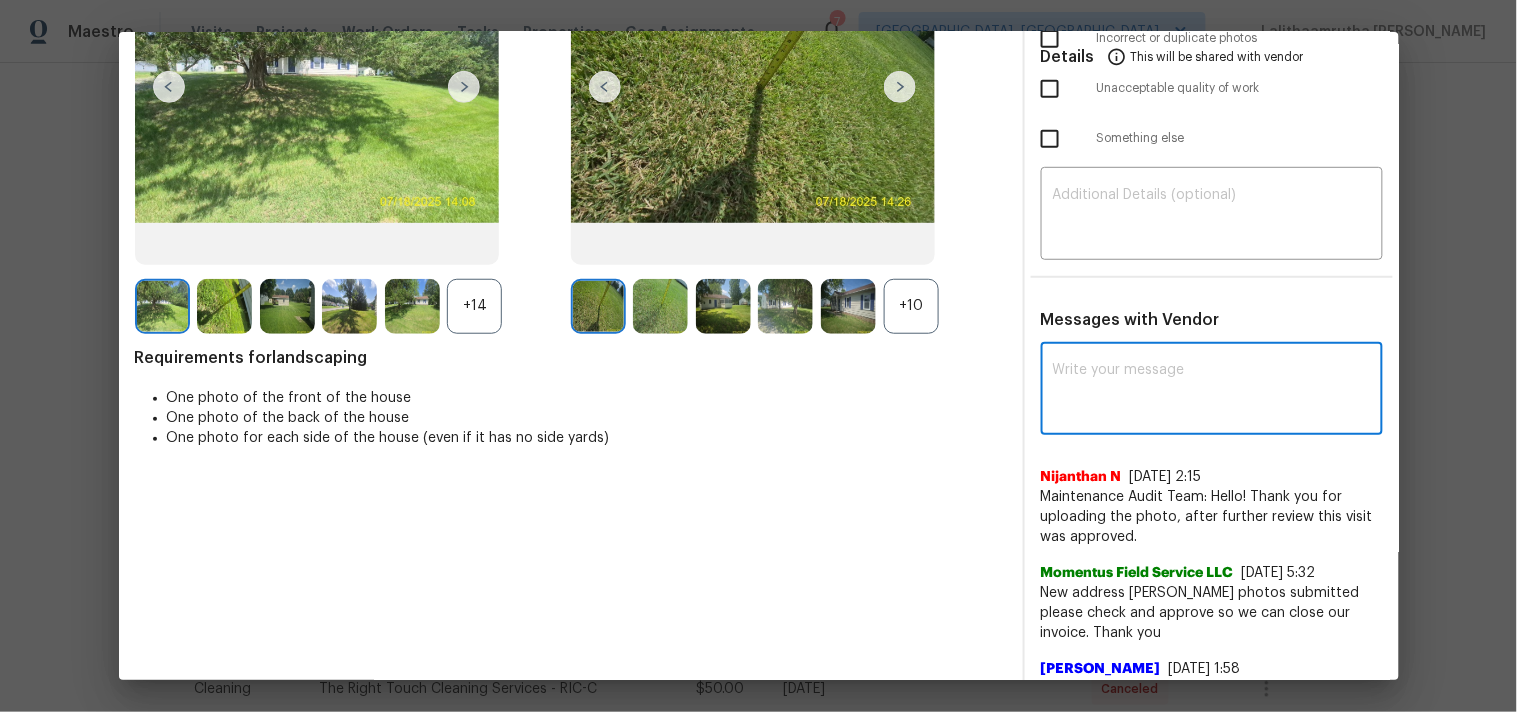 click at bounding box center (1212, 391) 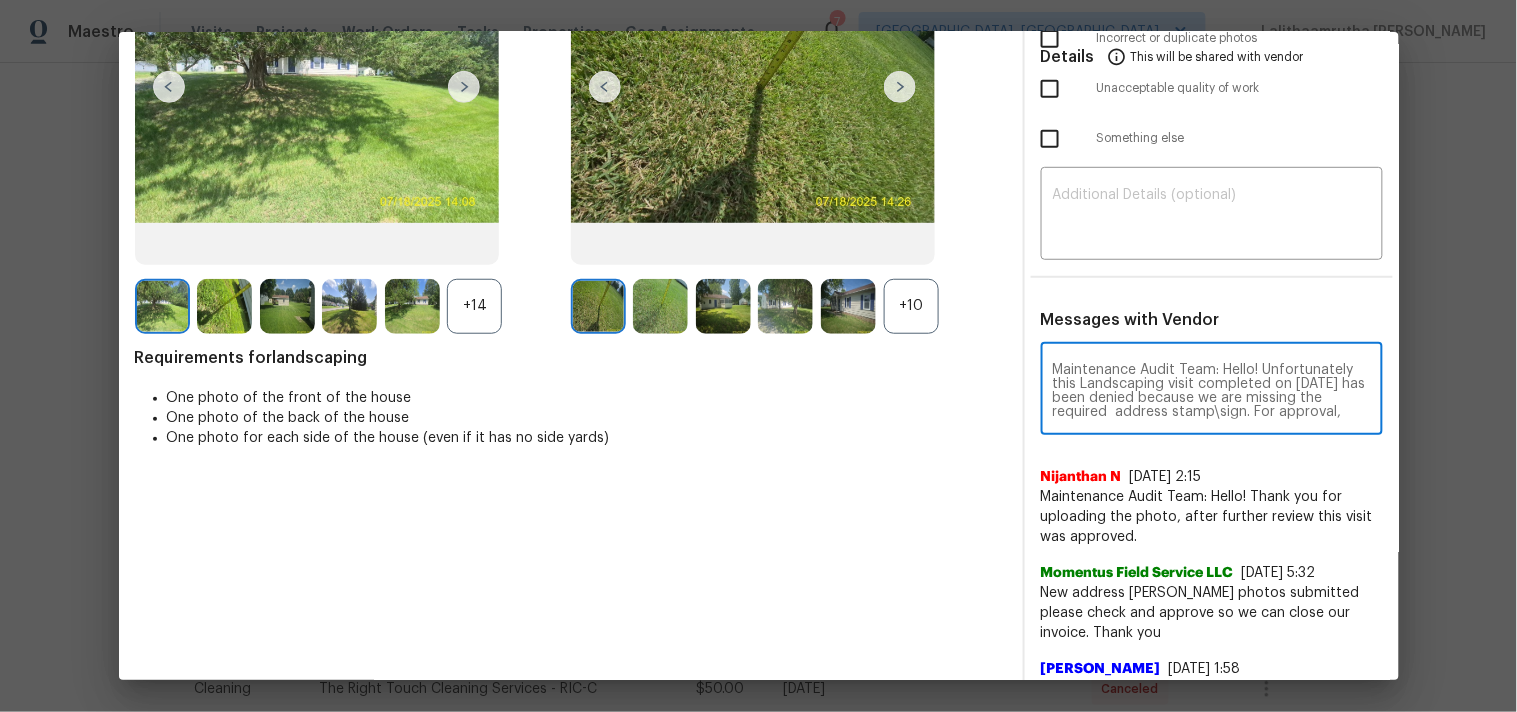 scroll, scrollTop: 140, scrollLeft: 0, axis: vertical 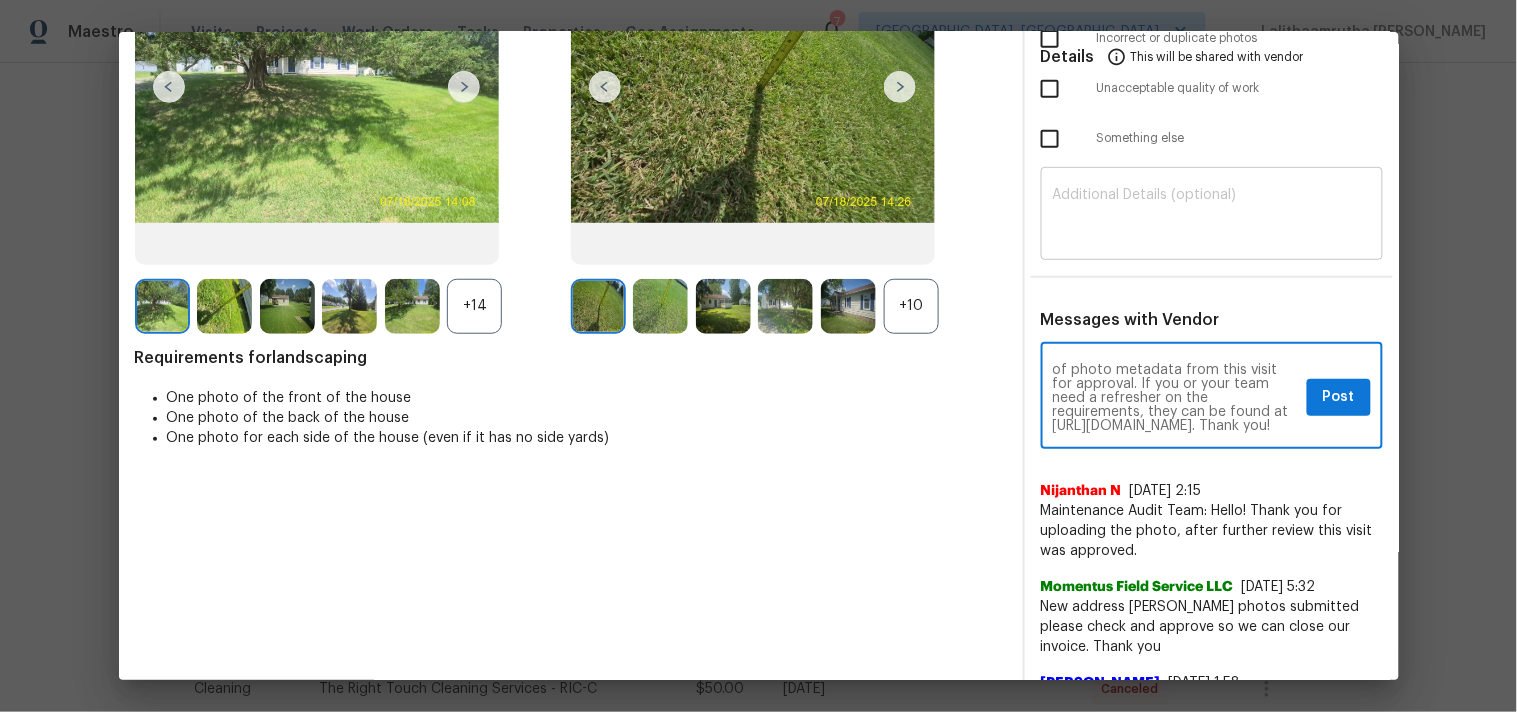 type on "Maintenance Audit Team: Hello! Unfortunately this Landscaping visit completed on 07/18/2025 has been denied because we are missing the required  address stamp\sign. For approval, please upload these if you have them or submit a screenshot of photo metadata from this visit for approval. If you or your team need a refresher on the requirements, they can be found at https://www.opendoor.com/vendor-help/quality. Thank you!" 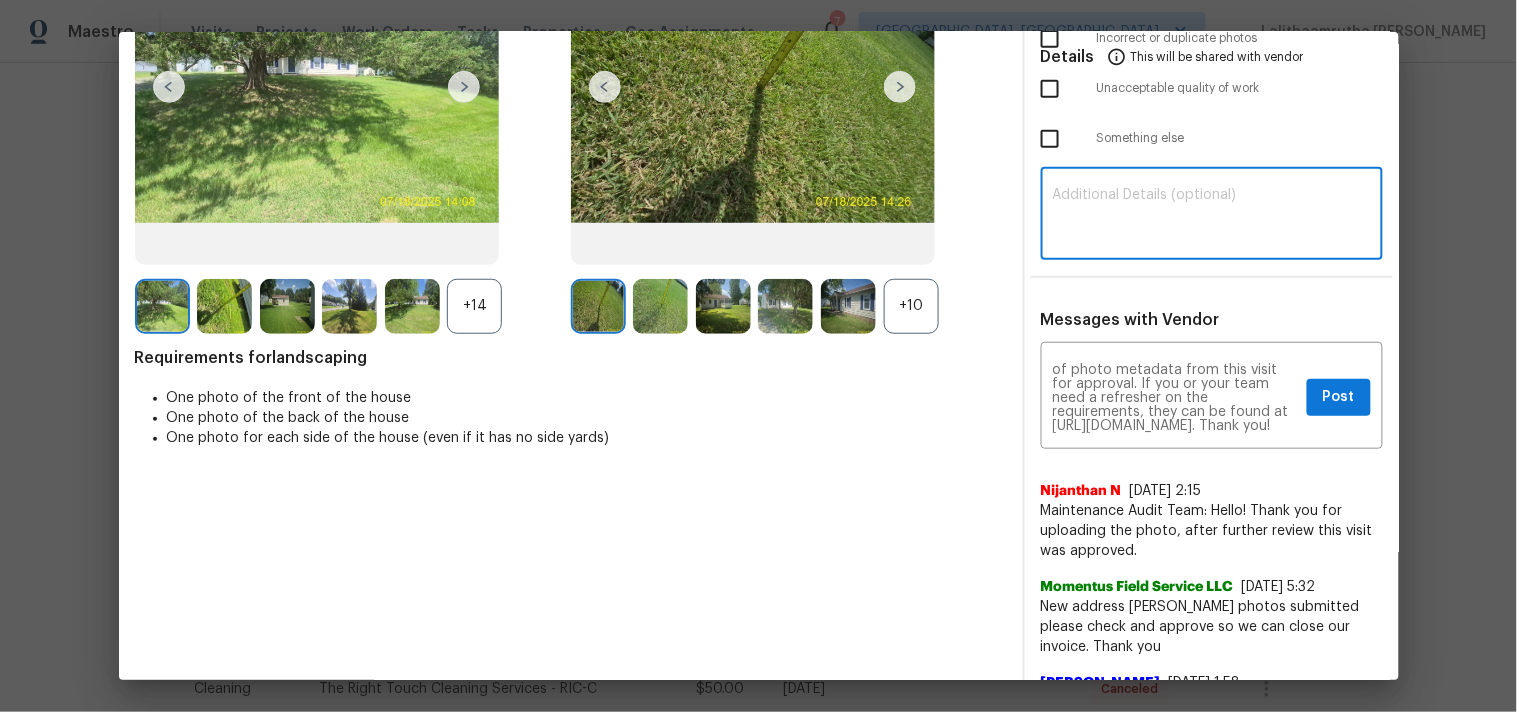 paste on "Maintenance Audit Team: Hello! Unfortunately this Landscaping visit completed on 07/18/2025 has been denied because we are missing the required  address stamp\sign. For approval, please upload these if you have them or submit a screenshot of photo metadata from this visit for approval. If you or your team need a refresher on the requirements, they can be found at https://www.opendoor.com/vendor-help/quality. Thank you!" 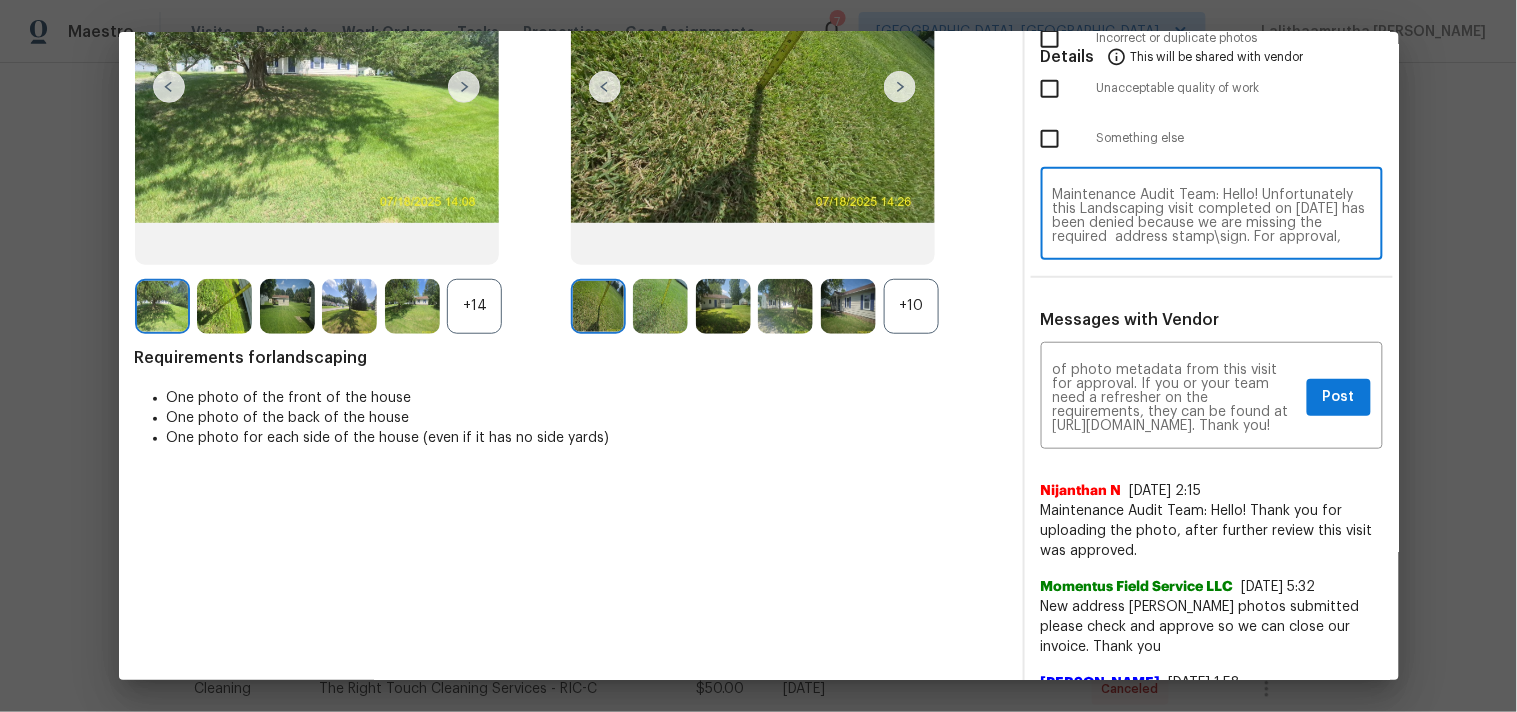 scroll, scrollTop: 97, scrollLeft: 0, axis: vertical 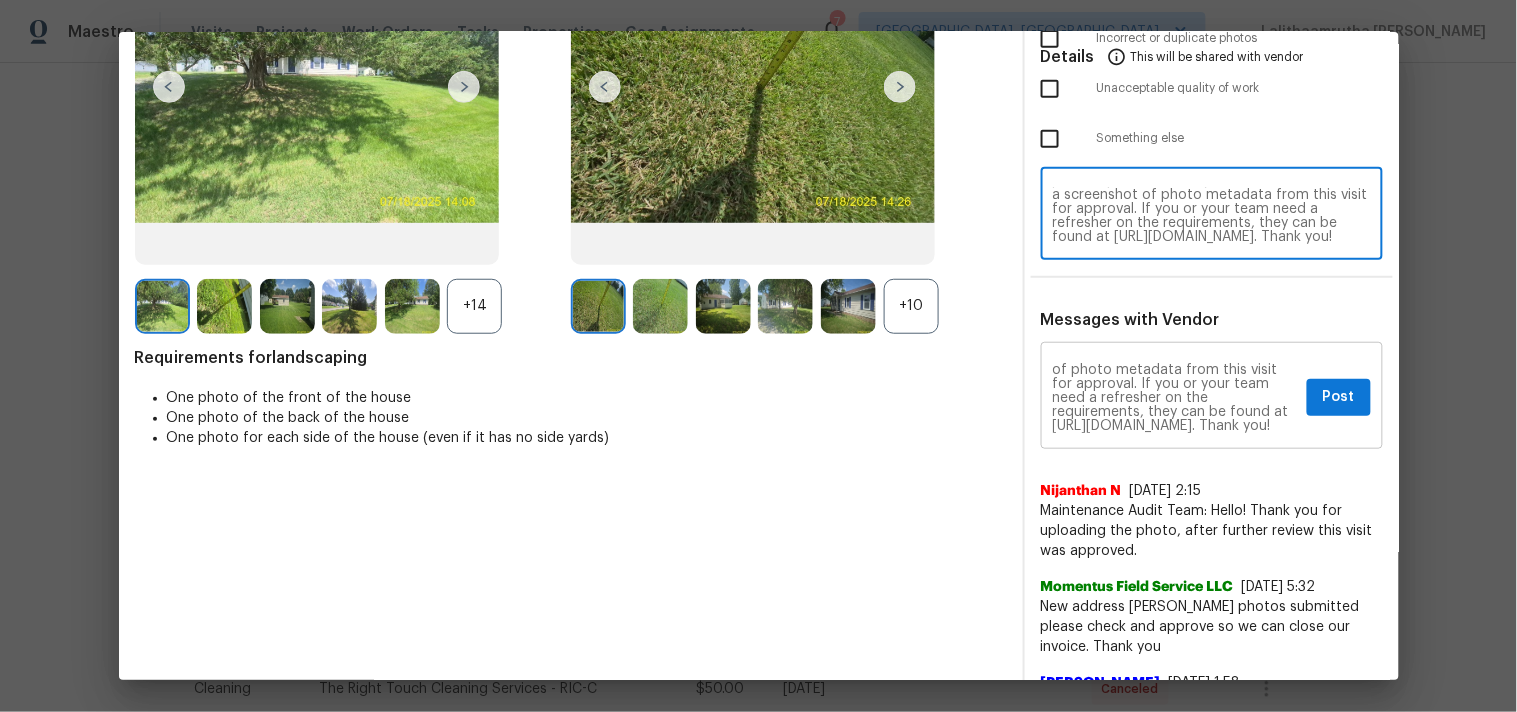 type on "Maintenance Audit Team: Hello! Unfortunately this Landscaping visit completed on 07/18/2025 has been denied because we are missing the required  address stamp\sign. For approval, please upload these if you have them or submit a screenshot of photo metadata from this visit for approval. If you or your team need a refresher on the requirements, they can be found at https://www.opendoor.com/vendor-help/quality. Thank you!" 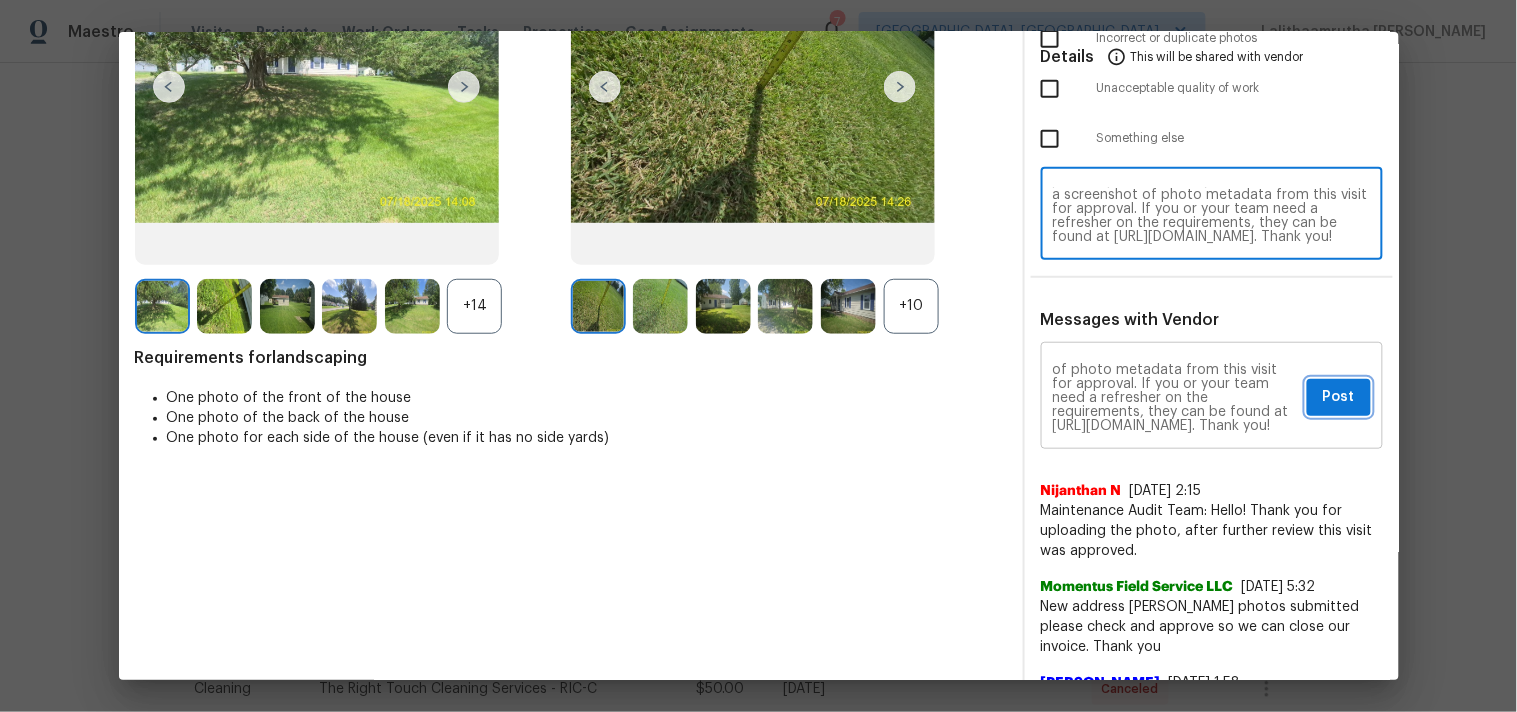 click on "Post" at bounding box center (1339, 397) 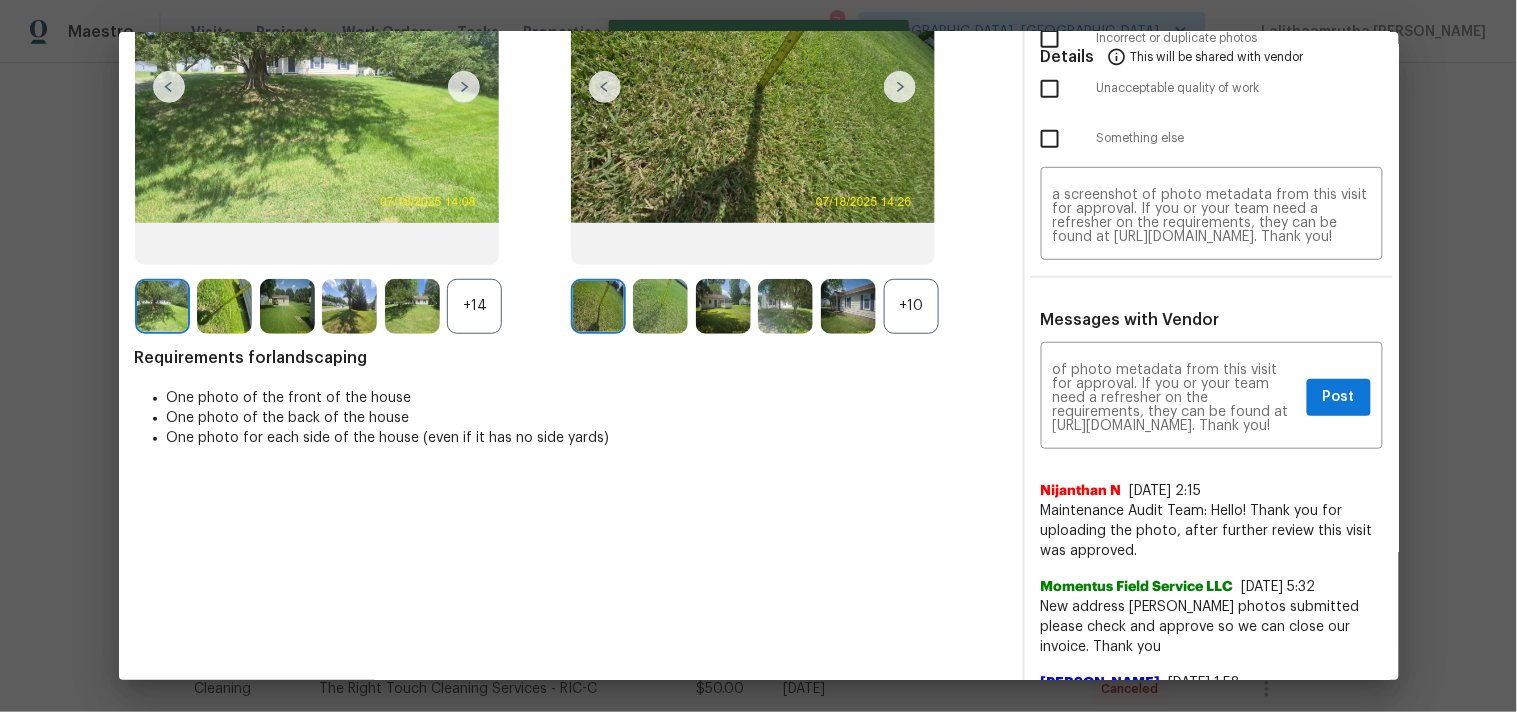 type 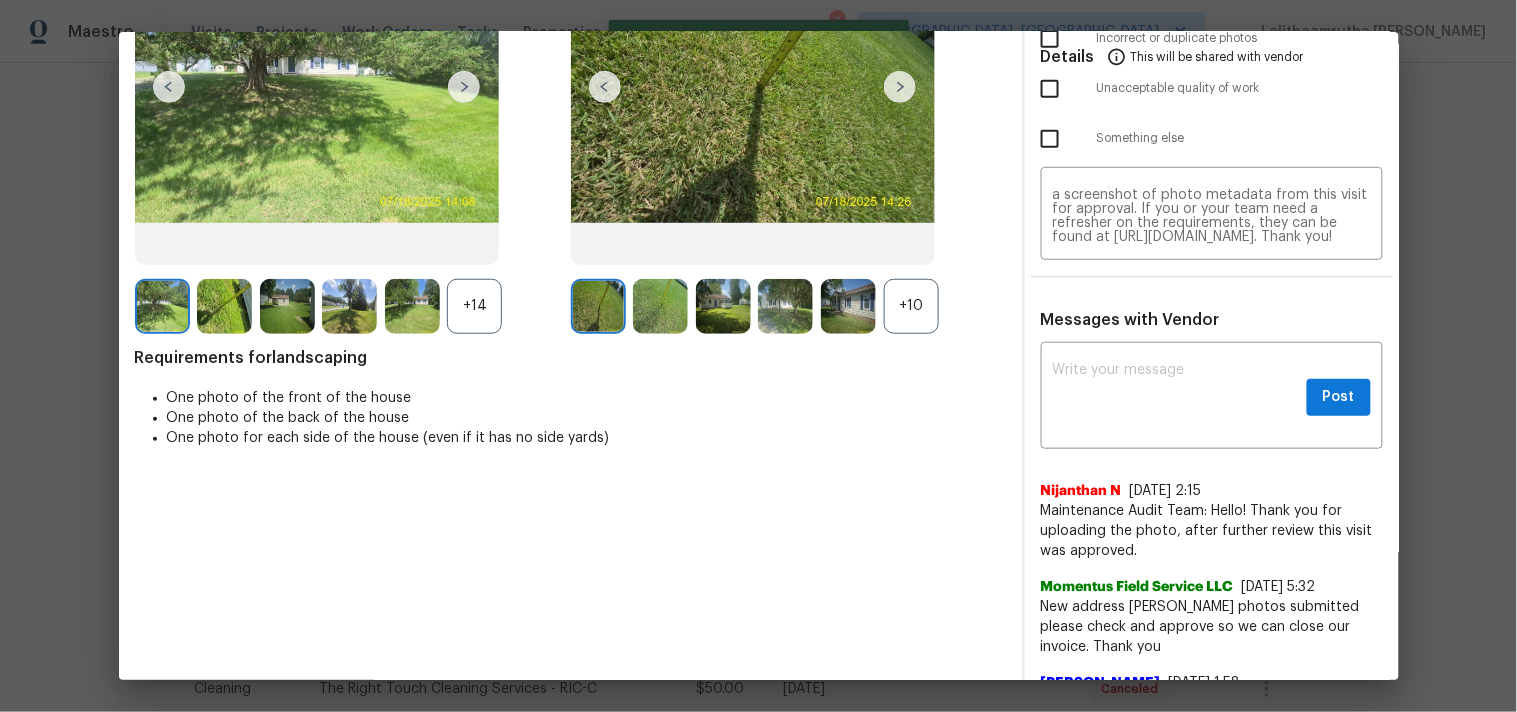 scroll, scrollTop: 0, scrollLeft: 0, axis: both 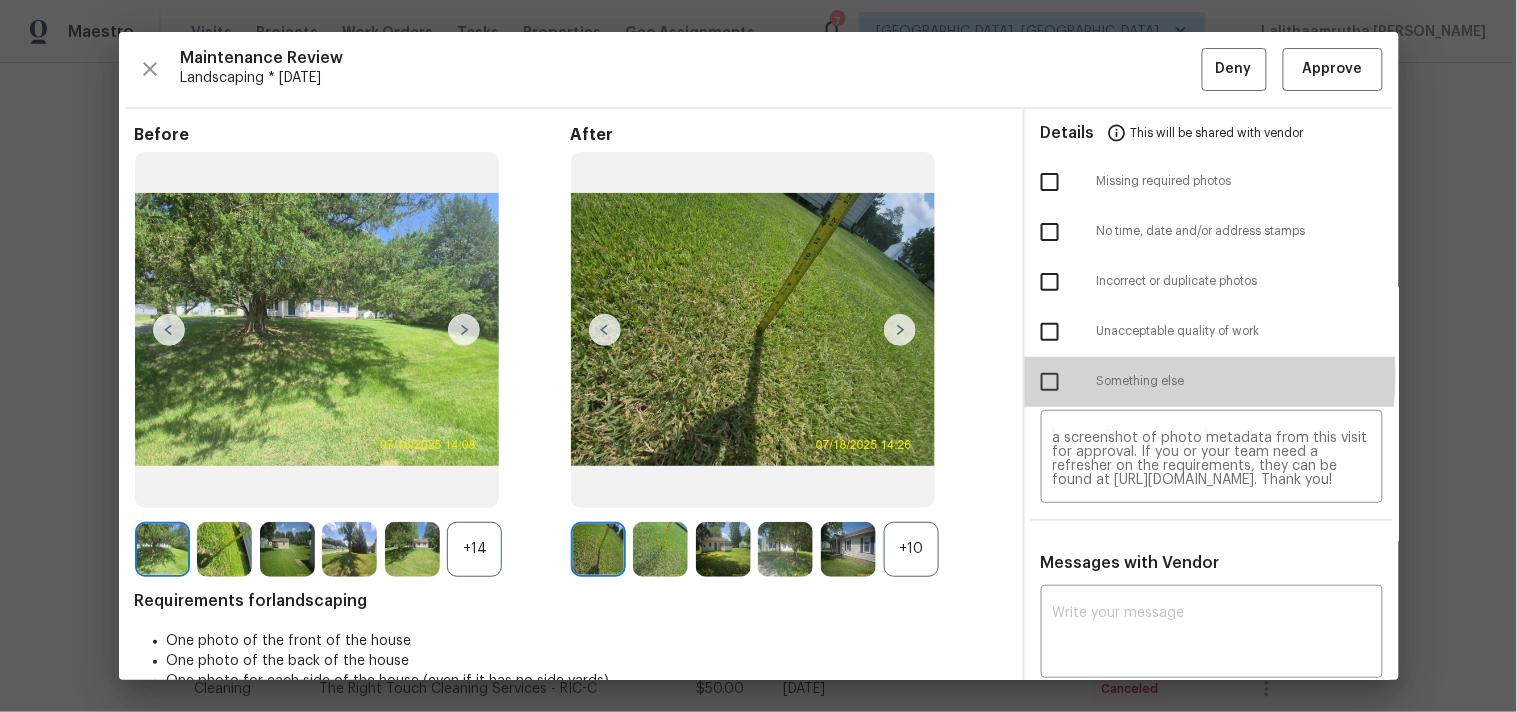 click at bounding box center (1050, 382) 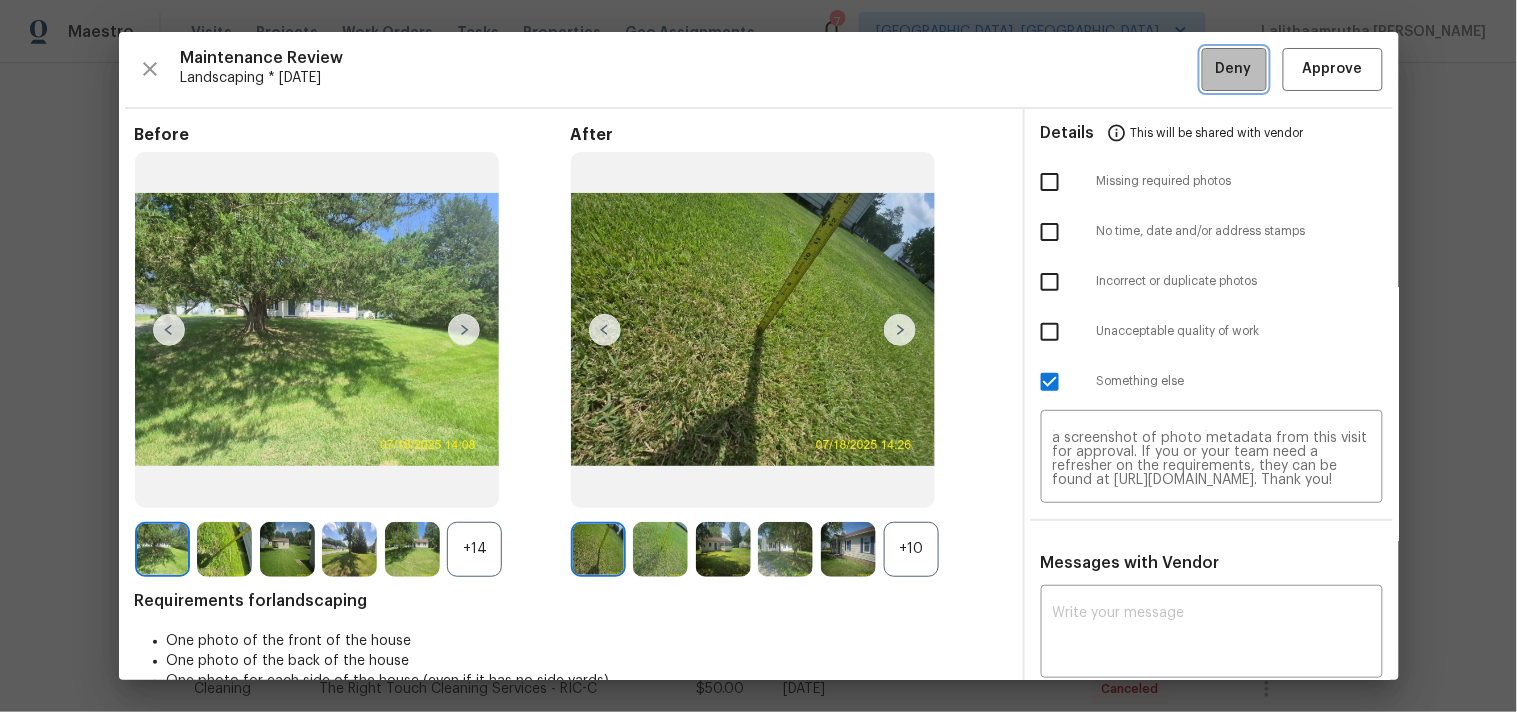 click on "Deny" at bounding box center [1234, 69] 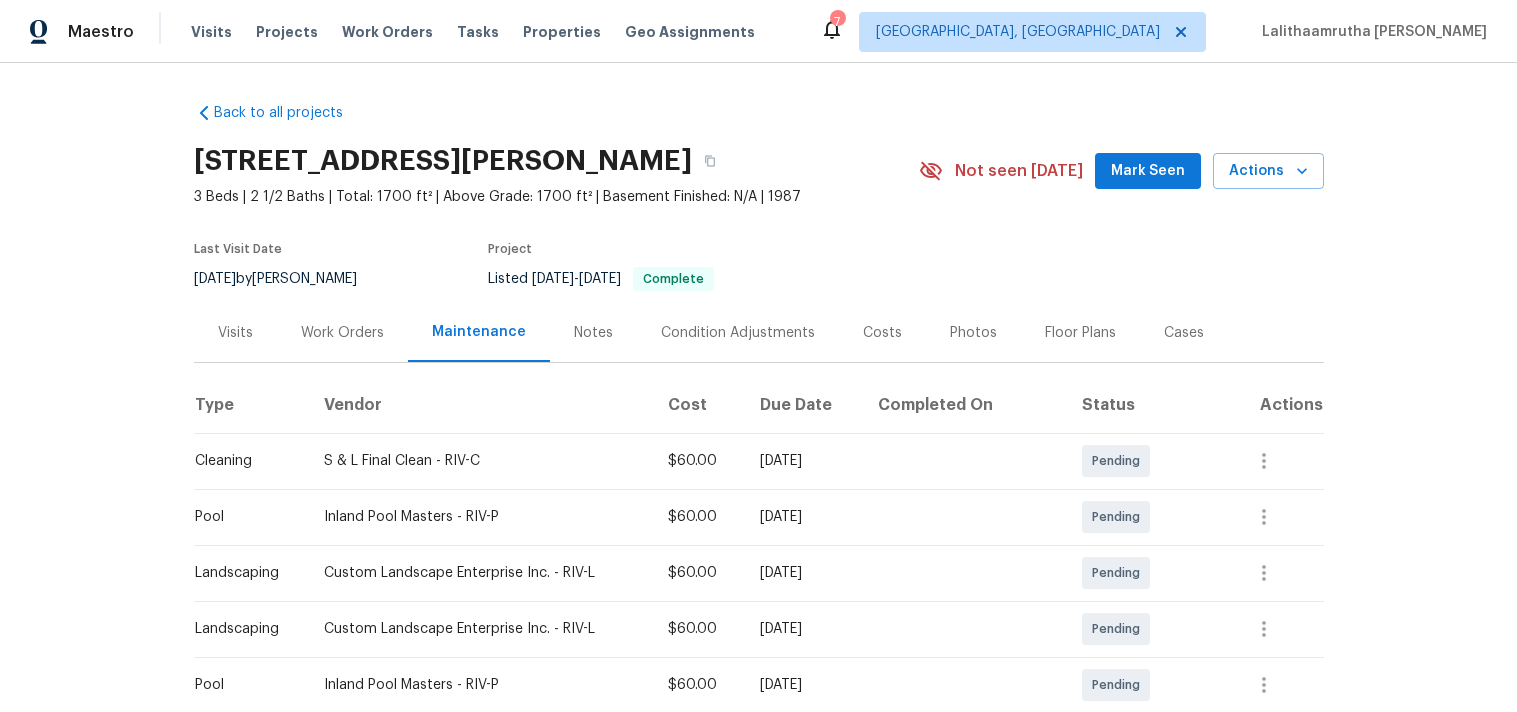 scroll, scrollTop: 0, scrollLeft: 0, axis: both 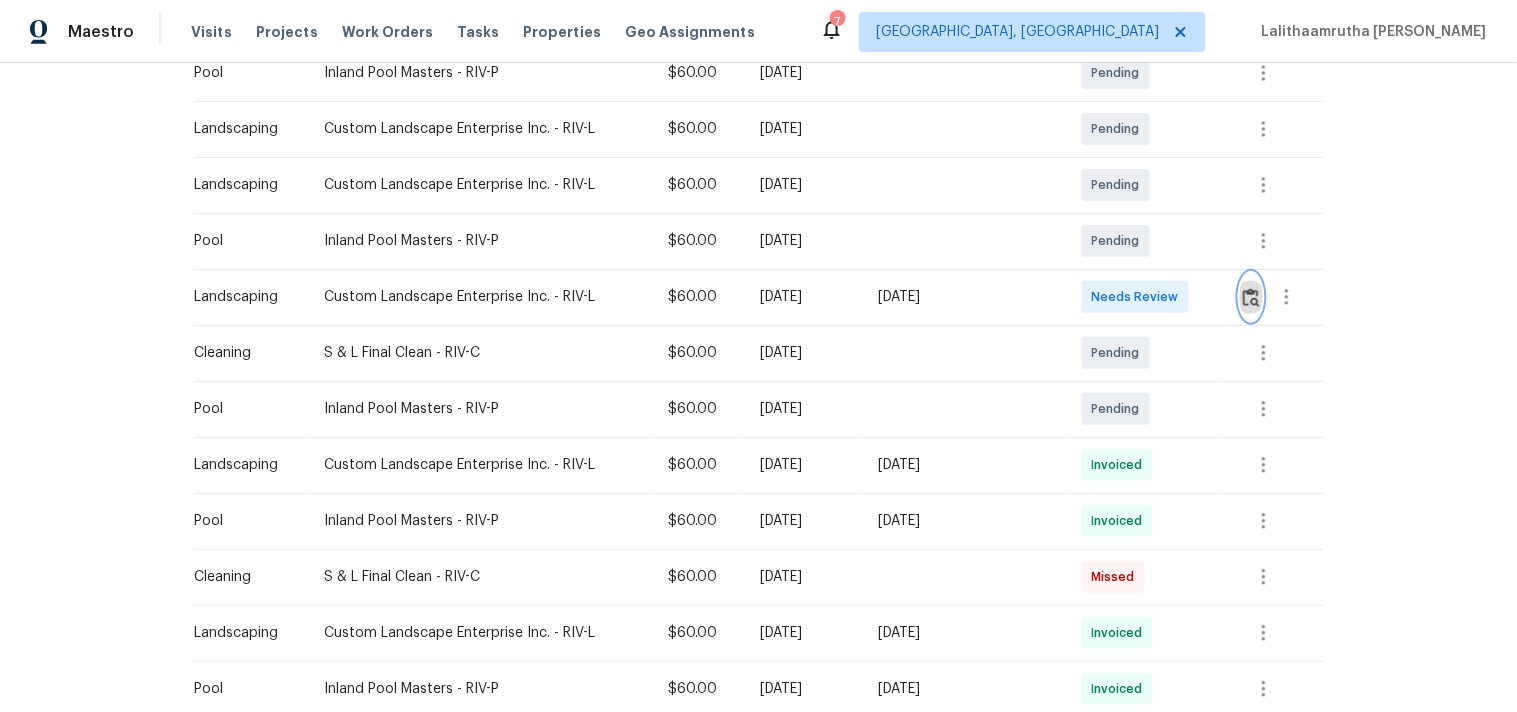 click at bounding box center (1251, 297) 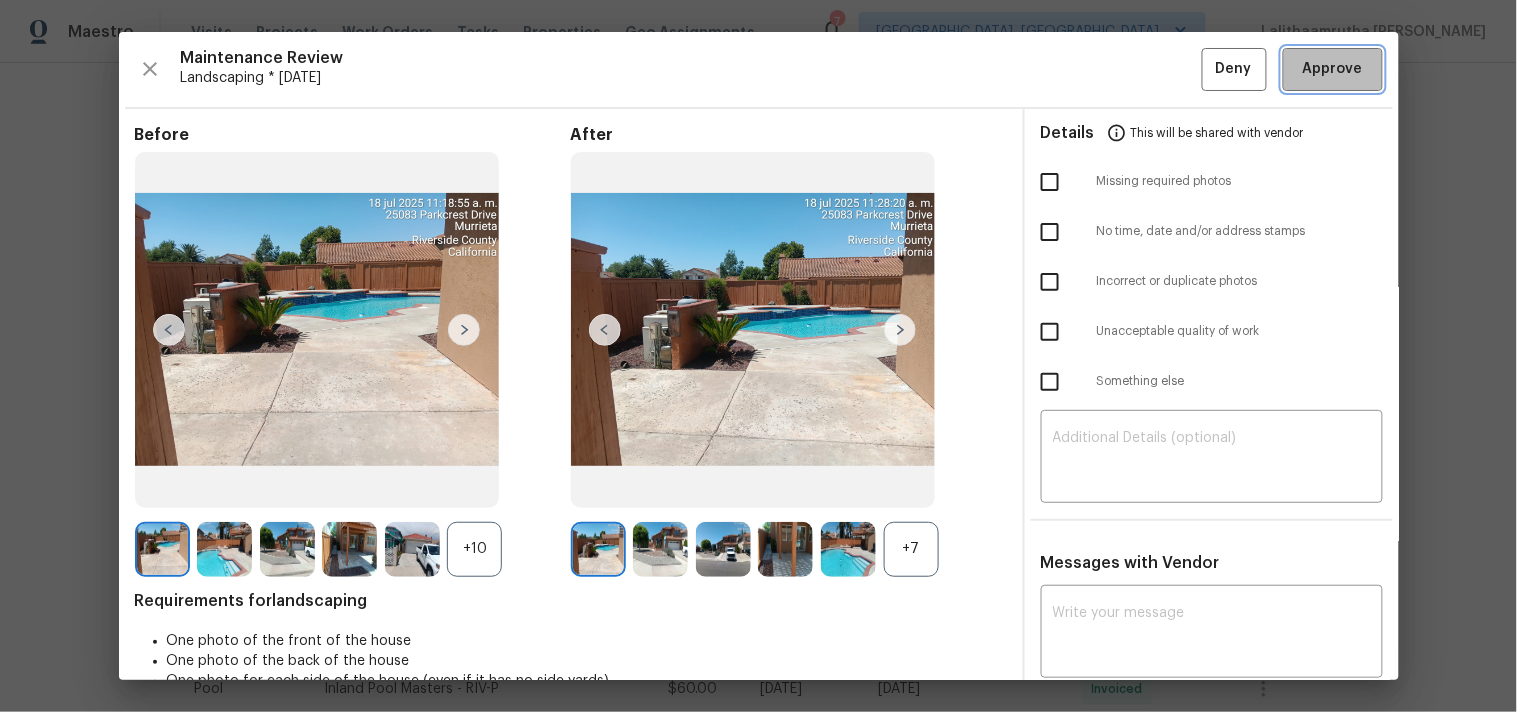 click on "Approve" at bounding box center (1333, 69) 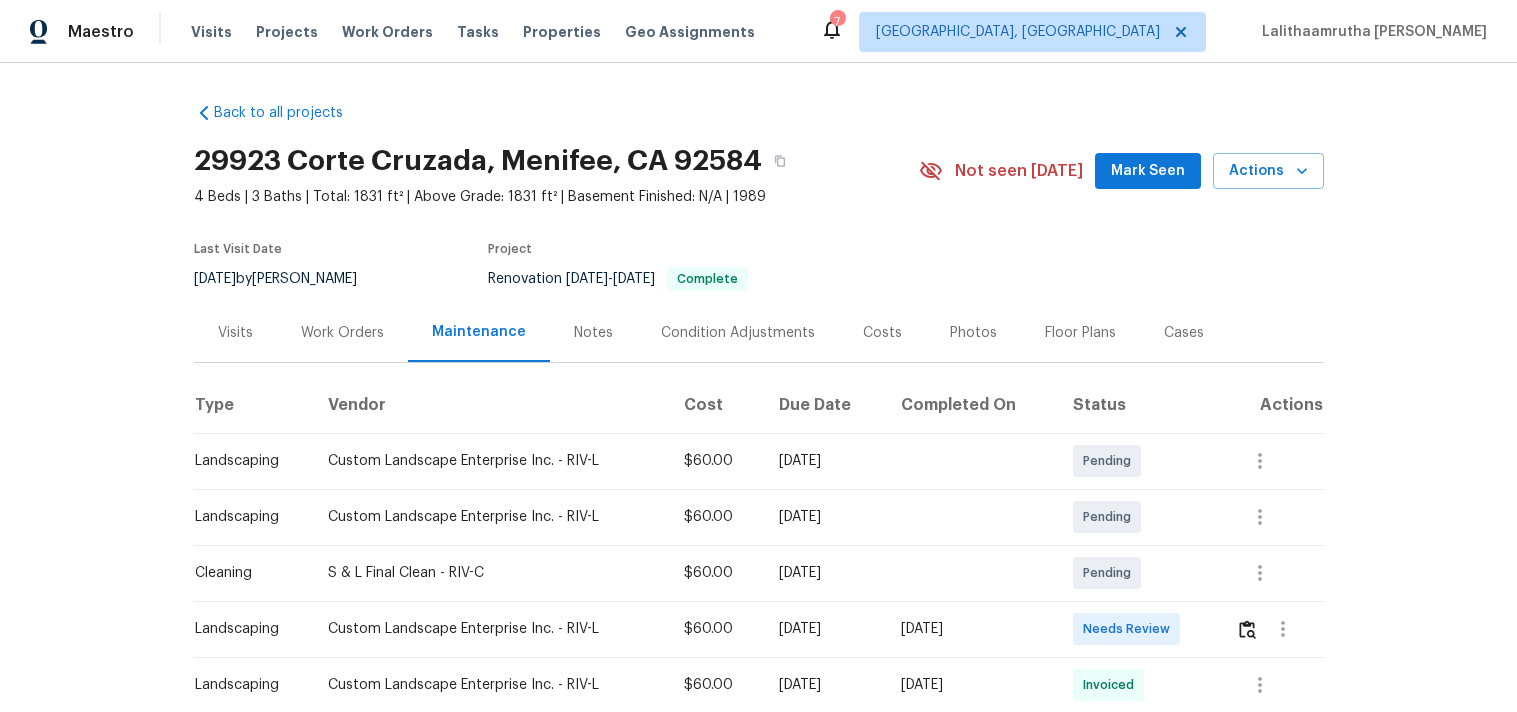 scroll, scrollTop: 0, scrollLeft: 0, axis: both 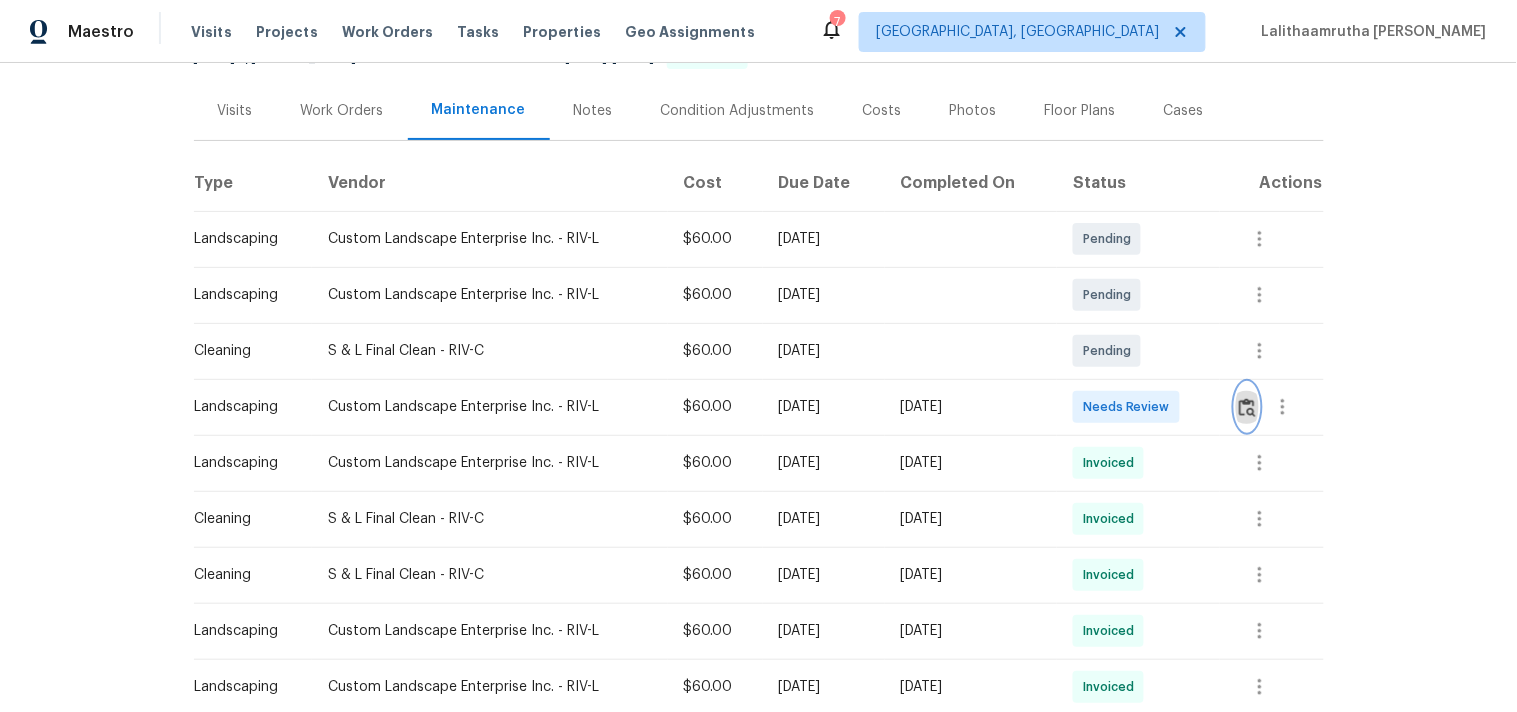 click at bounding box center [1247, 407] 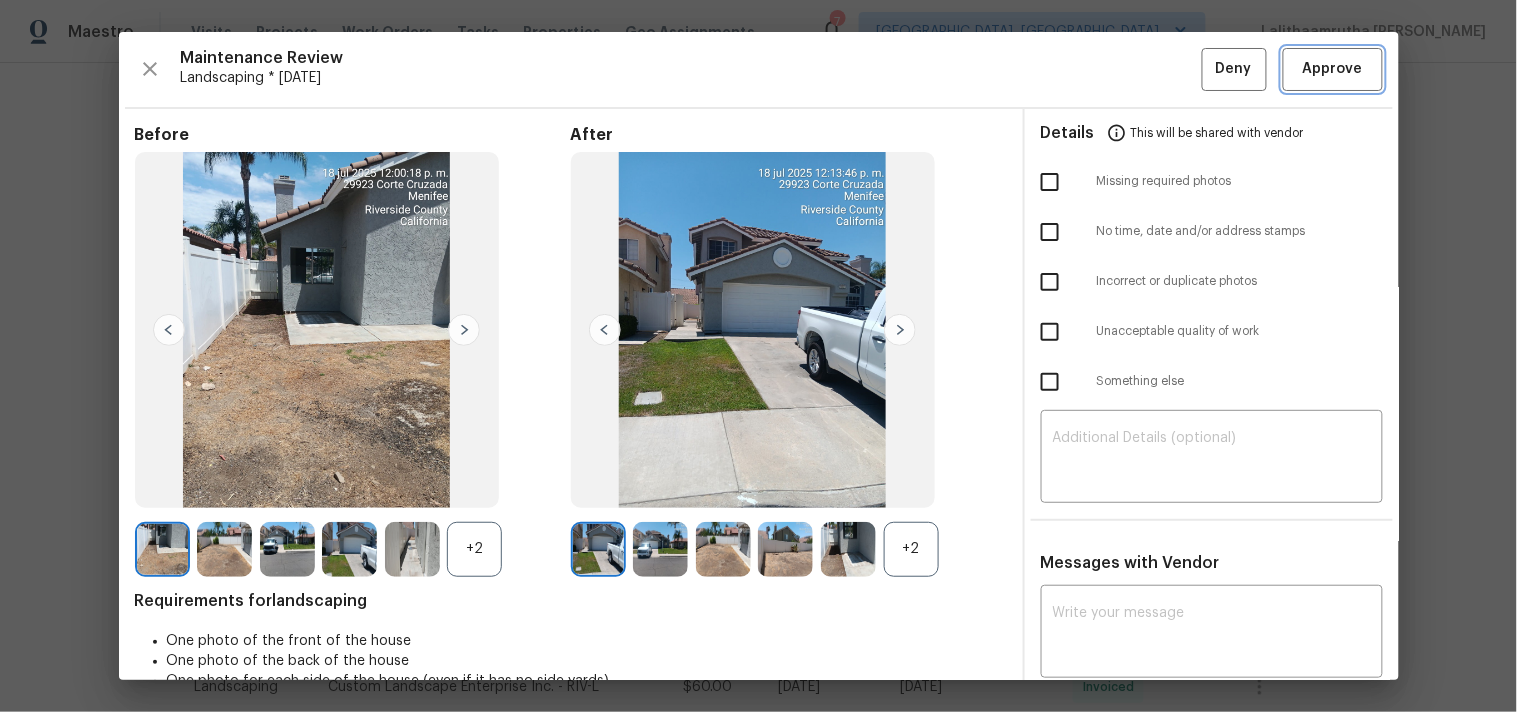 click on "Approve" at bounding box center [1333, 69] 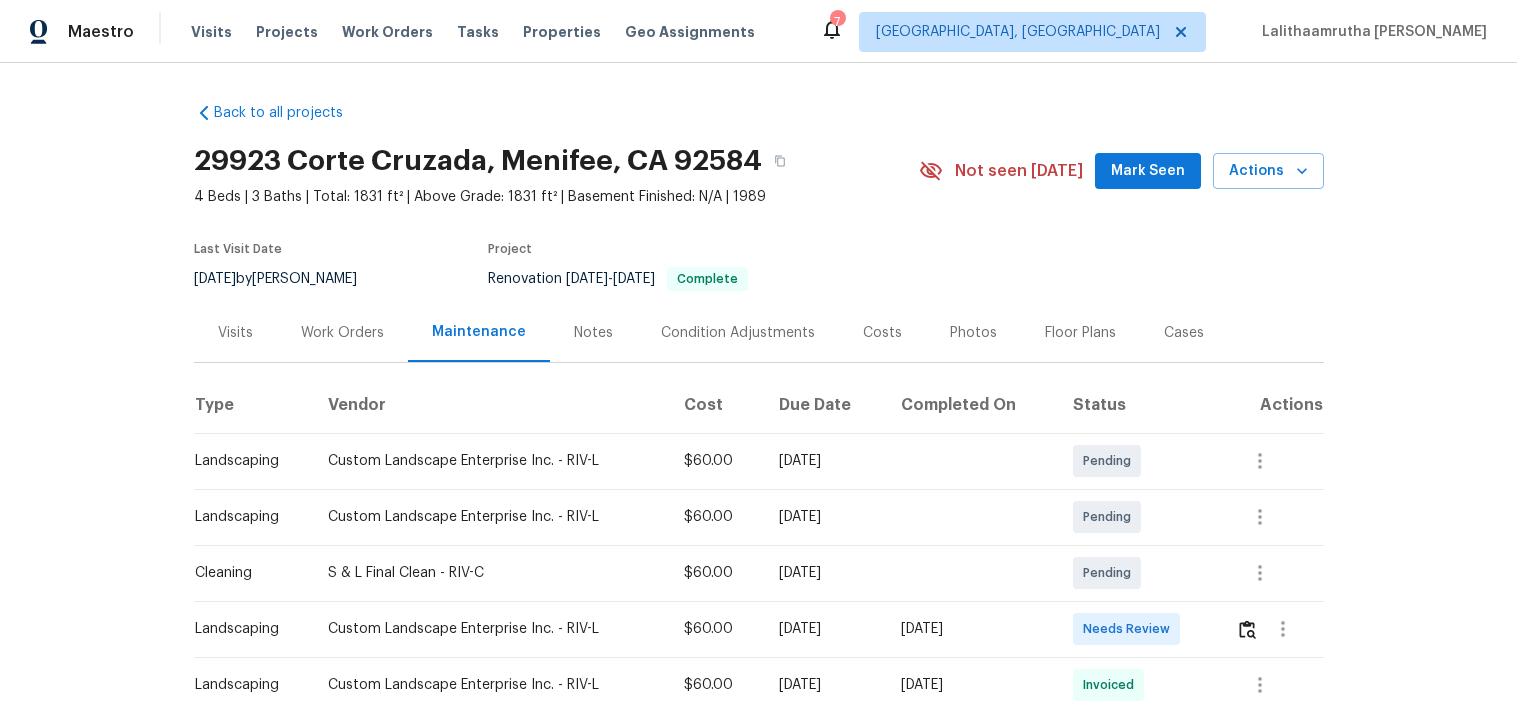 scroll, scrollTop: 0, scrollLeft: 0, axis: both 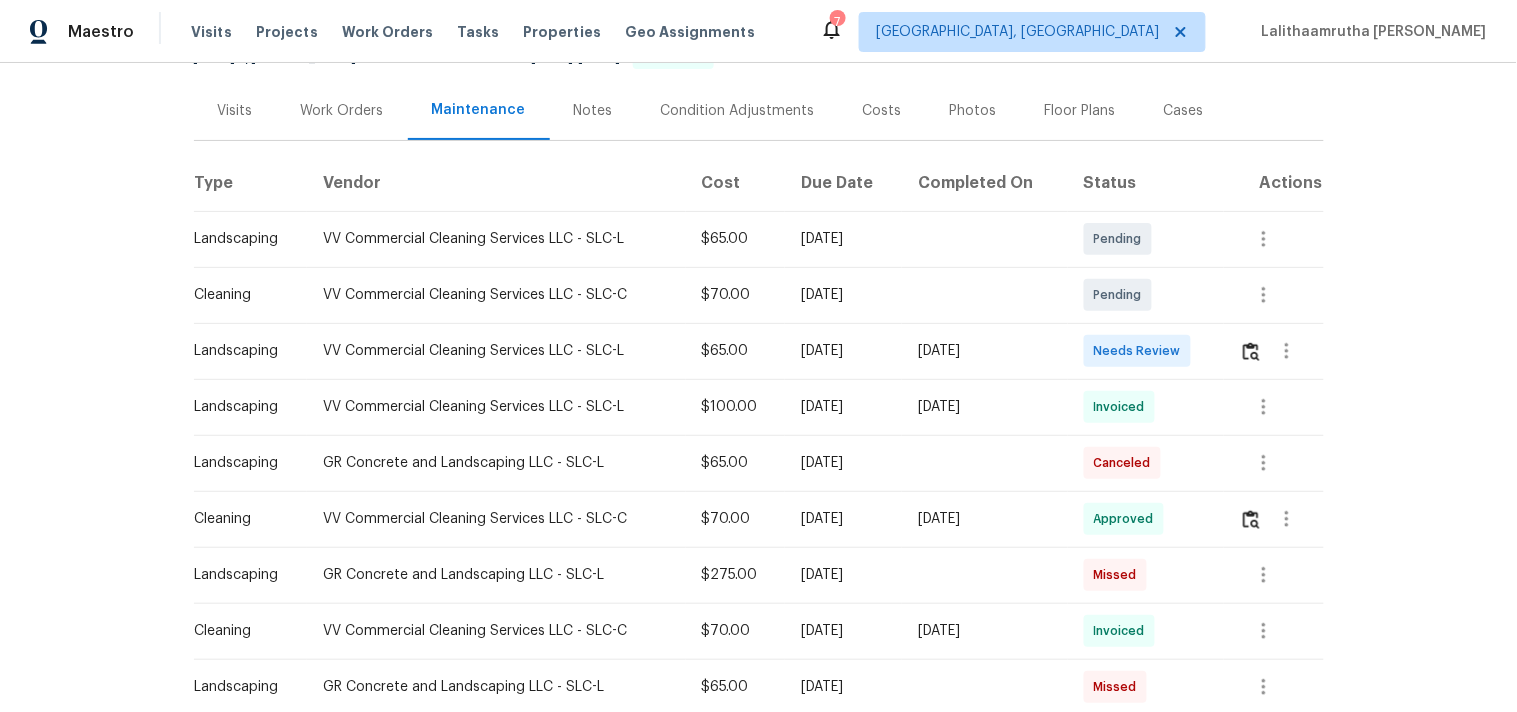 click at bounding box center (1273, 351) 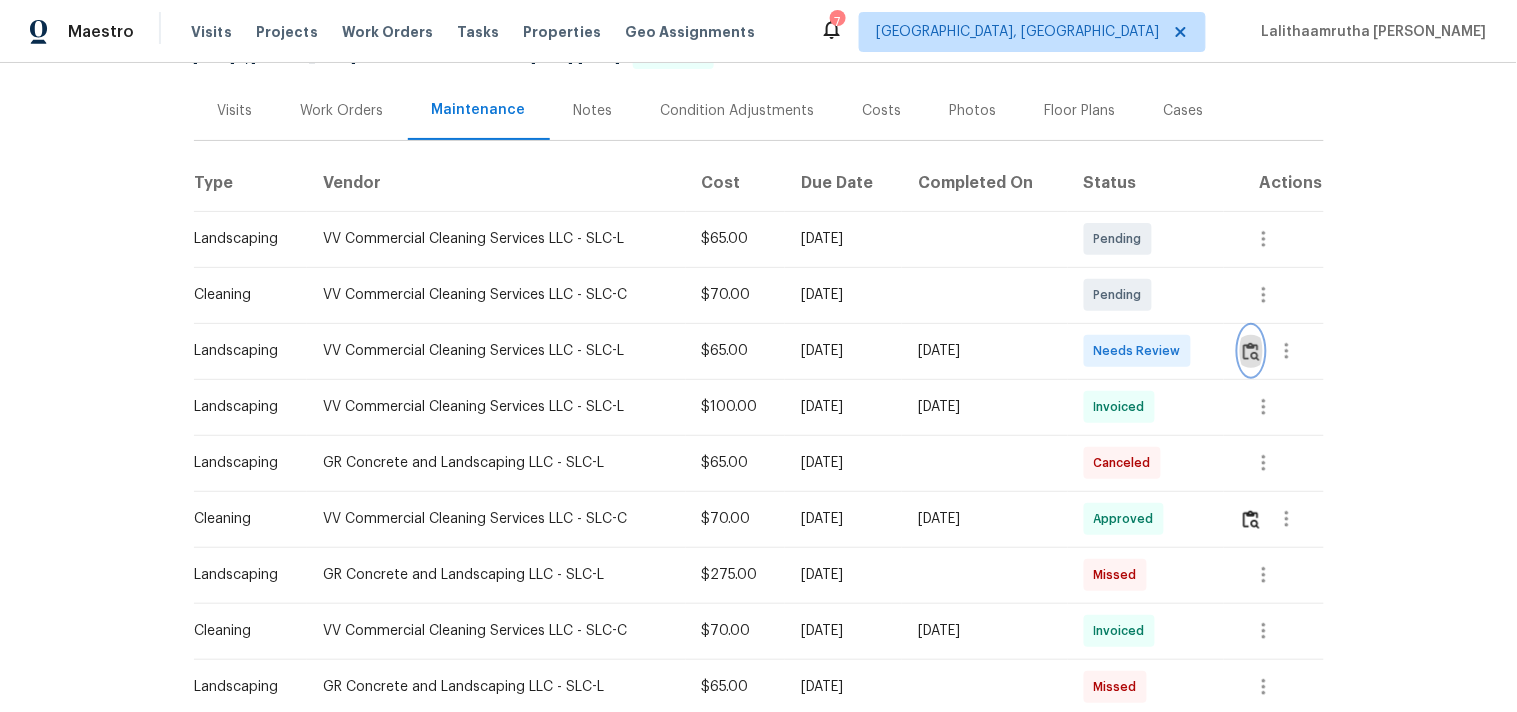 click at bounding box center [1251, 351] 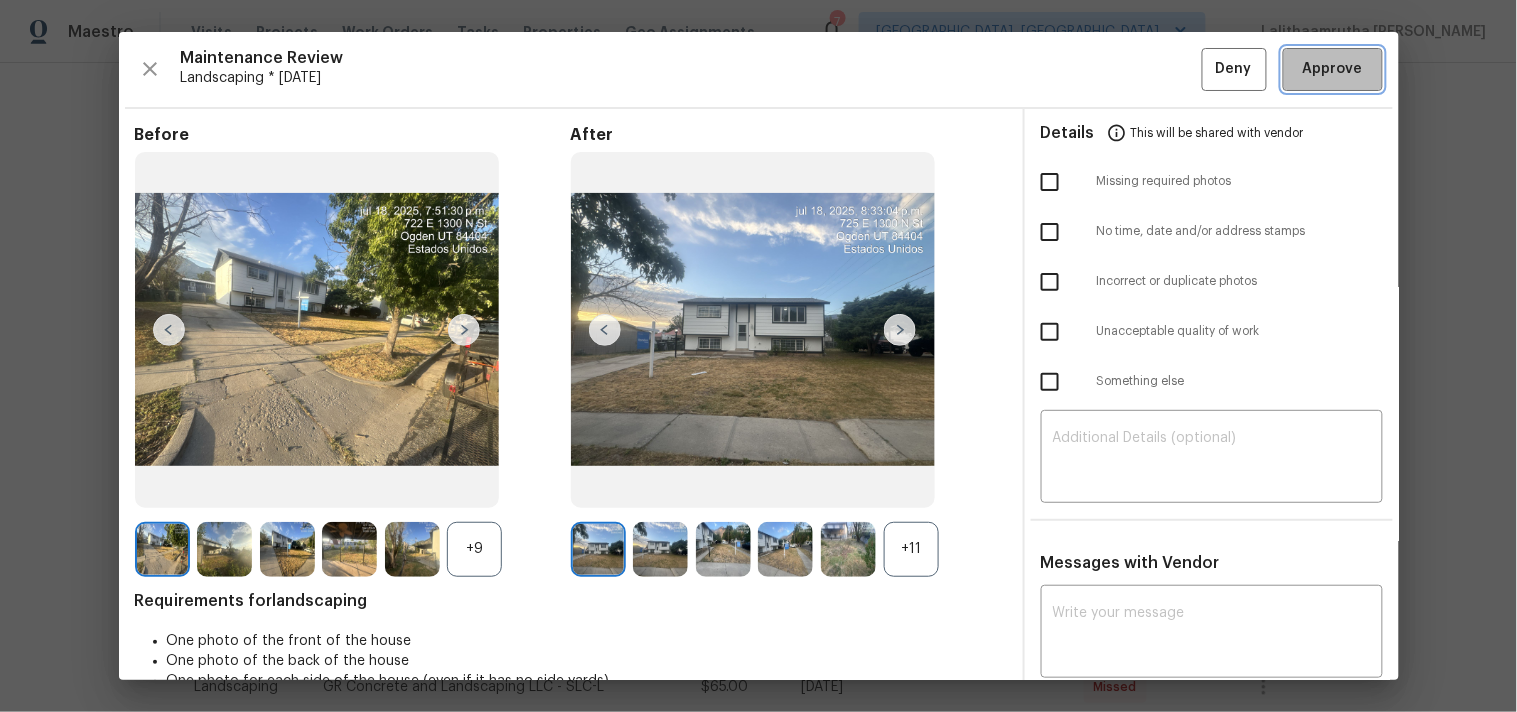 click on "Approve" at bounding box center (1333, 69) 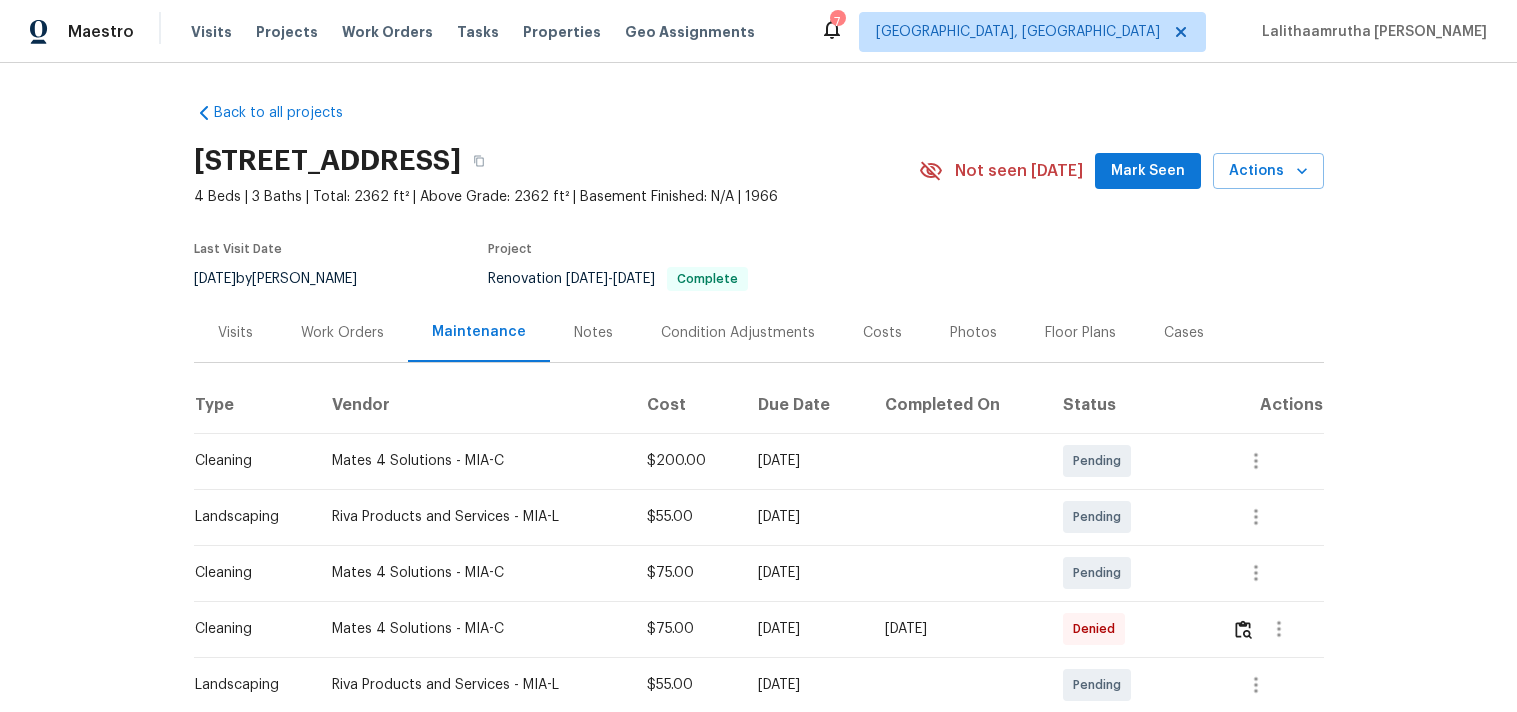 scroll, scrollTop: 0, scrollLeft: 0, axis: both 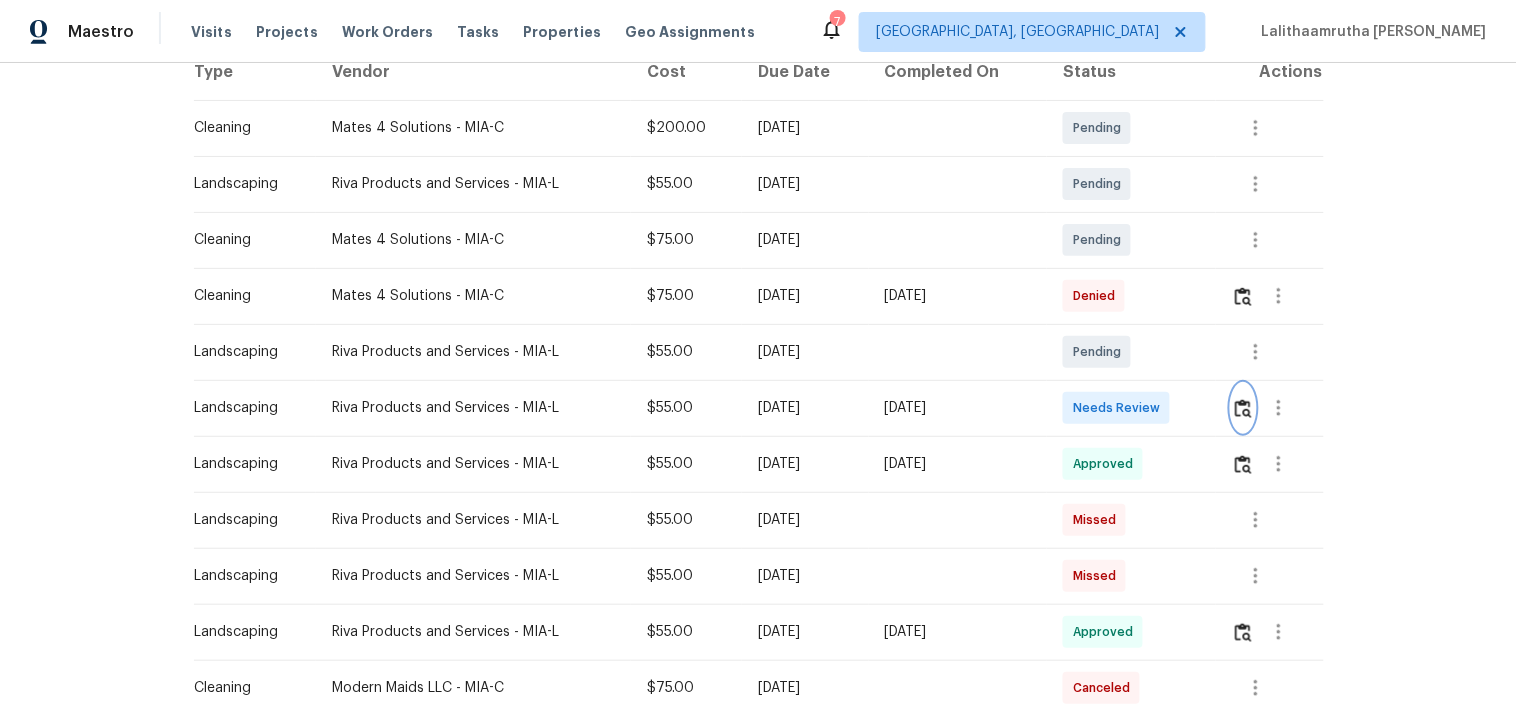 click at bounding box center [1243, 408] 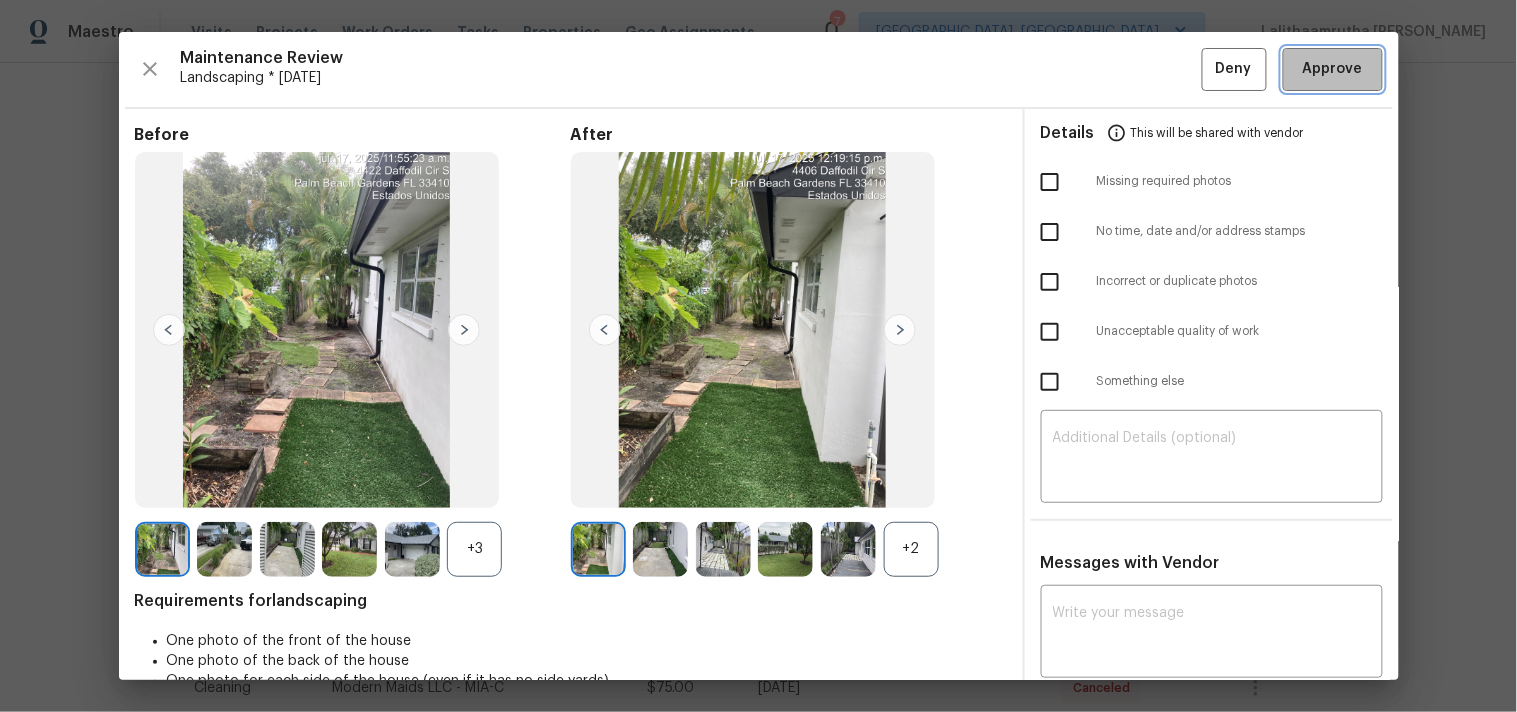 click on "Approve" at bounding box center [1333, 69] 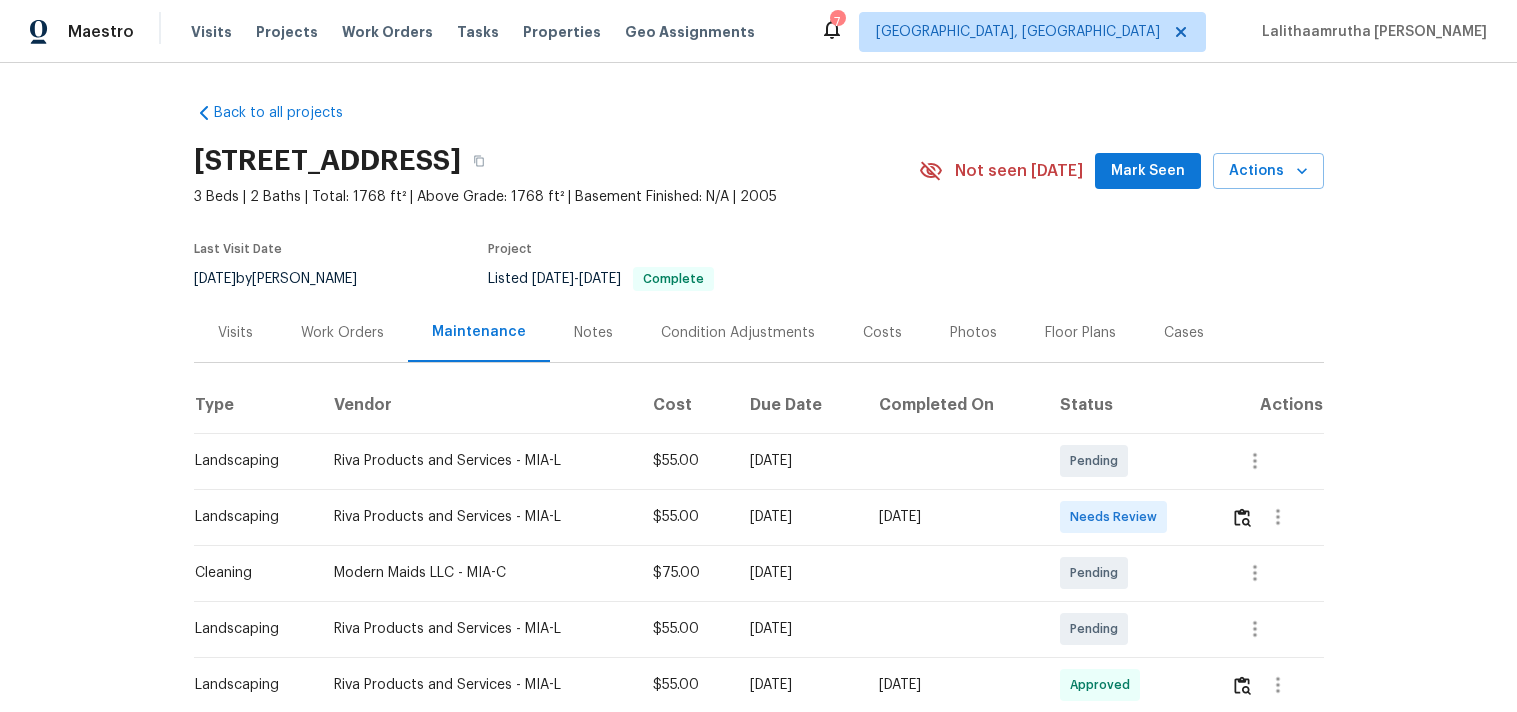 scroll, scrollTop: 0, scrollLeft: 0, axis: both 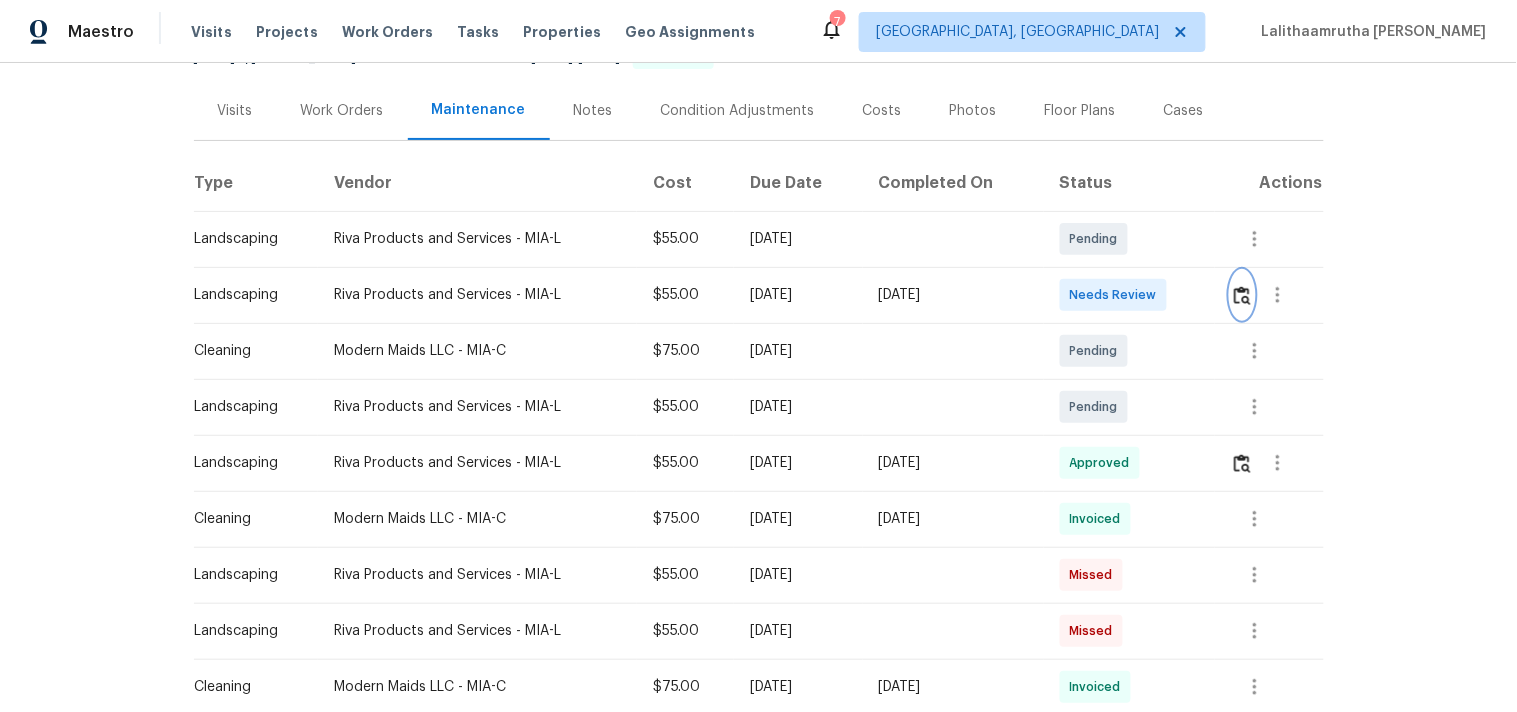 click at bounding box center [1242, 295] 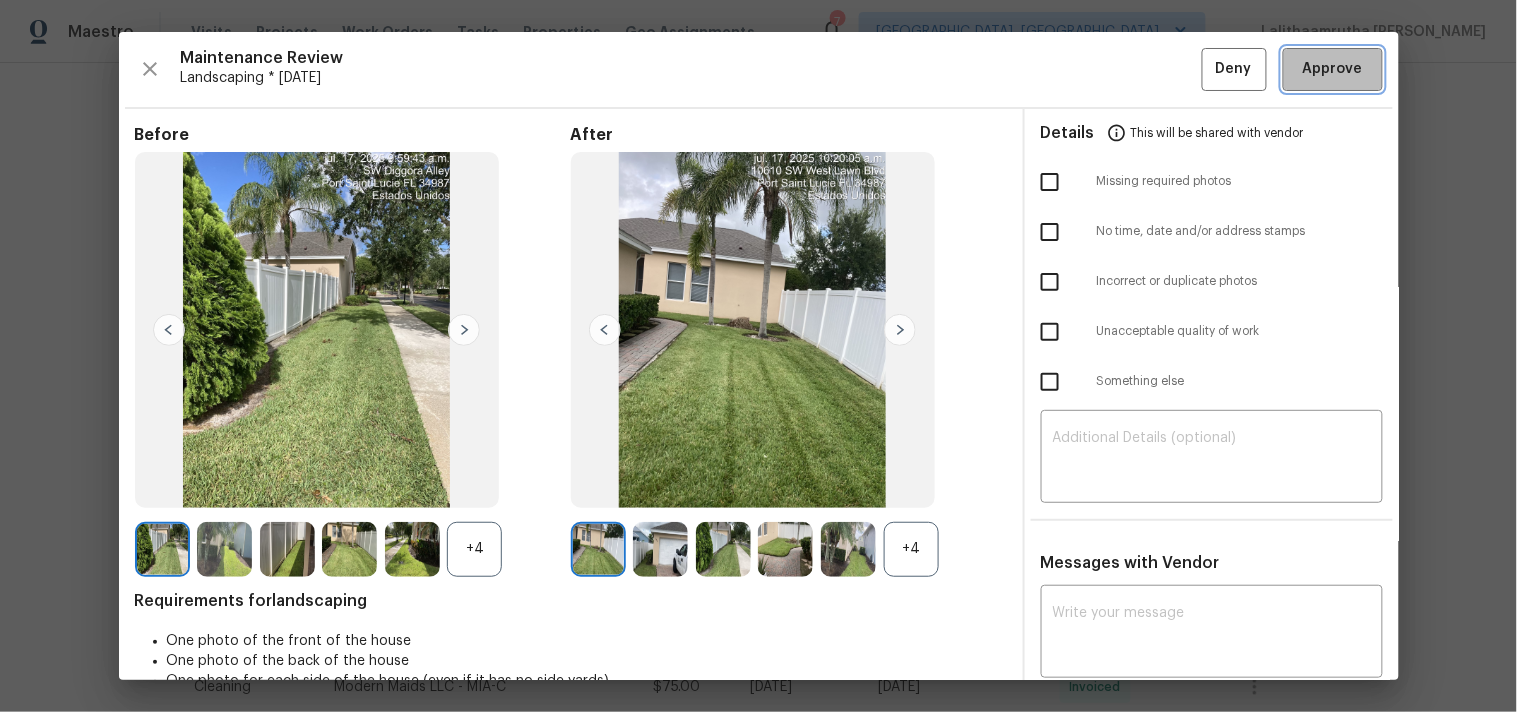 click on "Approve" at bounding box center [1333, 69] 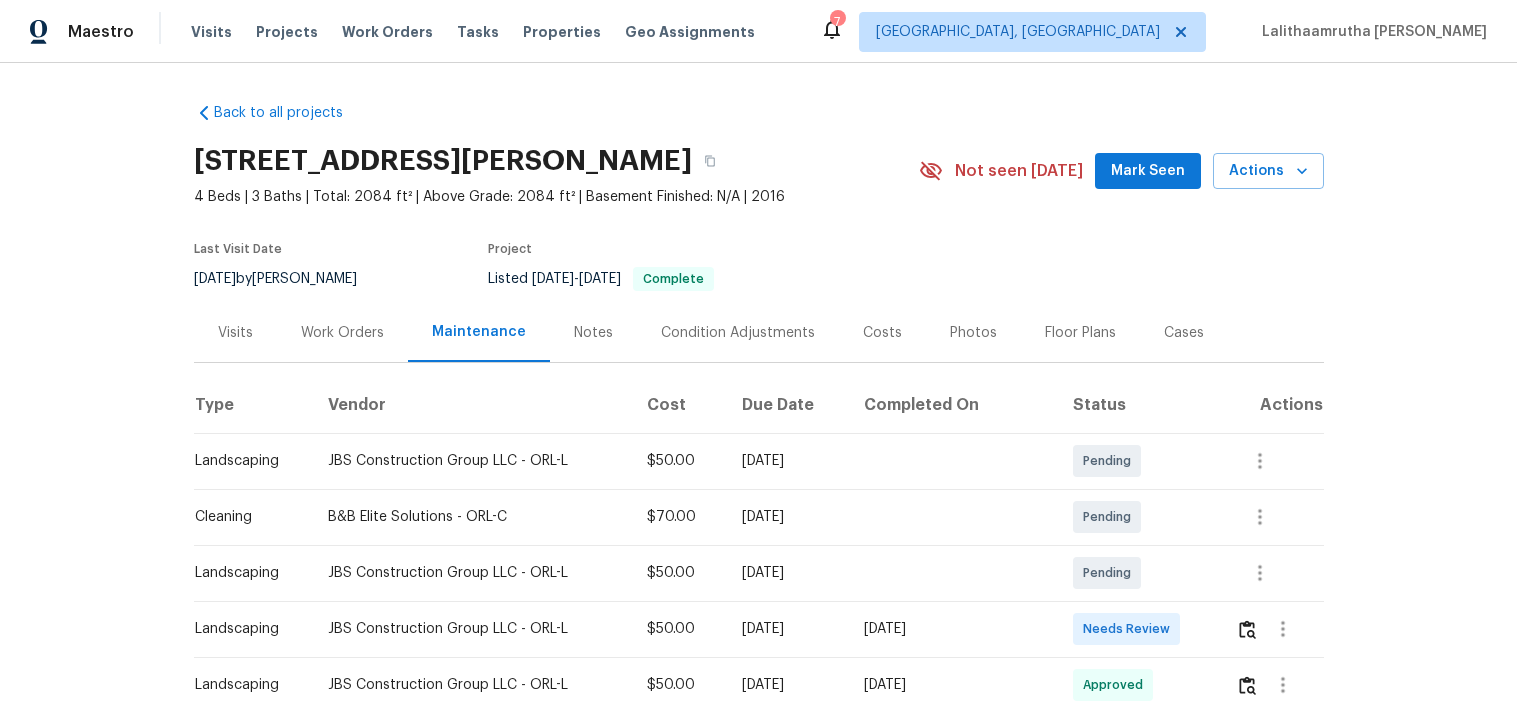 scroll, scrollTop: 0, scrollLeft: 0, axis: both 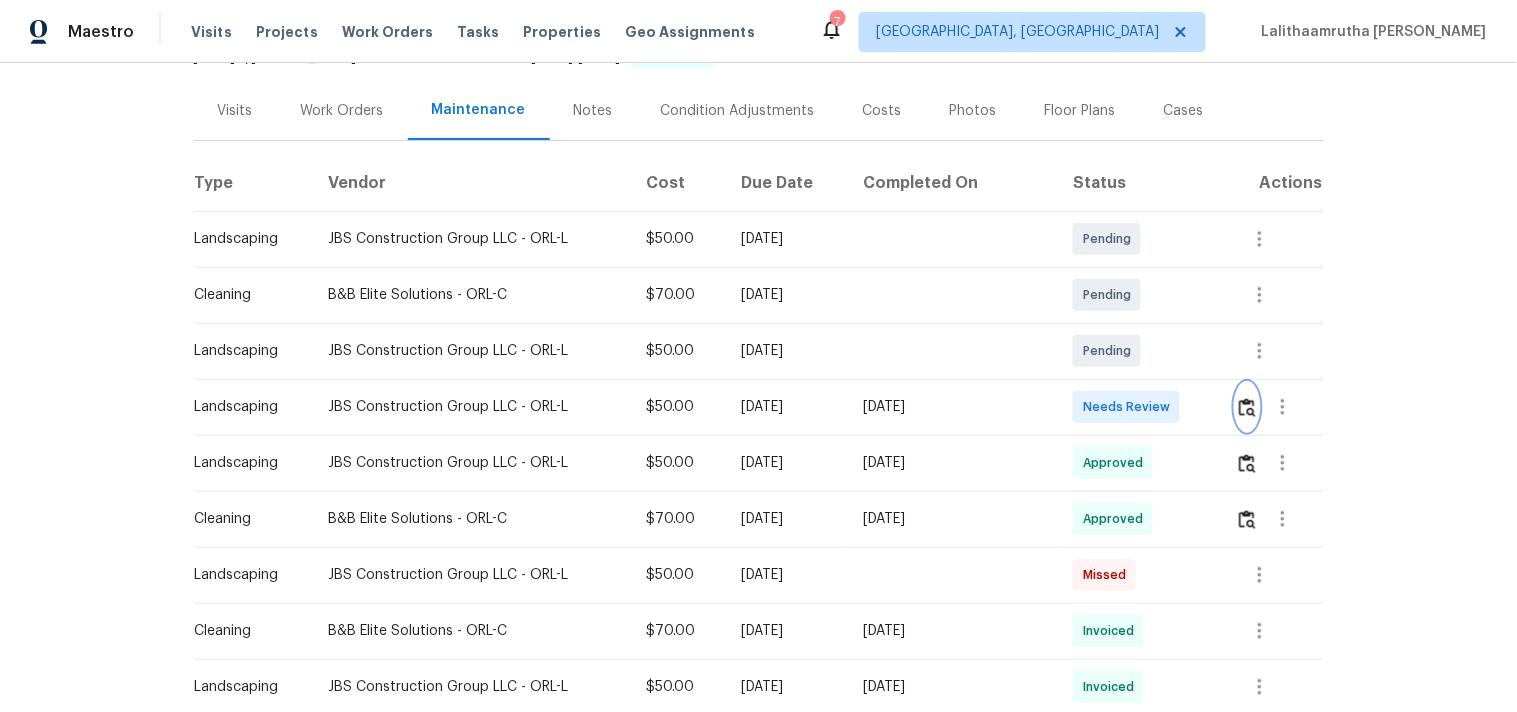 click at bounding box center [1247, 407] 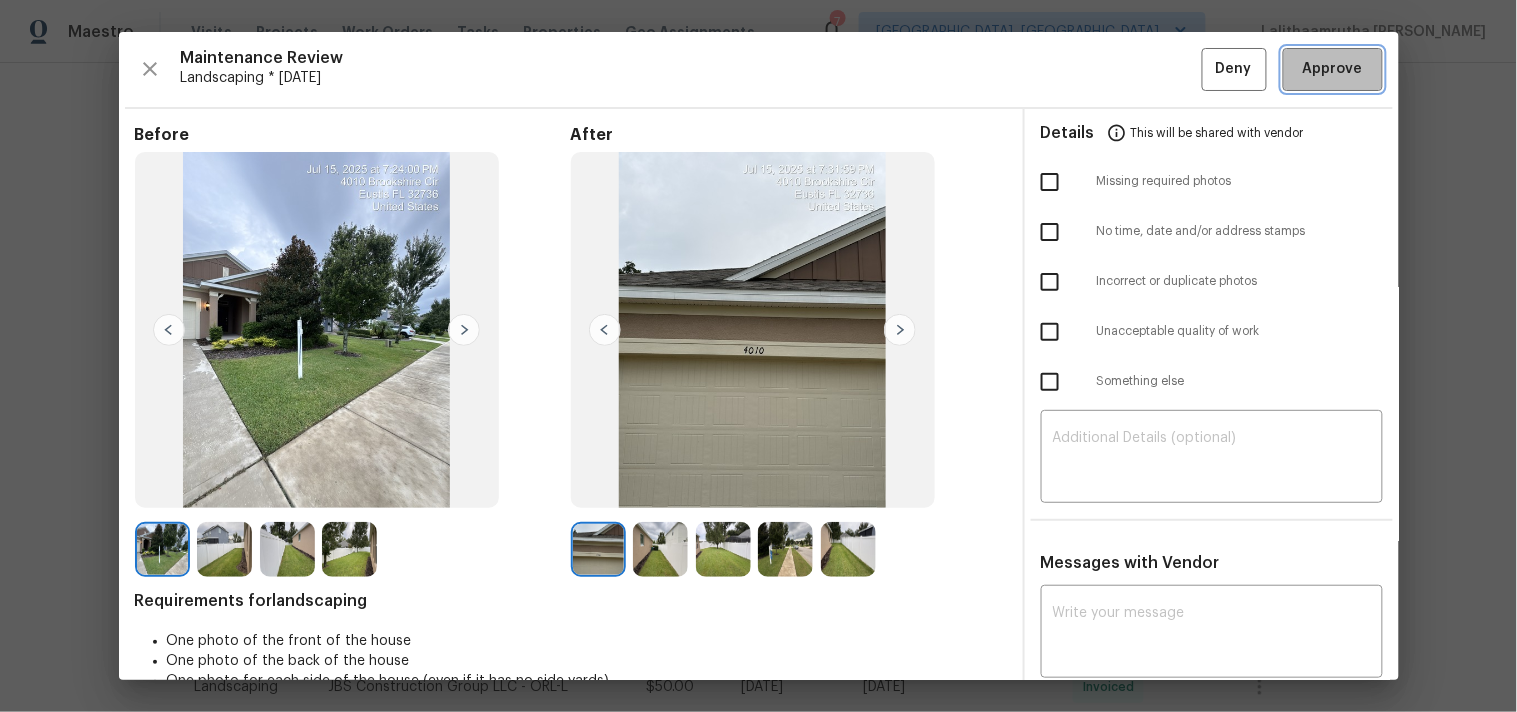 click on "Approve" at bounding box center (1333, 69) 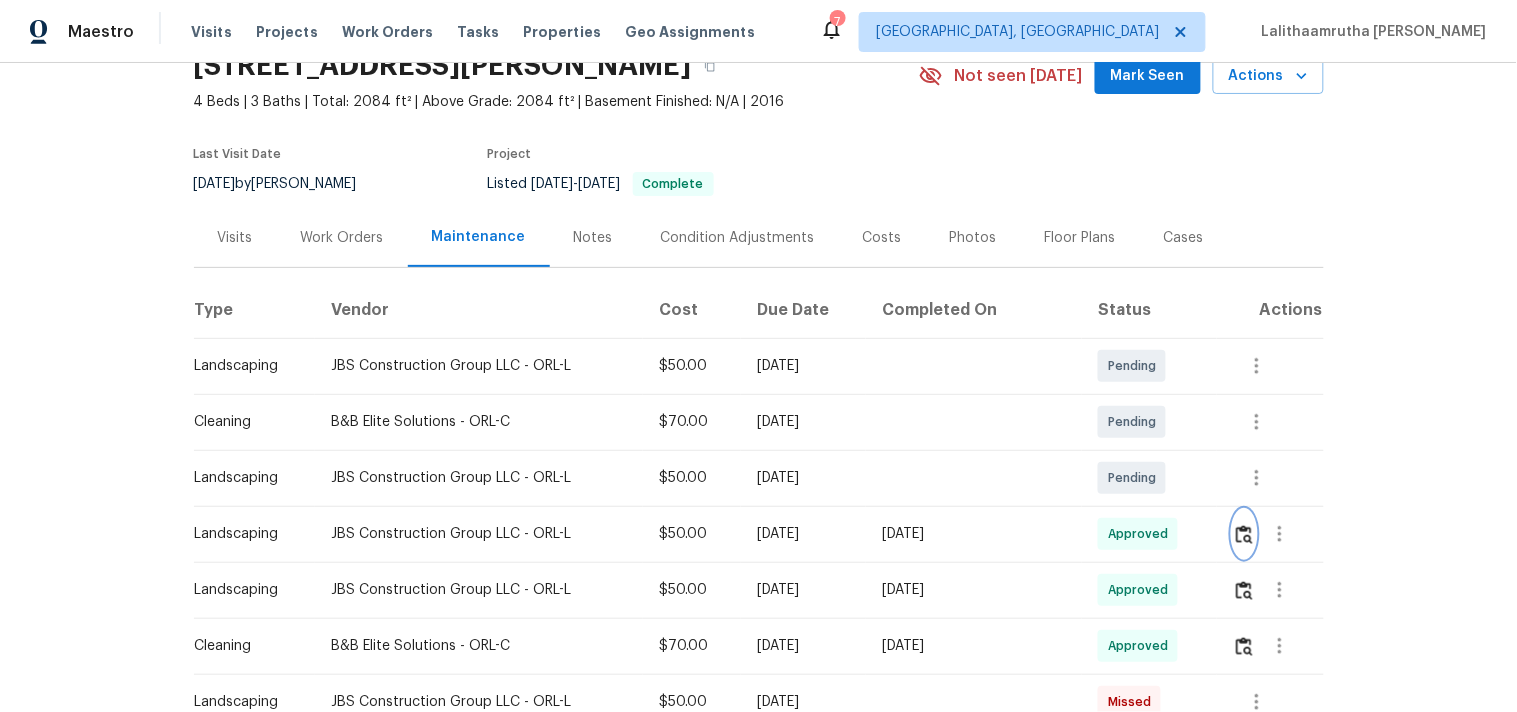 scroll, scrollTop: 0, scrollLeft: 0, axis: both 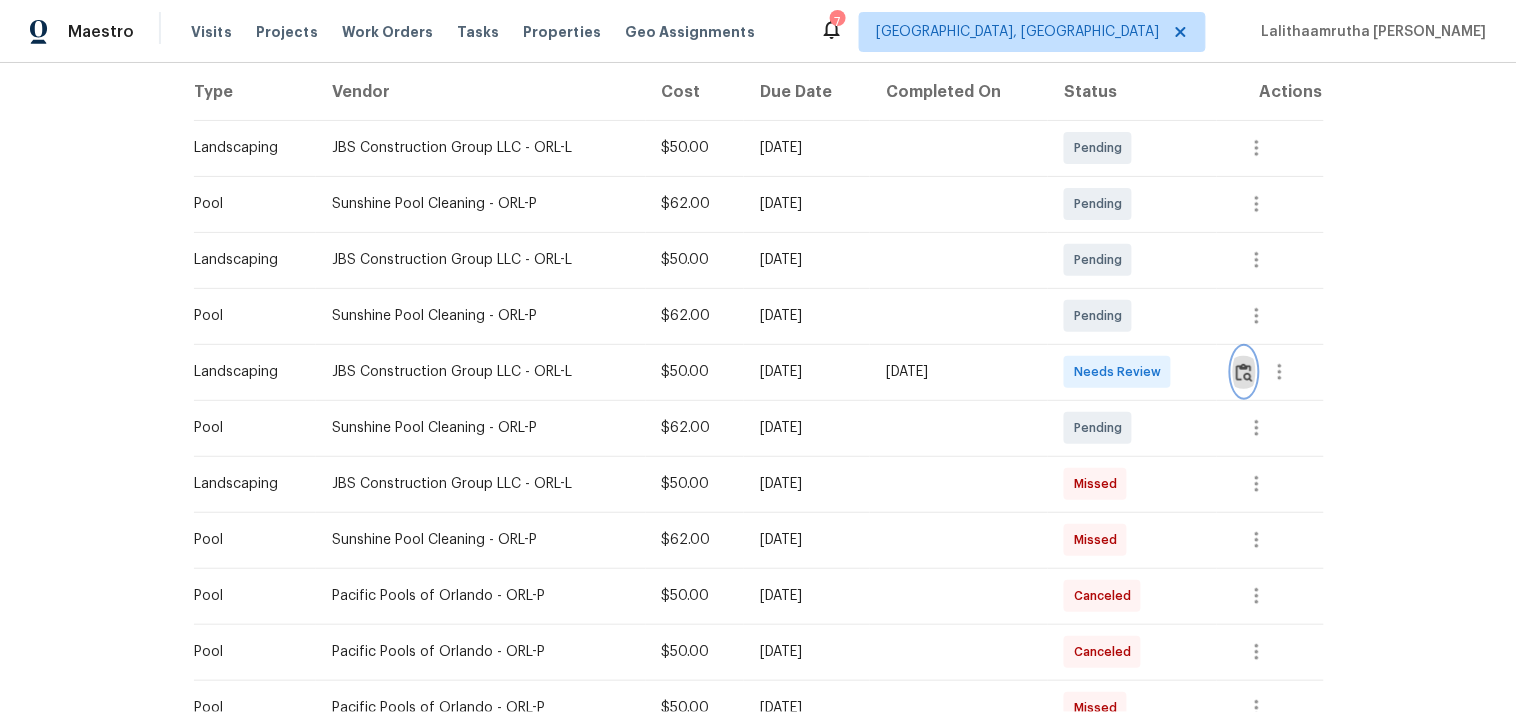 click at bounding box center [1244, 372] 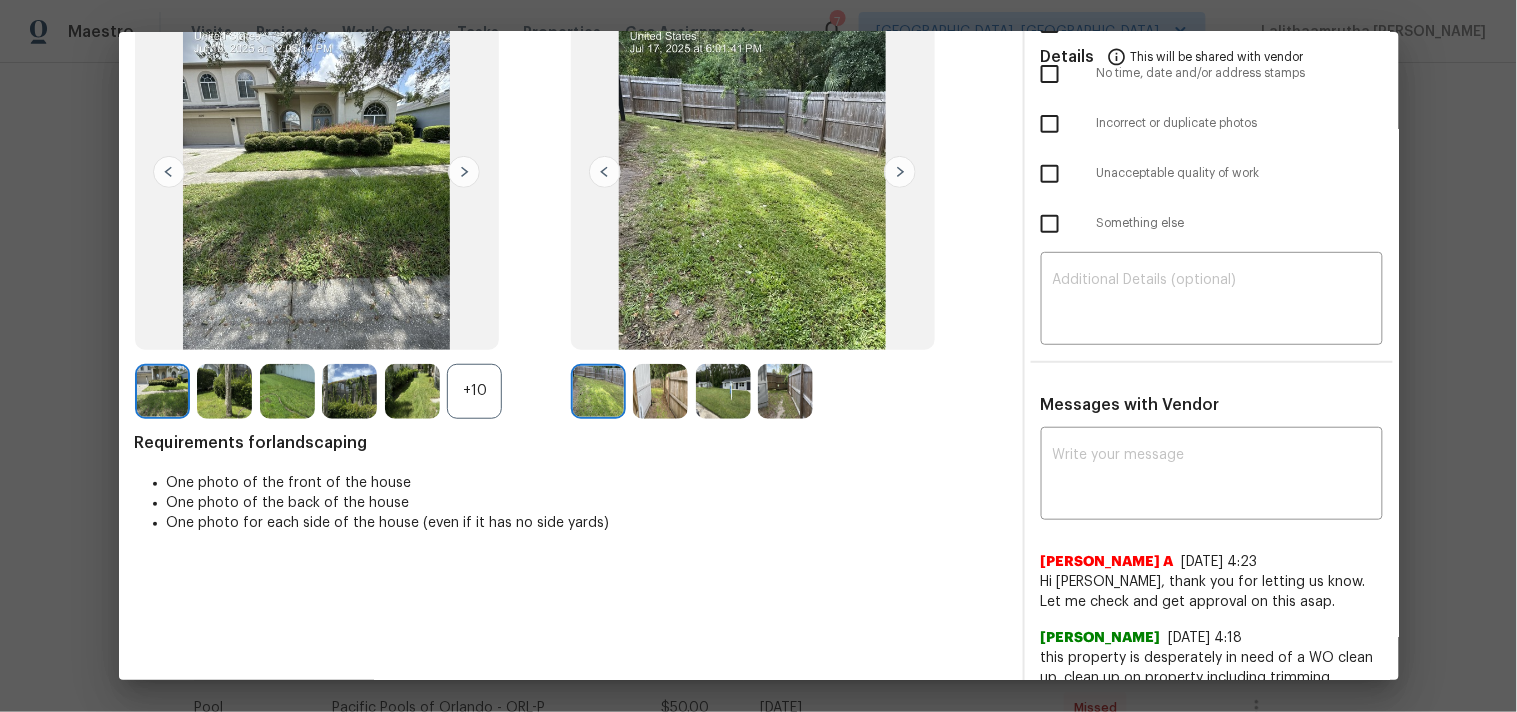 scroll, scrollTop: 222, scrollLeft: 0, axis: vertical 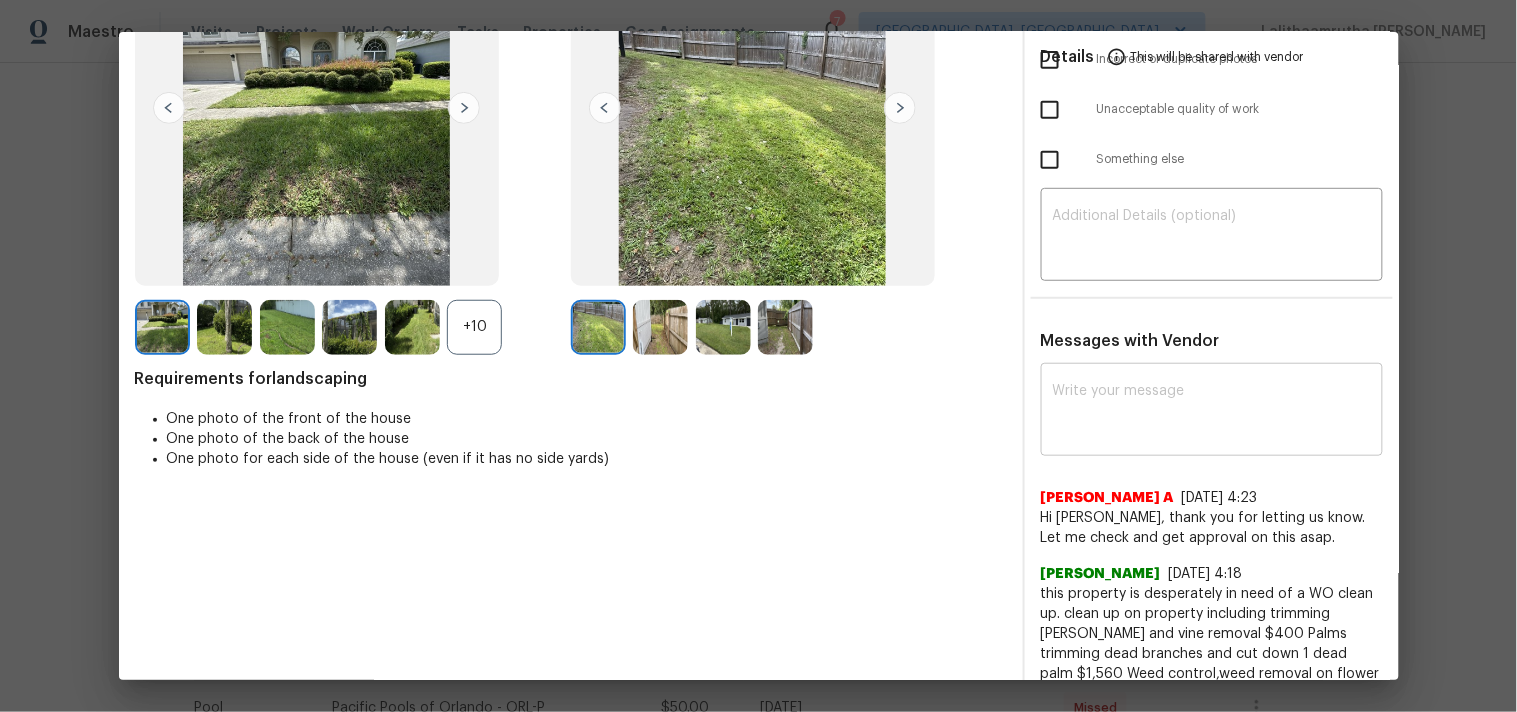 click at bounding box center (1212, 412) 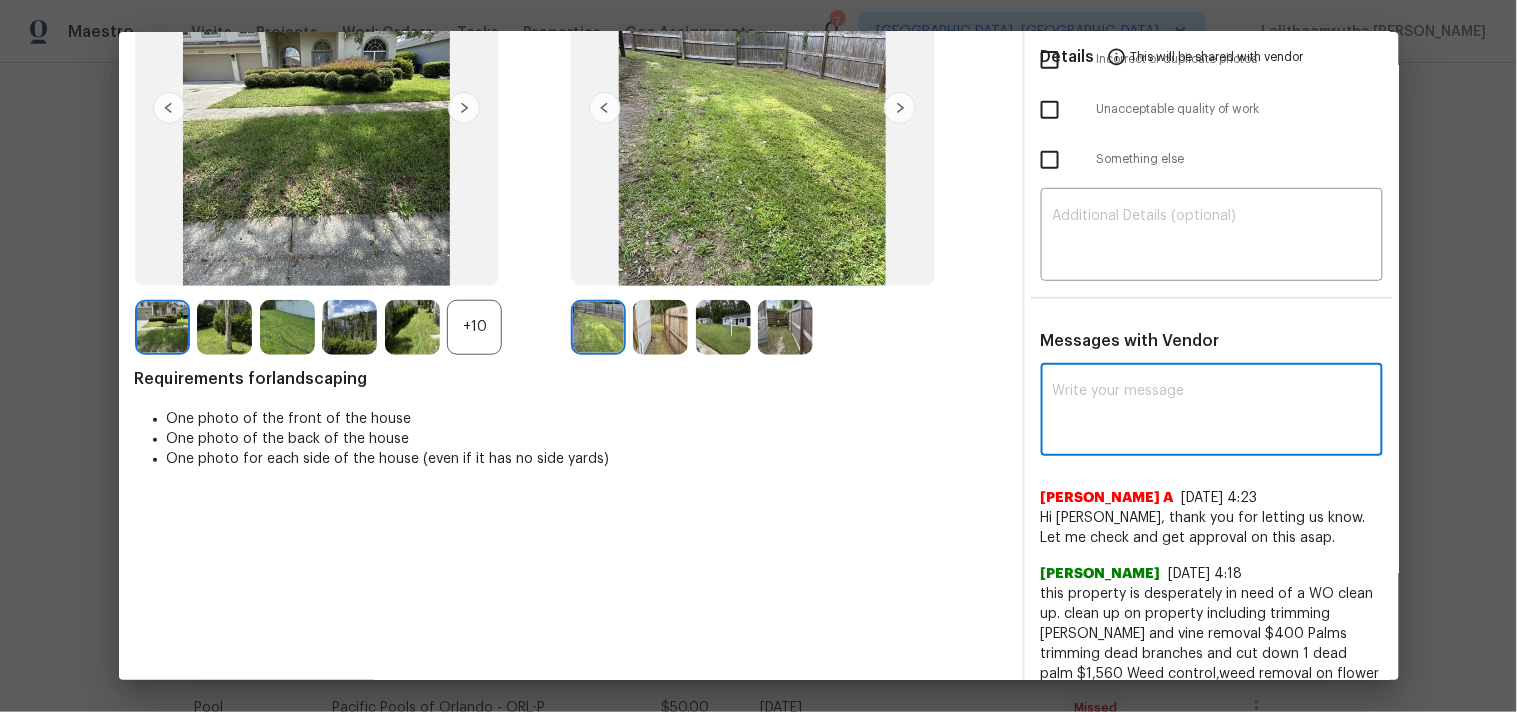 paste on "Maintenance Audit Team: Hello! After further review the visit has been approved. Please ensure to upload before and after photos correctly from your next visits." 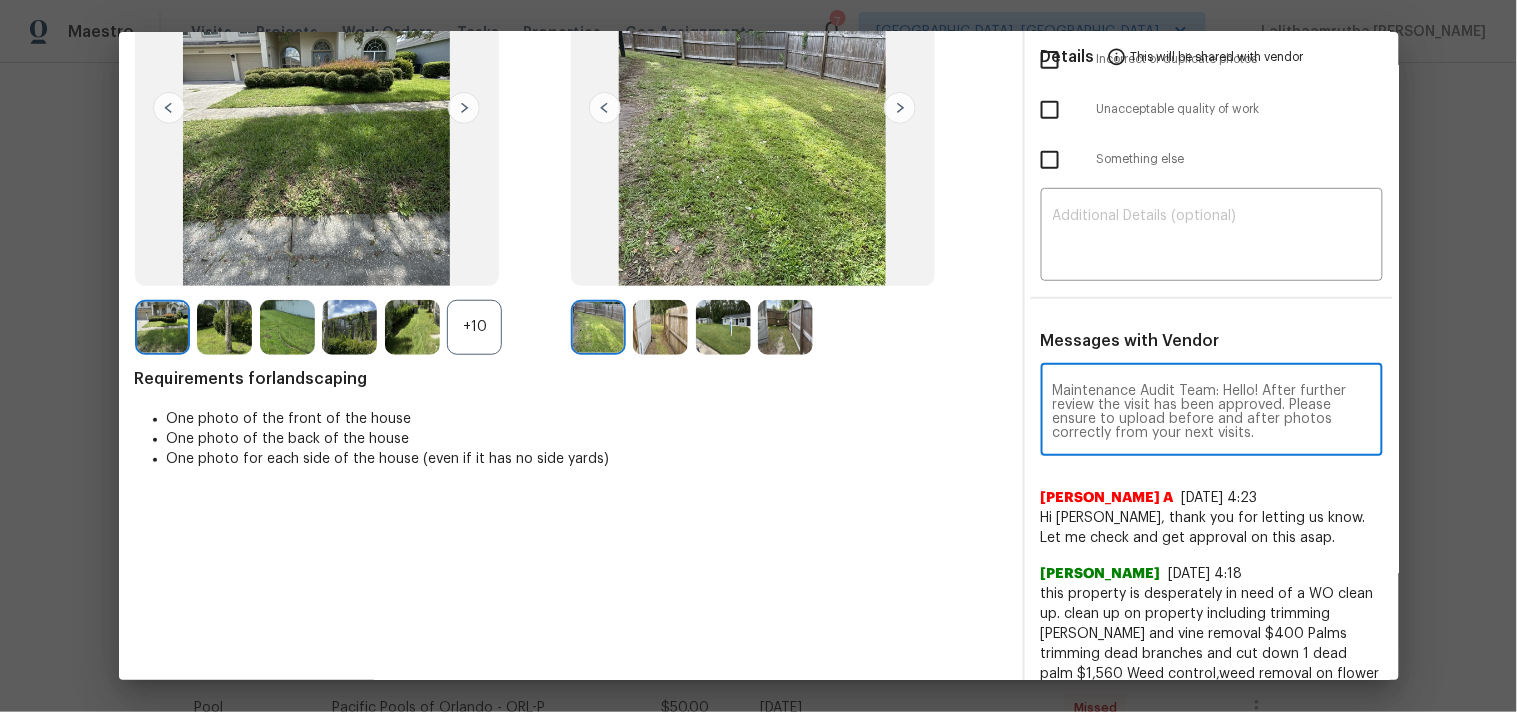 scroll, scrollTop: 13, scrollLeft: 0, axis: vertical 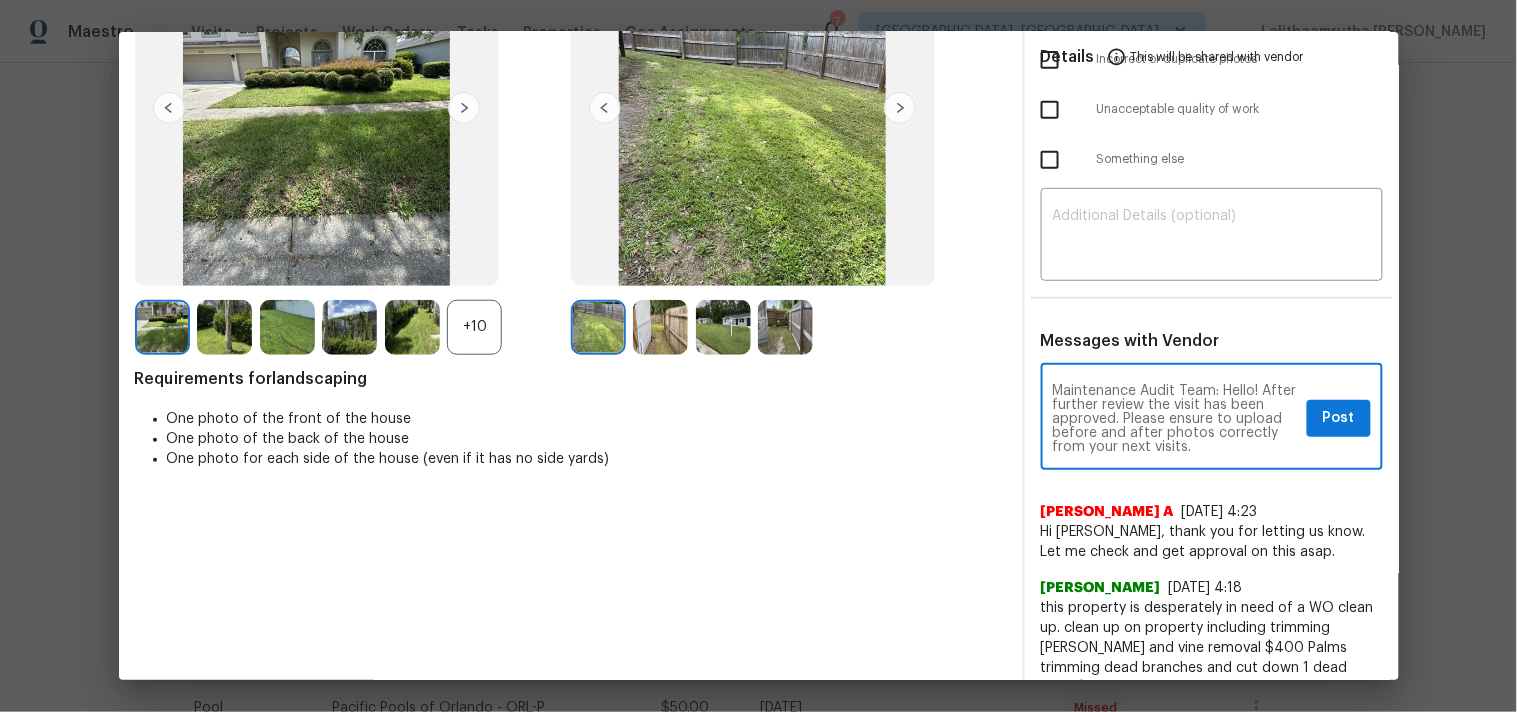 click on "Maintenance Audit Team: Hello! After further review the visit has been approved. Please ensure to upload before and after photos correctly from your next visits." at bounding box center [1176, 419] 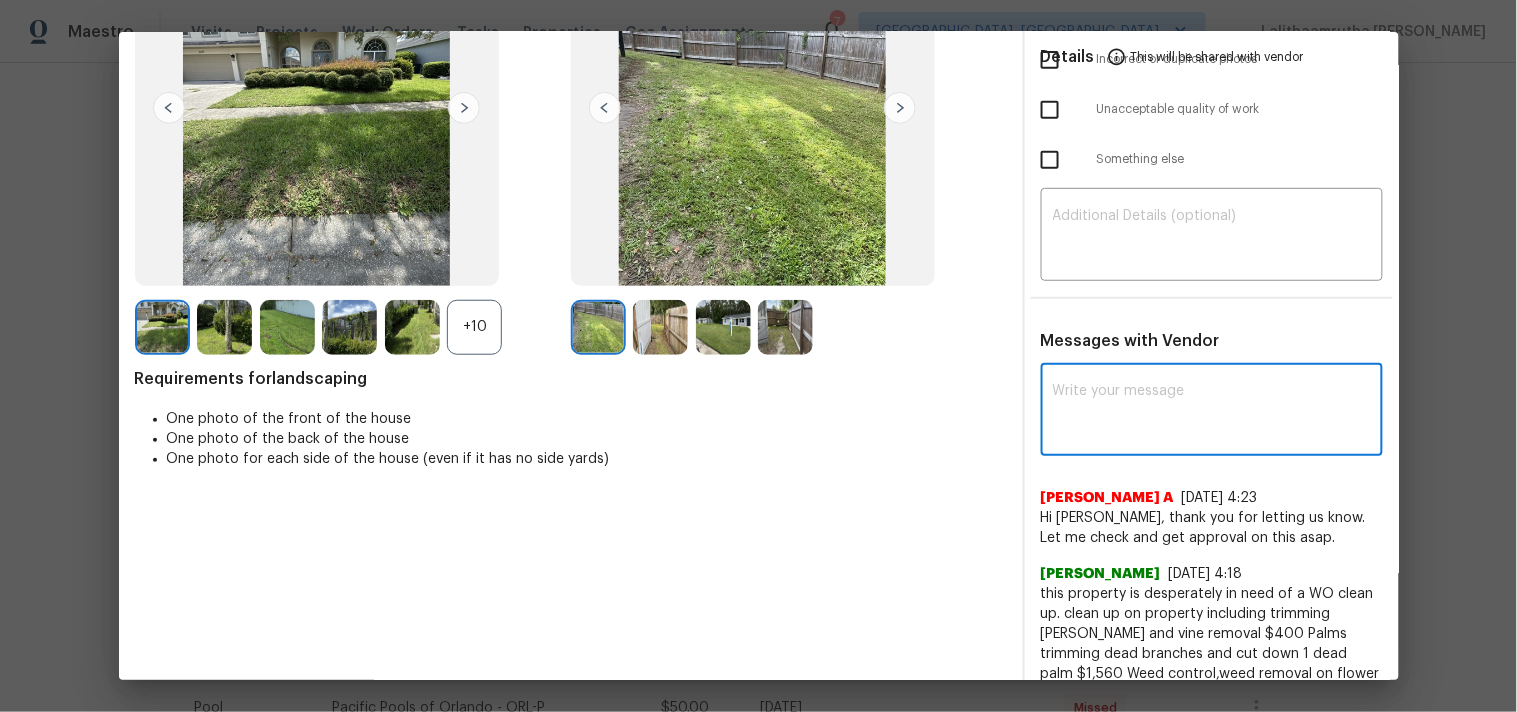 scroll, scrollTop: 0, scrollLeft: 0, axis: both 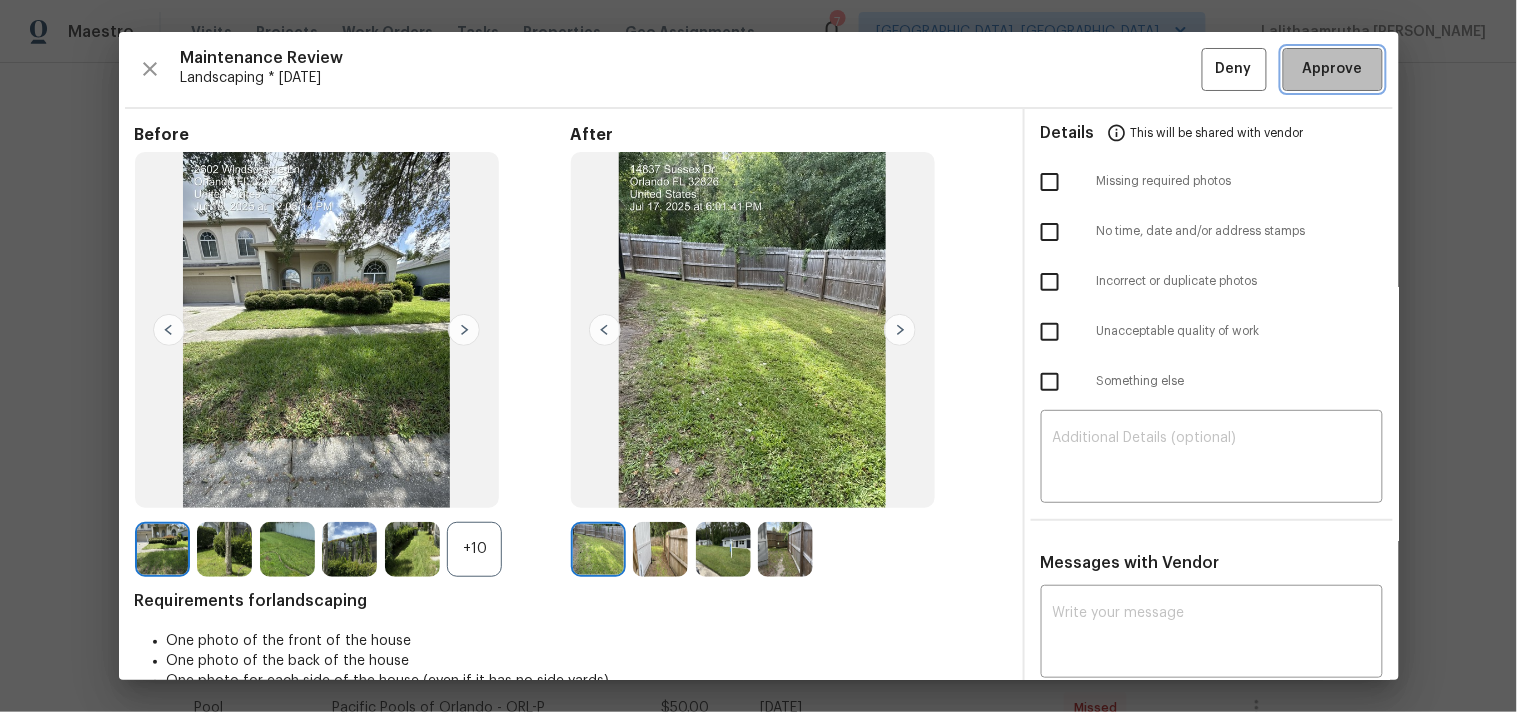 click on "Approve" at bounding box center (1333, 69) 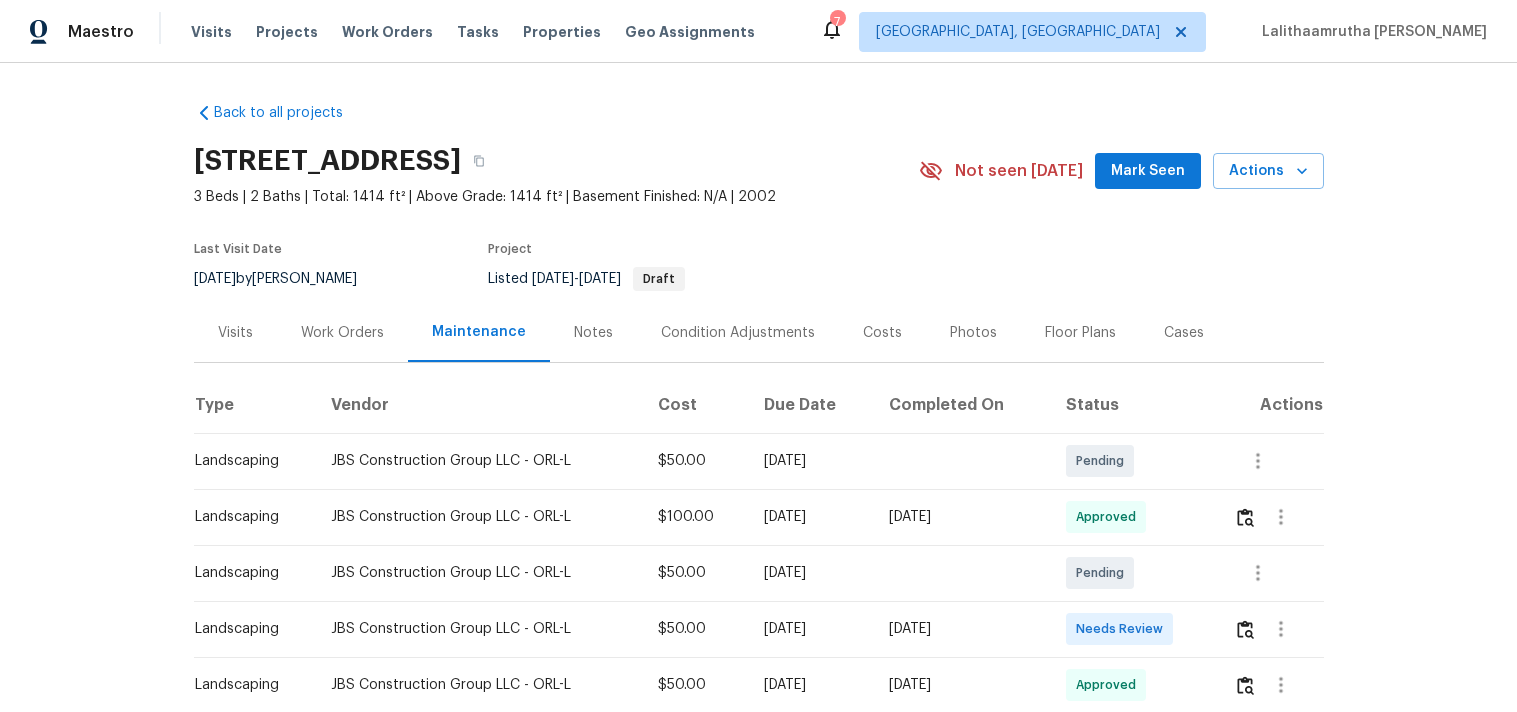 scroll, scrollTop: 0, scrollLeft: 0, axis: both 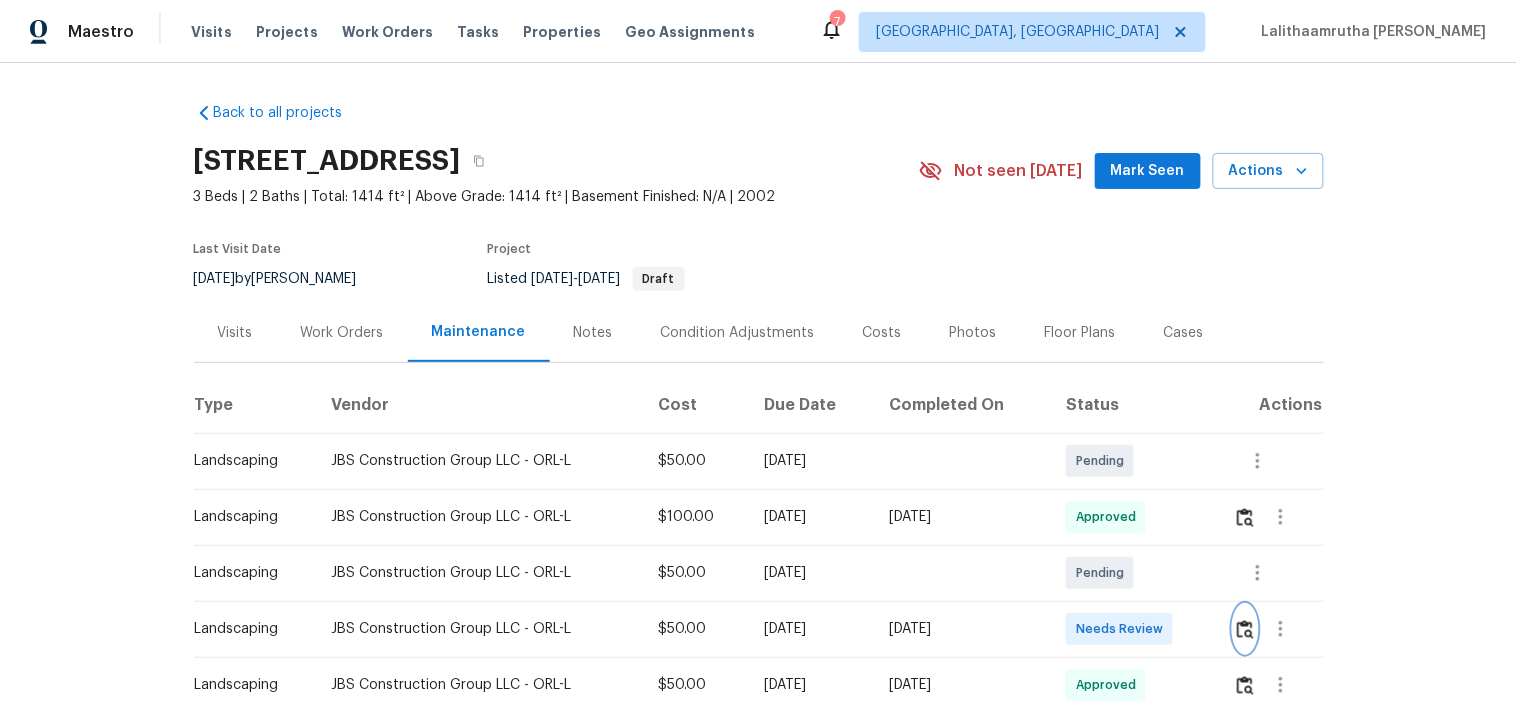 click at bounding box center (1245, 629) 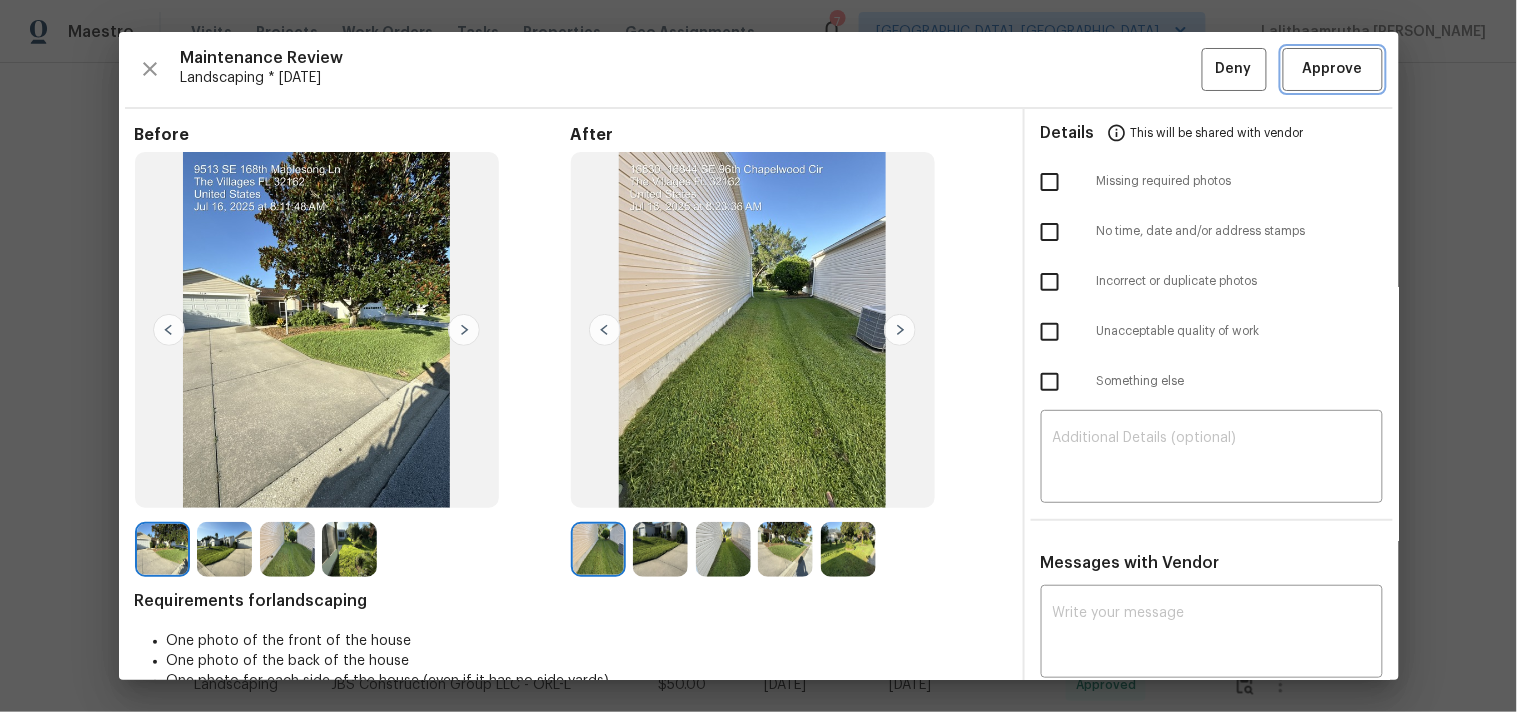click on "Approve" at bounding box center [1333, 69] 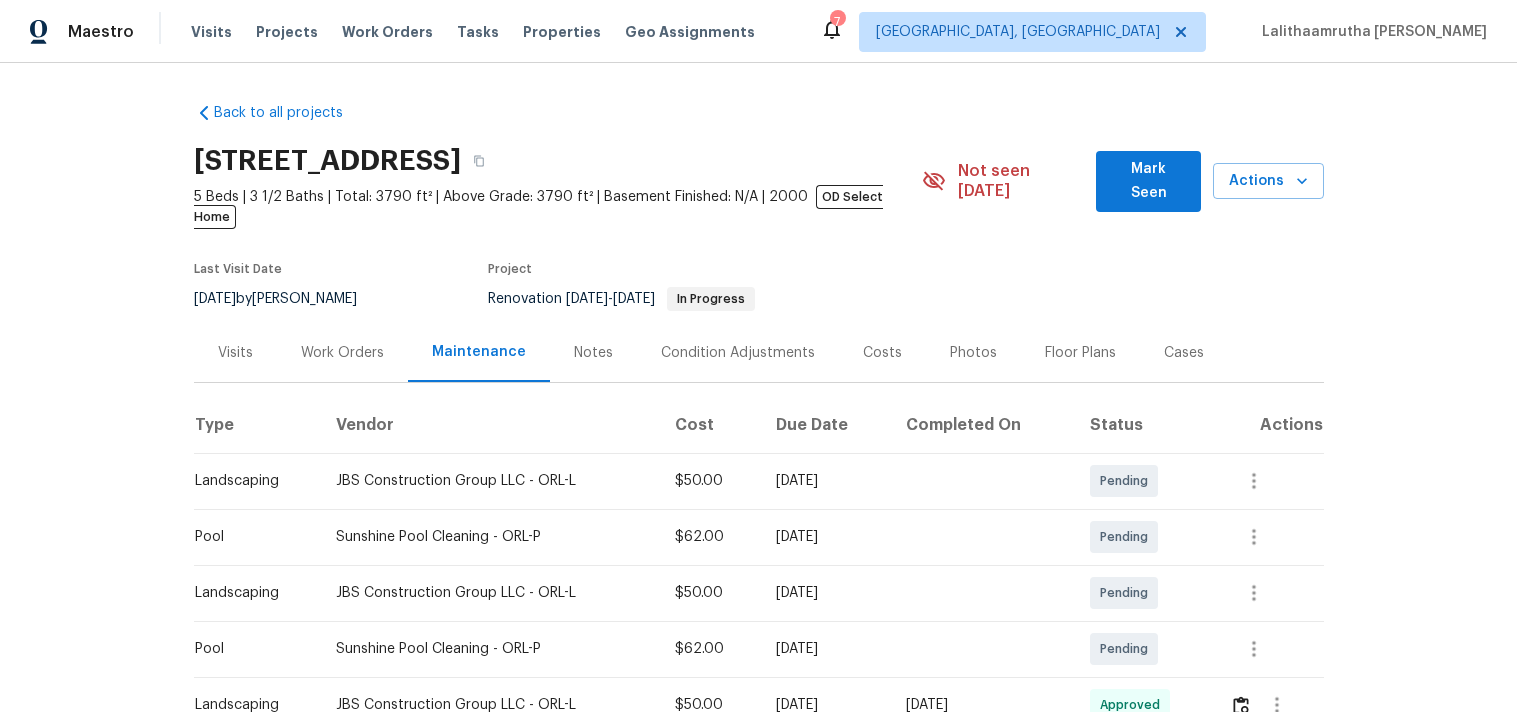 scroll, scrollTop: 0, scrollLeft: 0, axis: both 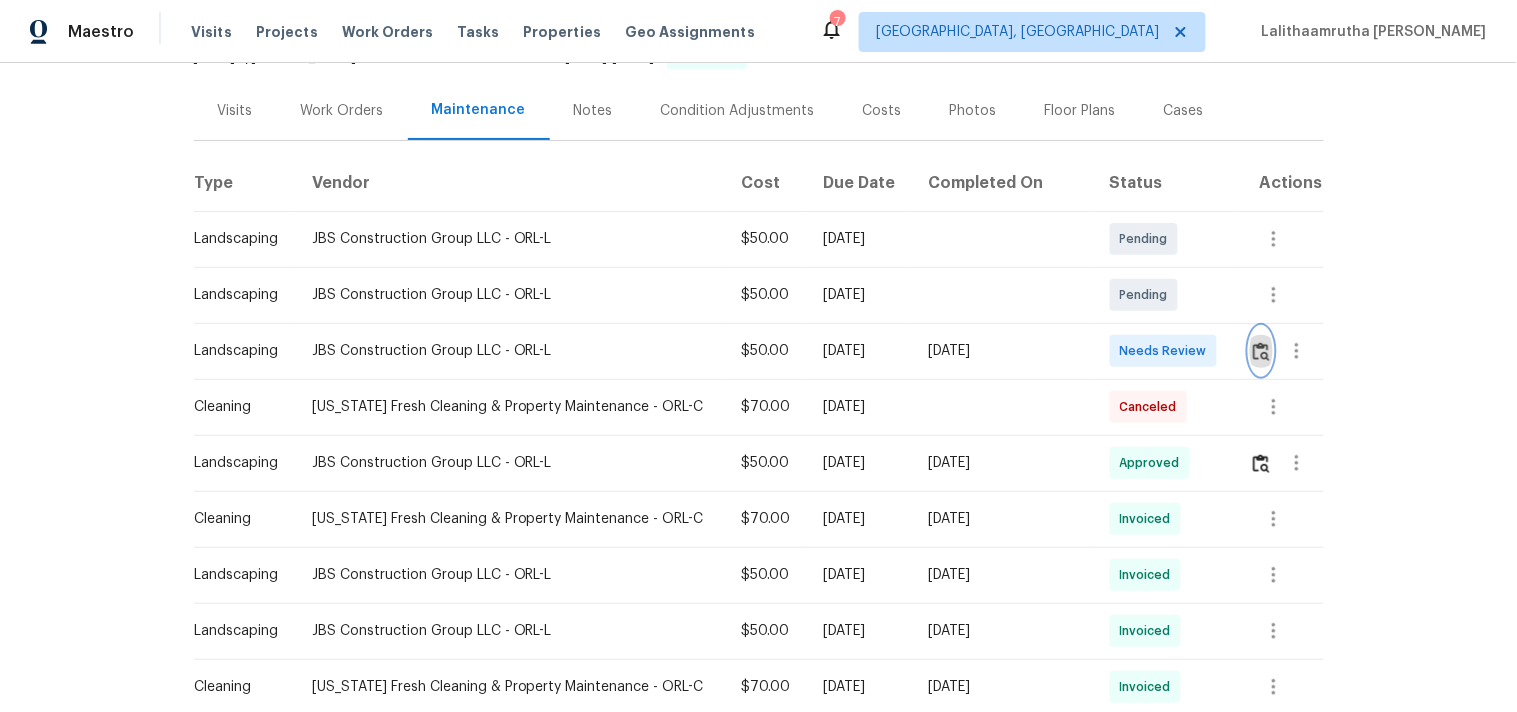 click at bounding box center [1261, 351] 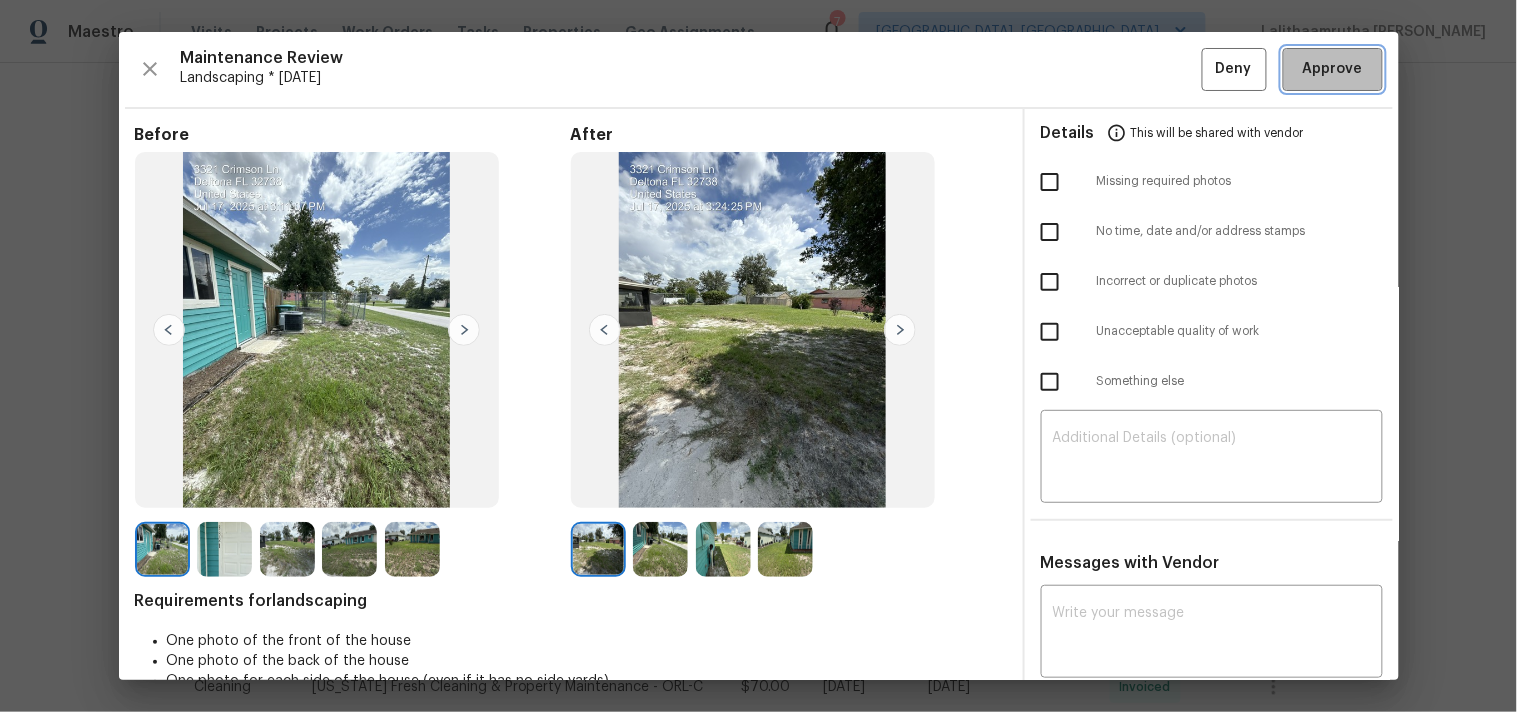 click on "Approve" at bounding box center [1333, 69] 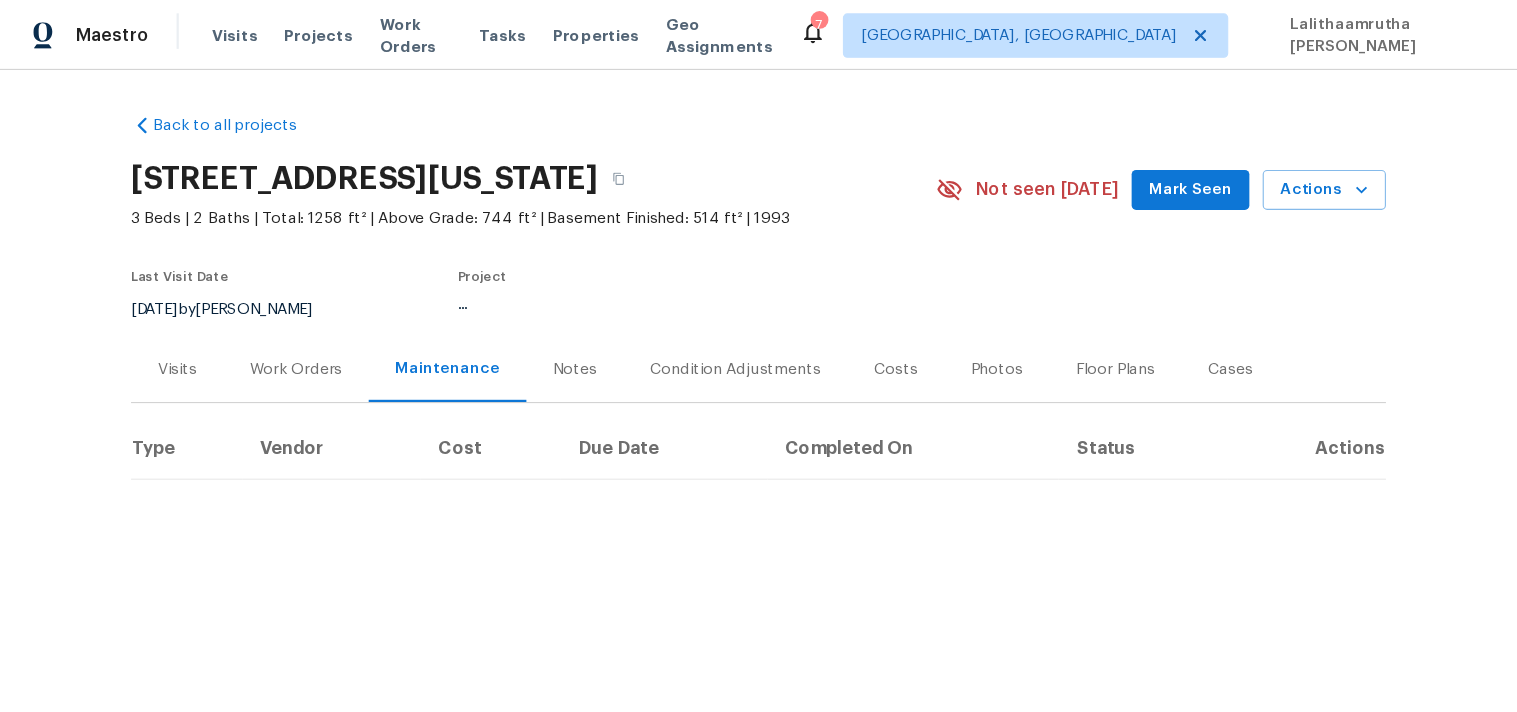 scroll, scrollTop: 0, scrollLeft: 0, axis: both 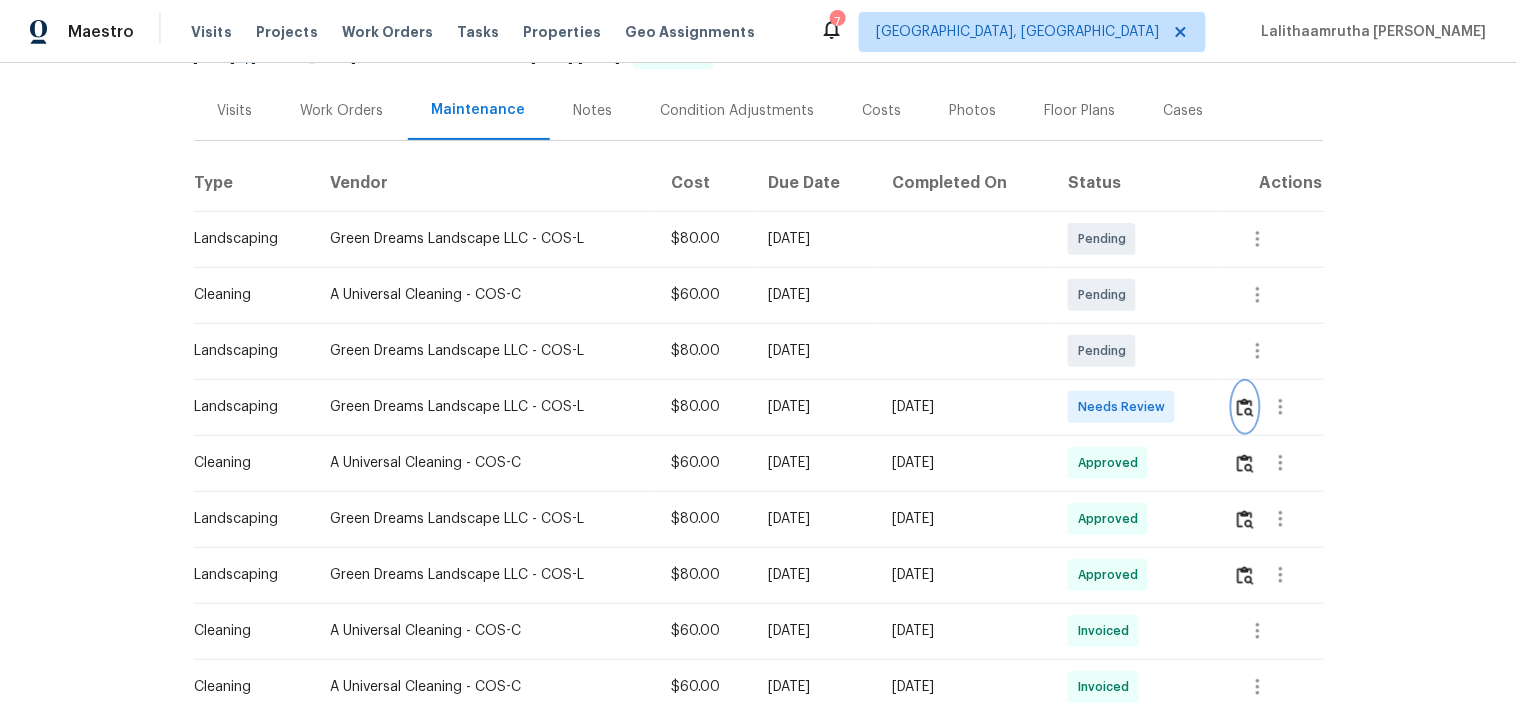 click at bounding box center (1245, 407) 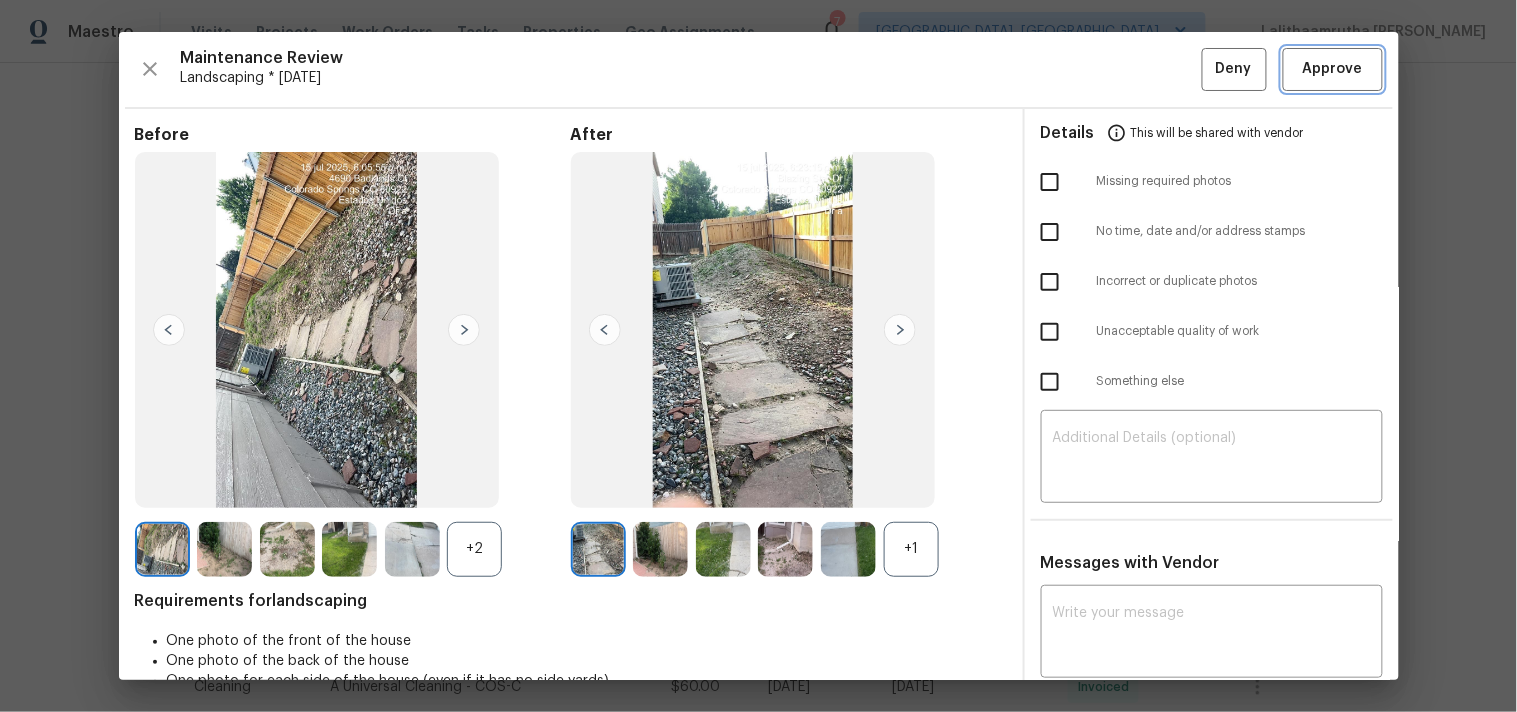 click on "Approve" at bounding box center (1333, 69) 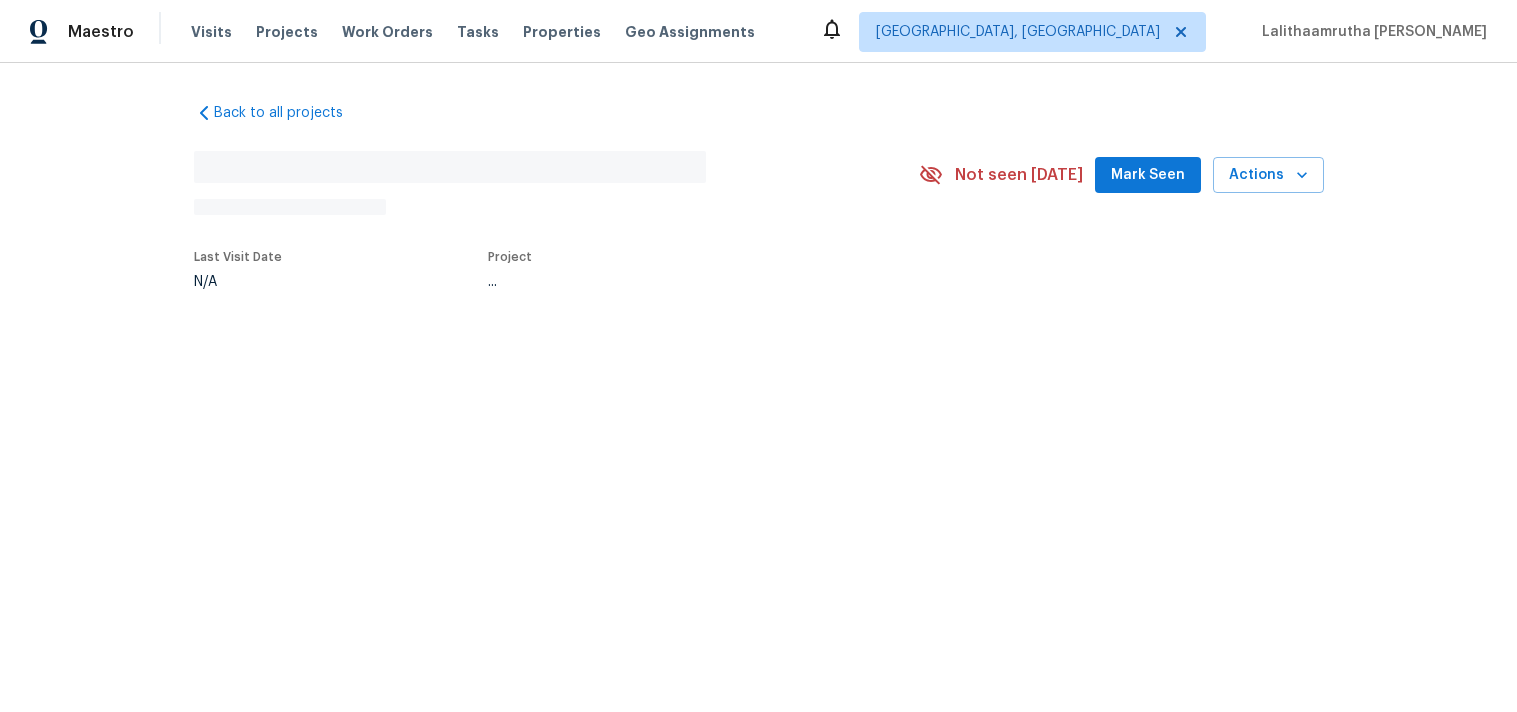 scroll, scrollTop: 0, scrollLeft: 0, axis: both 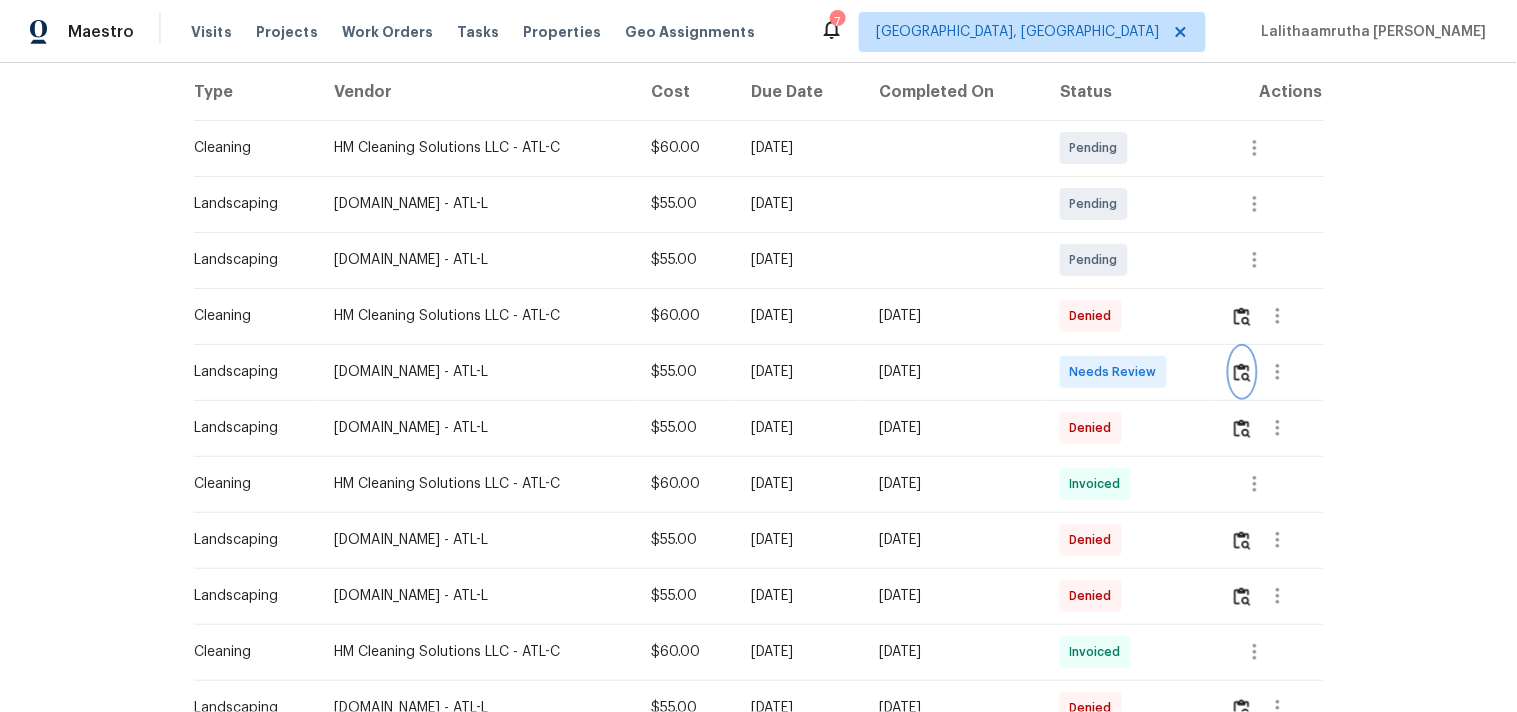 click at bounding box center [1242, 372] 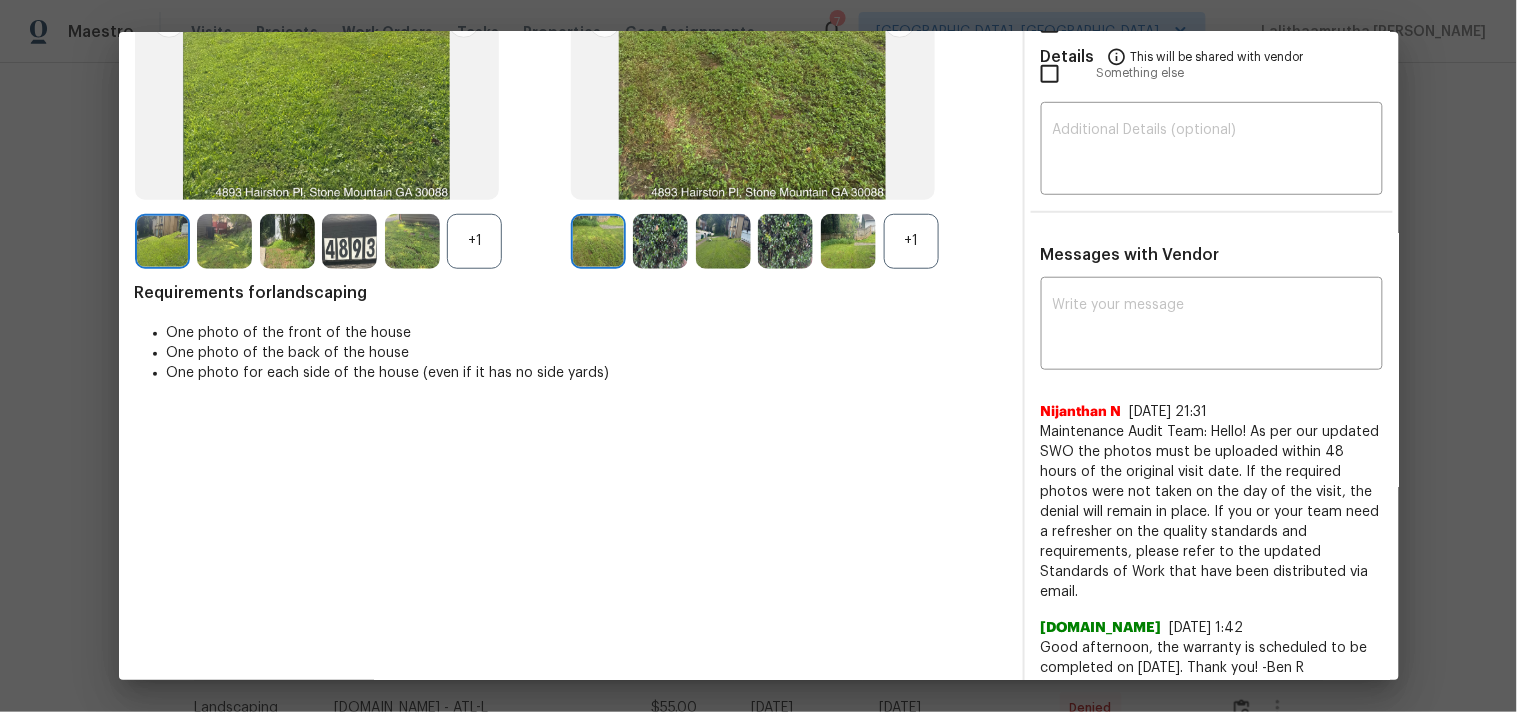 scroll, scrollTop: 333, scrollLeft: 0, axis: vertical 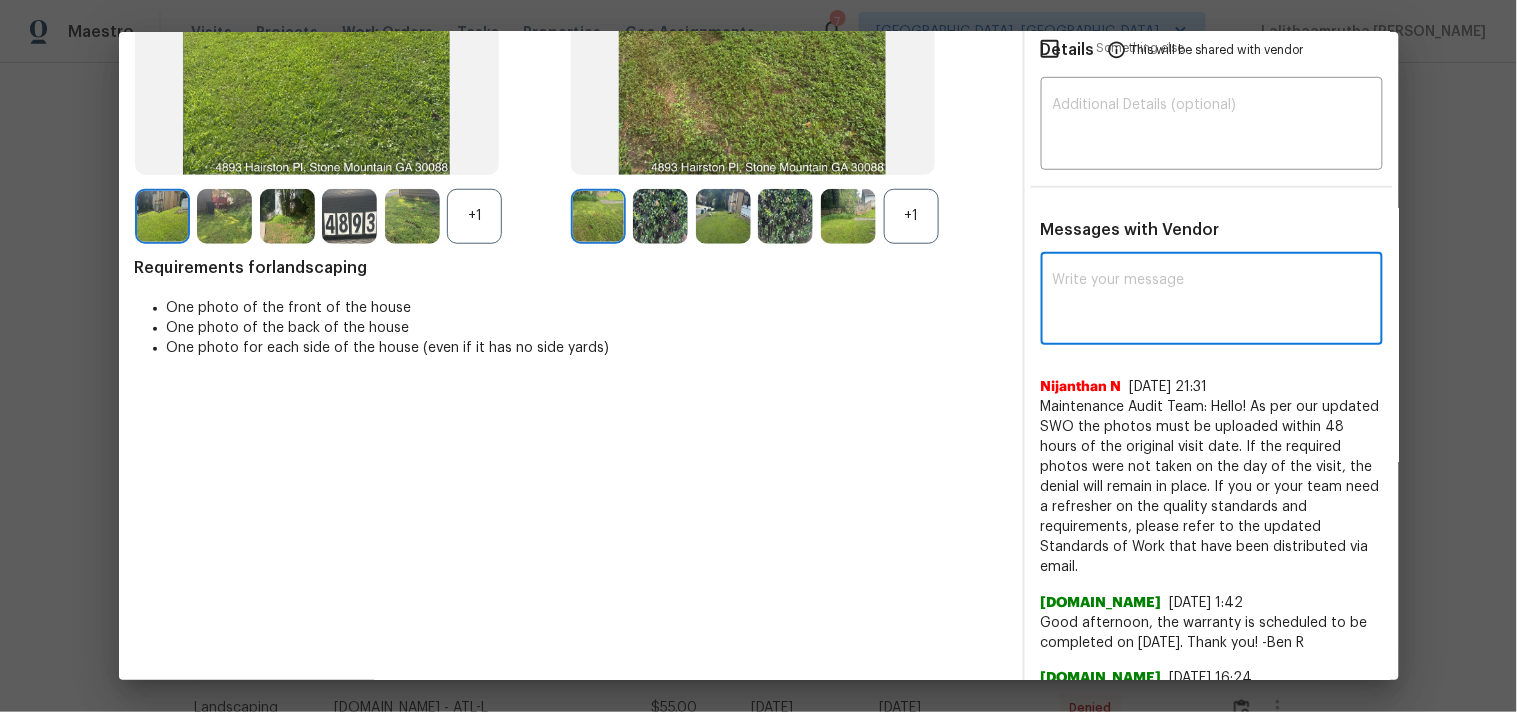 click at bounding box center [1212, 301] 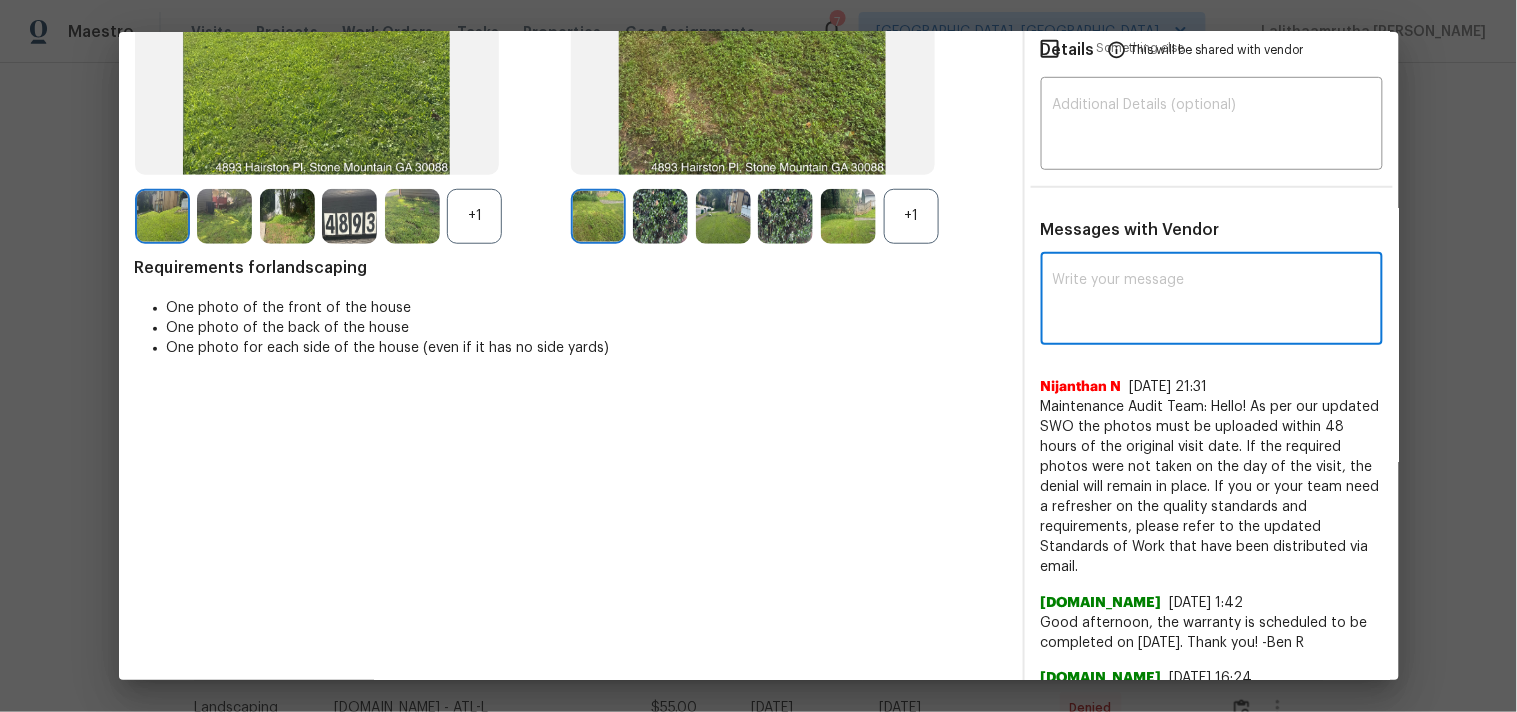 paste on "Maintenance Audit Team: Hello! Unfortunately this Landscaping visit completed on 07/18/2025 has been denied because we are missing the required time, date and 2 side yards in after section . For approval, please upload these if you have them or submit a screenshot of photo metadata from this visit for approval. If you or your team need a refresher on the requirements, they can be found at https://www.opendoor.com/vendor-help/quality. Thank you!" 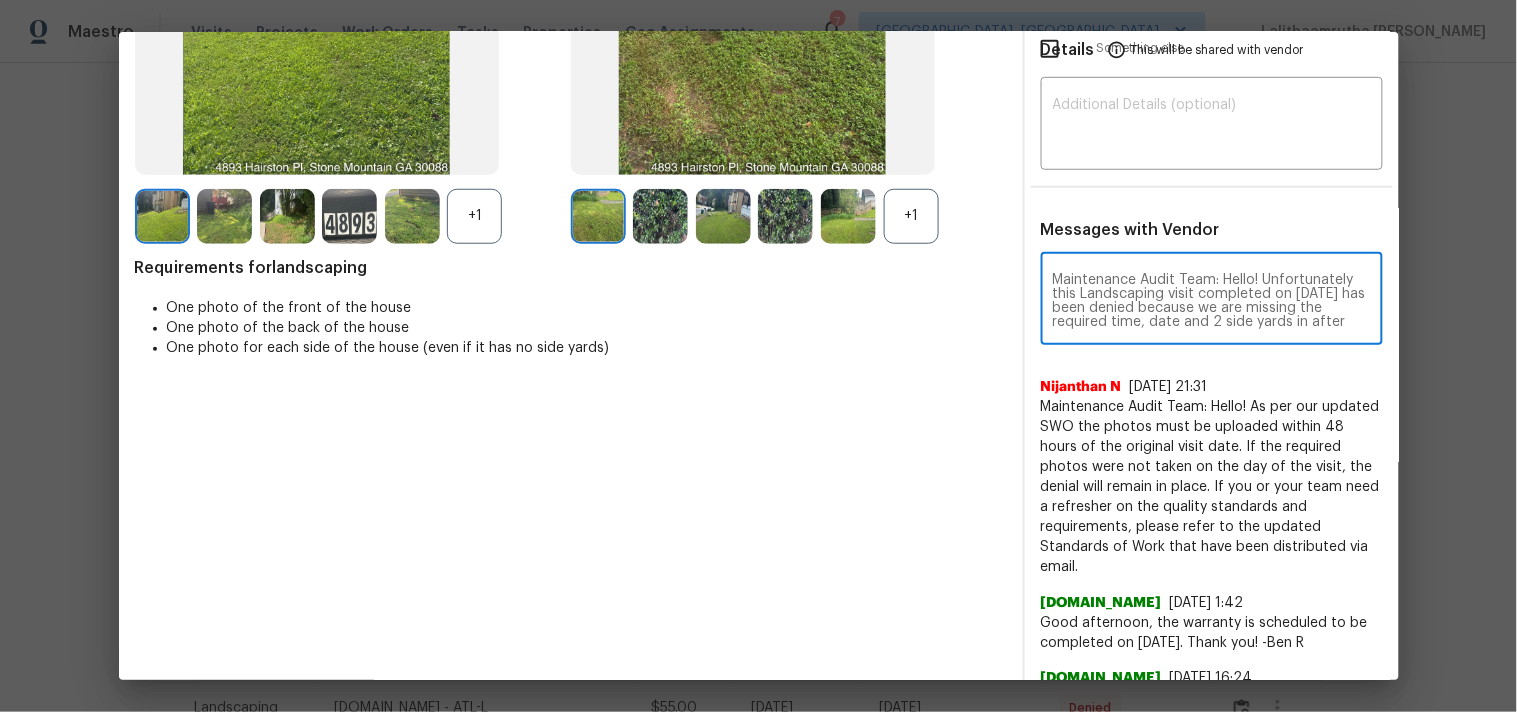 scroll, scrollTop: 140, scrollLeft: 0, axis: vertical 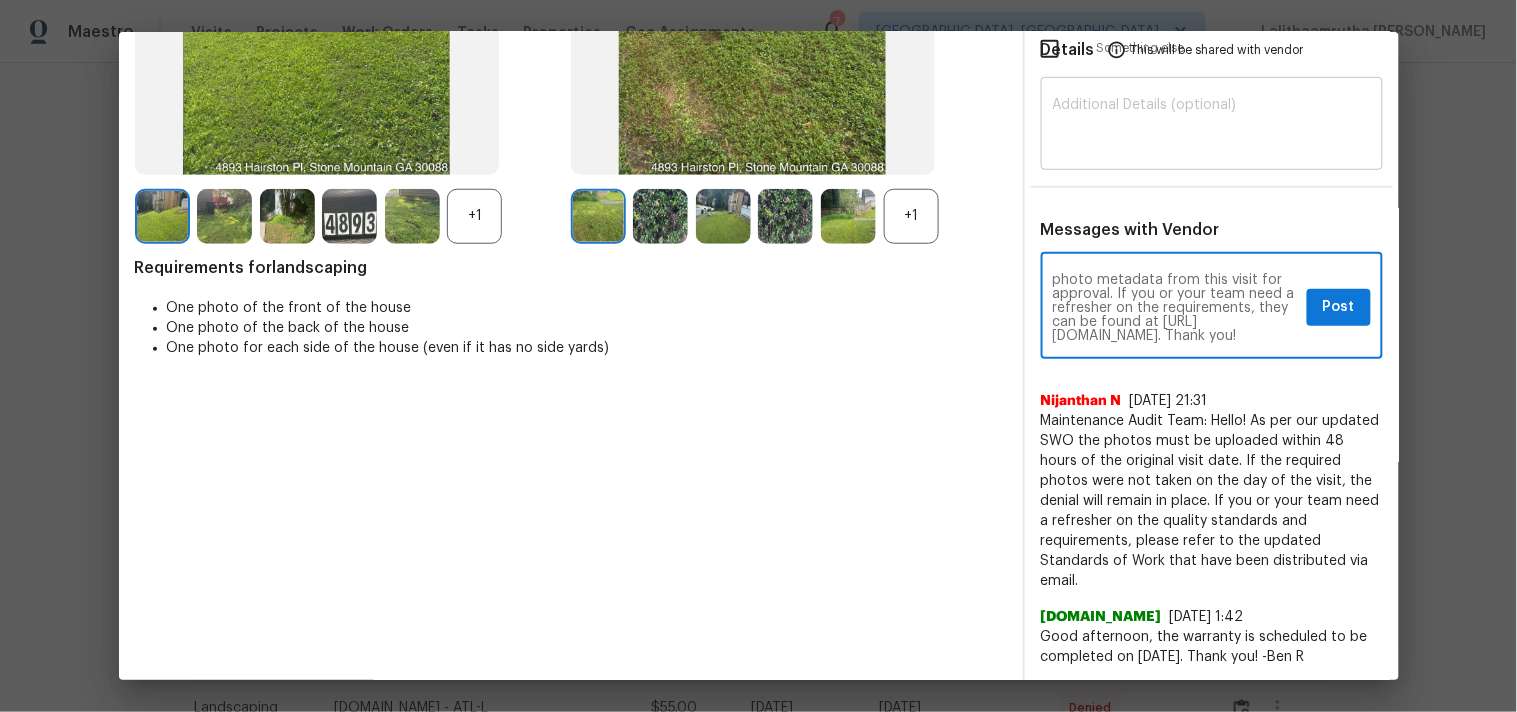 type on "Maintenance Audit Team: Hello! Unfortunately this Landscaping visit completed on 07/18/2025 has been denied because we are missing the required time, date and 2 side yards in after section . For approval, please upload these if you have them or submit a screenshot of photo metadata from this visit for approval. If you or your team need a refresher on the requirements, they can be found at https://www.opendoor.com/vendor-help/quality. Thank you!" 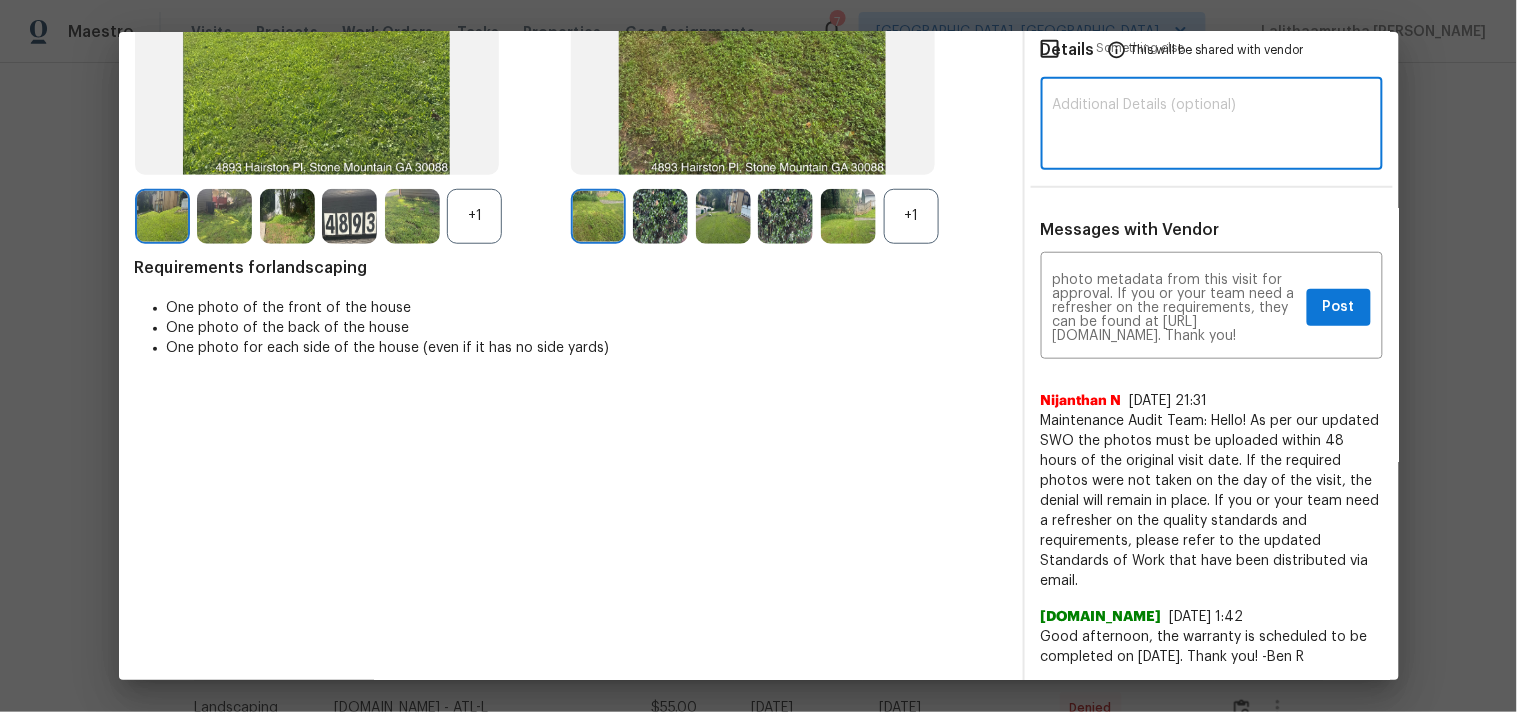 paste on "Maintenance Audit Team: Hello! Unfortunately this Landscaping visit completed on 07/18/2025 has been denied because we are missing the required time, date and 2 side yards in after section . For approval, please upload these if you have them or submit a screenshot of photo metadata from this visit for approval. If you or your team need a refresher on the requirements, they can be found at https://www.opendoor.com/vendor-help/quality. Thank you!" 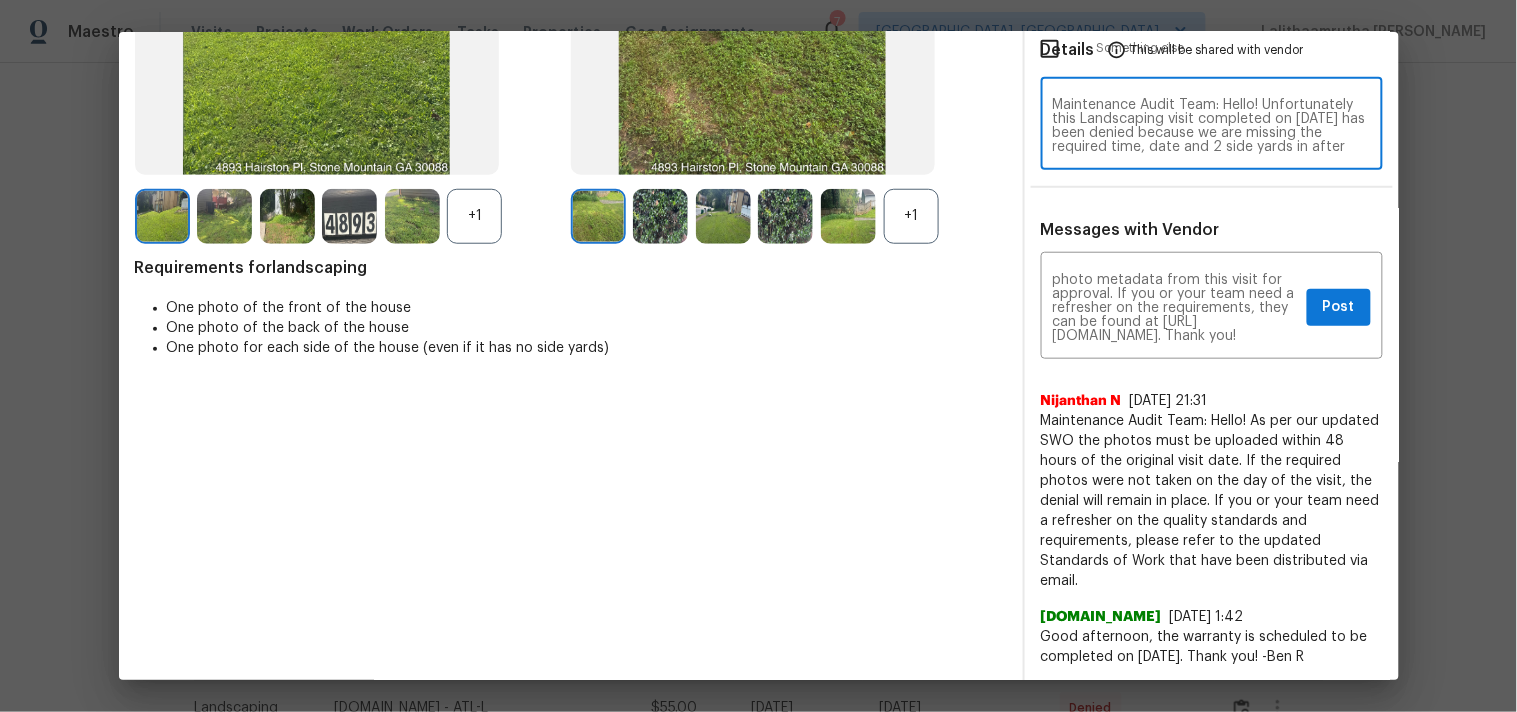 scroll, scrollTop: 111, scrollLeft: 0, axis: vertical 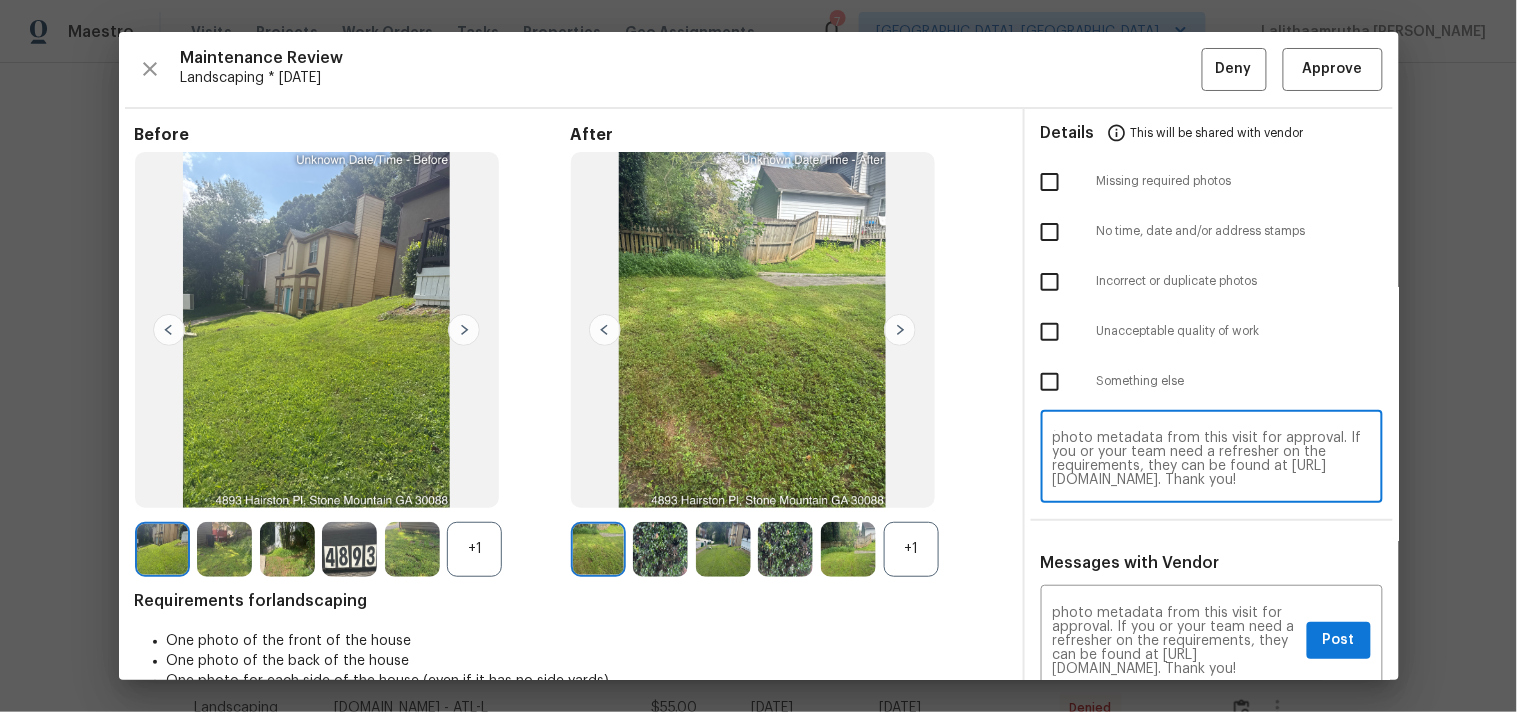type on "Maintenance Audit Team: Hello! Unfortunately this Landscaping visit completed on 07/18/2025 has been denied because we are missing the required time, date and 2 side yards in after section . For approval, please upload these if you have them or submit a screenshot of photo metadata from this visit for approval. If you or your team need a refresher on the requirements, they can be found at https://www.opendoor.com/vendor-help/quality. Thank you!" 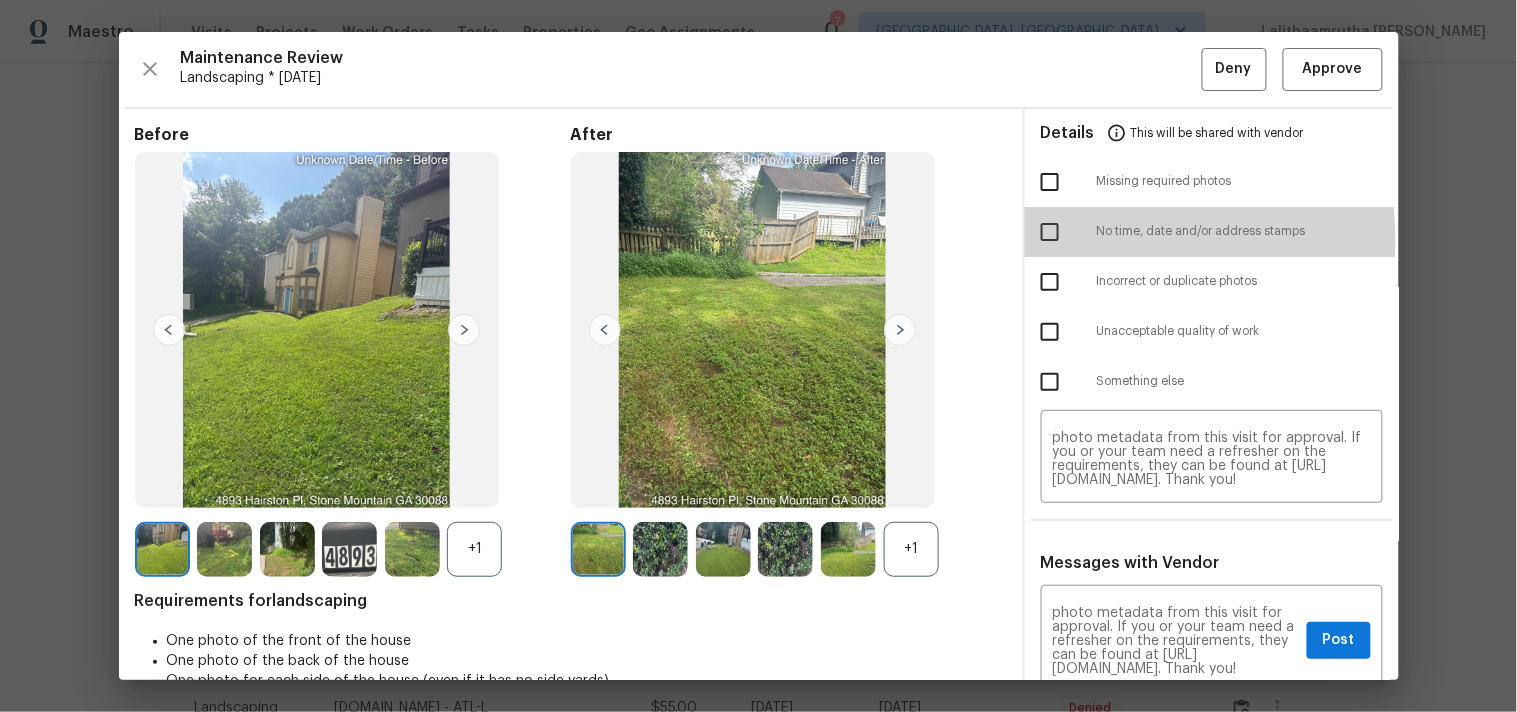 click at bounding box center (1050, 232) 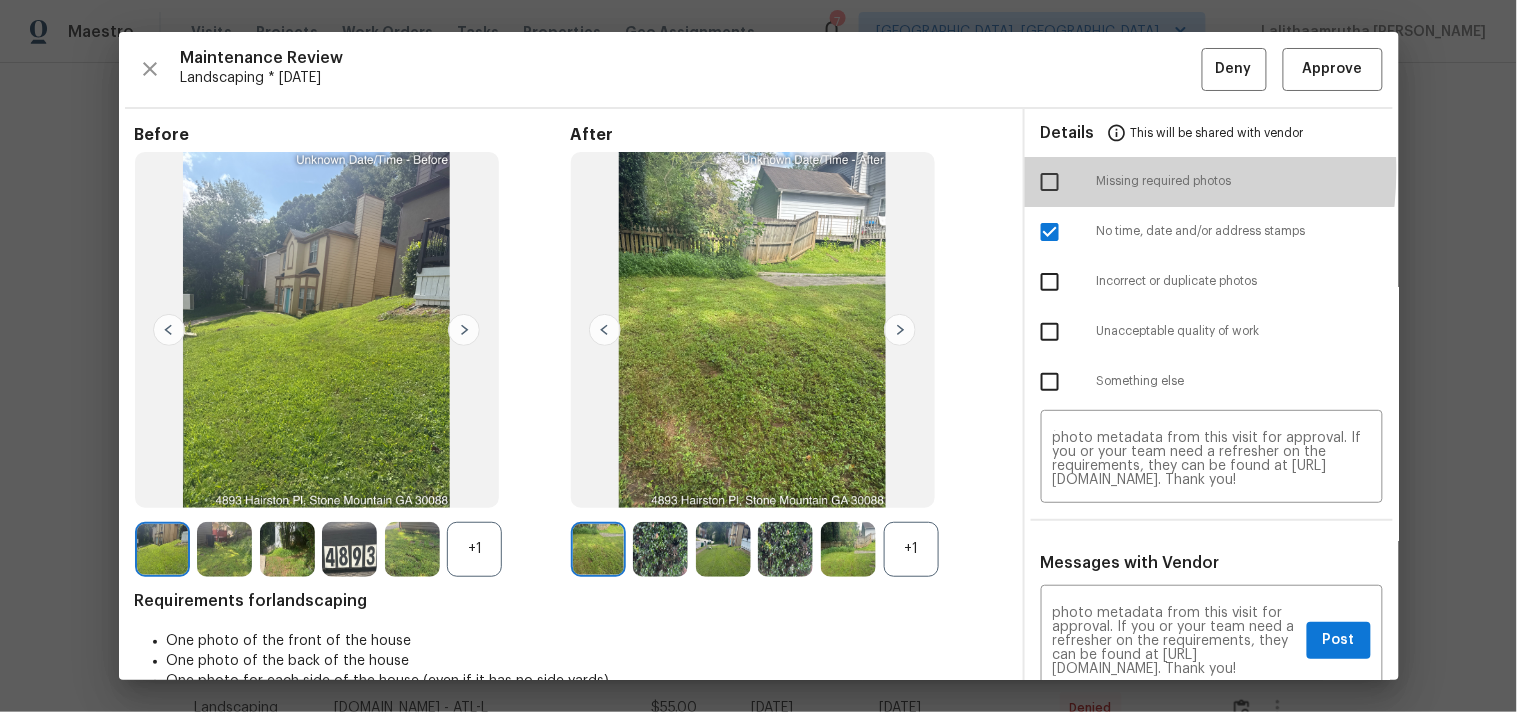 click at bounding box center (1050, 182) 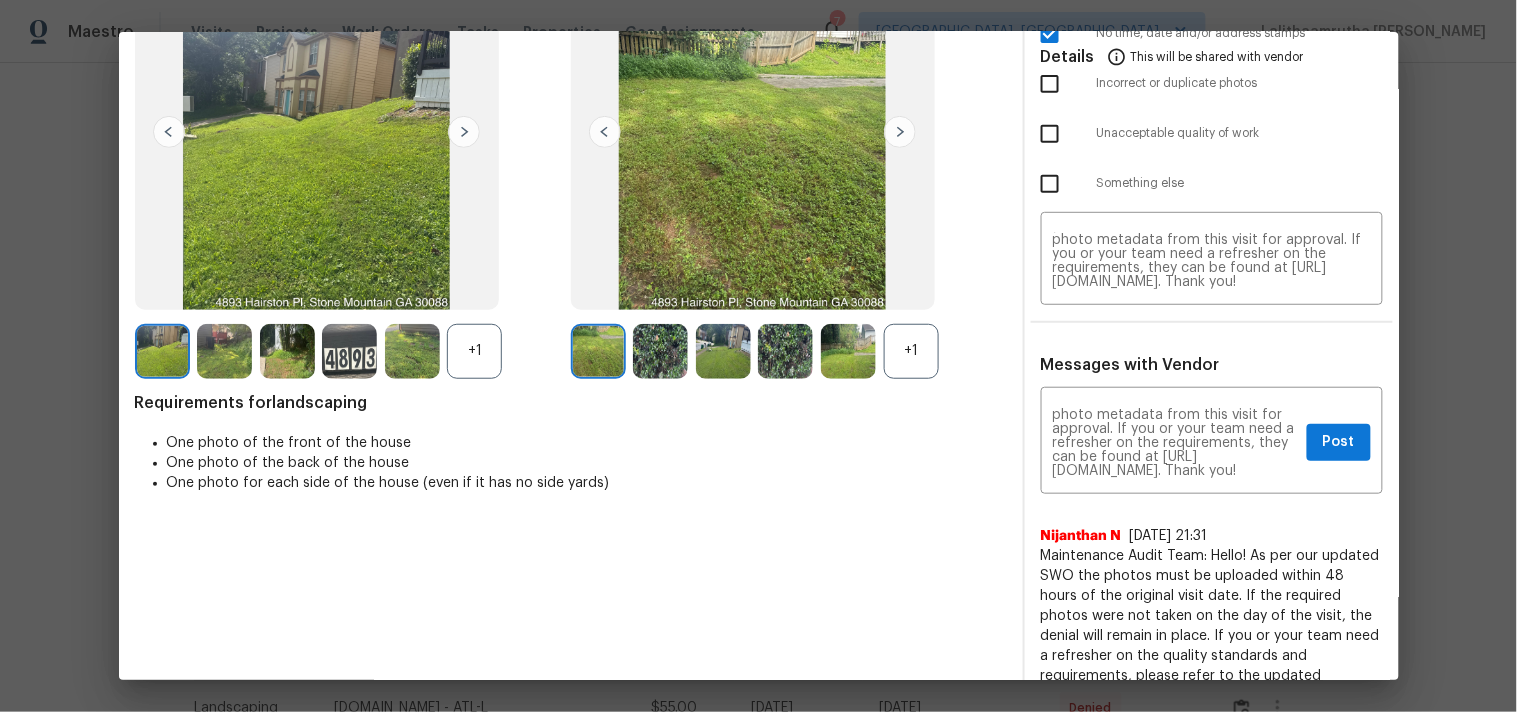 scroll, scrollTop: 444, scrollLeft: 0, axis: vertical 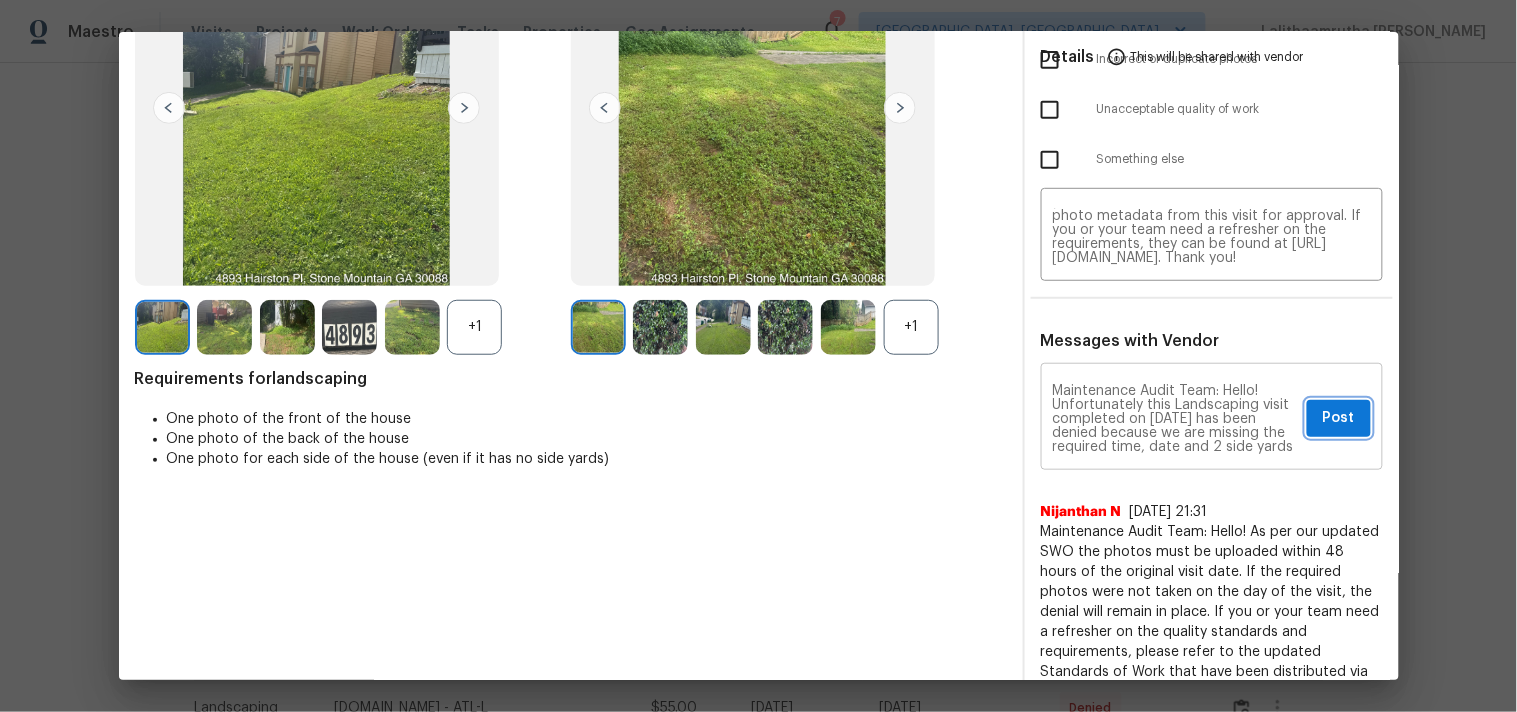 click on "Post" at bounding box center (1339, 418) 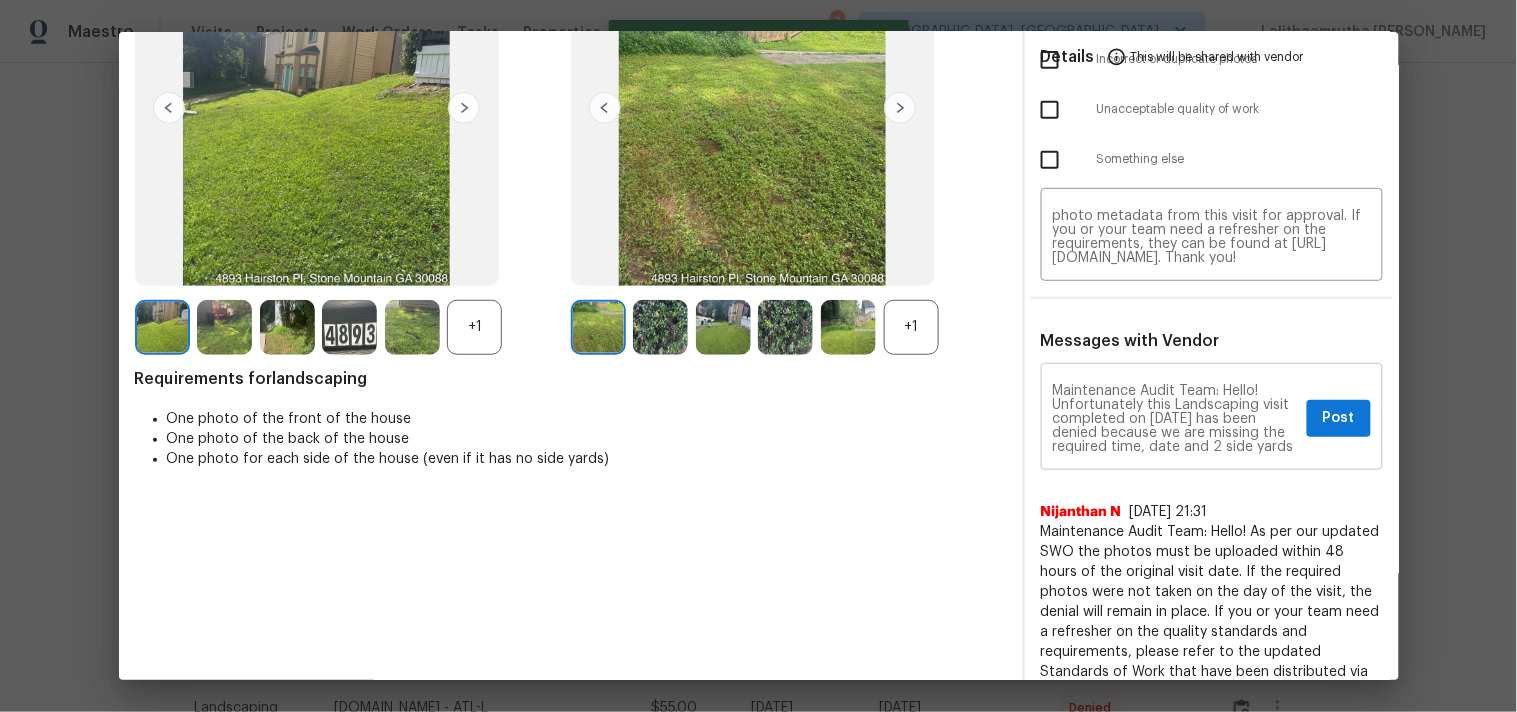 type 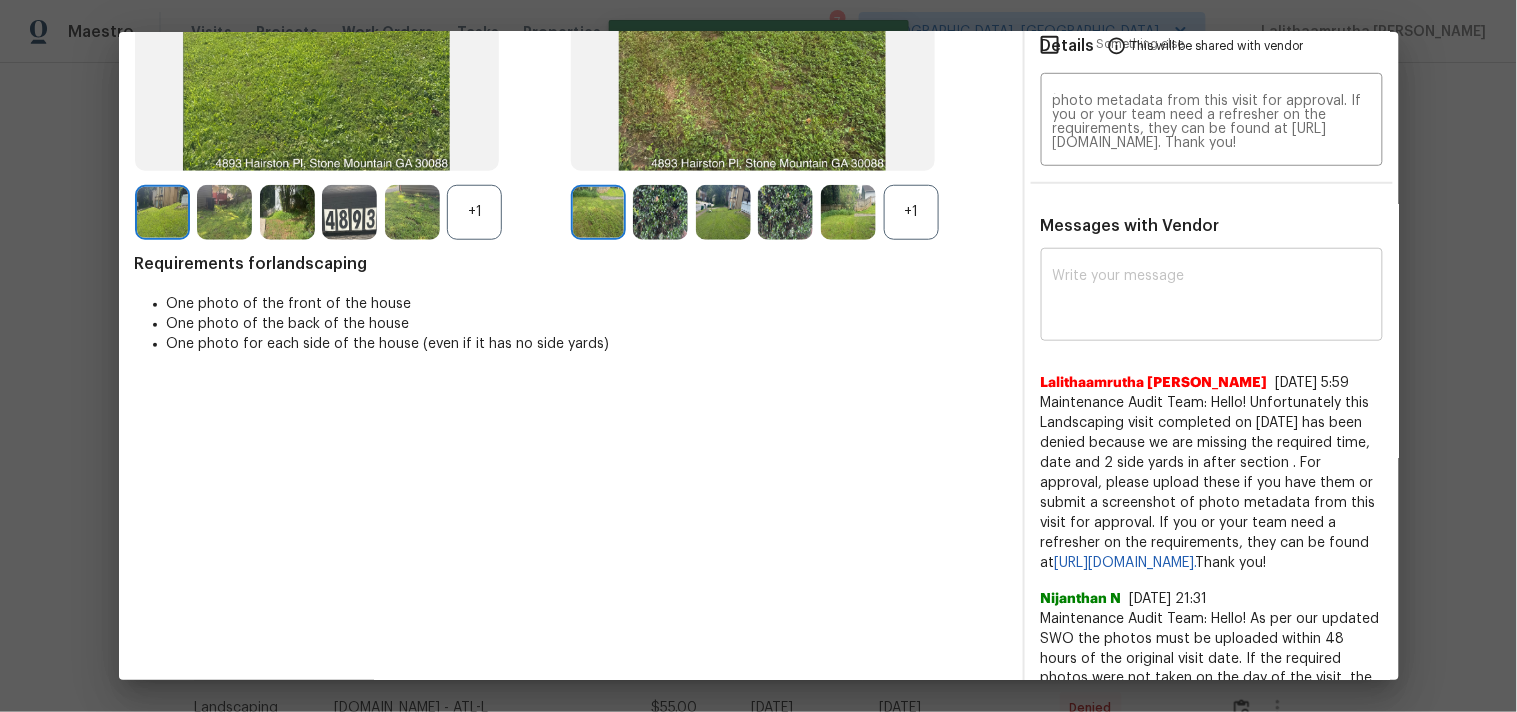 scroll, scrollTop: 0, scrollLeft: 0, axis: both 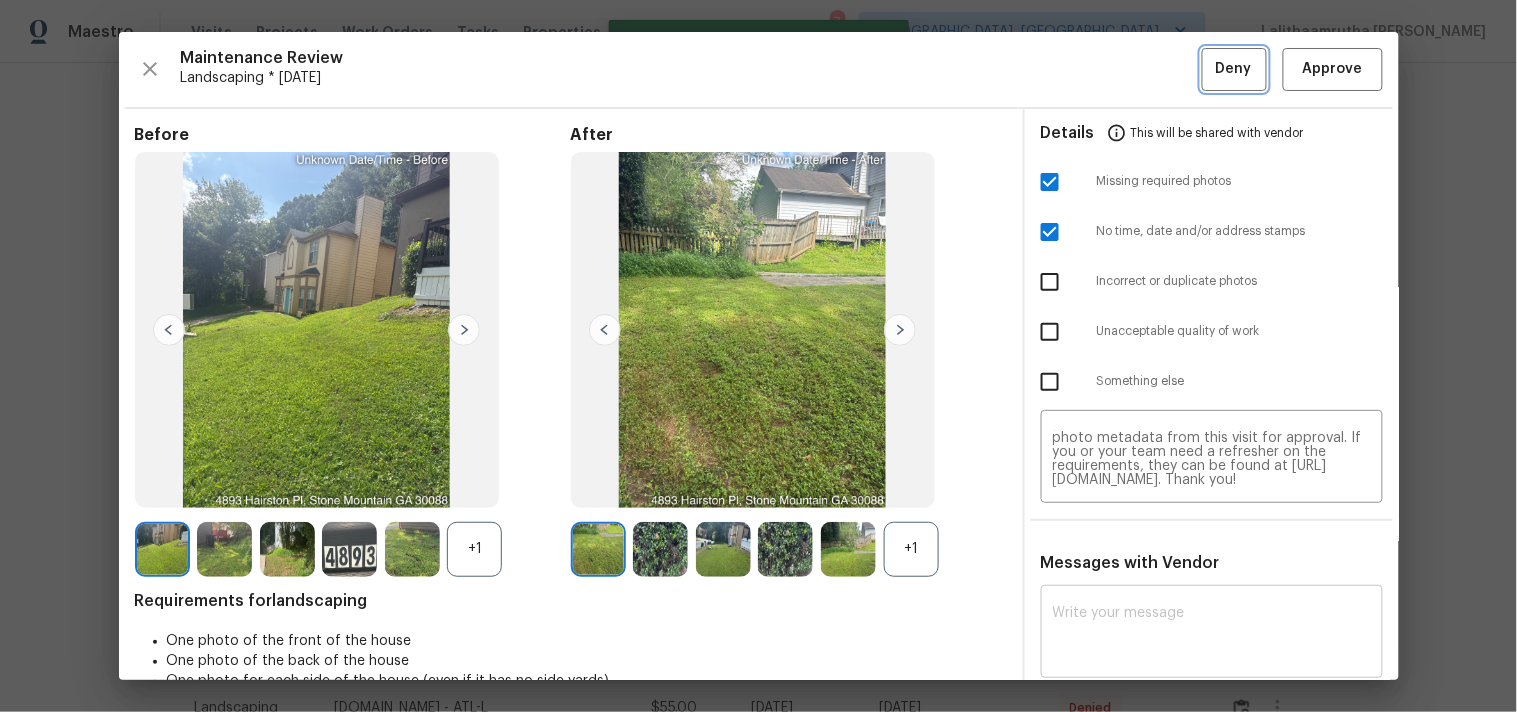 click on "Deny" at bounding box center (1234, 69) 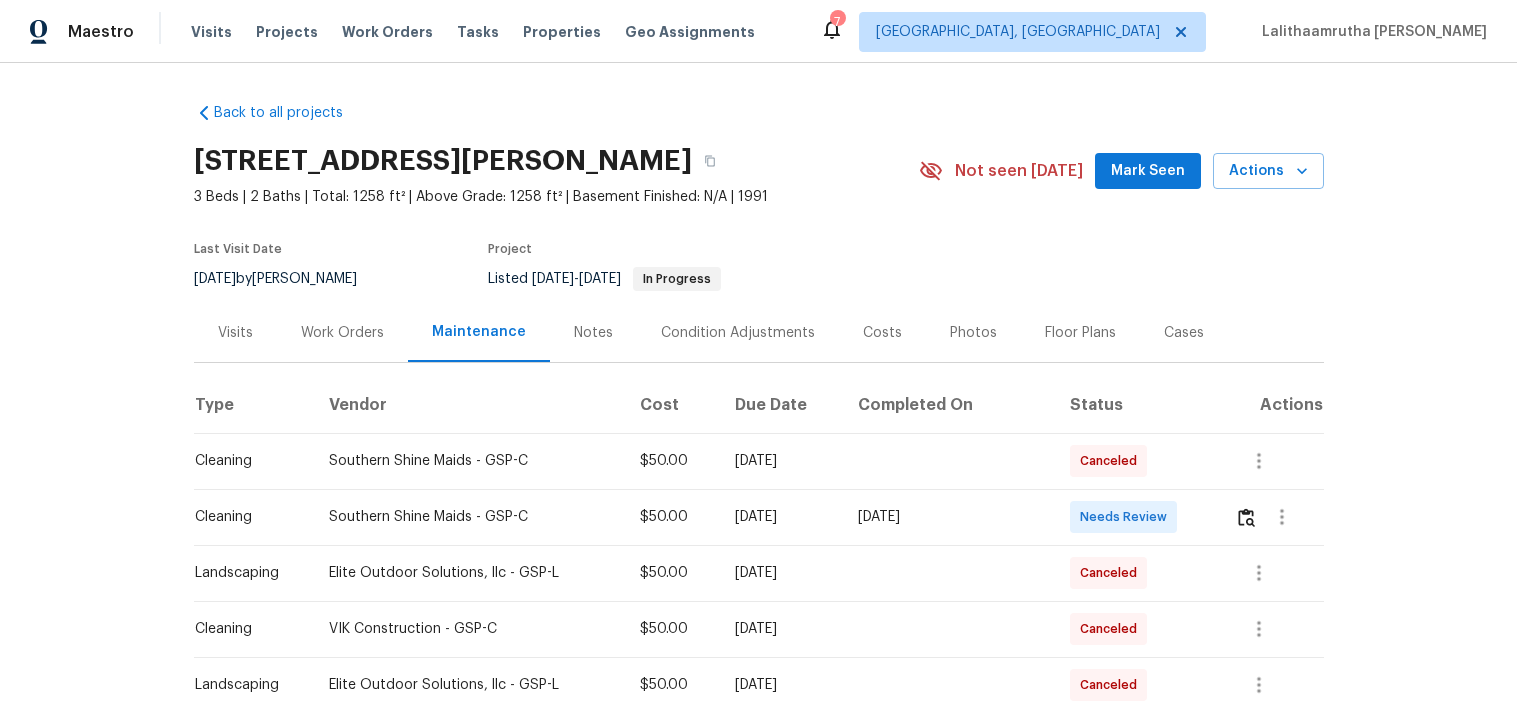 scroll, scrollTop: 0, scrollLeft: 0, axis: both 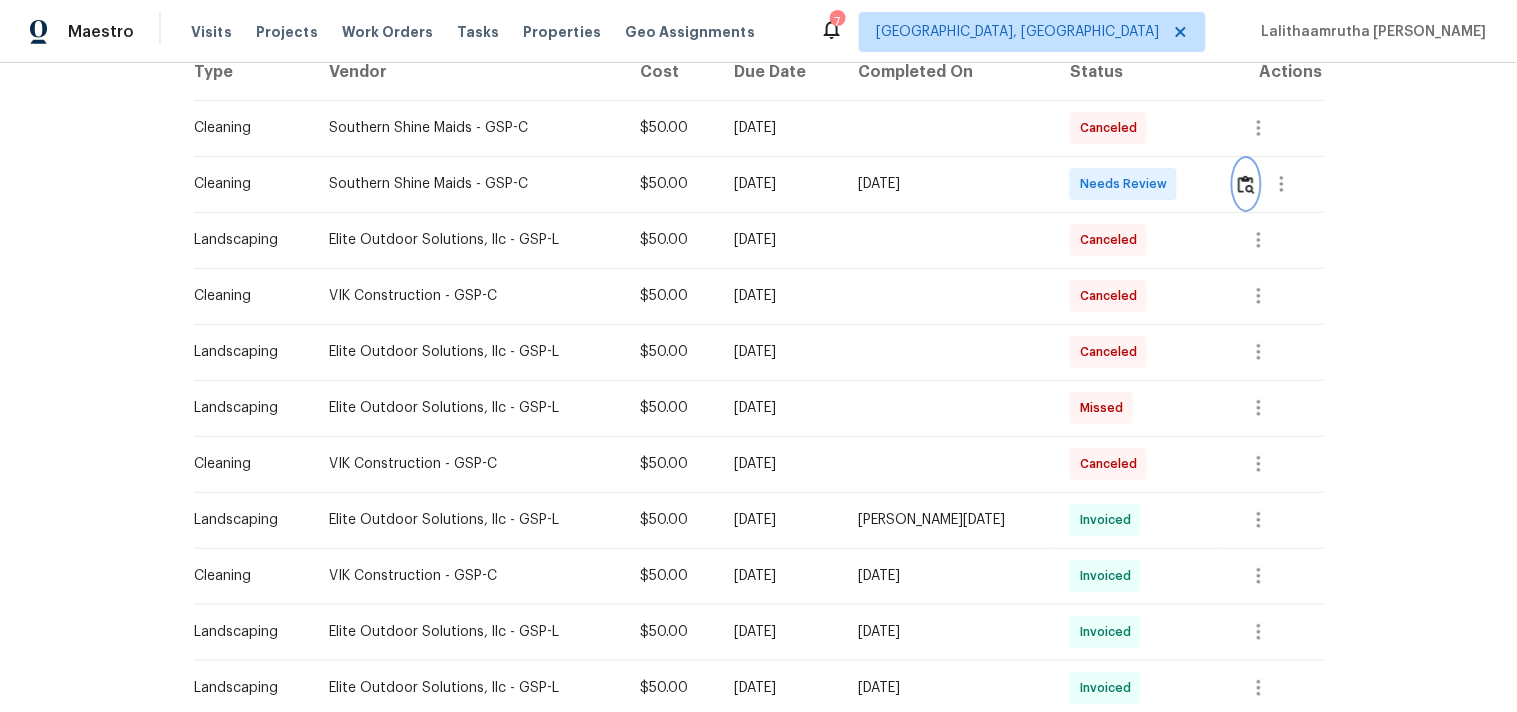 click at bounding box center [1246, 184] 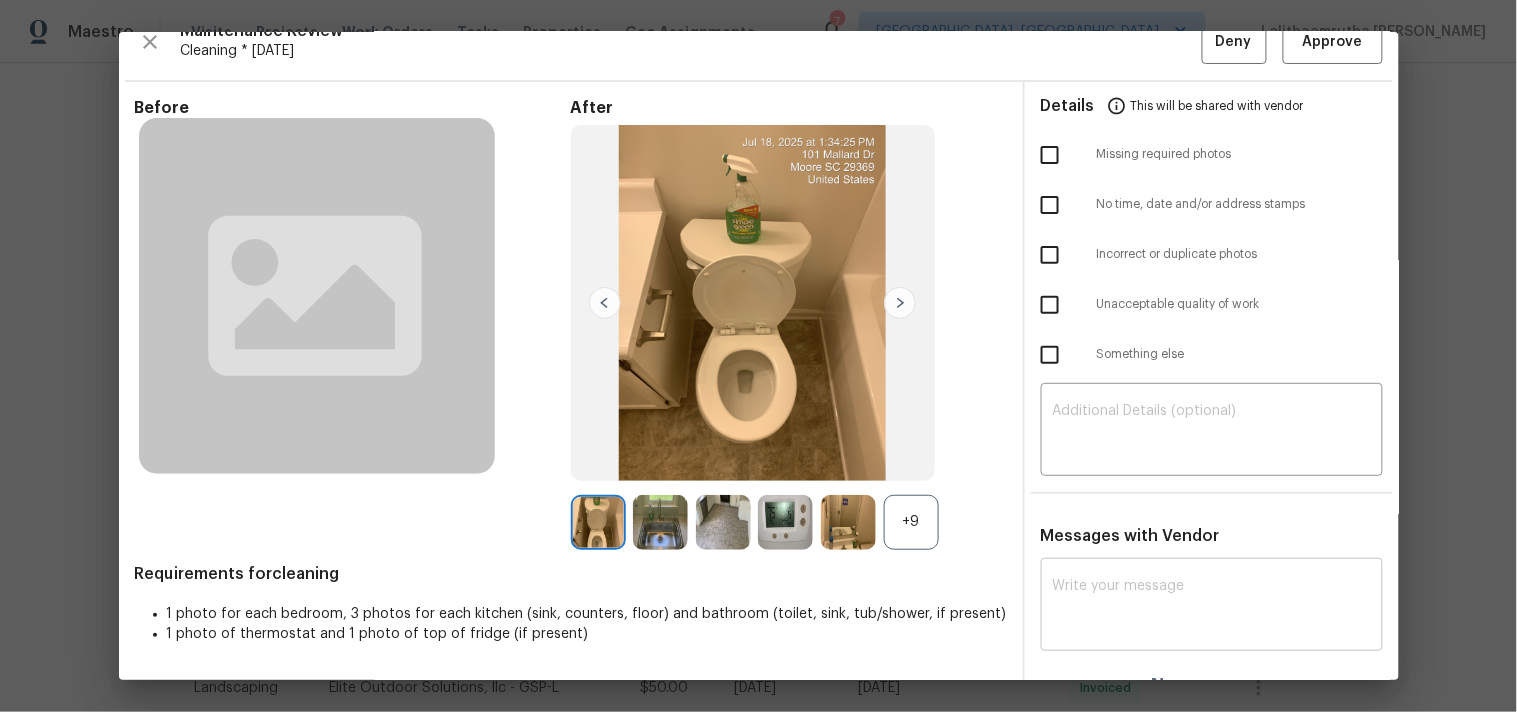 scroll, scrollTop: 56, scrollLeft: 0, axis: vertical 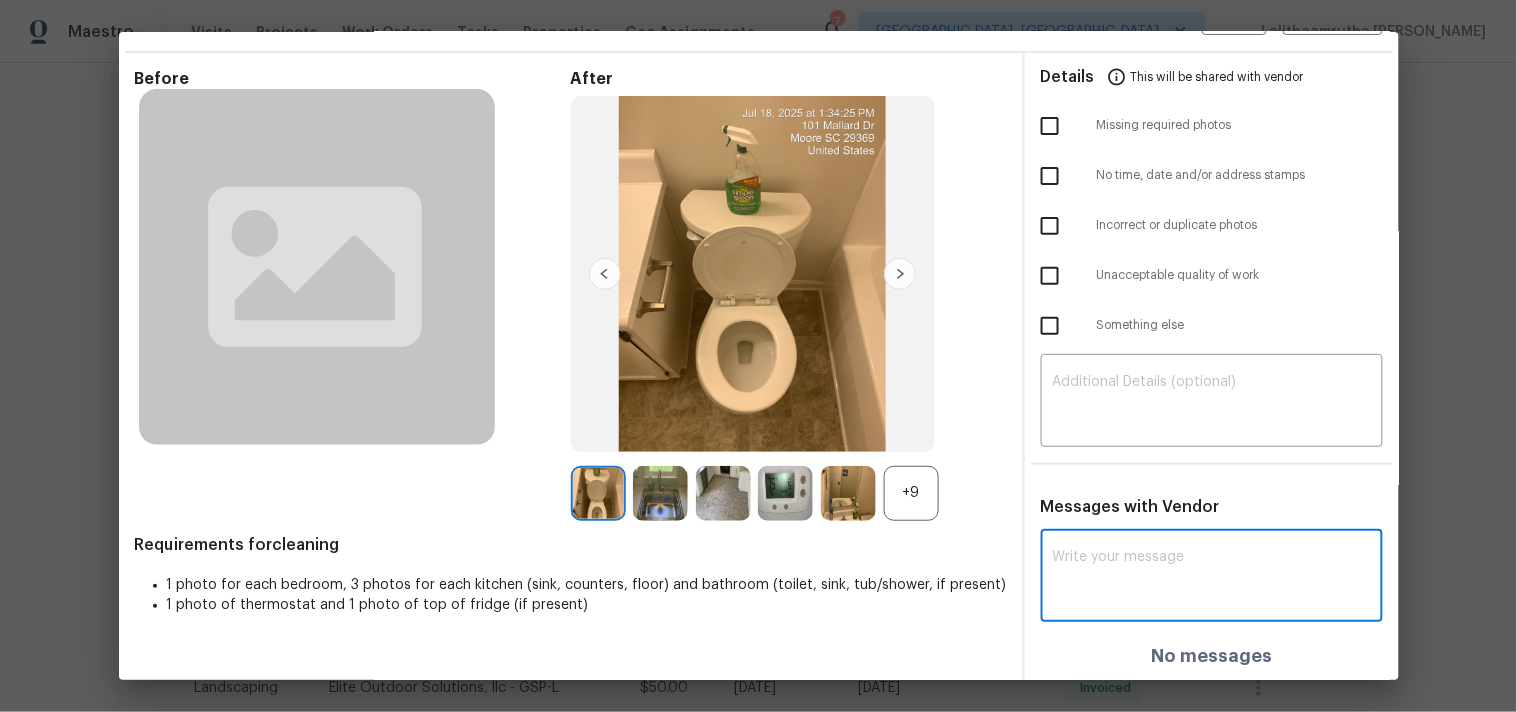 click at bounding box center (1212, 578) 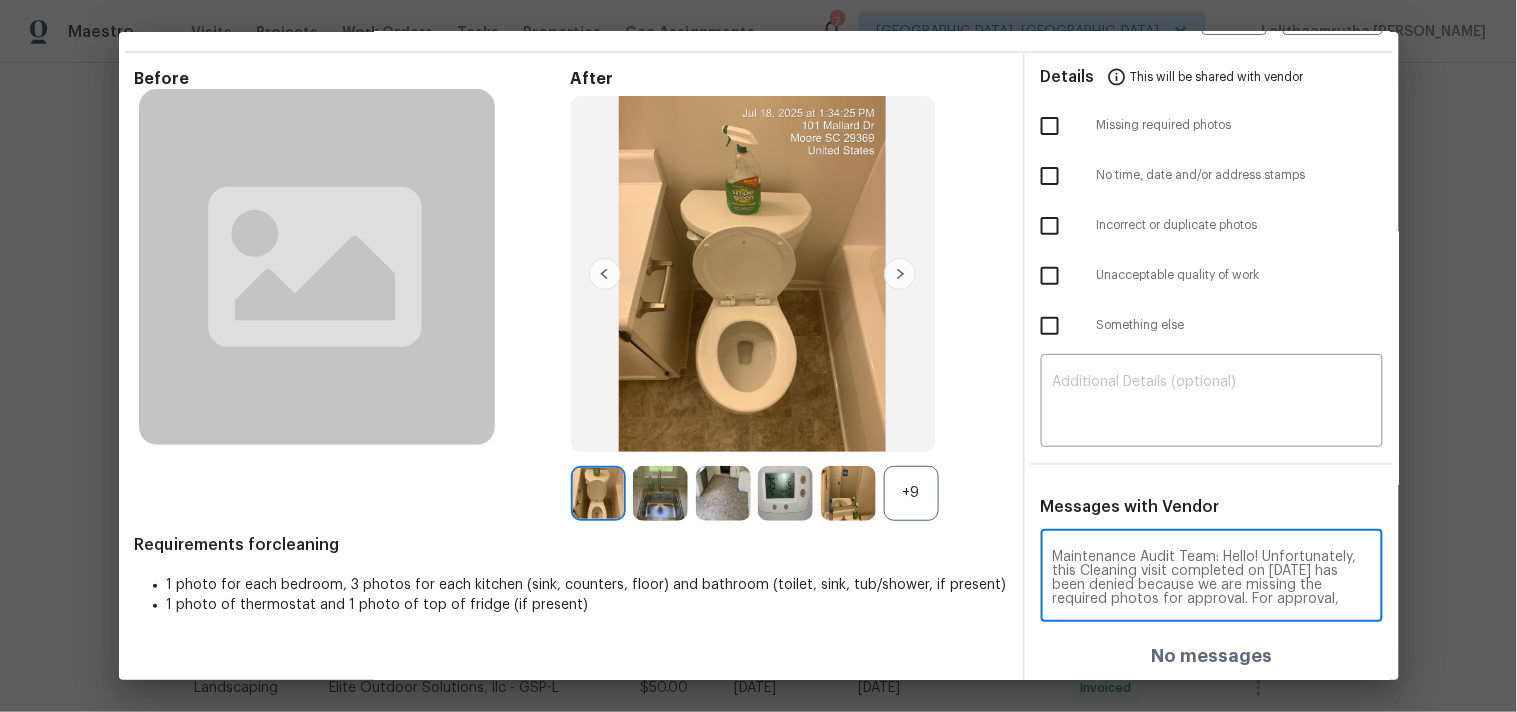 scroll, scrollTop: 237, scrollLeft: 0, axis: vertical 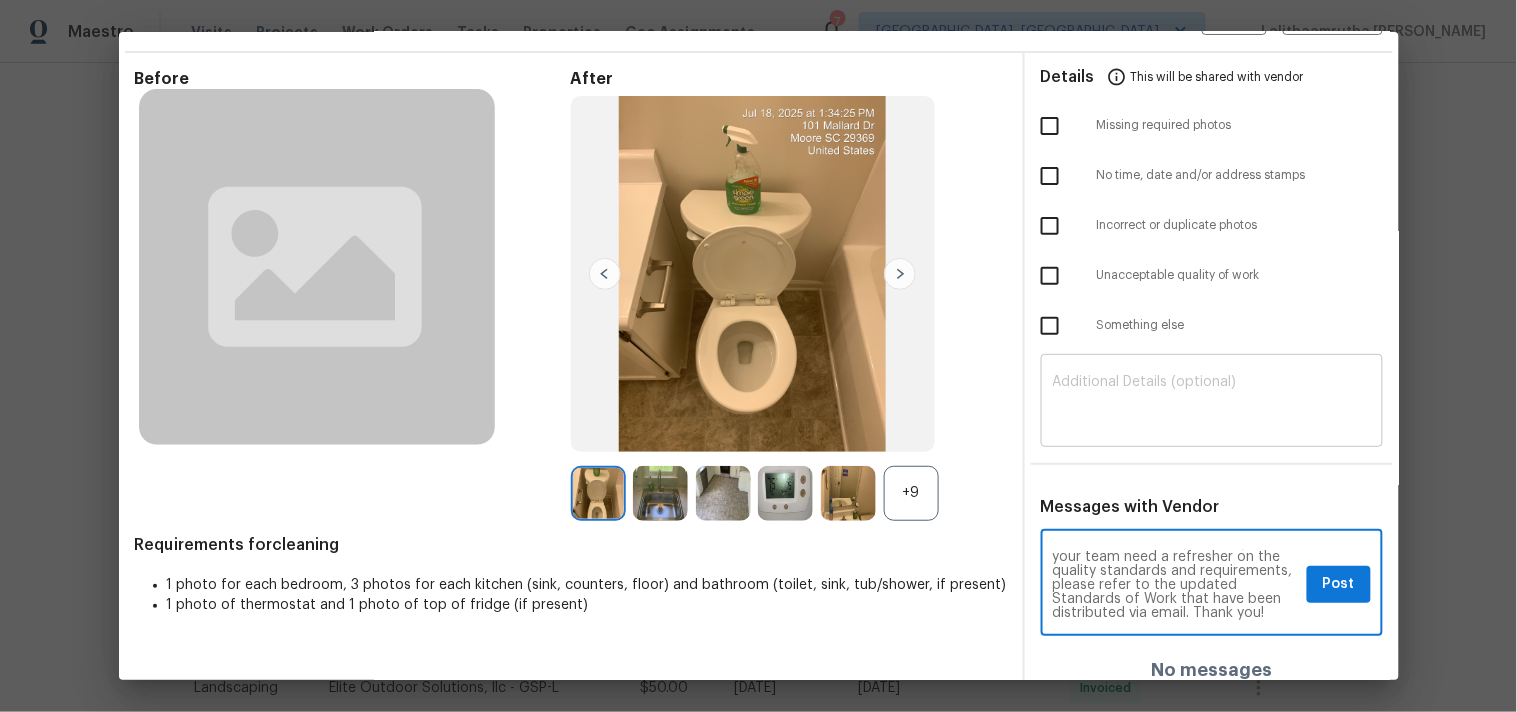 type on "Maintenance Audit Team: Hello! Unfortunately, this Cleaning visit completed on [DATE] has been denied because we are missing the required photos for approval. For approval, please upload Clear view of bathroom sink photo only if the correct or missing photos were taken on the same day the visit was completed. If those photos are available, they must be uploaded within 48 hours of the original visit date. If the required photos were not taken on the day of the visit, the denial will remain in place. If you or your team need a refresher on the quality standards and requirements, please refer to the updated Standards of Work that have been distributed via email. Thank you!" 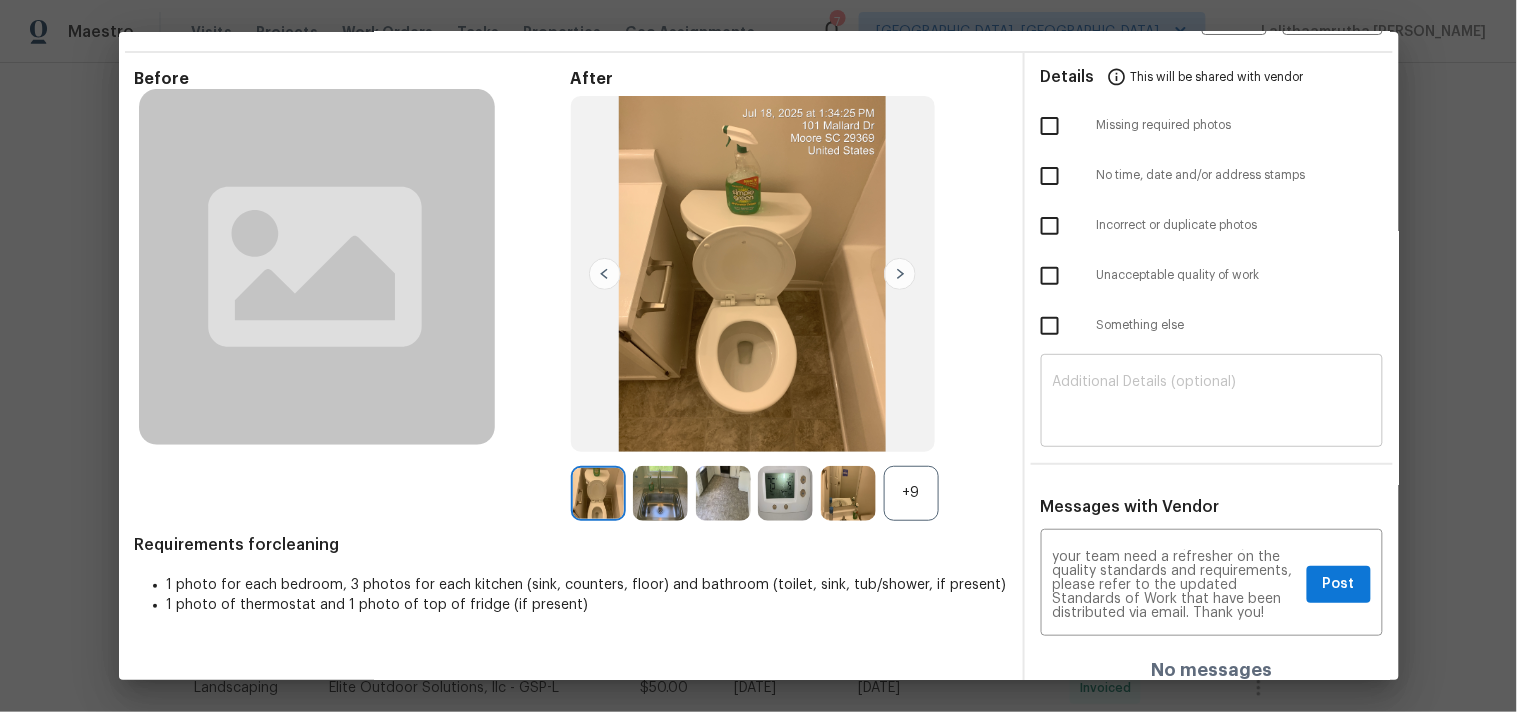 click on "​" at bounding box center [1212, 403] 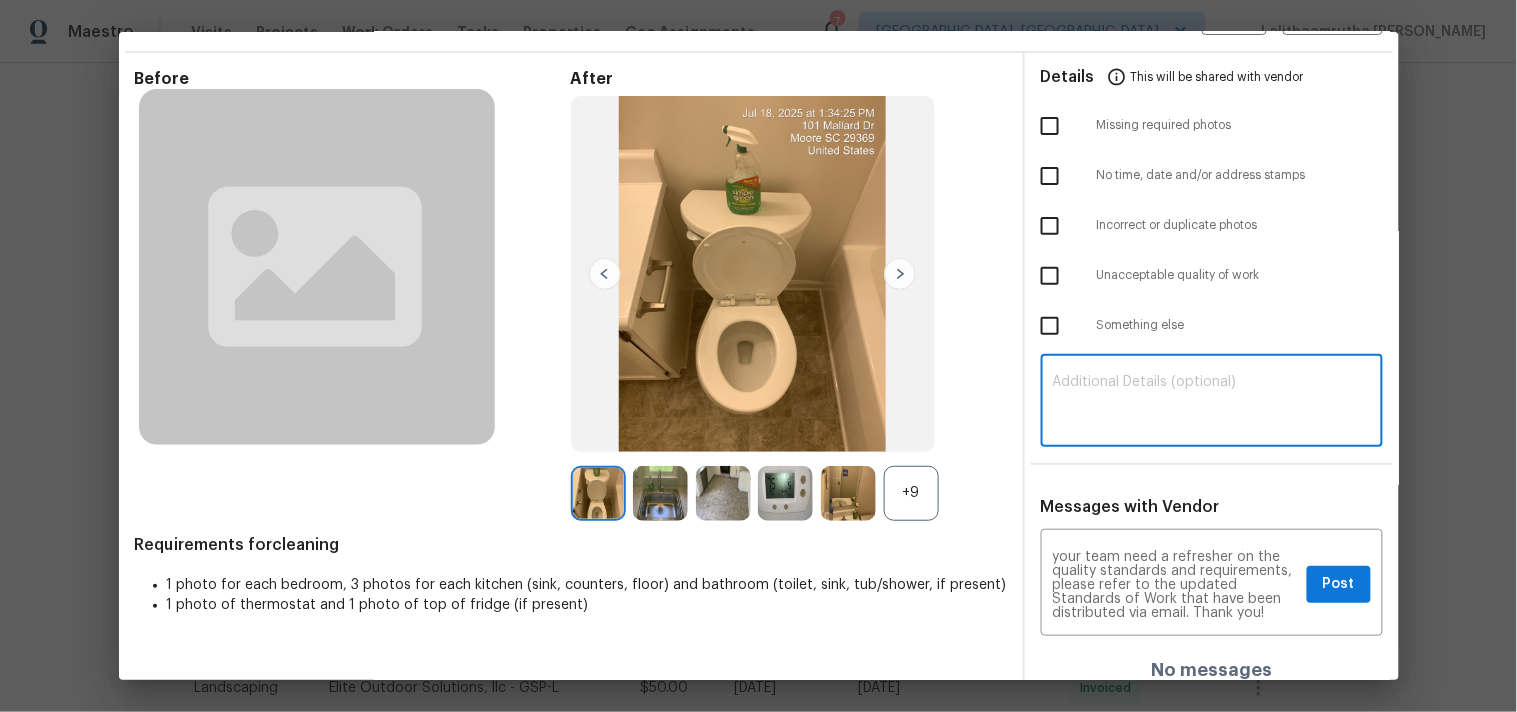 paste on "Maintenance Audit Team: Hello! Unfortunately, this Cleaning visit completed on [DATE] has been denied because we are missing the required photos for approval. For approval, please upload Clear view of bathroom sink photo only if the correct or missing photos were taken on the same day the visit was completed. If those photos are available, they must be uploaded within 48 hours of the original visit date. If the required photos were not taken on the day of the visit, the denial will remain in place. If you or your team need a refresher on the quality standards and requirements, please refer to the updated Standards of Work that have been distributed via email. Thank you!" 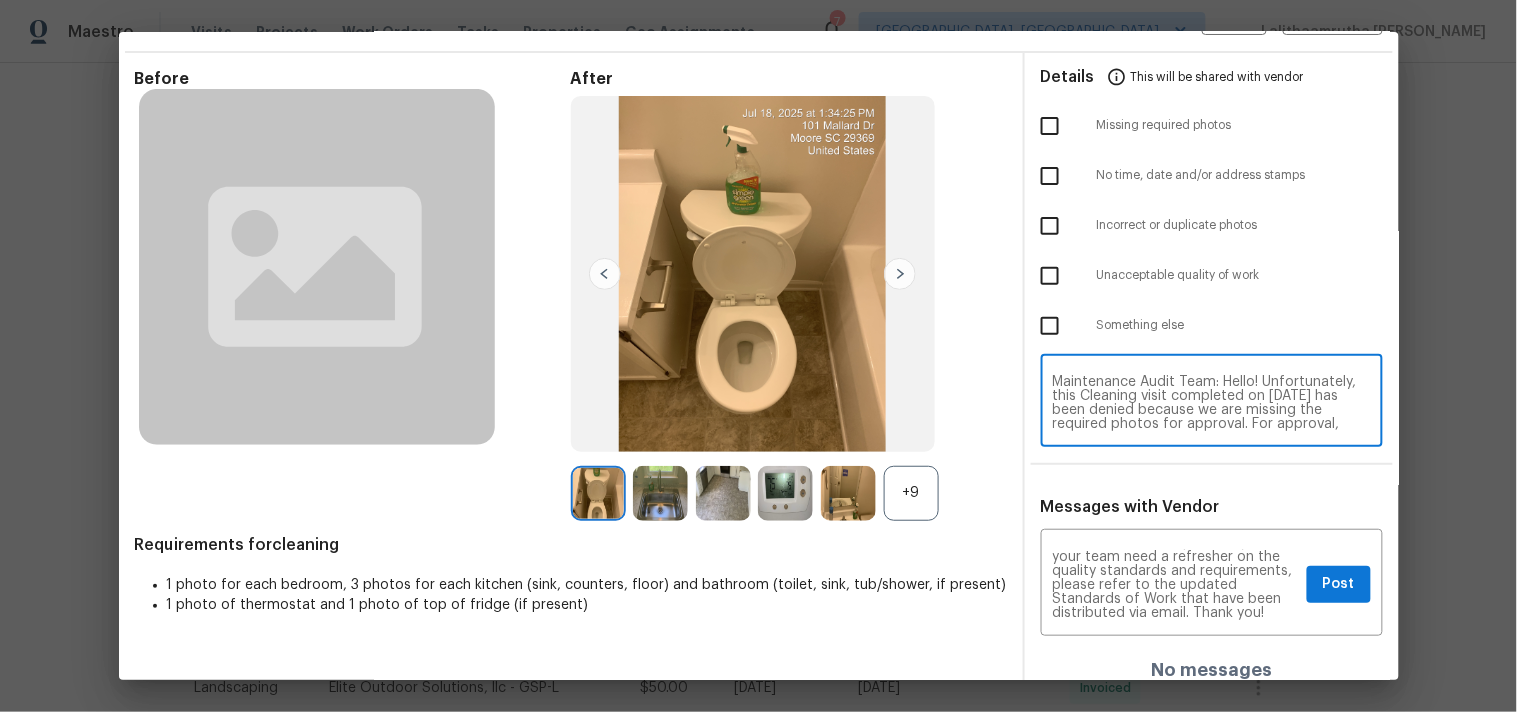 scroll, scrollTop: 167, scrollLeft: 0, axis: vertical 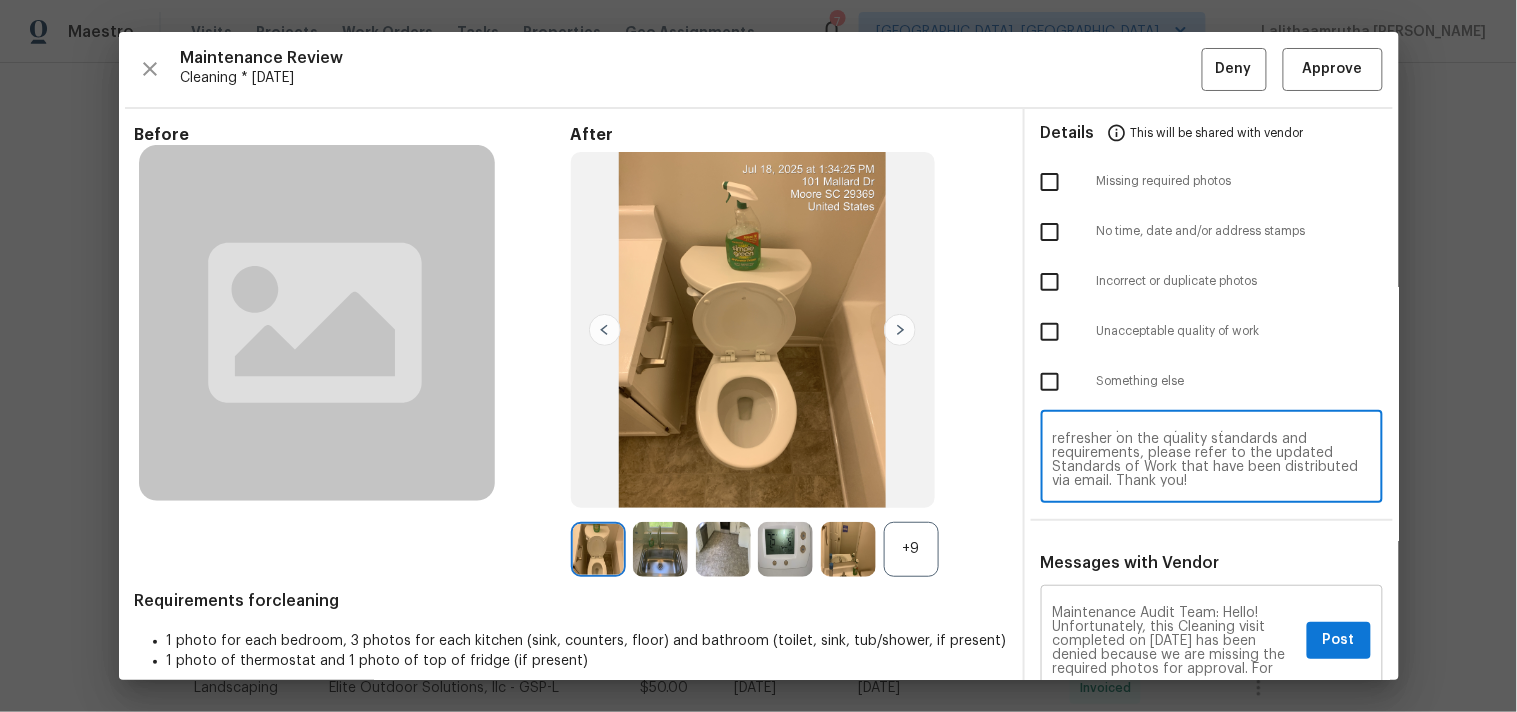 type on "Maintenance Audit Team: Hello! Unfortunately, this Cleaning visit completed on [DATE] has been denied because we are missing the required photos for approval. For approval, please upload Clear view of bathroom sink photo only if the correct or missing photos were taken on the same day the visit was completed. If those photos are available, they must be uploaded within 48 hours of the original visit date. If the required photos were not taken on the day of the visit, the denial will remain in place. If you or your team need a refresher on the quality standards and requirements, please refer to the updated Standards of Work that have been distributed via email. Thank you!" 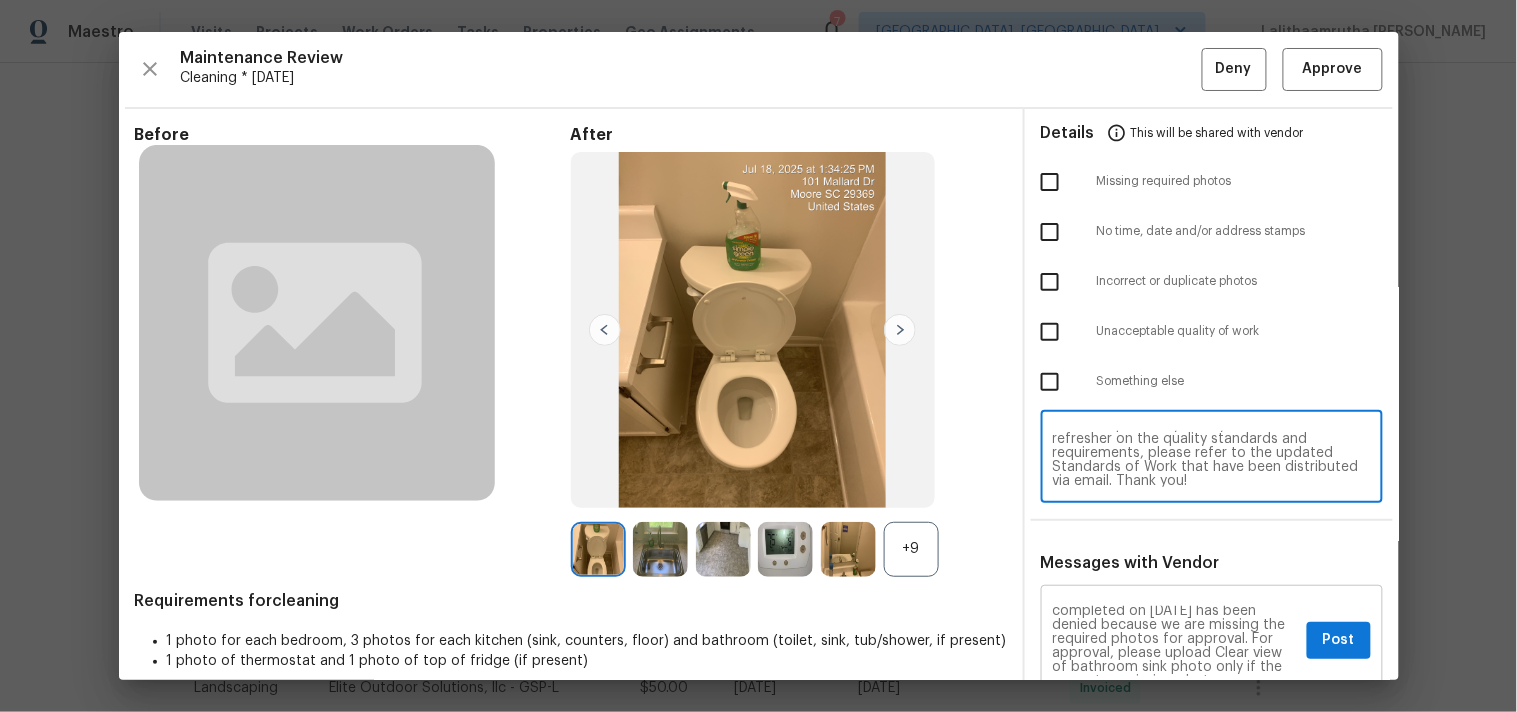 scroll, scrollTop: 44, scrollLeft: 0, axis: vertical 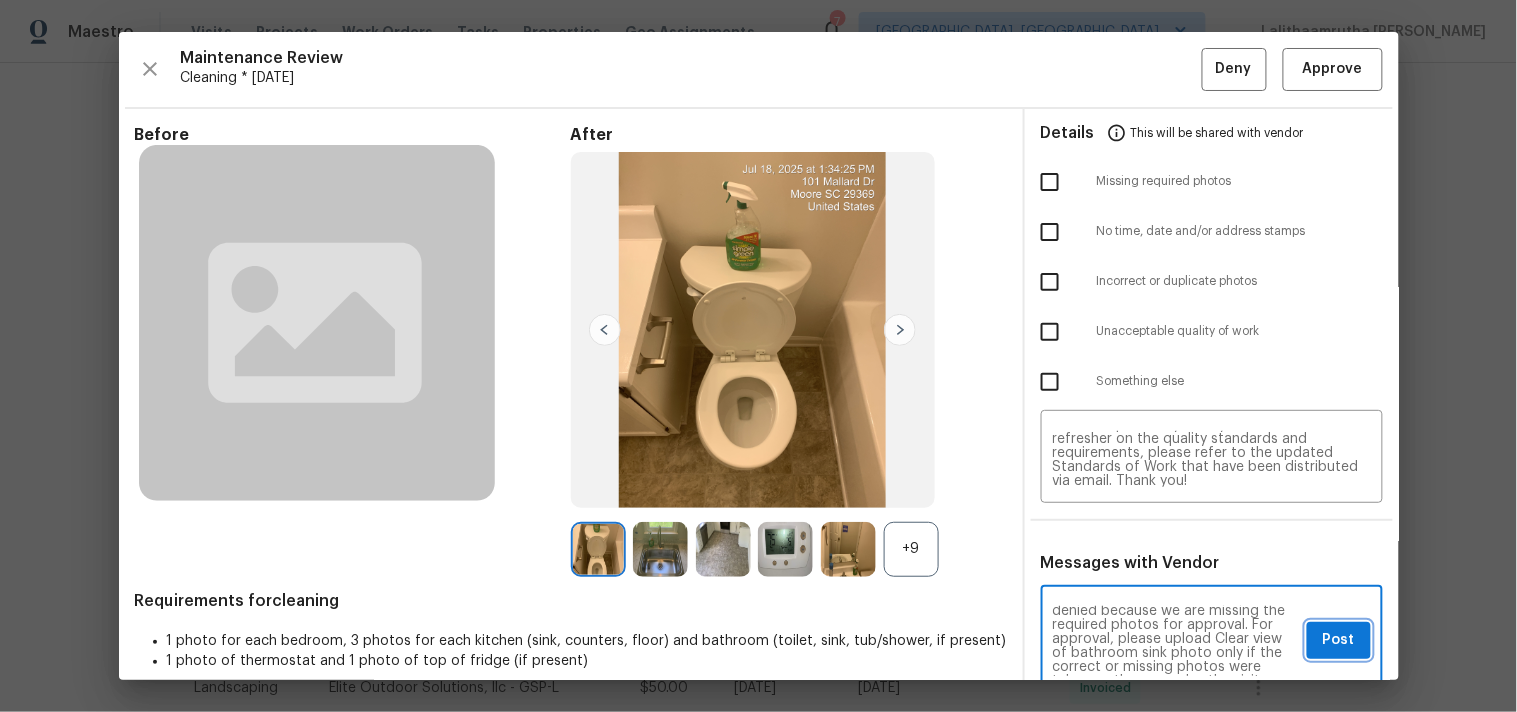click on "Post" at bounding box center [1339, 640] 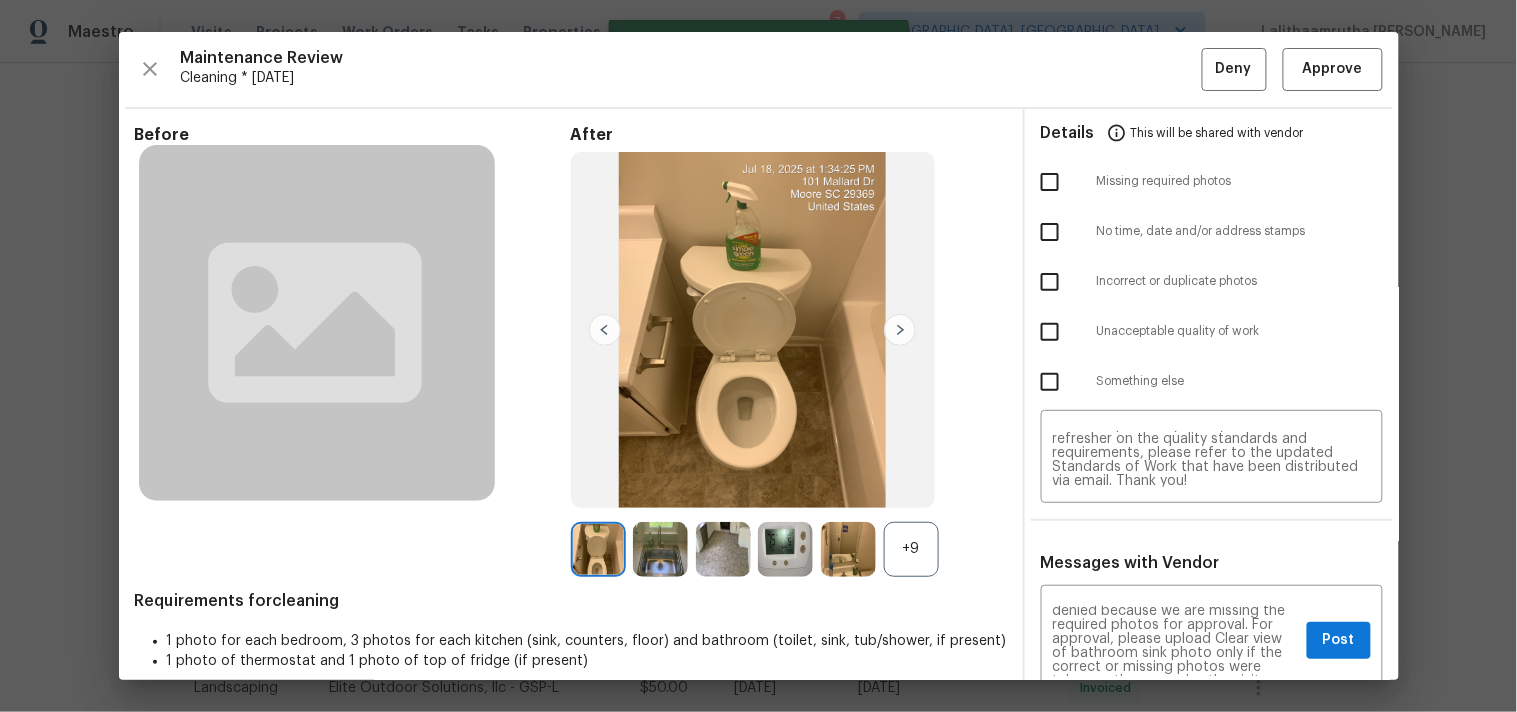 type 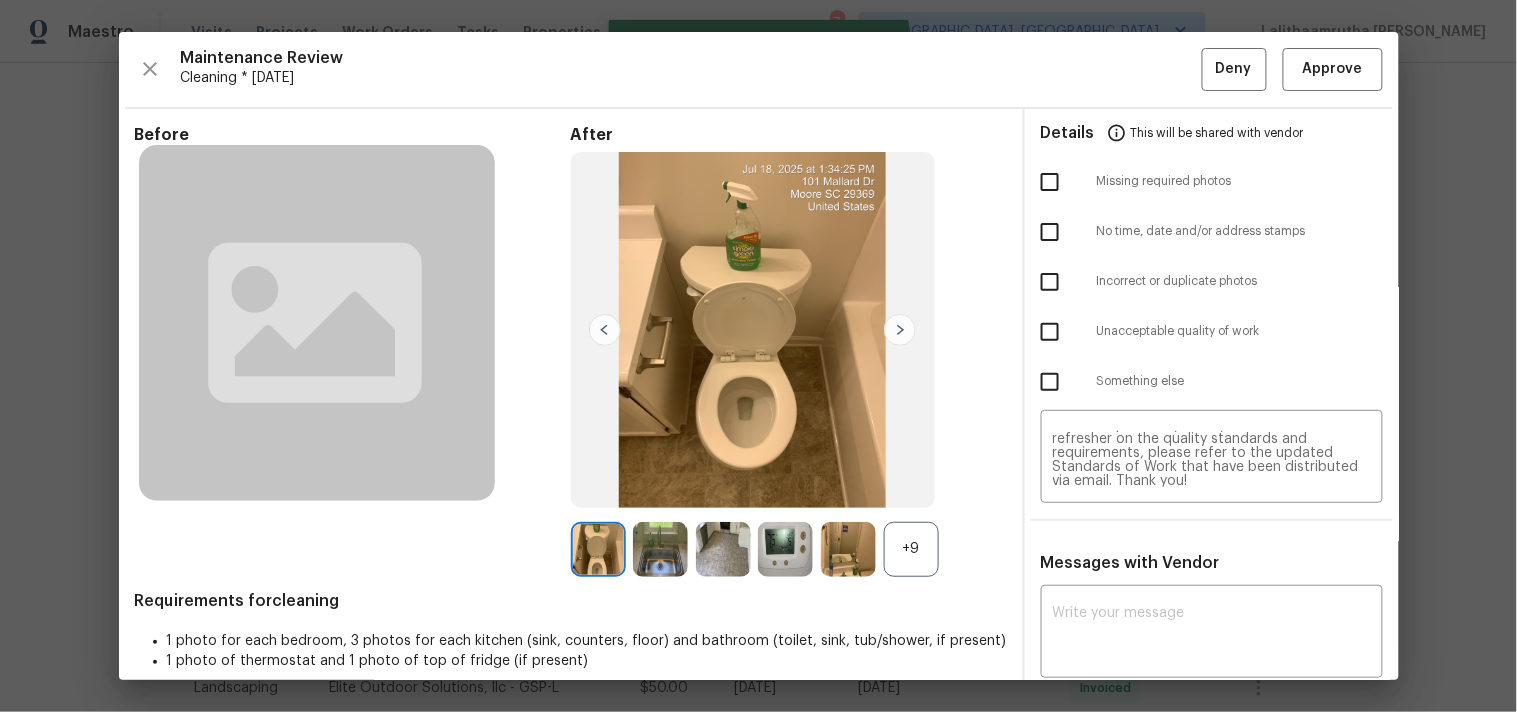 scroll, scrollTop: 0, scrollLeft: 0, axis: both 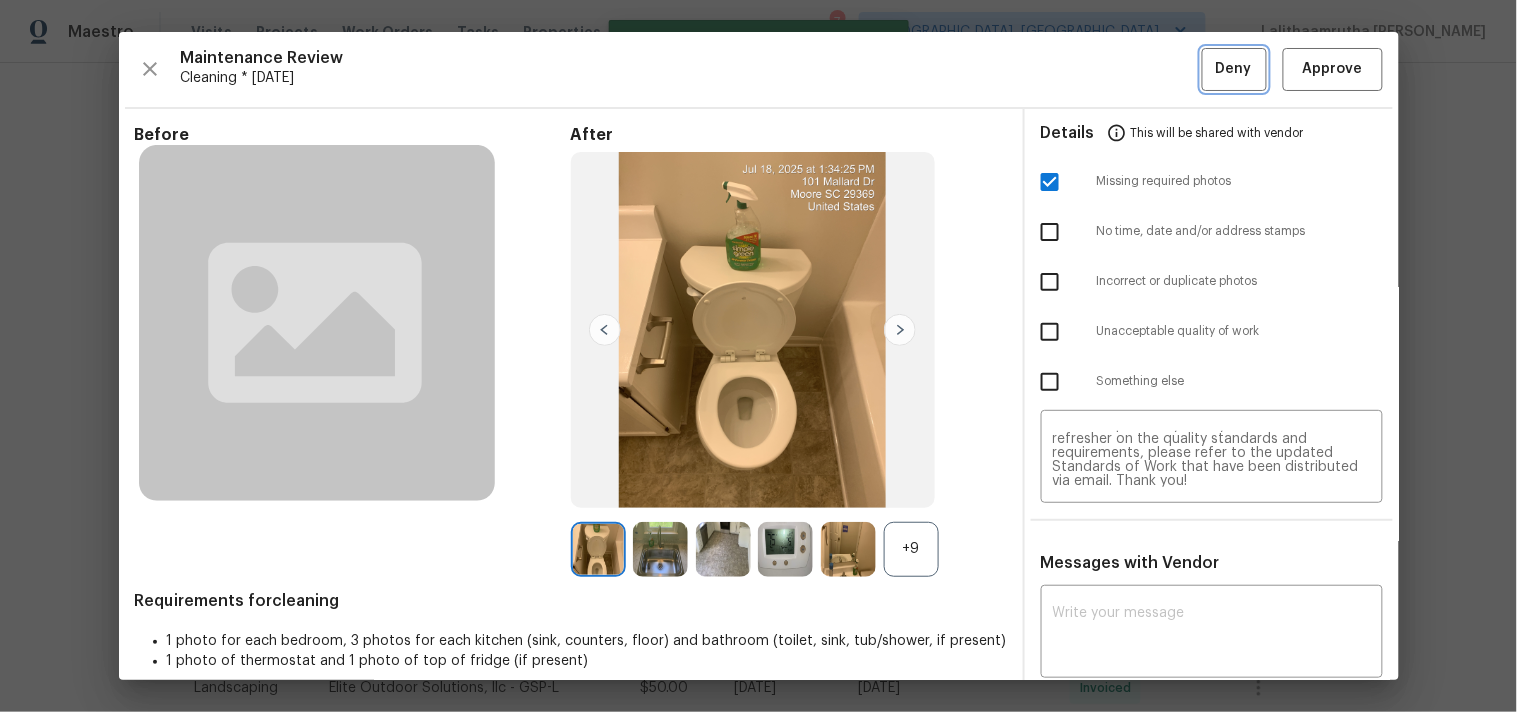click on "Deny" at bounding box center [1234, 69] 